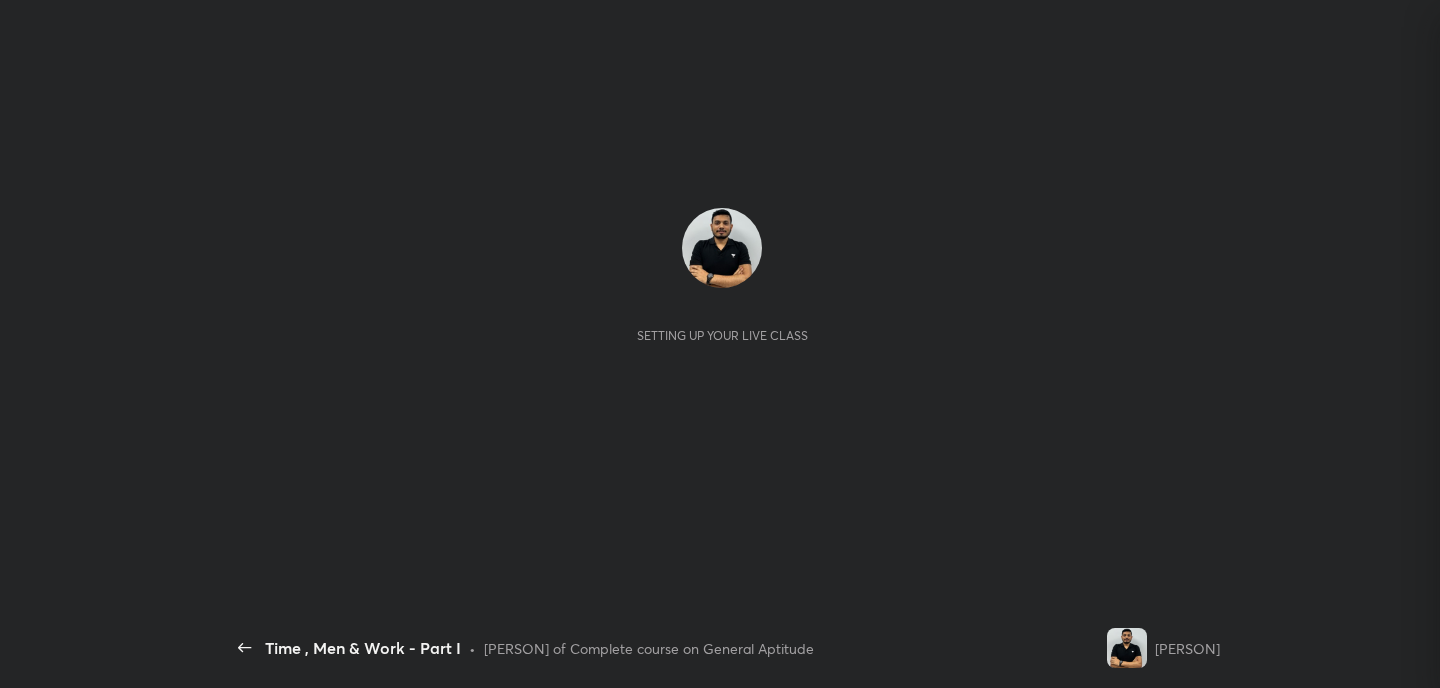 scroll, scrollTop: 0, scrollLeft: 0, axis: both 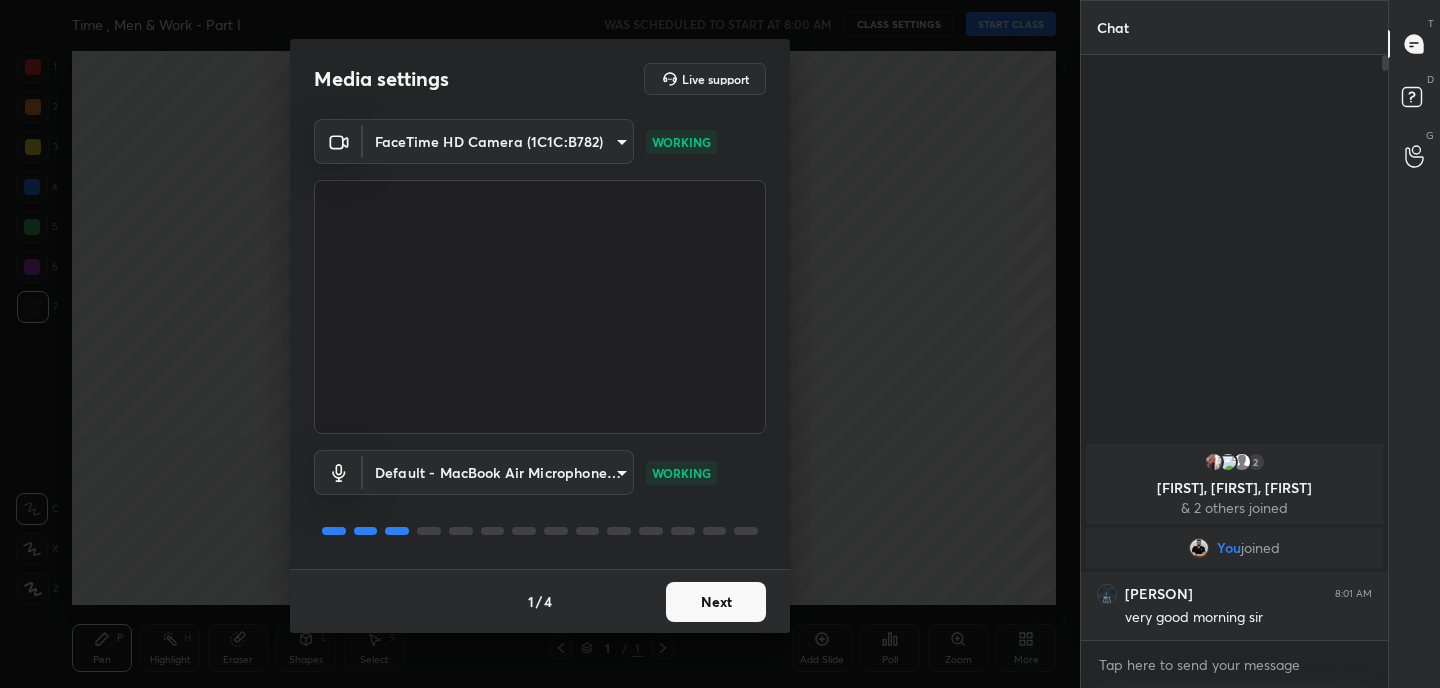 click on "Next" at bounding box center [716, 602] 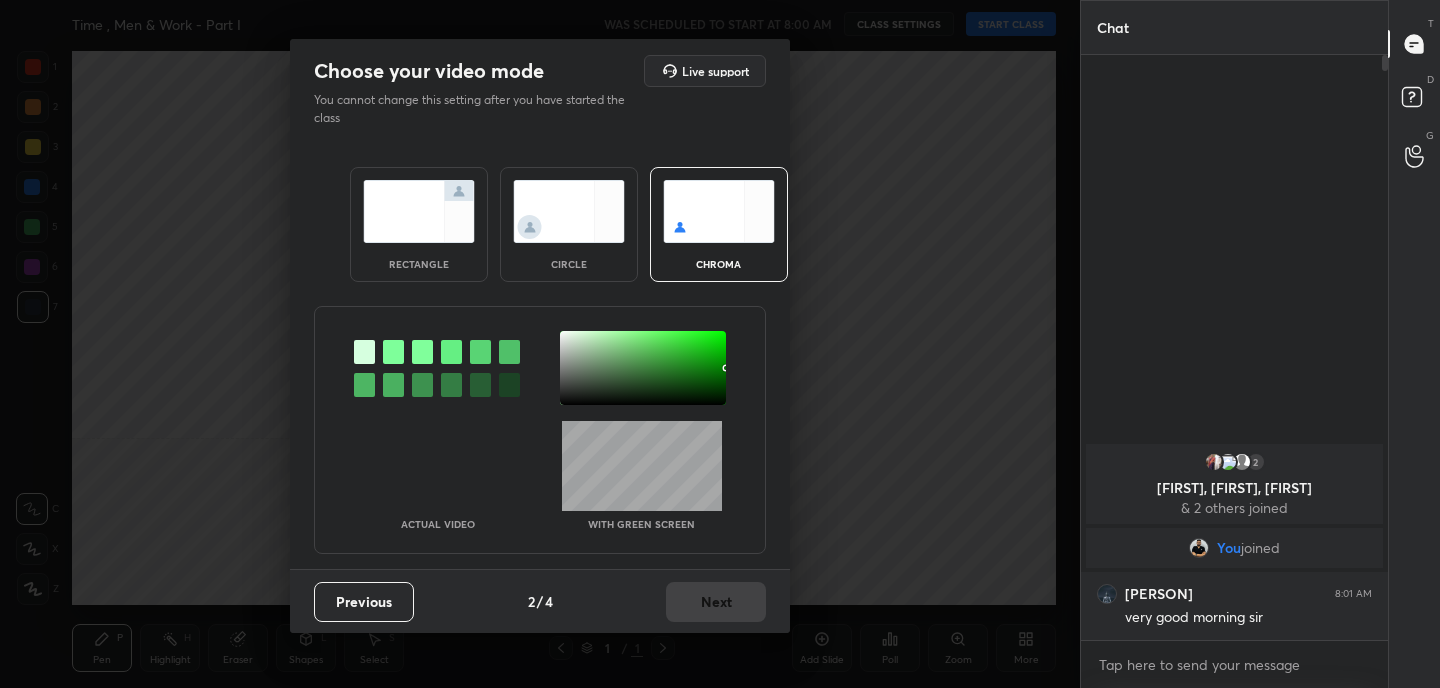 click at bounding box center [419, 211] 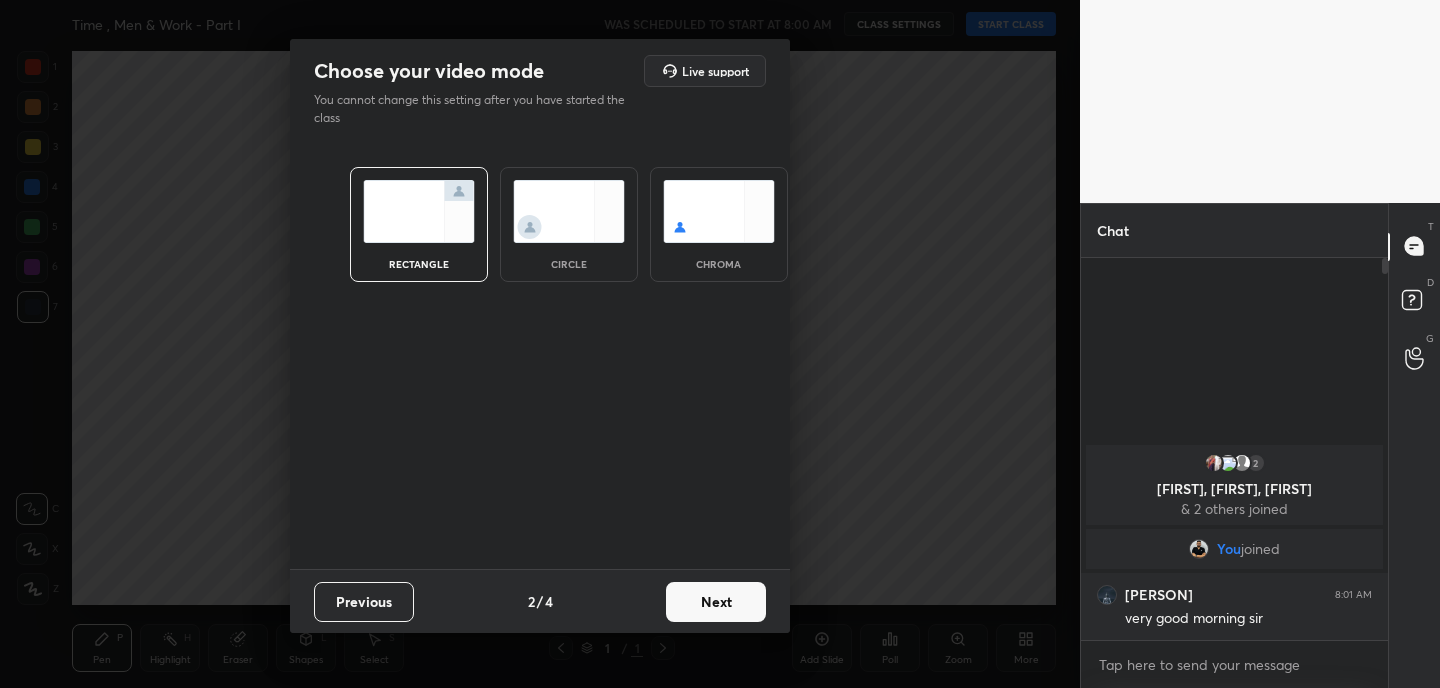 click on "Next" at bounding box center (716, 602) 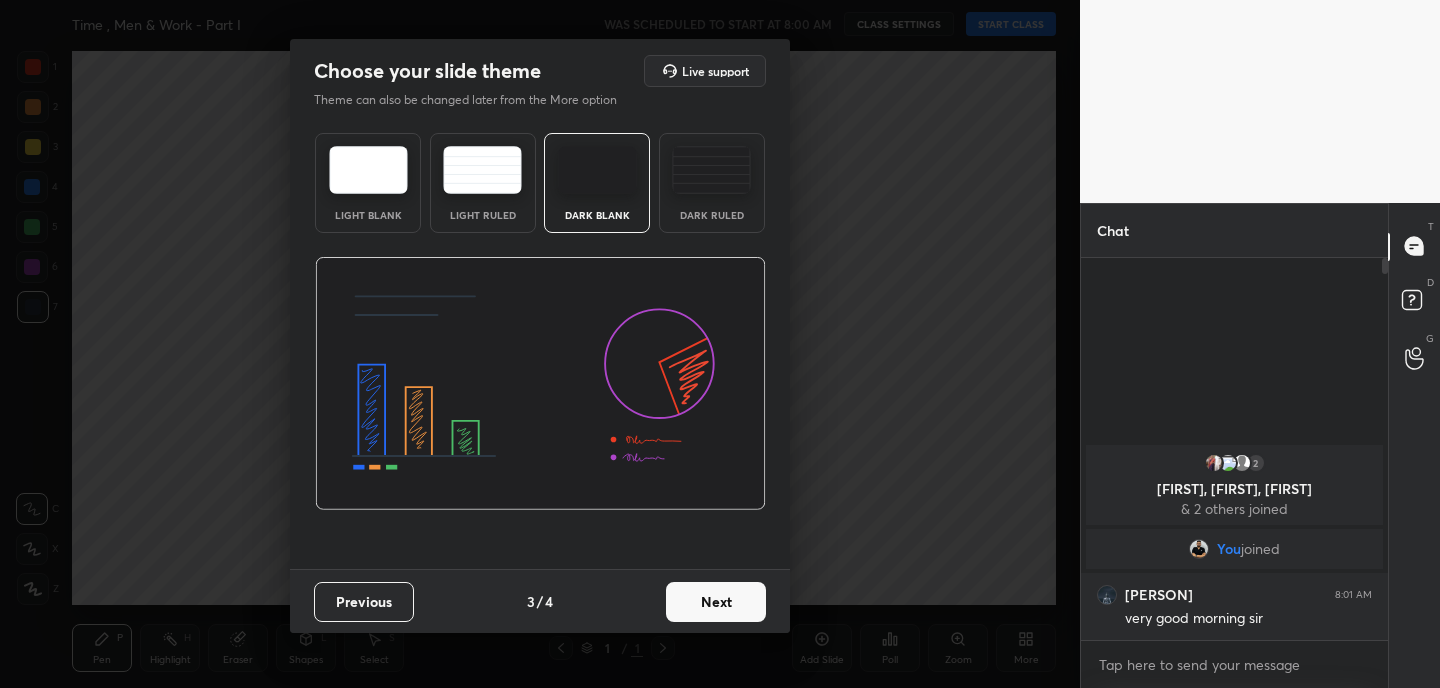 click on "Next" at bounding box center (716, 602) 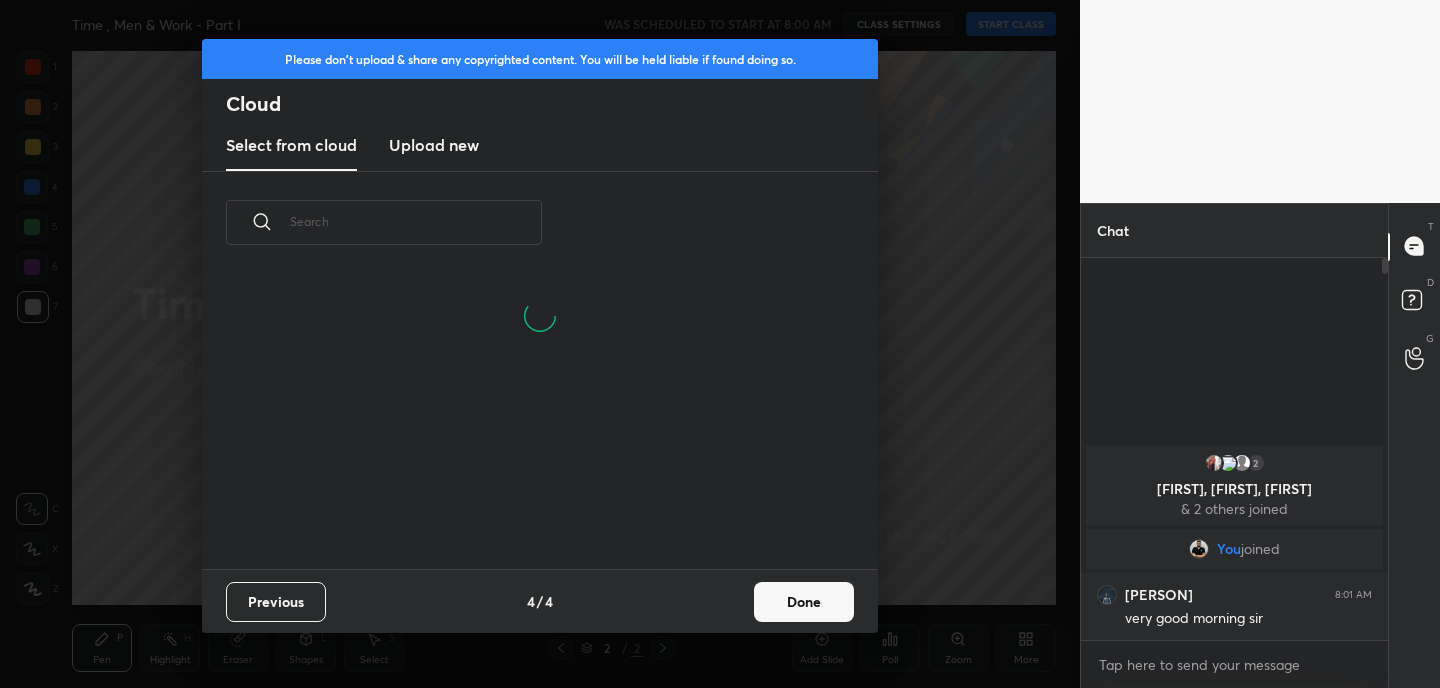 scroll, scrollTop: 7, scrollLeft: 11, axis: both 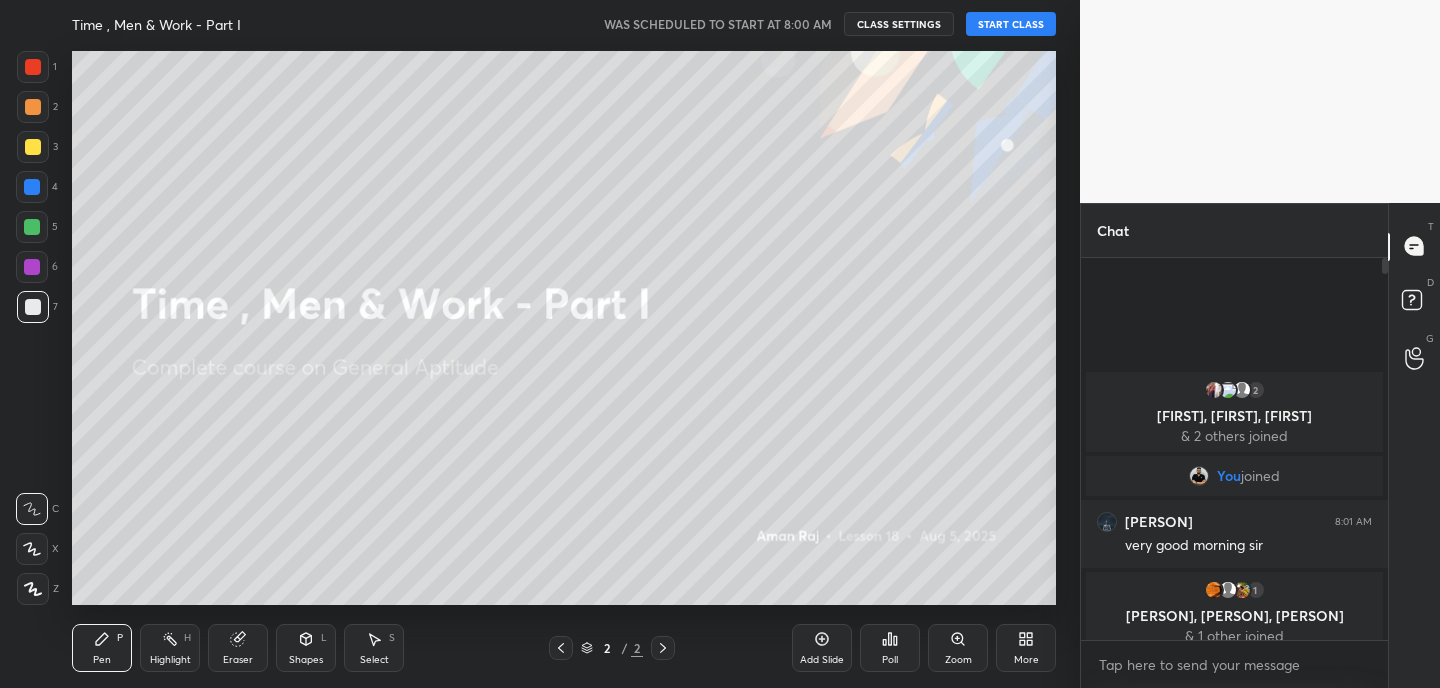 click 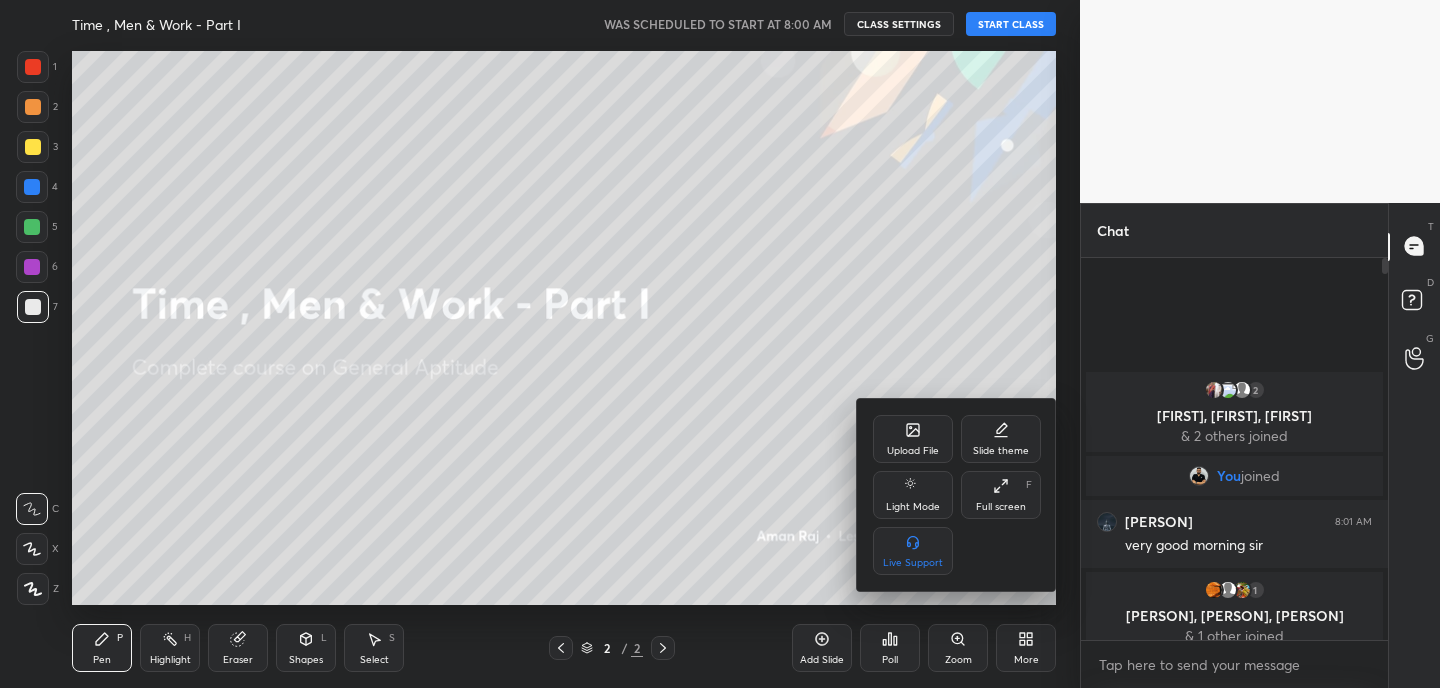 click on "Upload File" at bounding box center (913, 439) 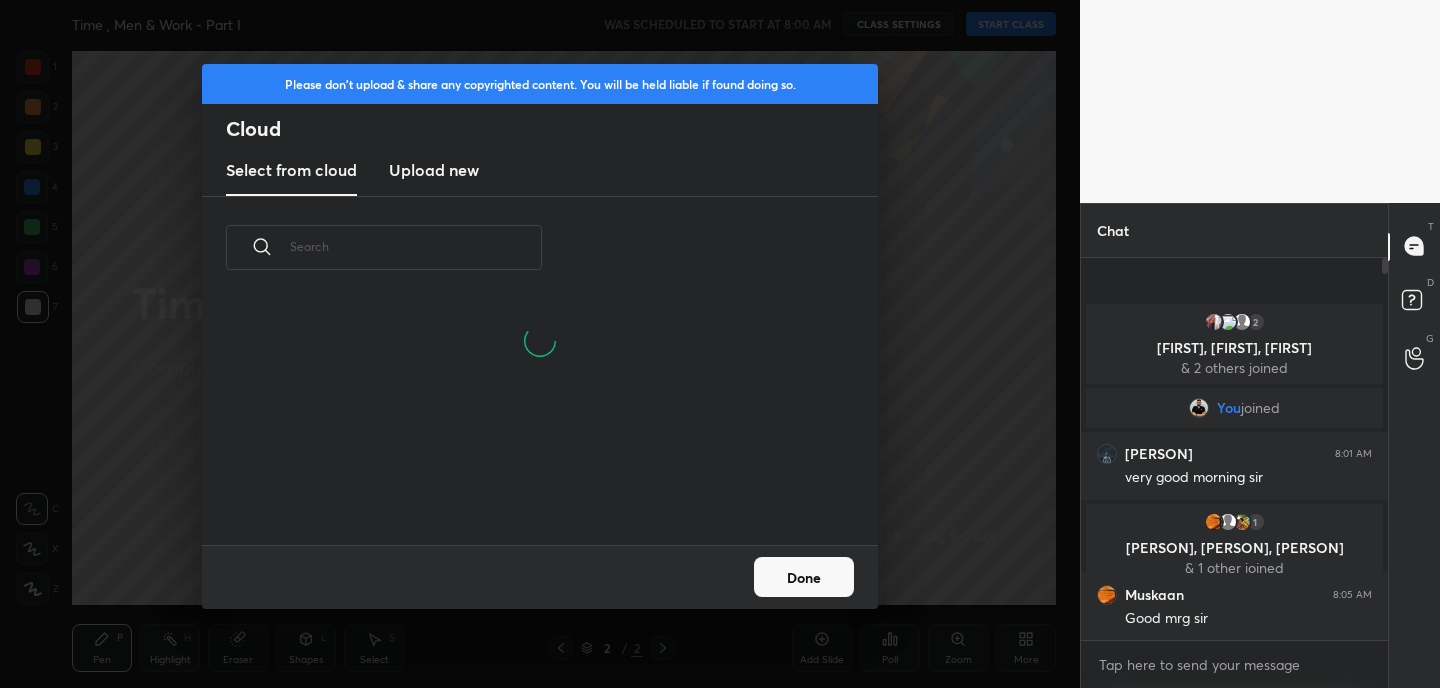 scroll, scrollTop: 7, scrollLeft: 11, axis: both 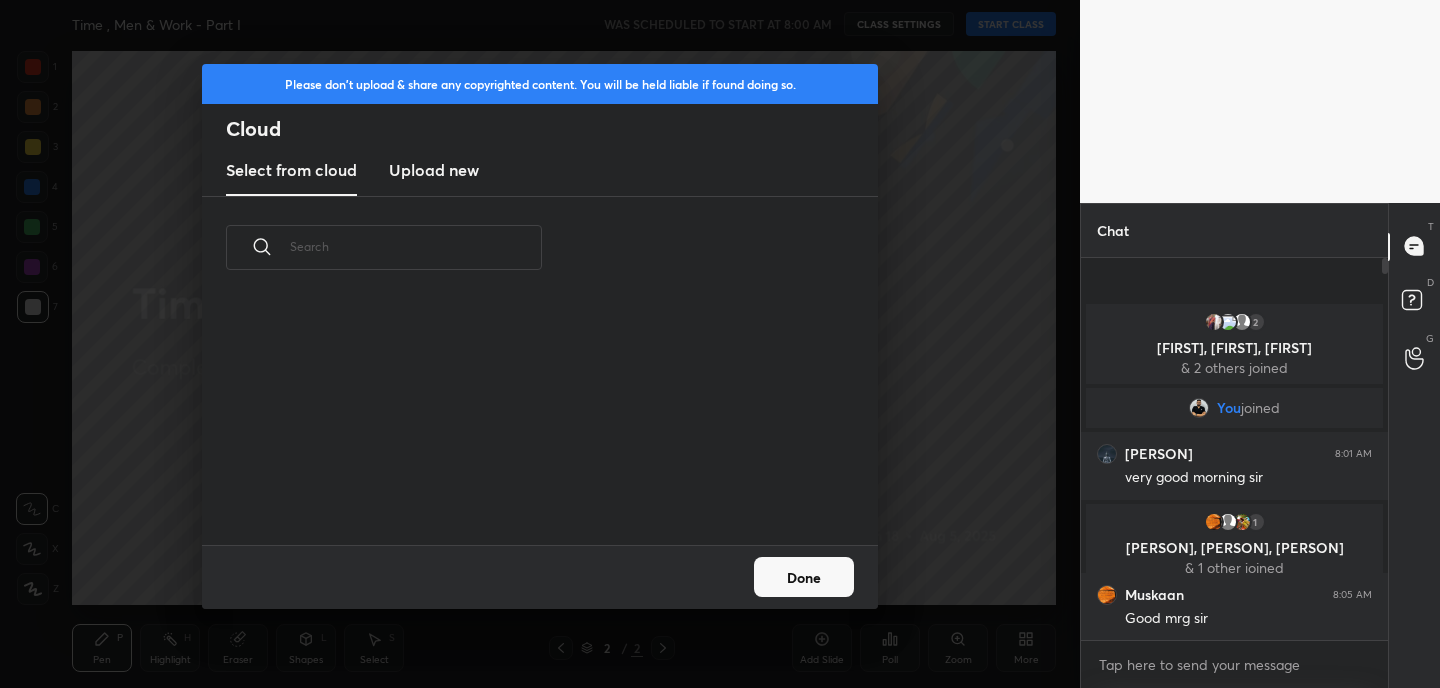 click on "Upload new" at bounding box center [434, 170] 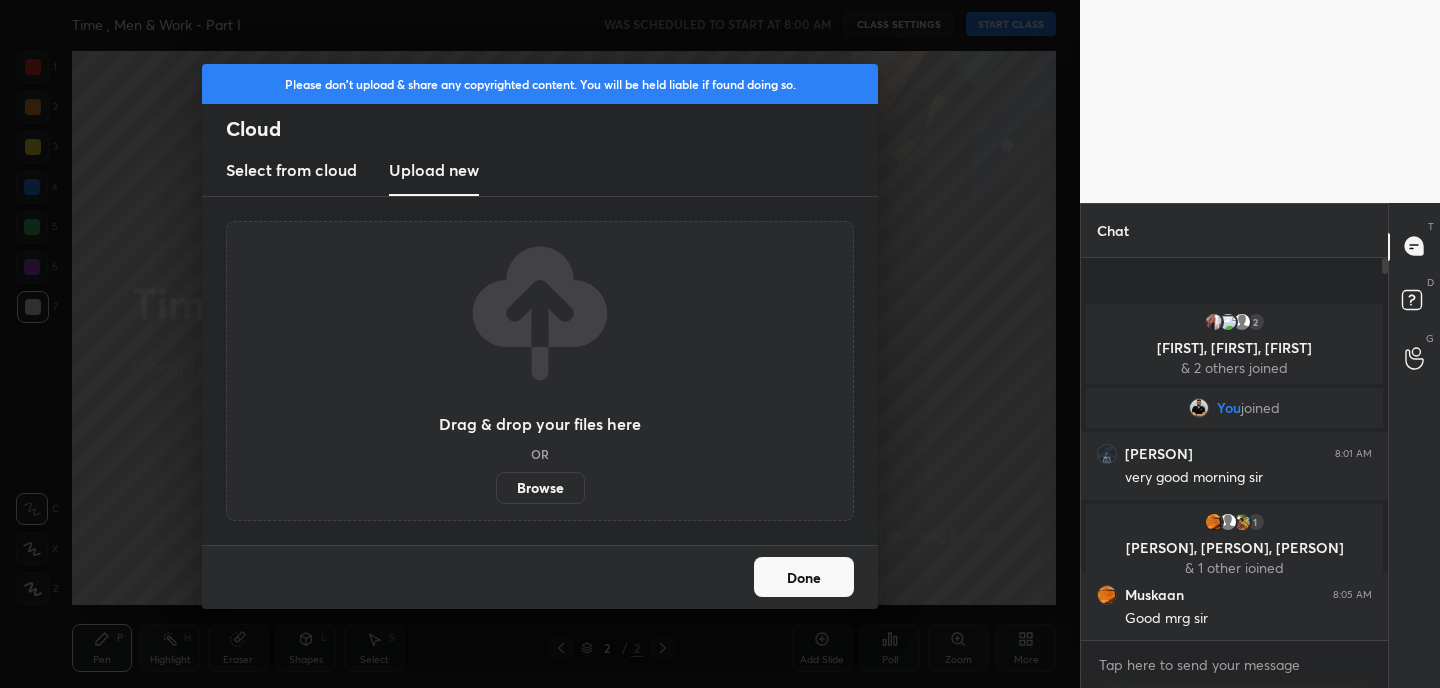 click on "Browse" at bounding box center [540, 488] 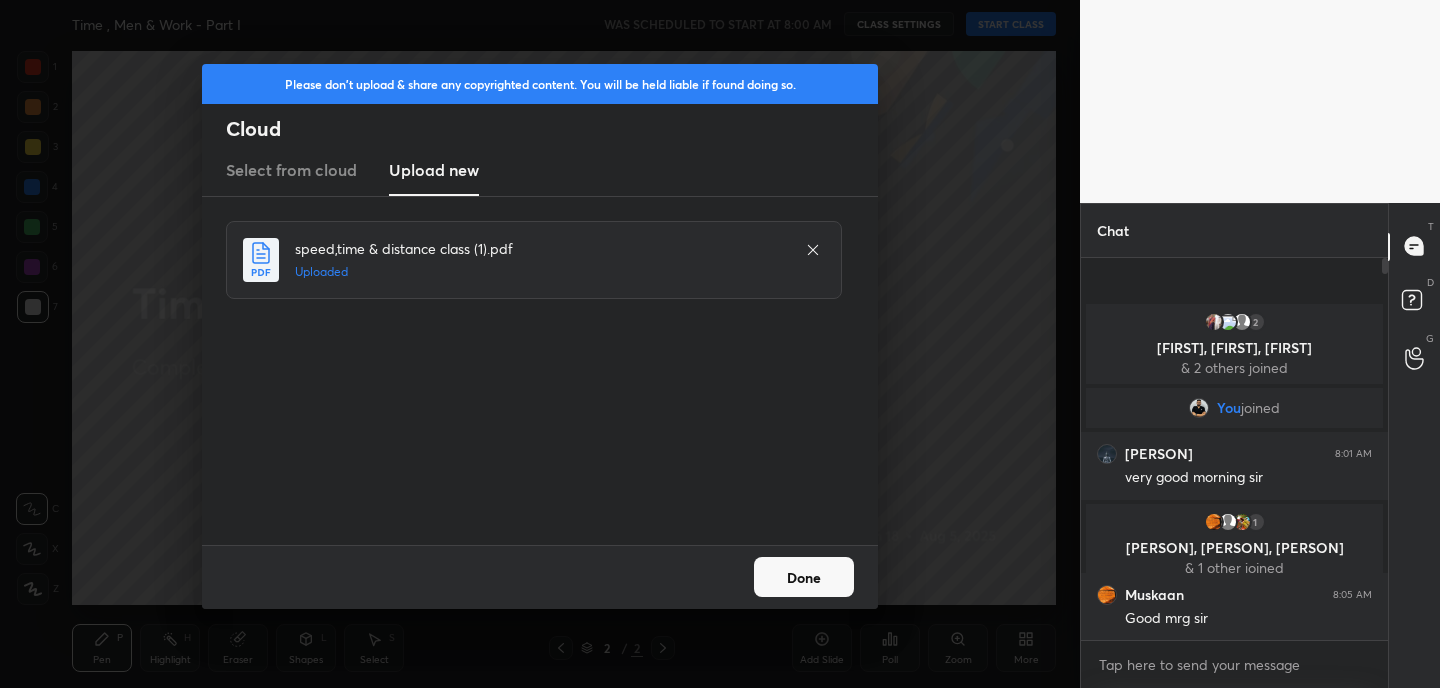 click on "Done" at bounding box center (804, 577) 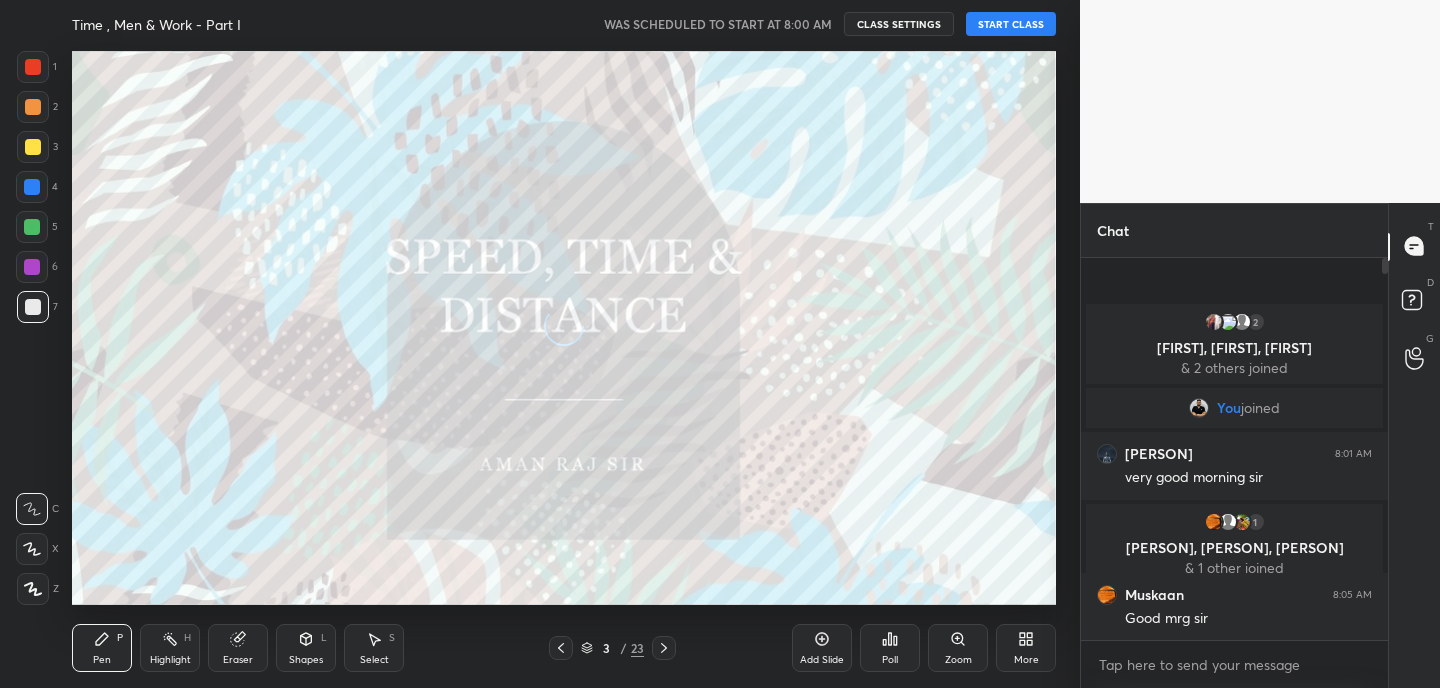 click on "More" at bounding box center (1026, 648) 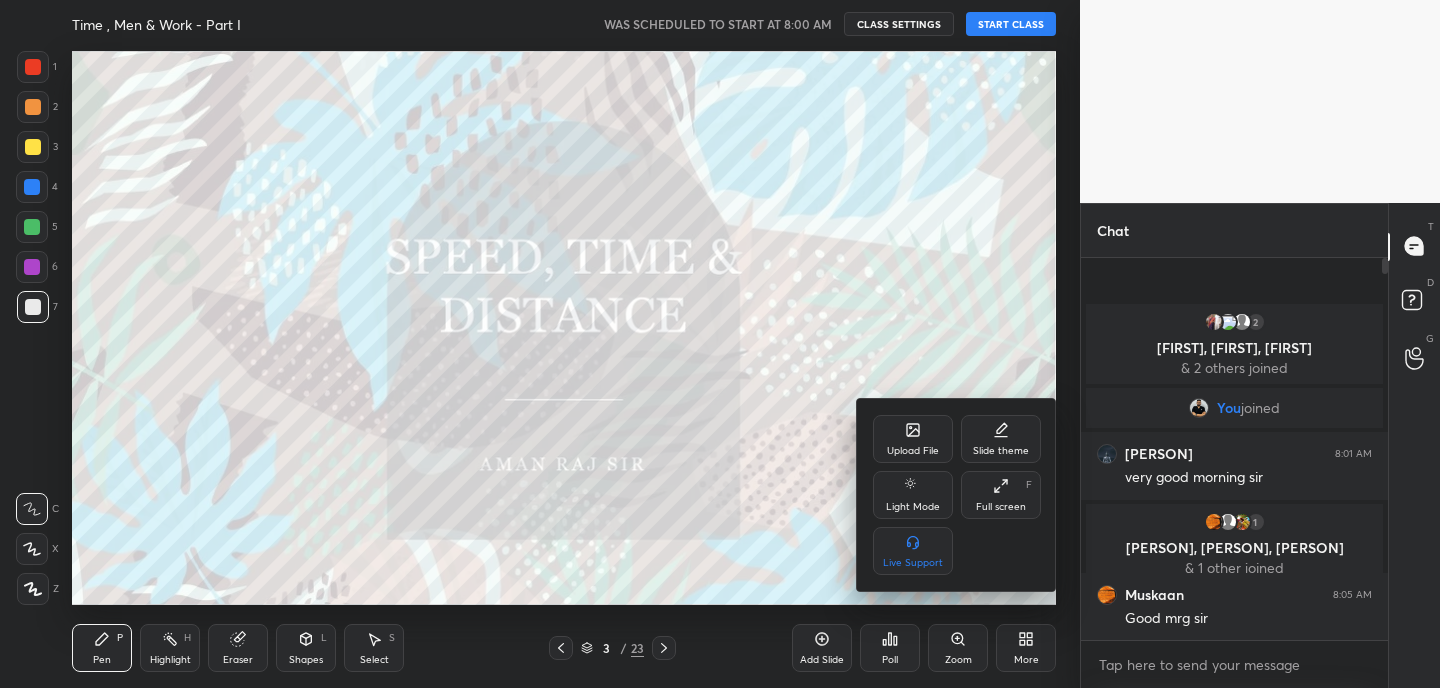 click 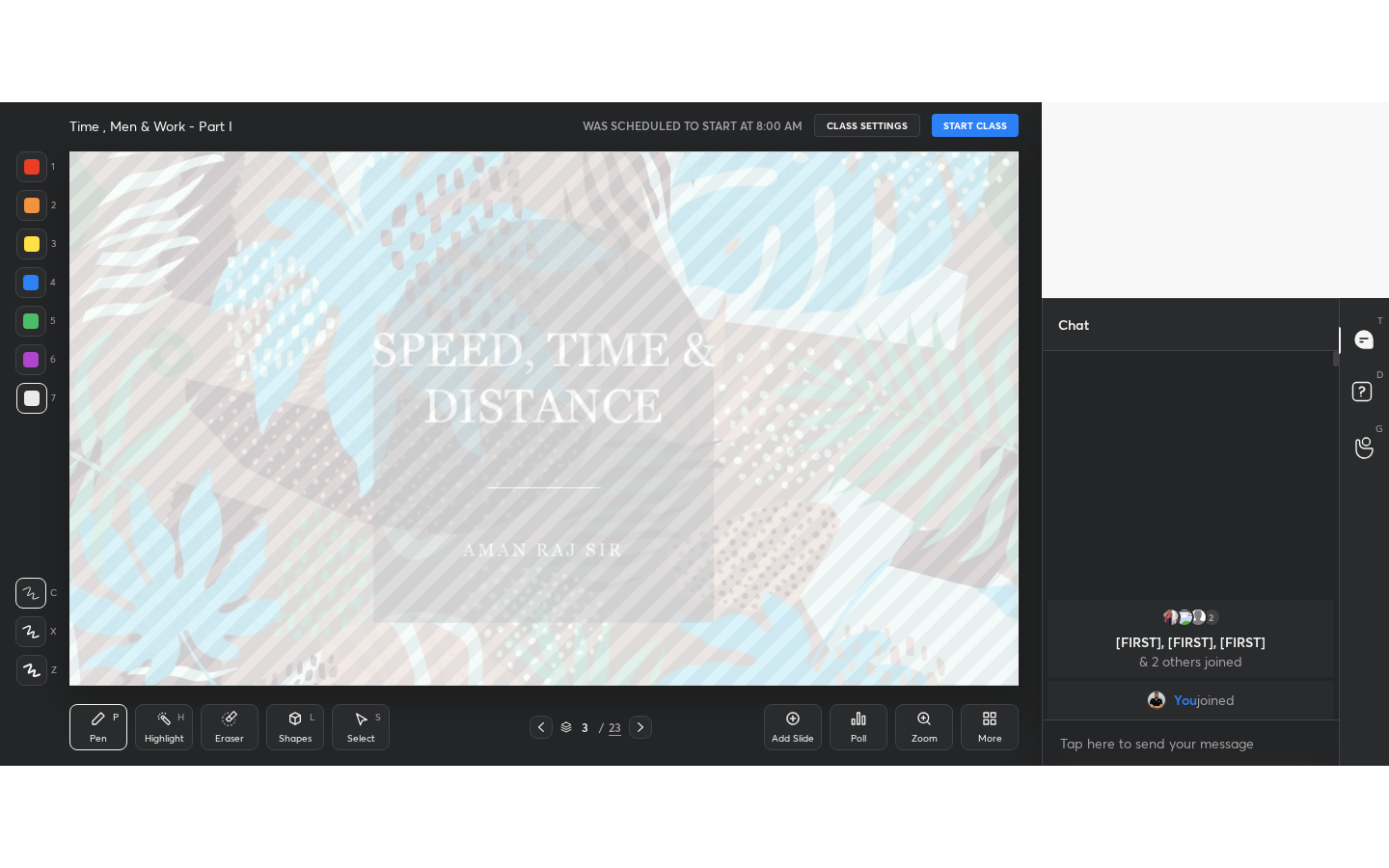scroll, scrollTop: 95700, scrollLeft: 95494, axis: both 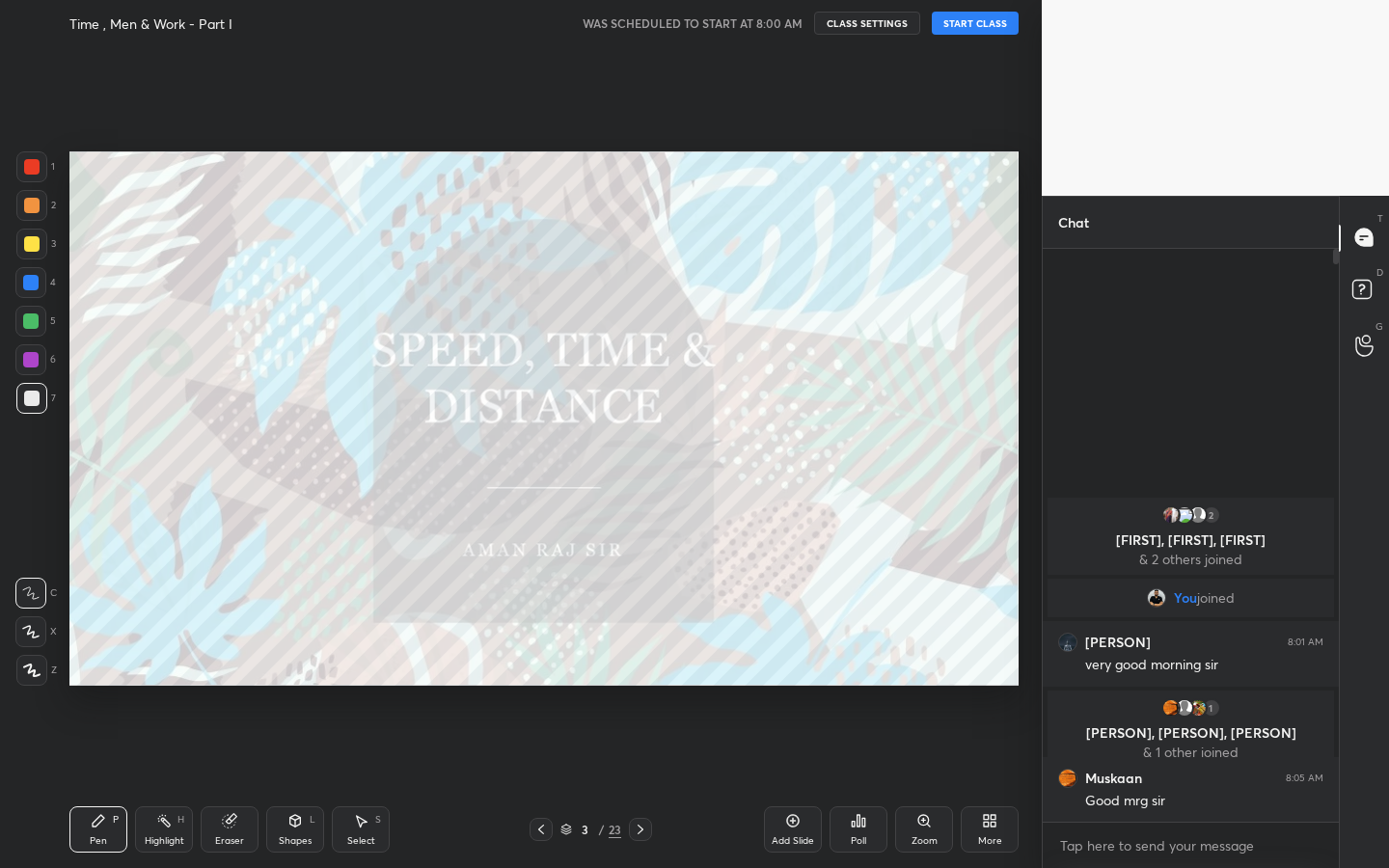 click 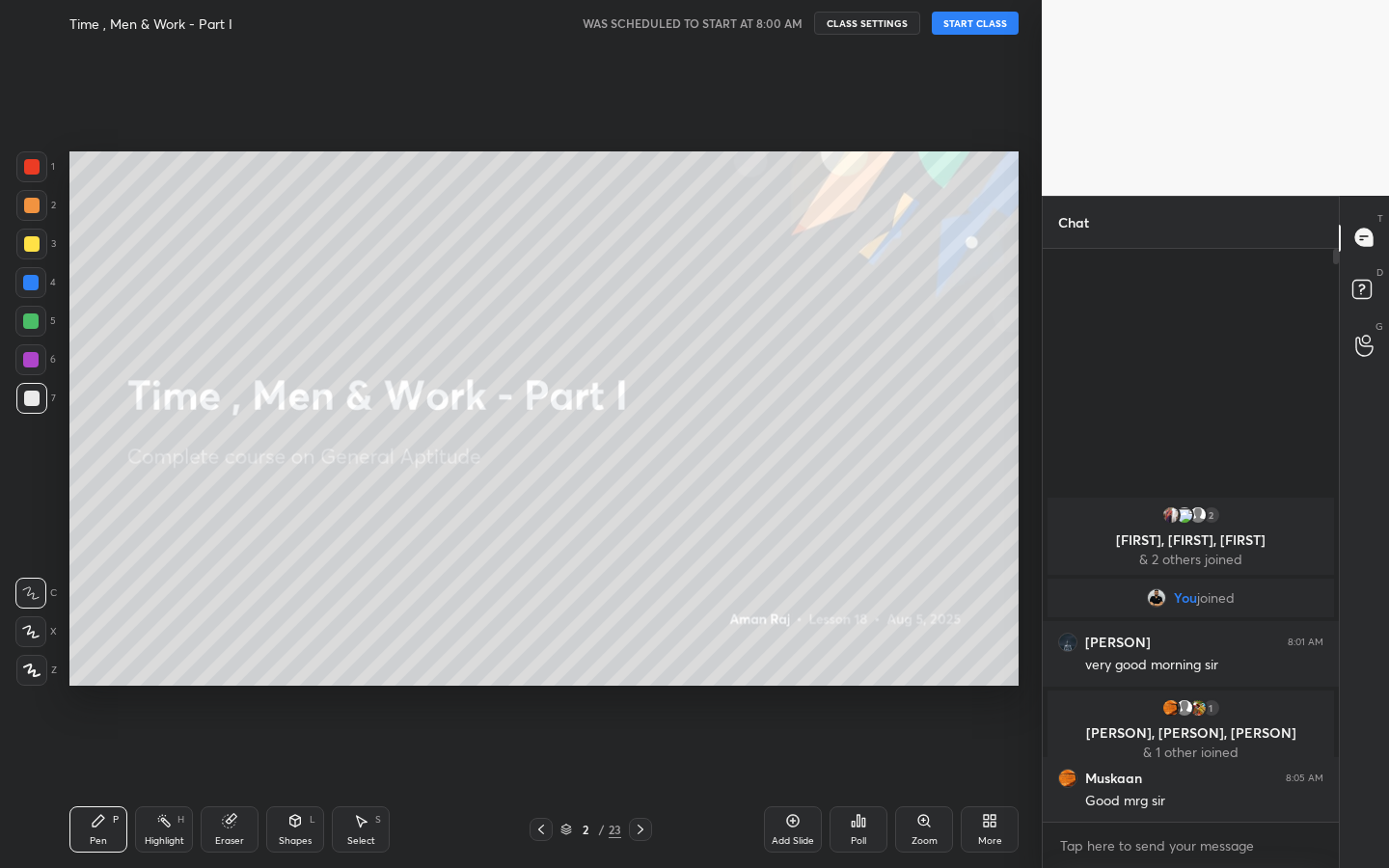click on "START CLASS" at bounding box center [975, 23] 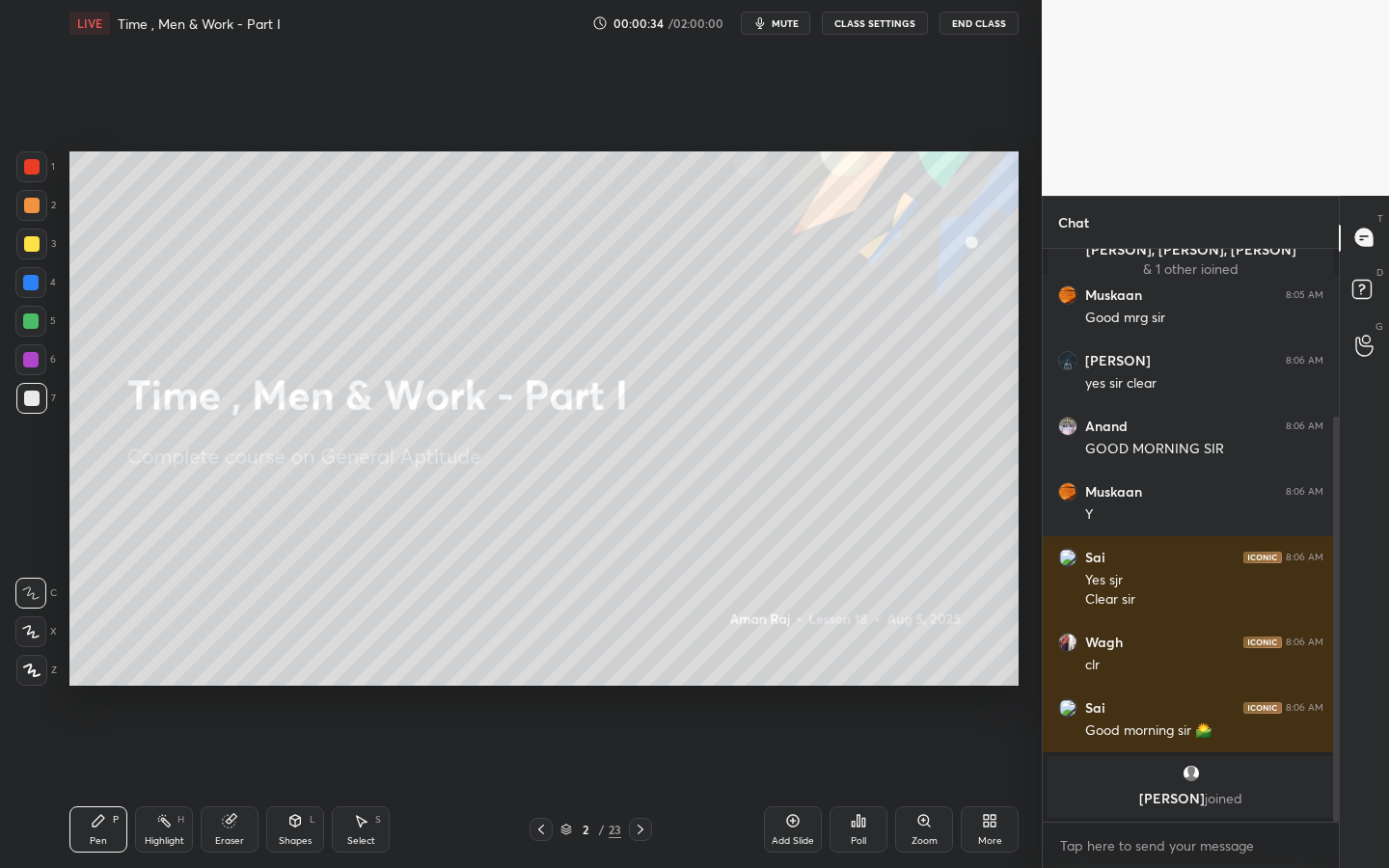scroll, scrollTop: 304, scrollLeft: 0, axis: vertical 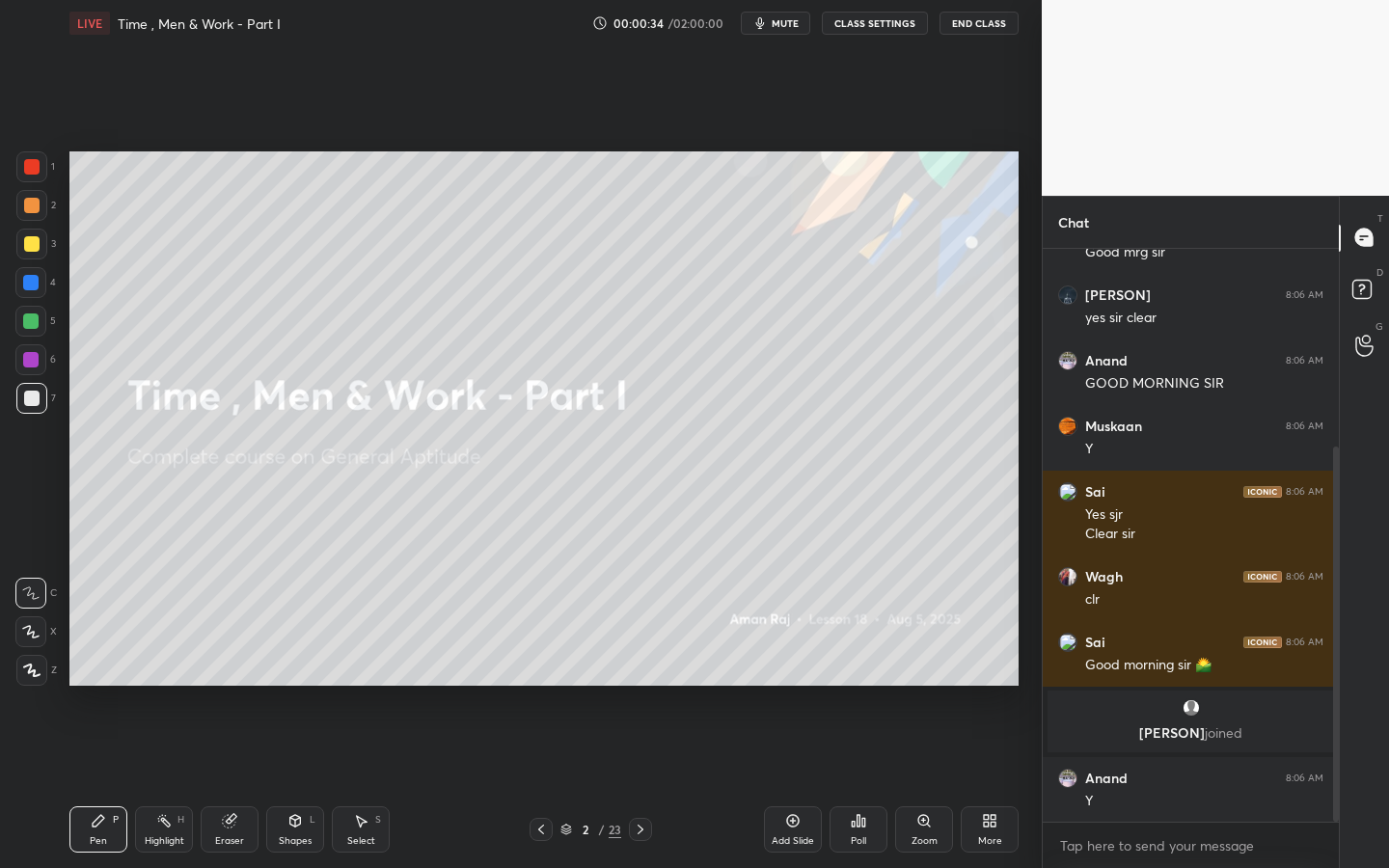 click at bounding box center [1336, 634] 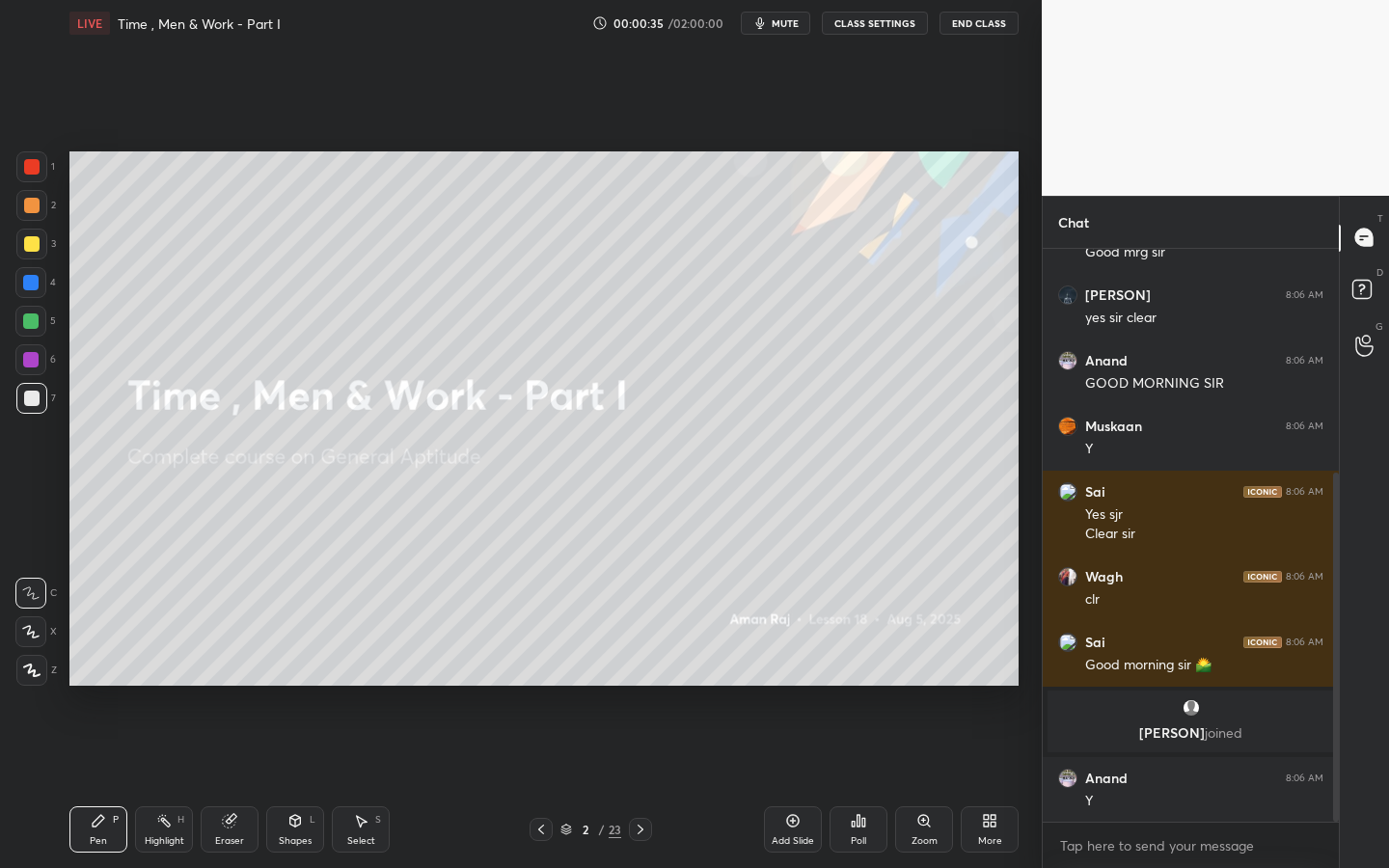 scroll, scrollTop: 369, scrollLeft: 0, axis: vertical 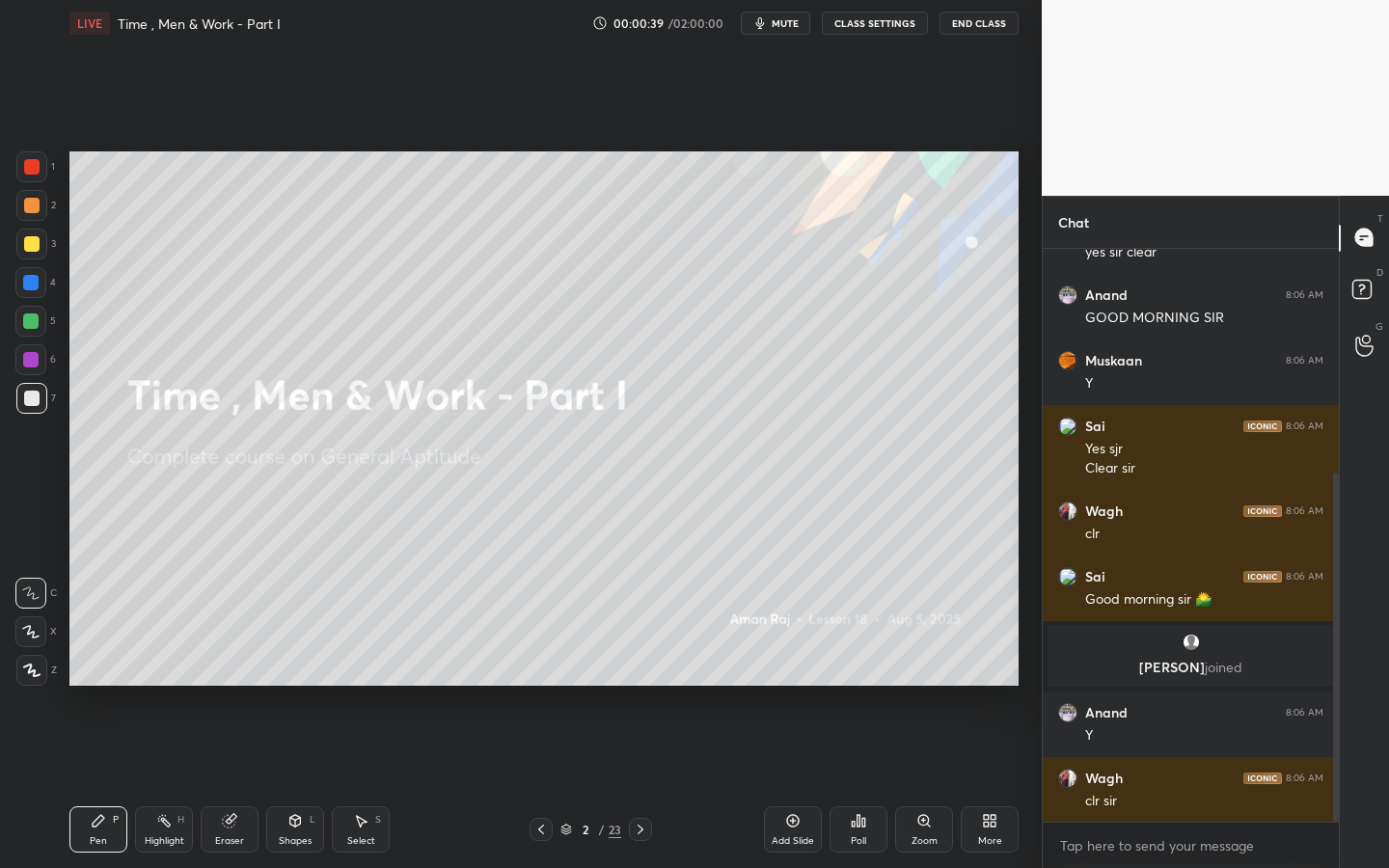 drag, startPoint x: 1335, startPoint y: 700, endPoint x: 1335, endPoint y: 721, distance: 21 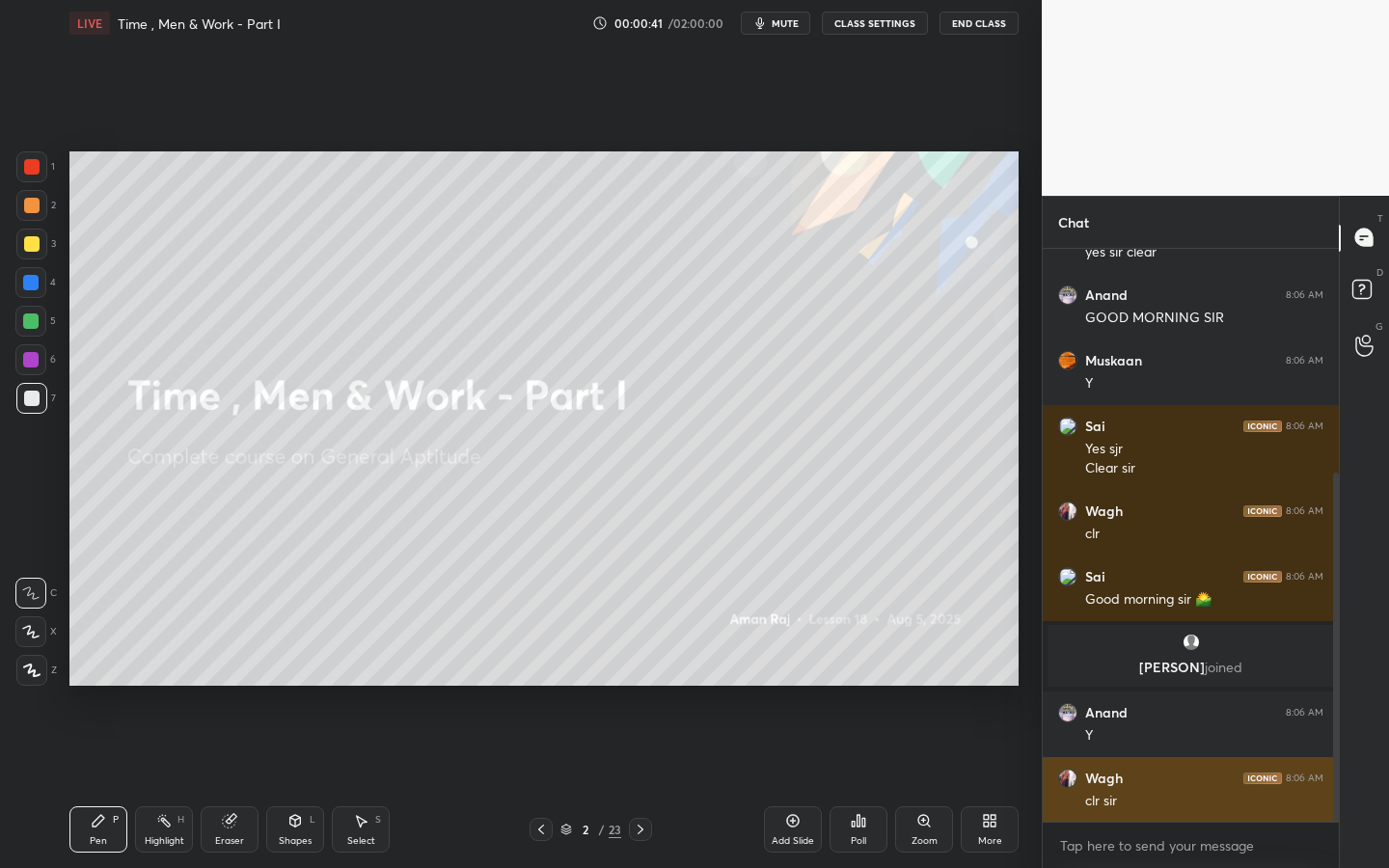 scroll, scrollTop: 435, scrollLeft: 0, axis: vertical 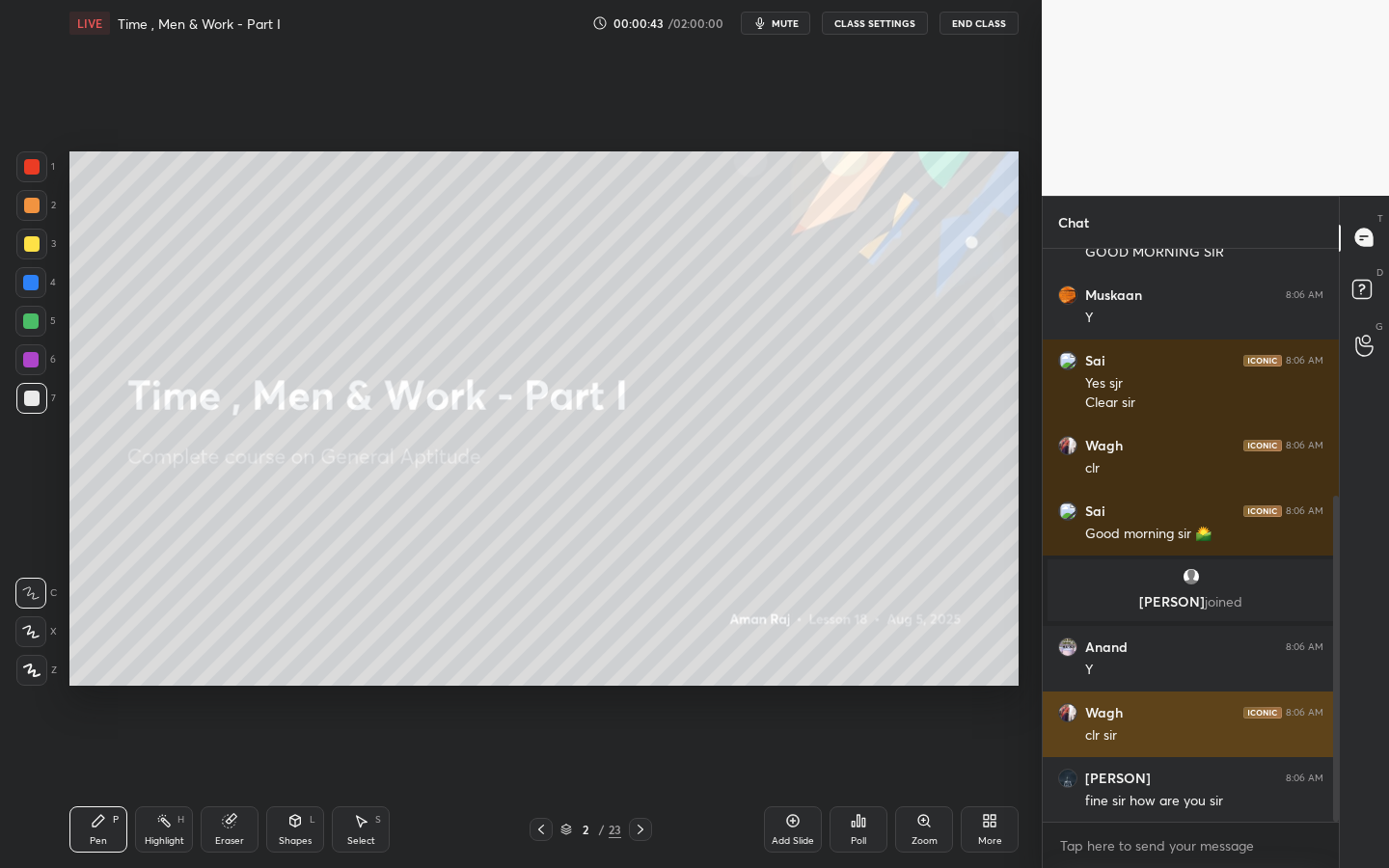 click on "Wagh" at bounding box center (1103, 713) 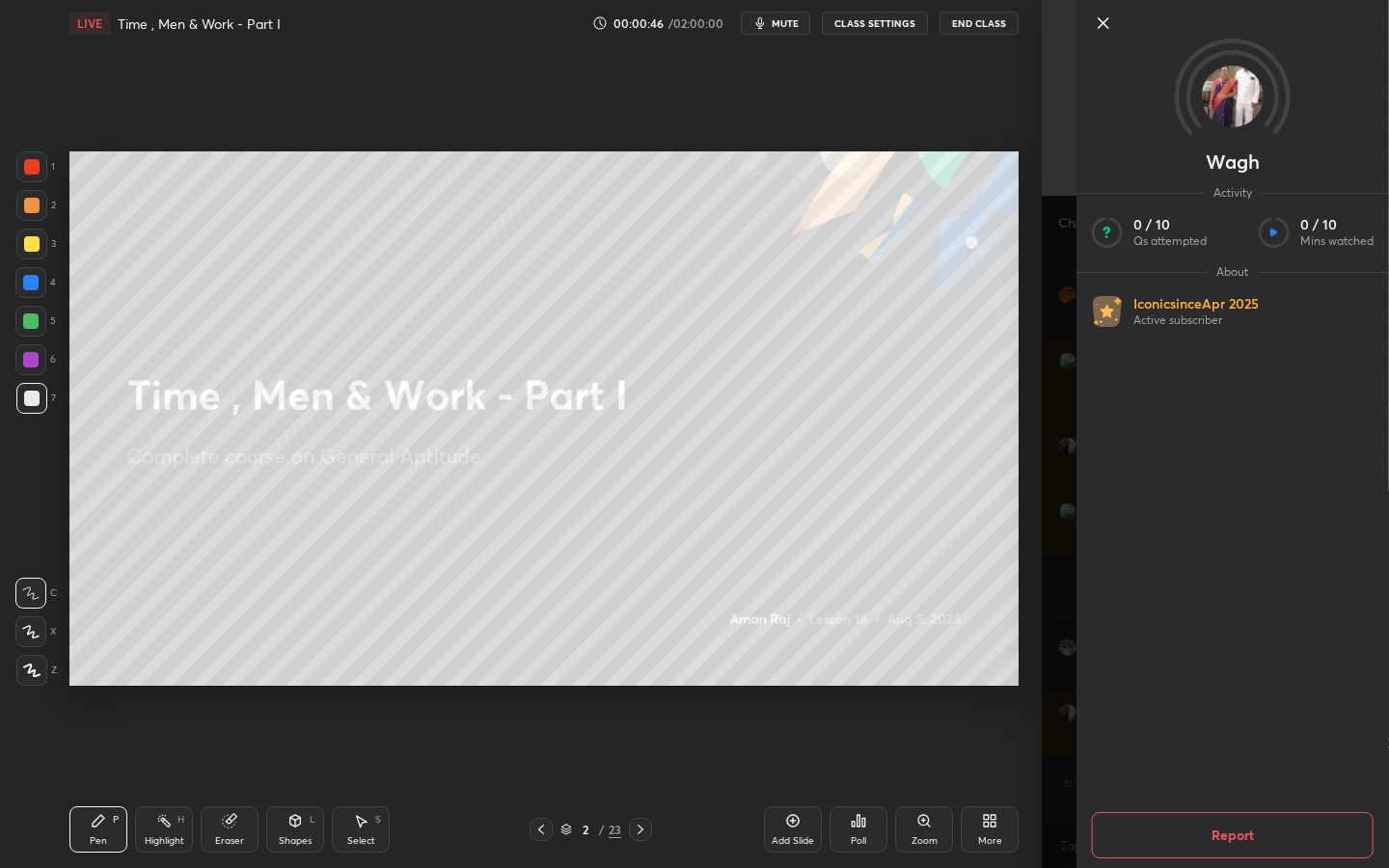 click 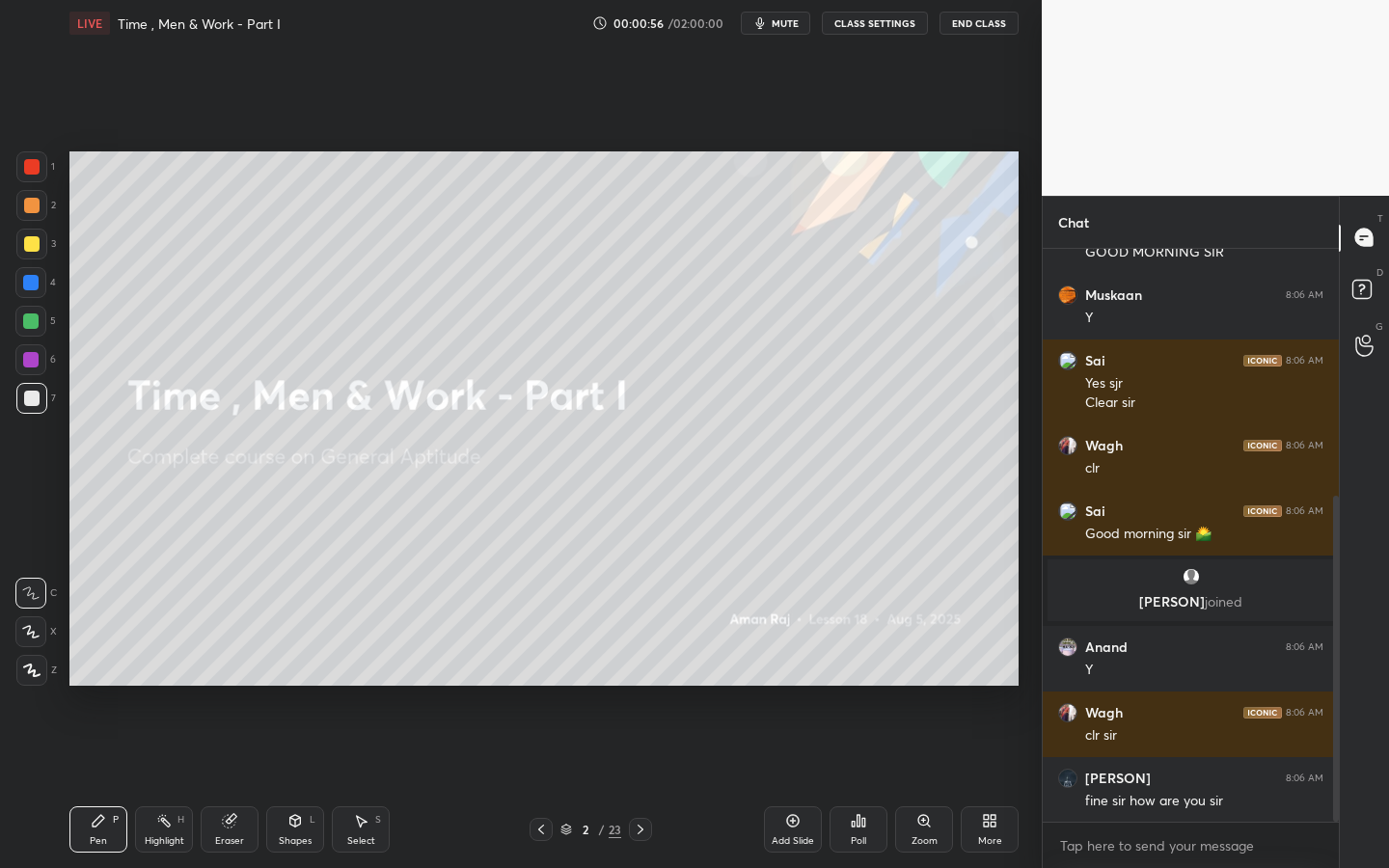scroll, scrollTop: 501, scrollLeft: 0, axis: vertical 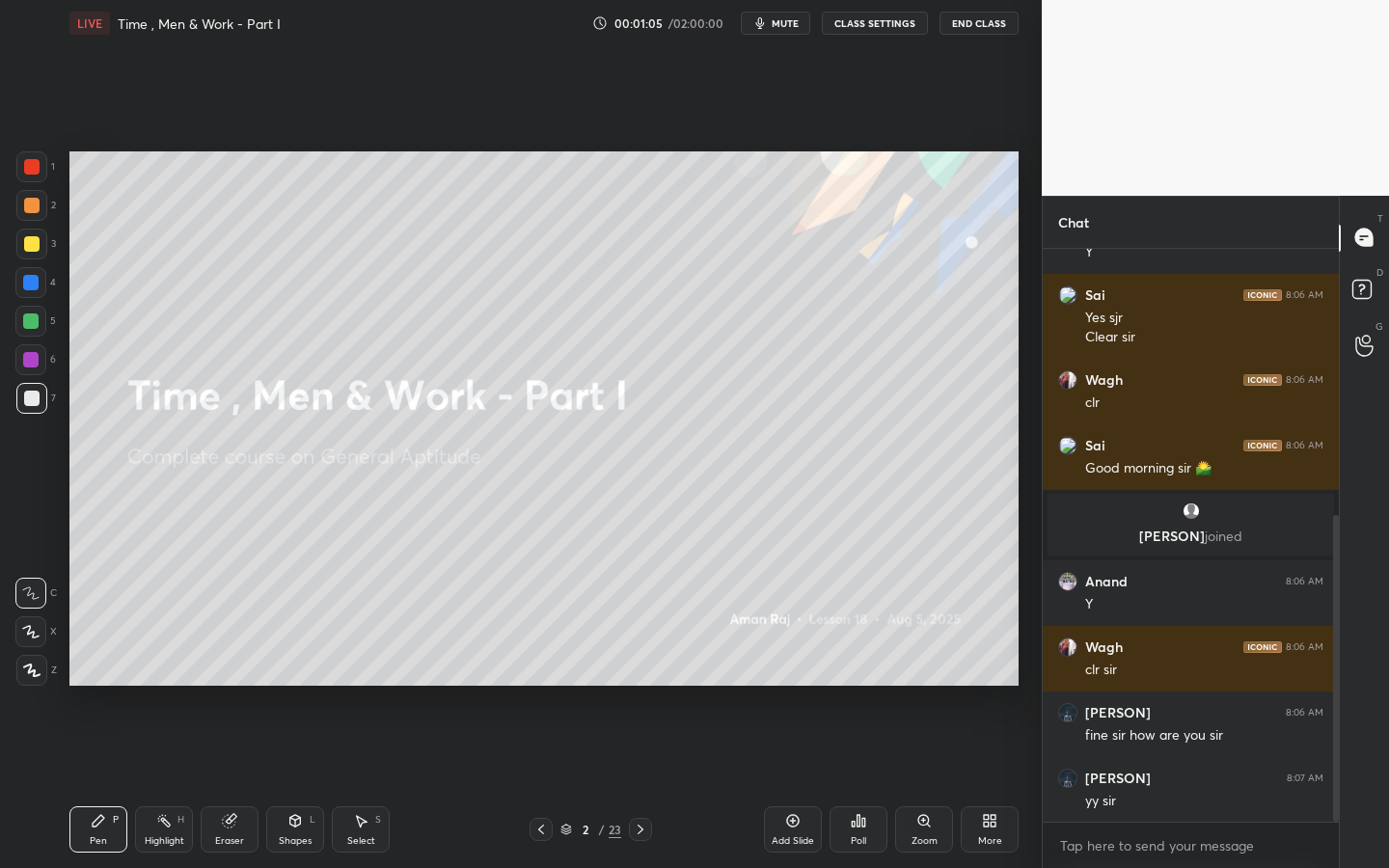 drag, startPoint x: 230, startPoint y: 825, endPoint x: 226, endPoint y: 800, distance: 25.317978 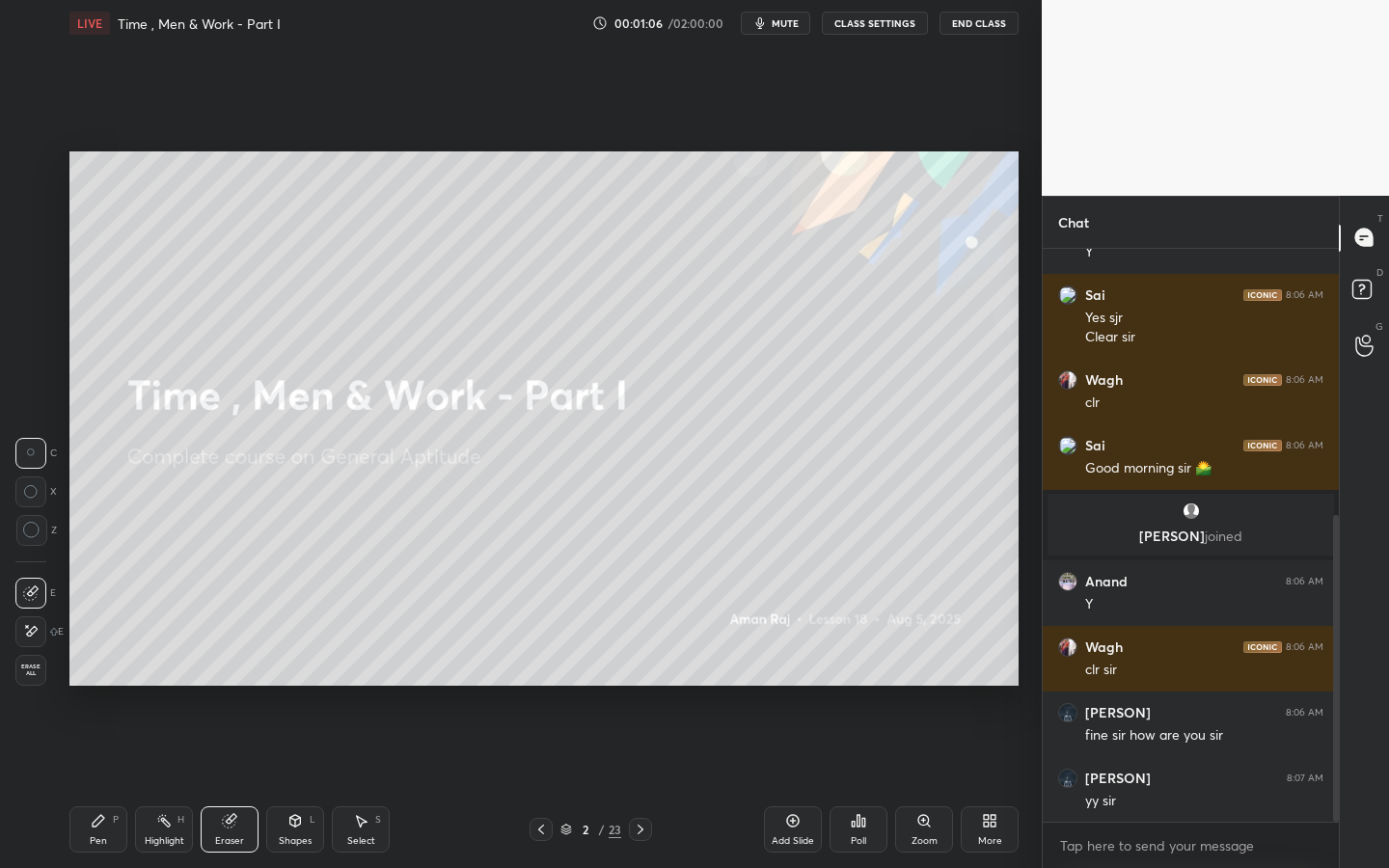click at bounding box center [31, 632] 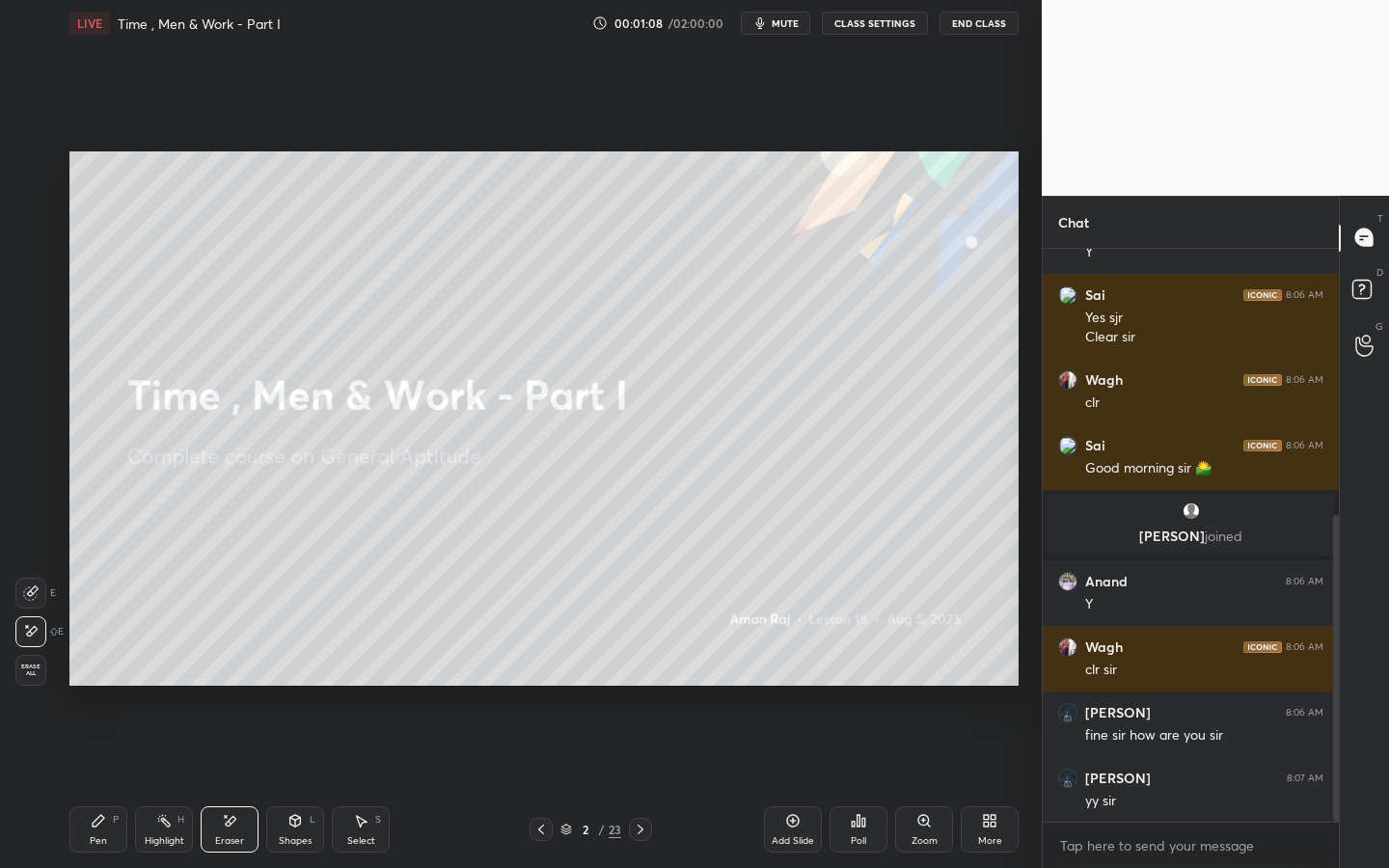 drag, startPoint x: 96, startPoint y: 822, endPoint x: 118, endPoint y: 800, distance: 31.112698 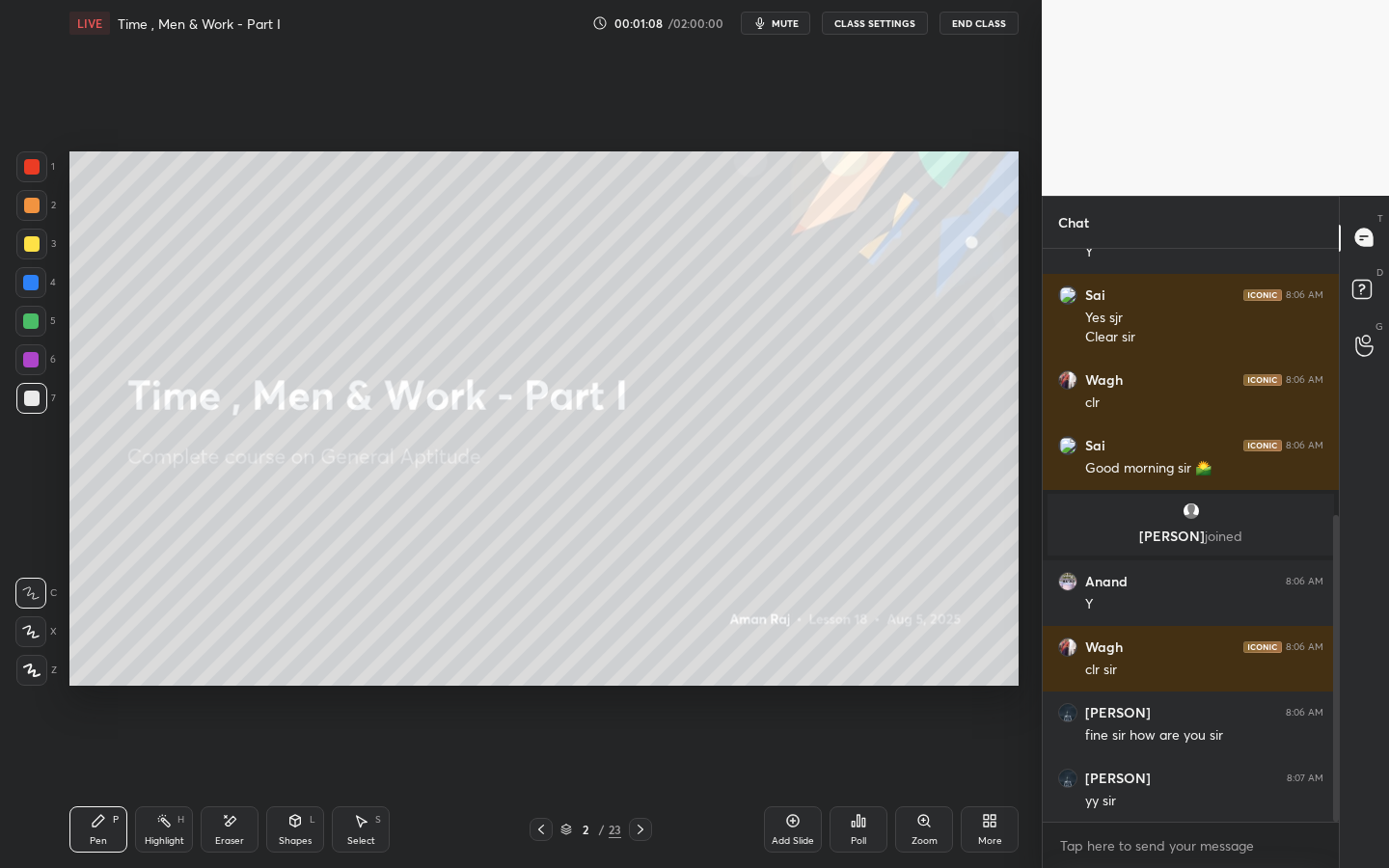 click on "Shapes" at bounding box center [295, 841] 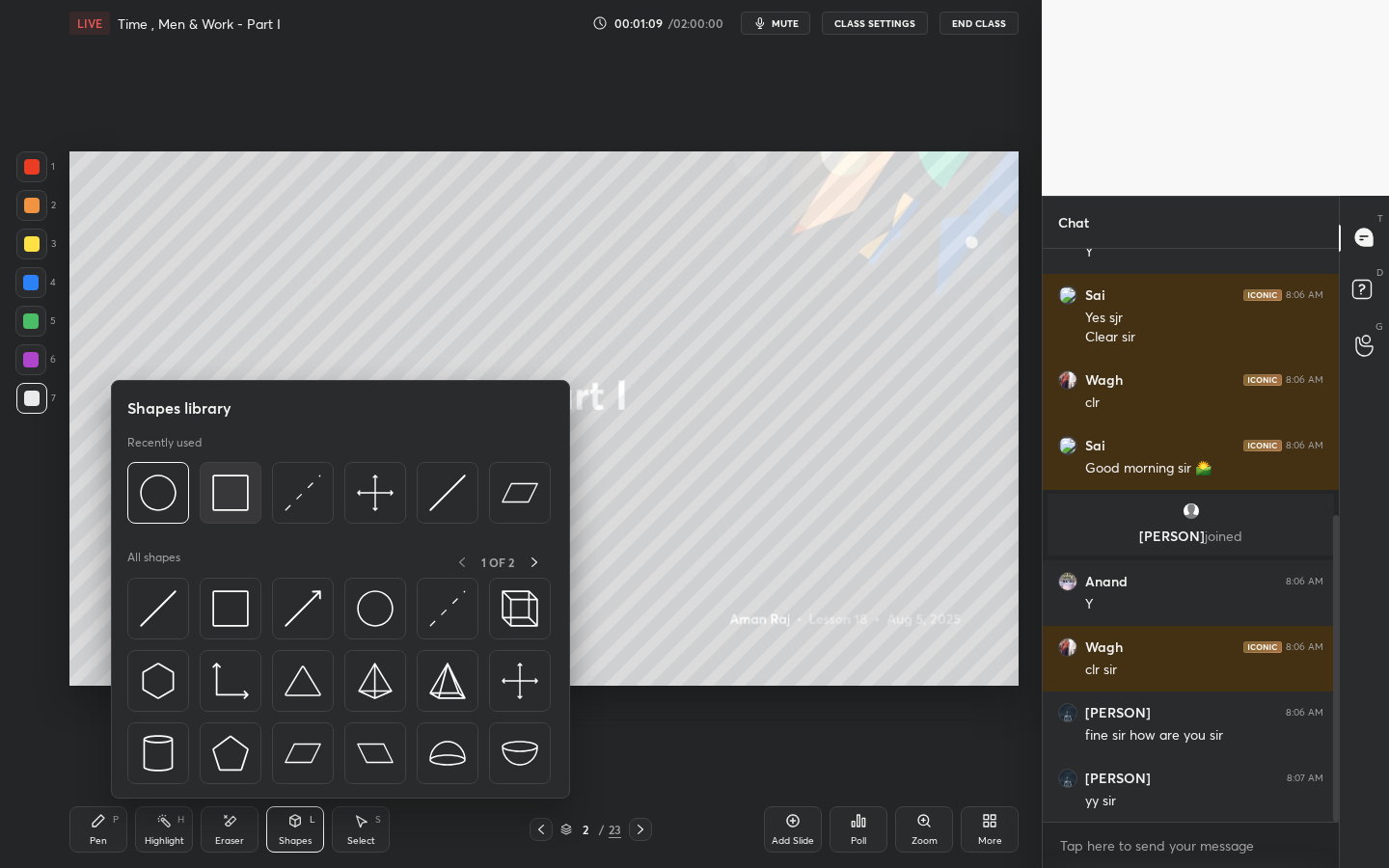 click at bounding box center [231, 493] 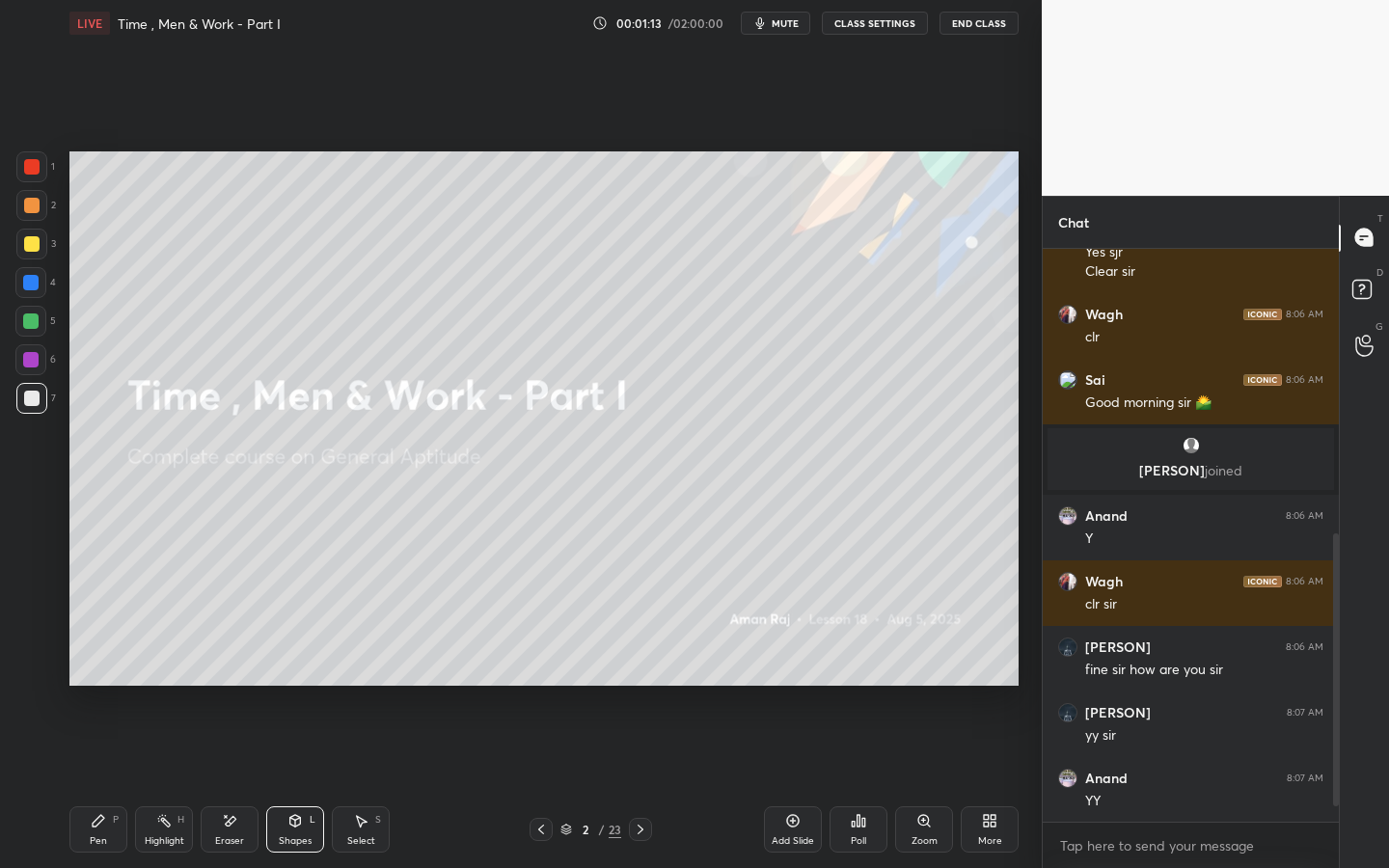 scroll, scrollTop: 632, scrollLeft: 0, axis: vertical 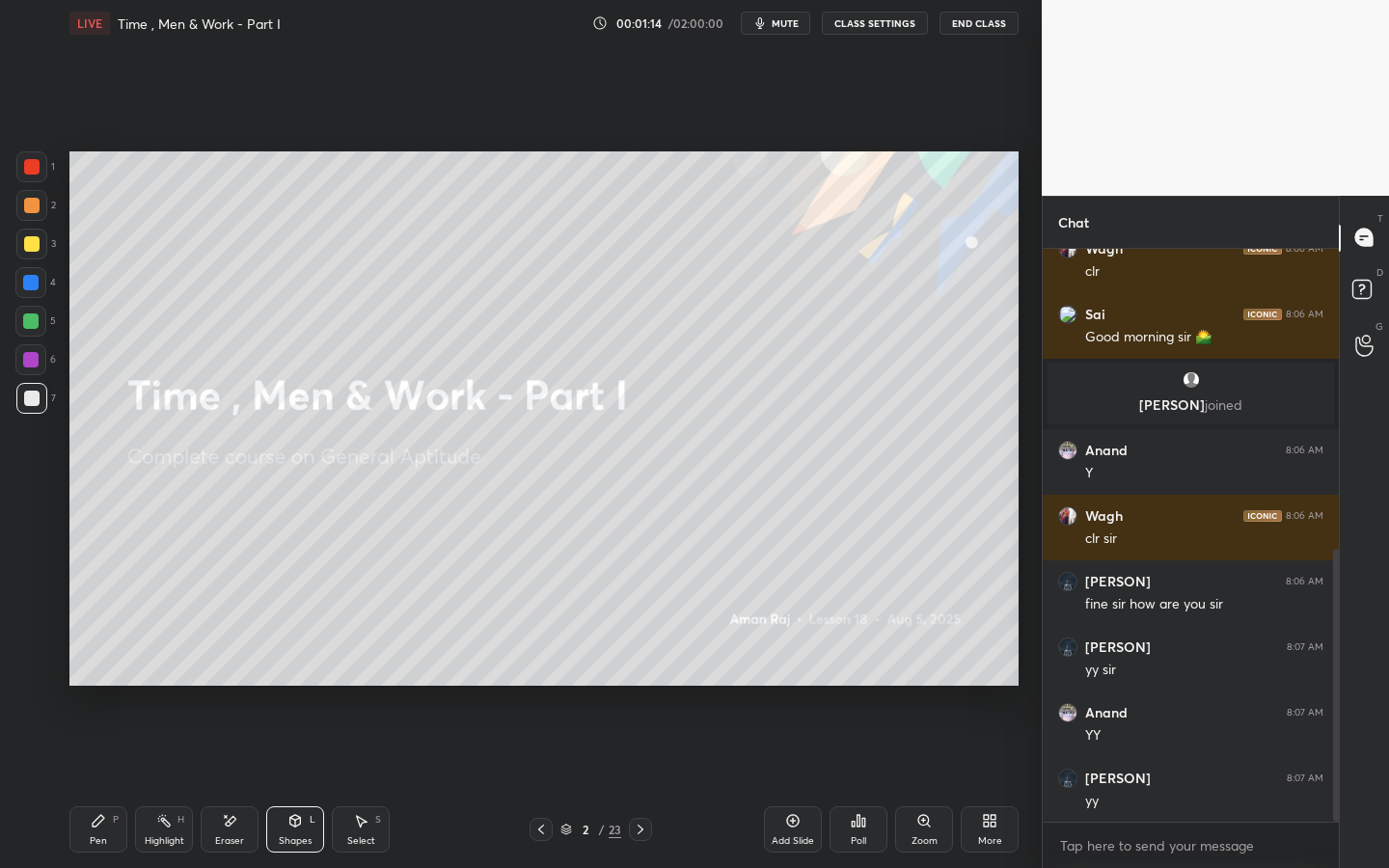 click at bounding box center [32, 244] 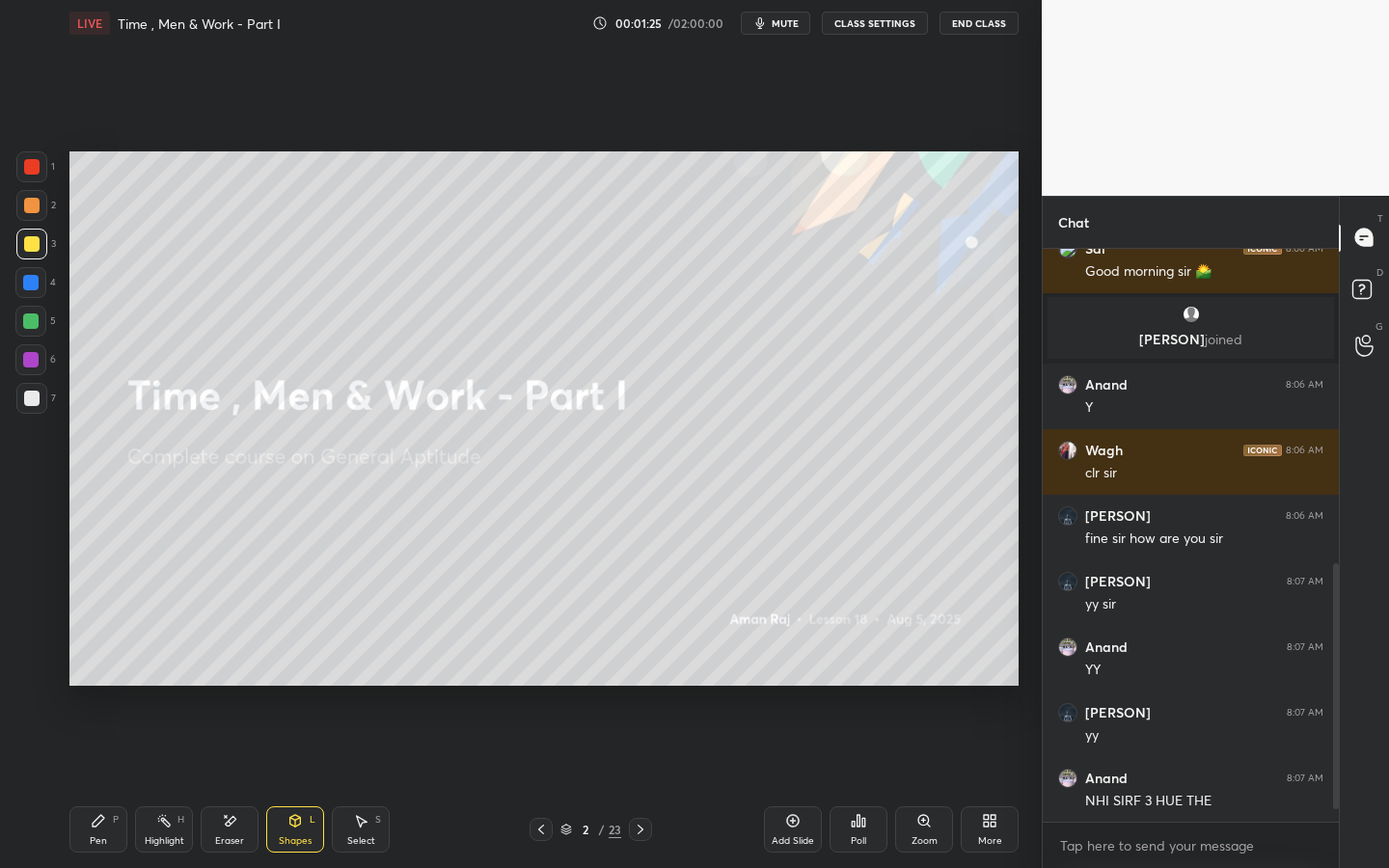 scroll, scrollTop: 763, scrollLeft: 0, axis: vertical 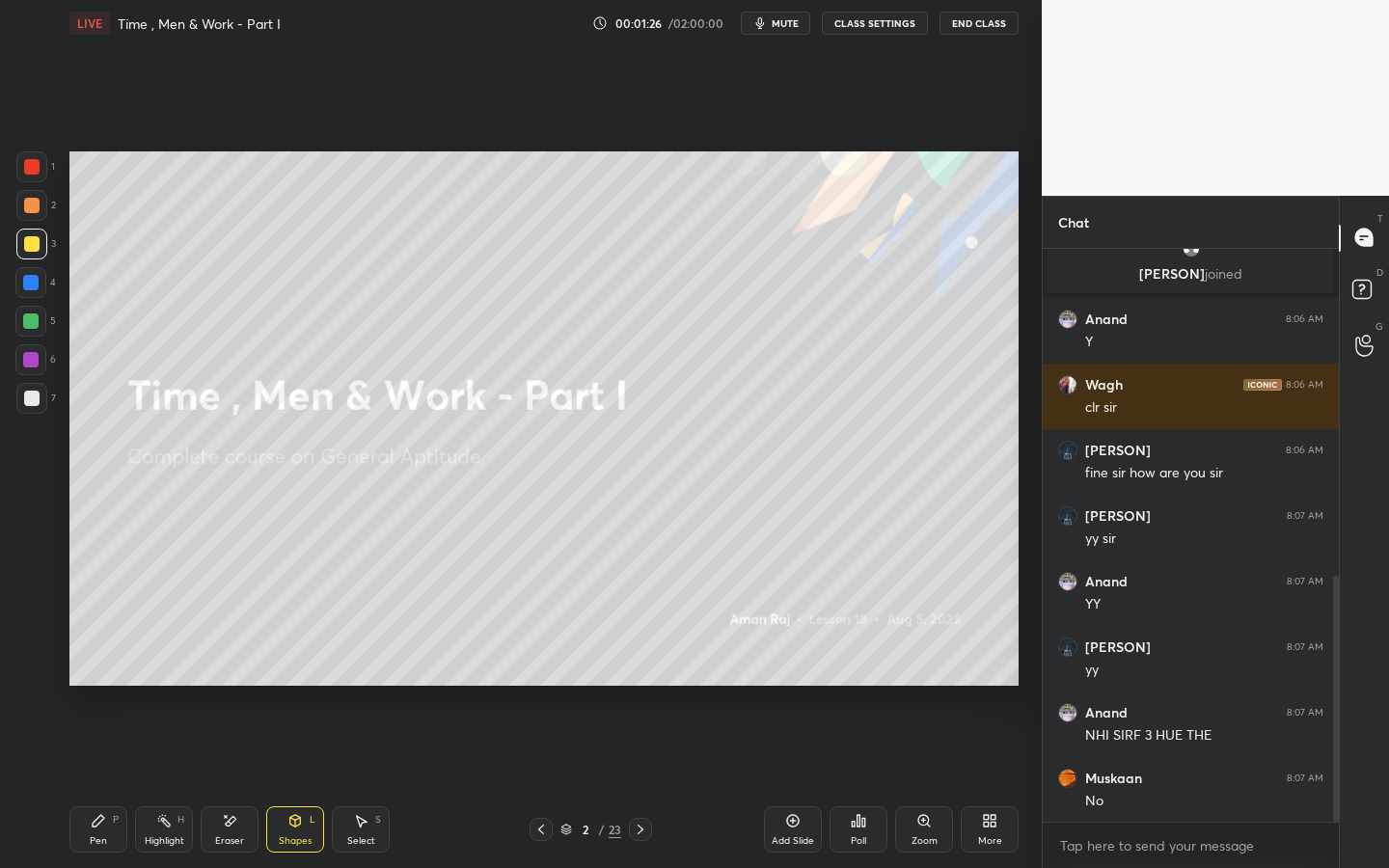 click at bounding box center (32, 167) 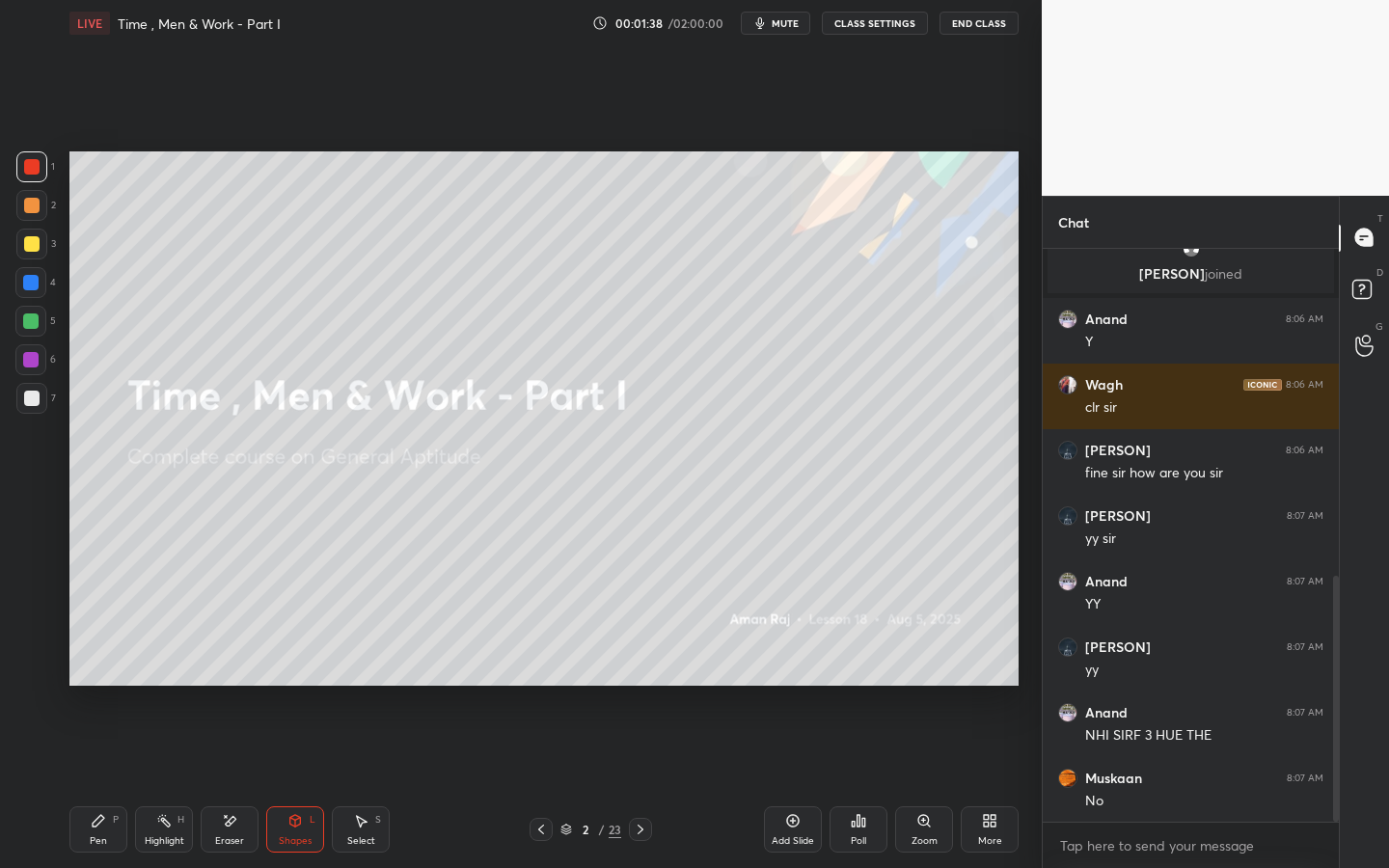 drag, startPoint x: 112, startPoint y: 835, endPoint x: 166, endPoint y: 798, distance: 65.45991 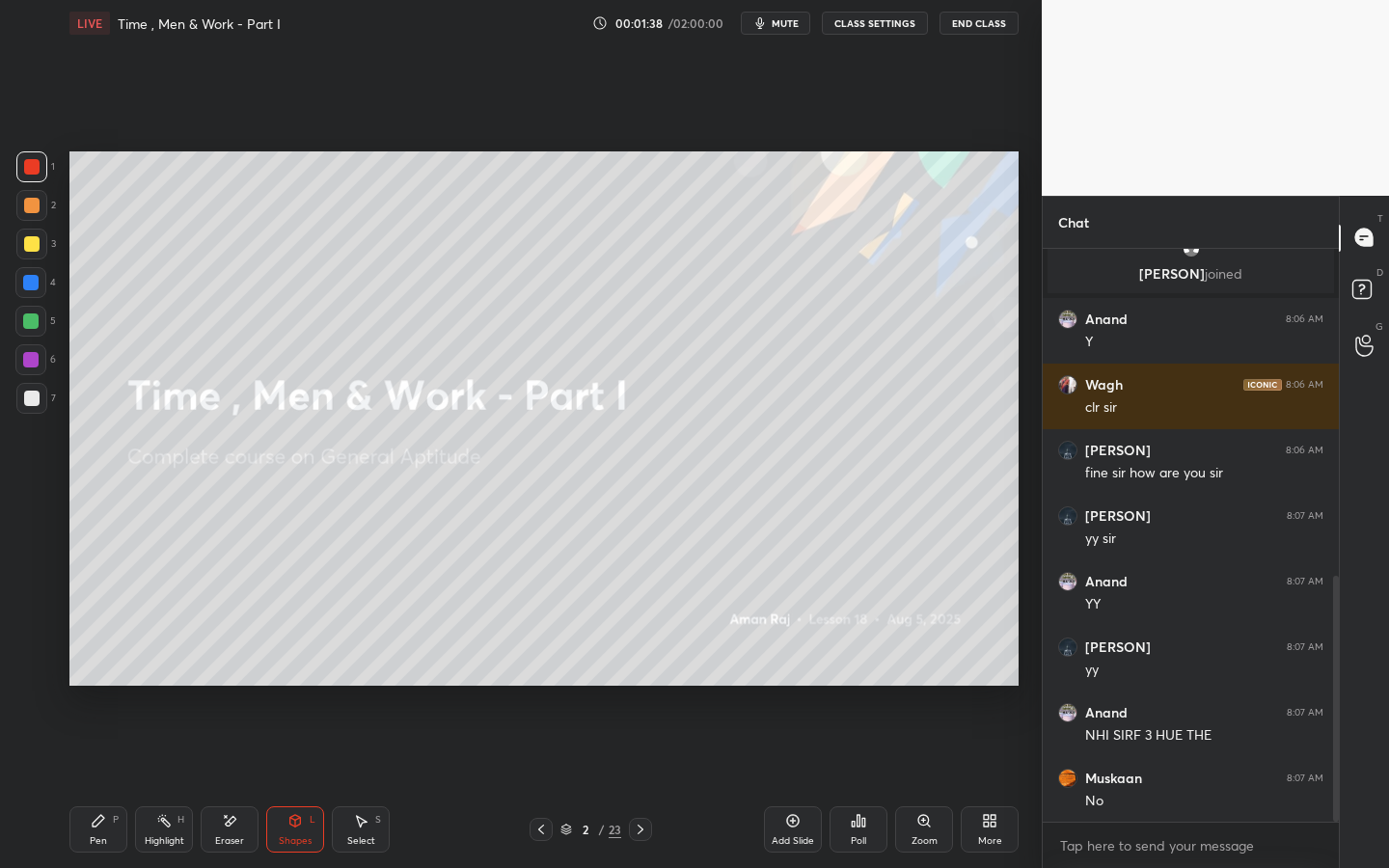 click on "Pen P" at bounding box center (98, 829) 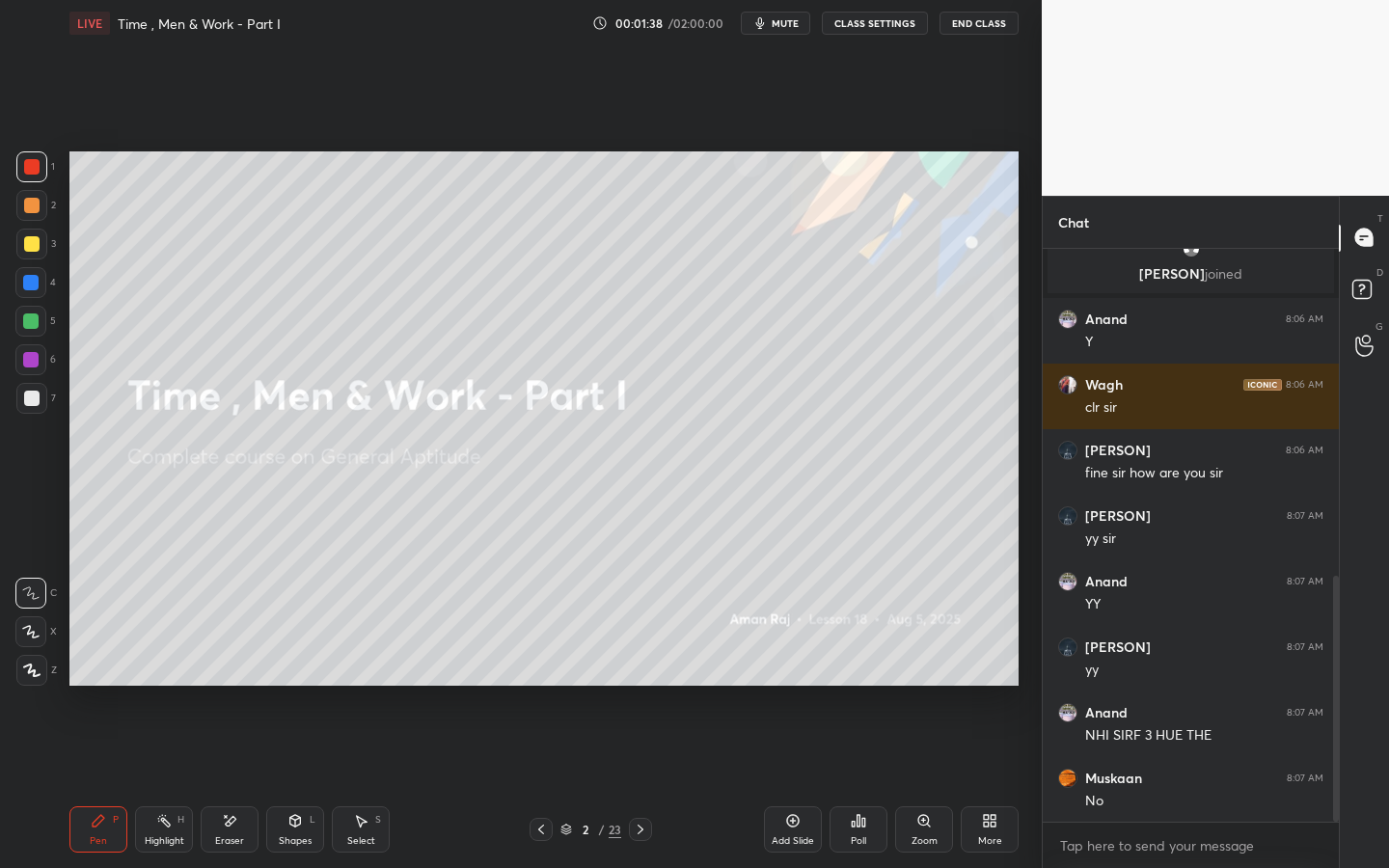 scroll, scrollTop: 782, scrollLeft: 0, axis: vertical 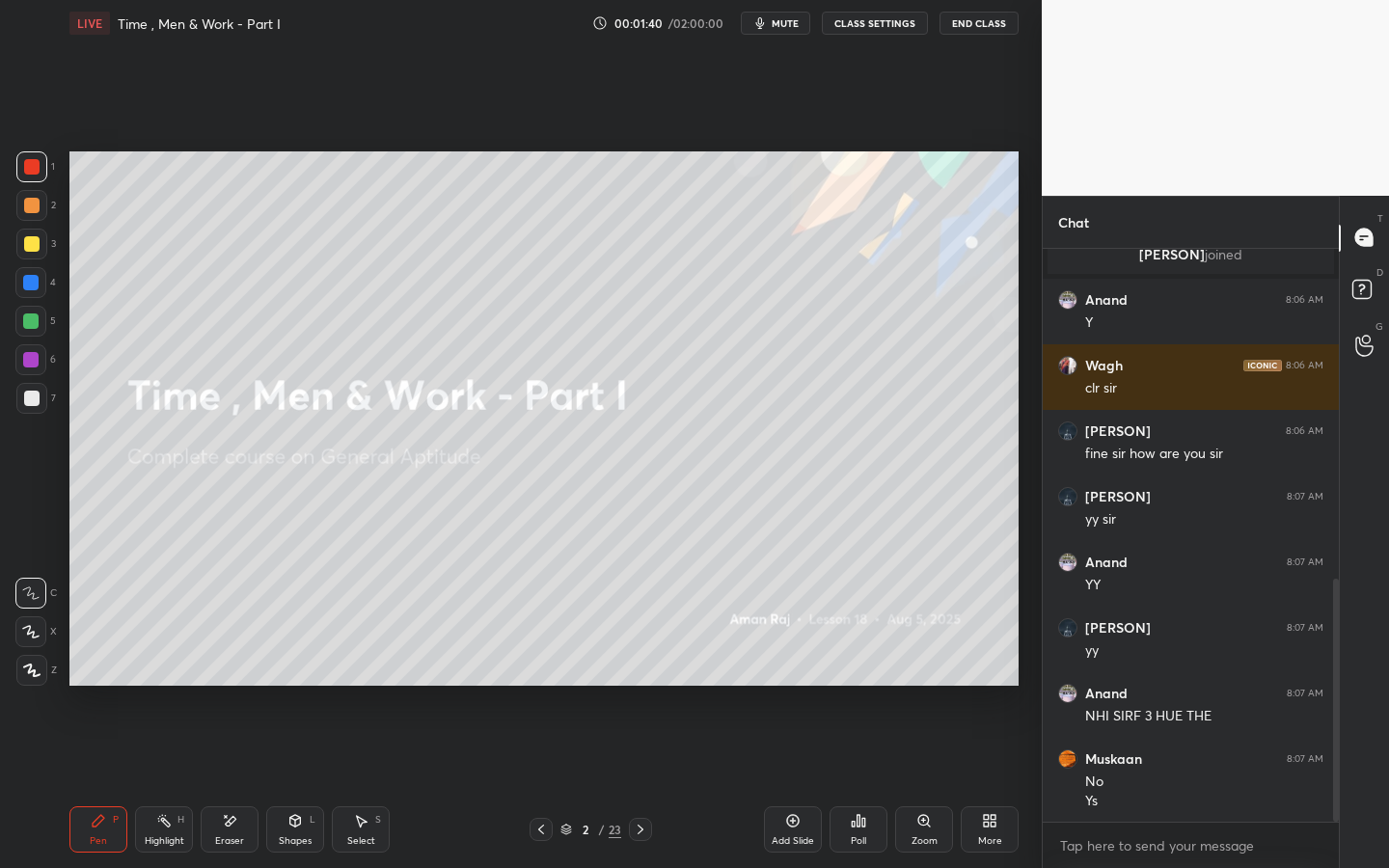 click at bounding box center [640, 829] 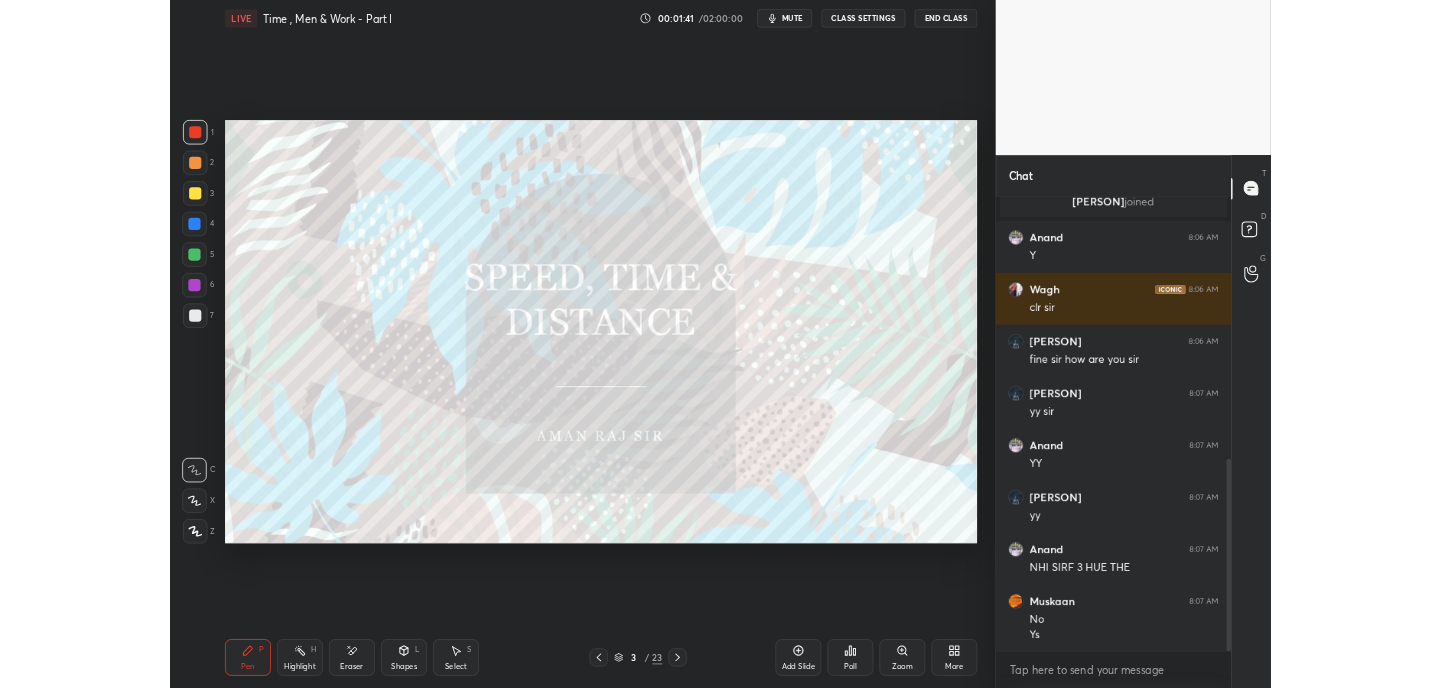 scroll, scrollTop: 879, scrollLeft: 0, axis: vertical 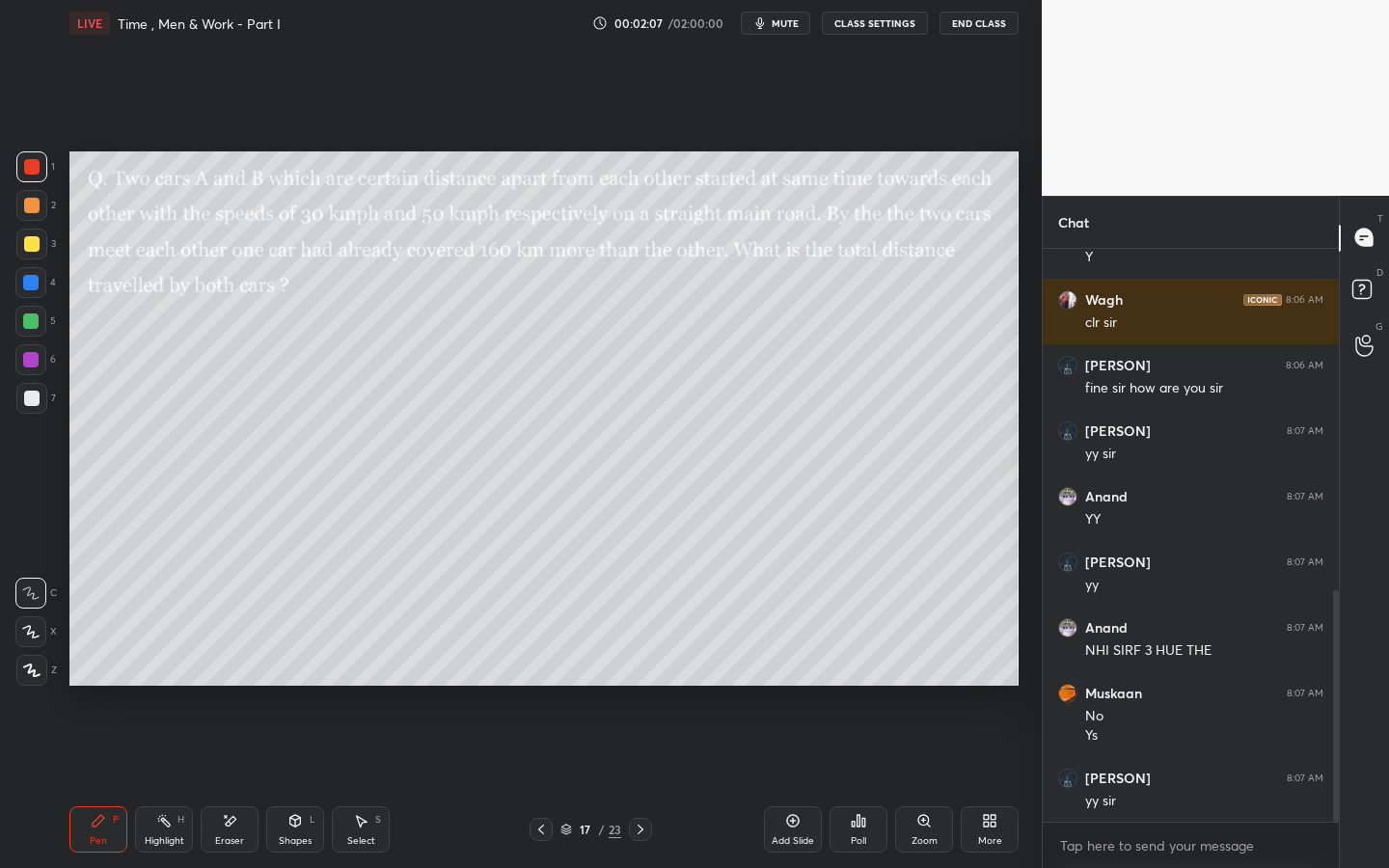click on "More" at bounding box center (990, 829) 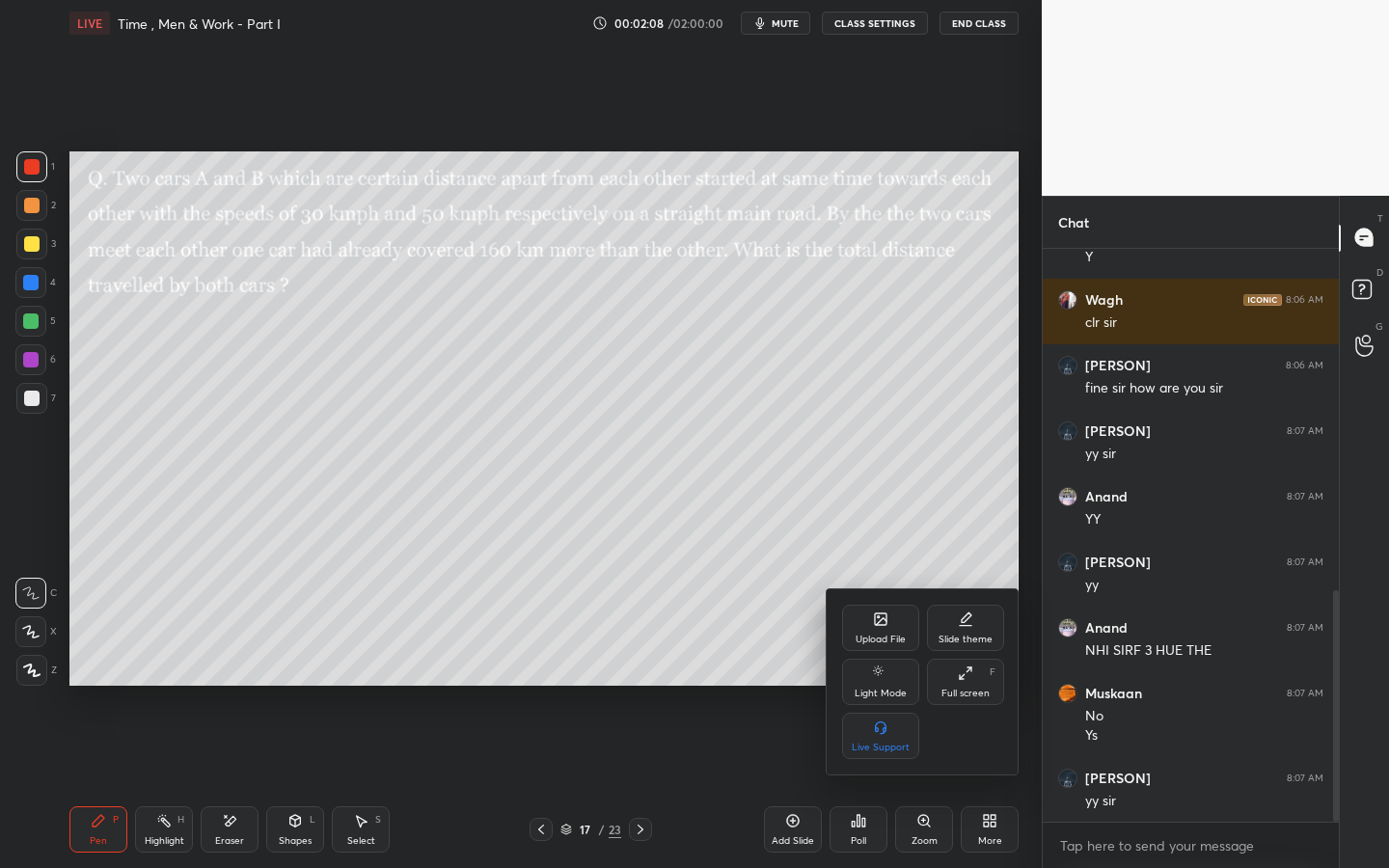 click on "Full screen F" at bounding box center (966, 682) 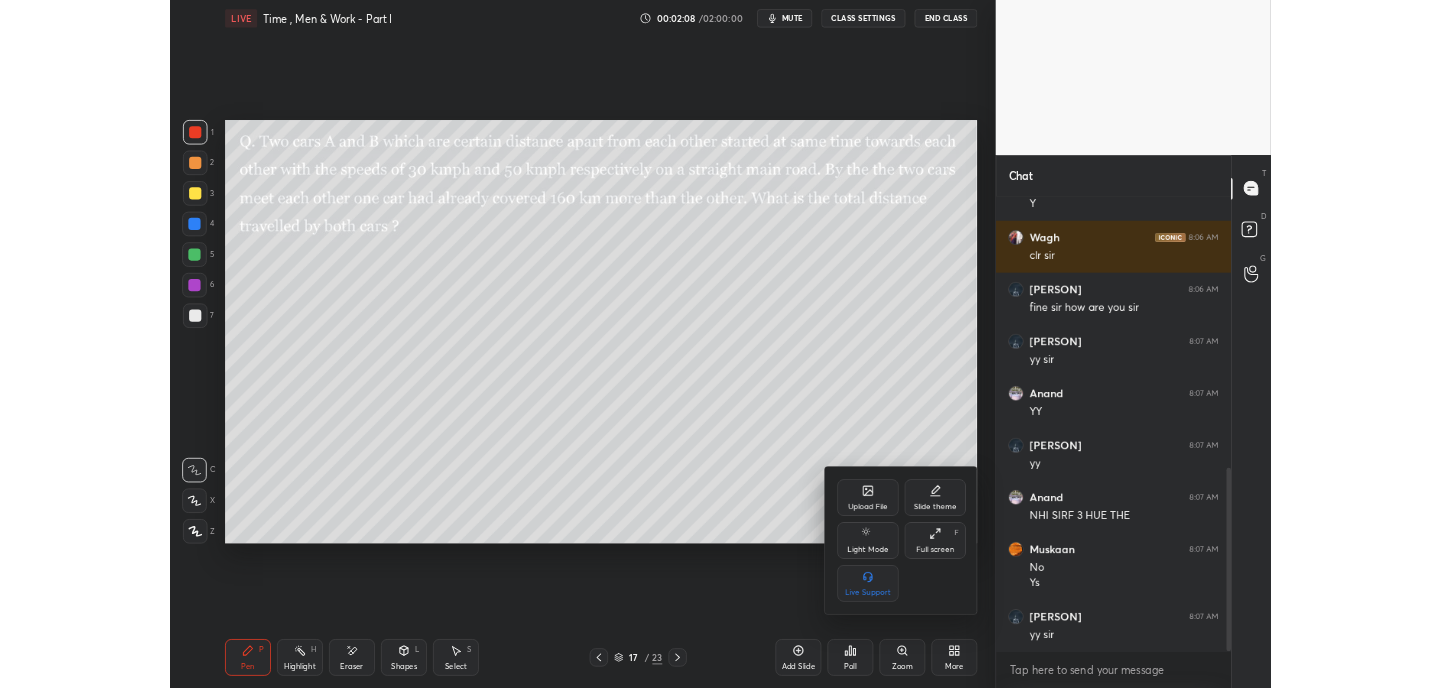 scroll, scrollTop: 560, scrollLeft: 1000, axis: both 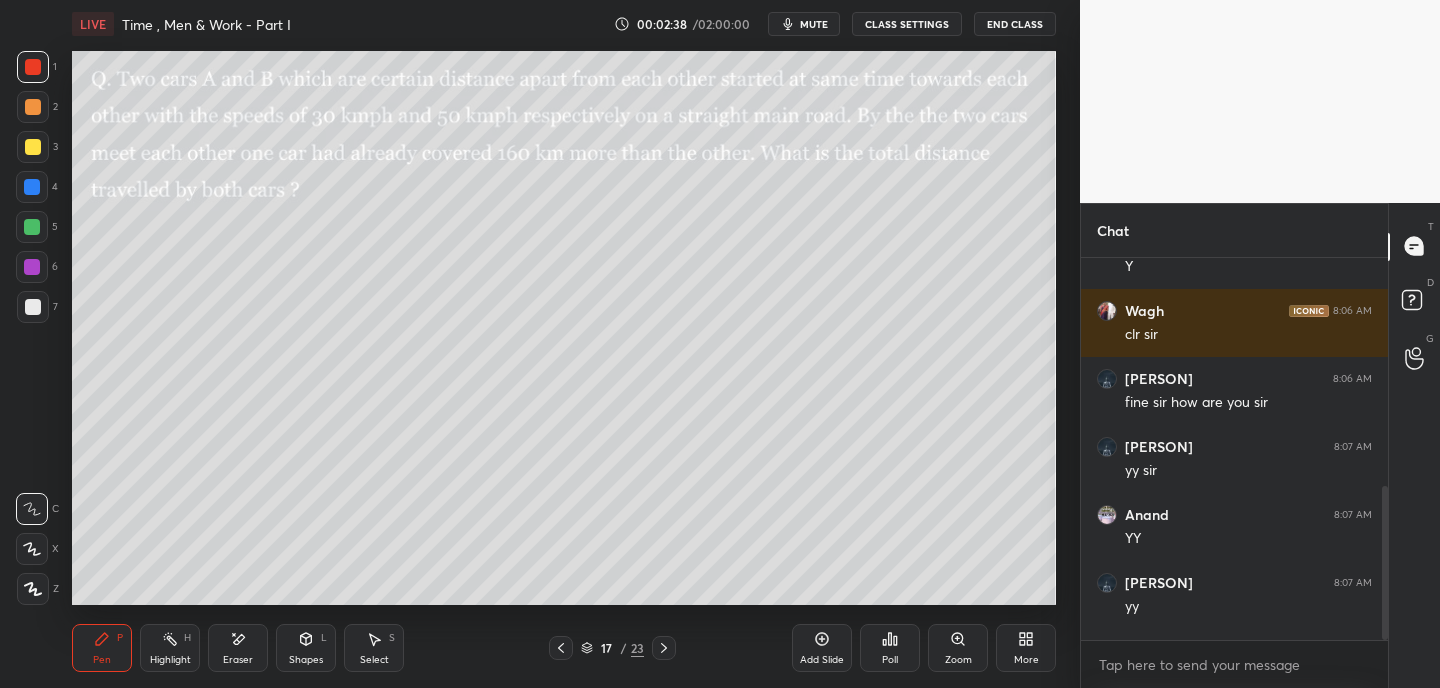 click 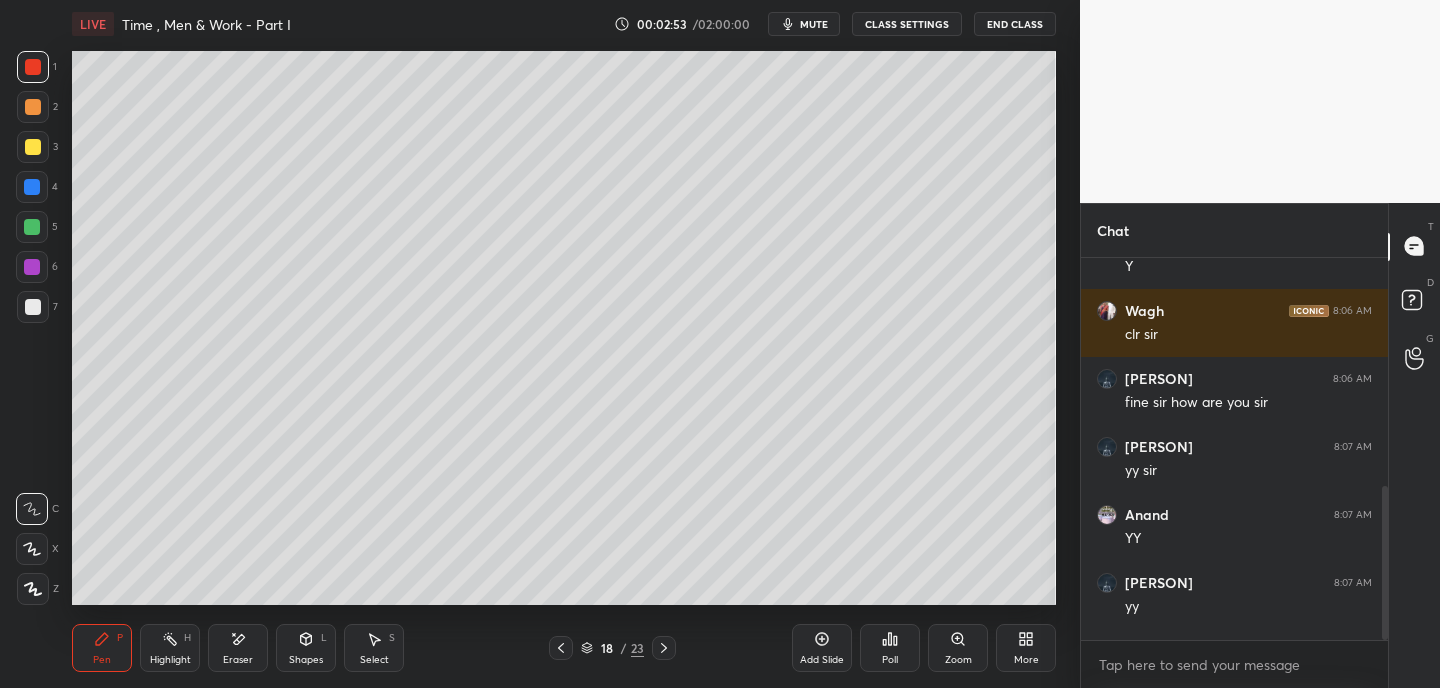 click on "More" at bounding box center (1026, 660) 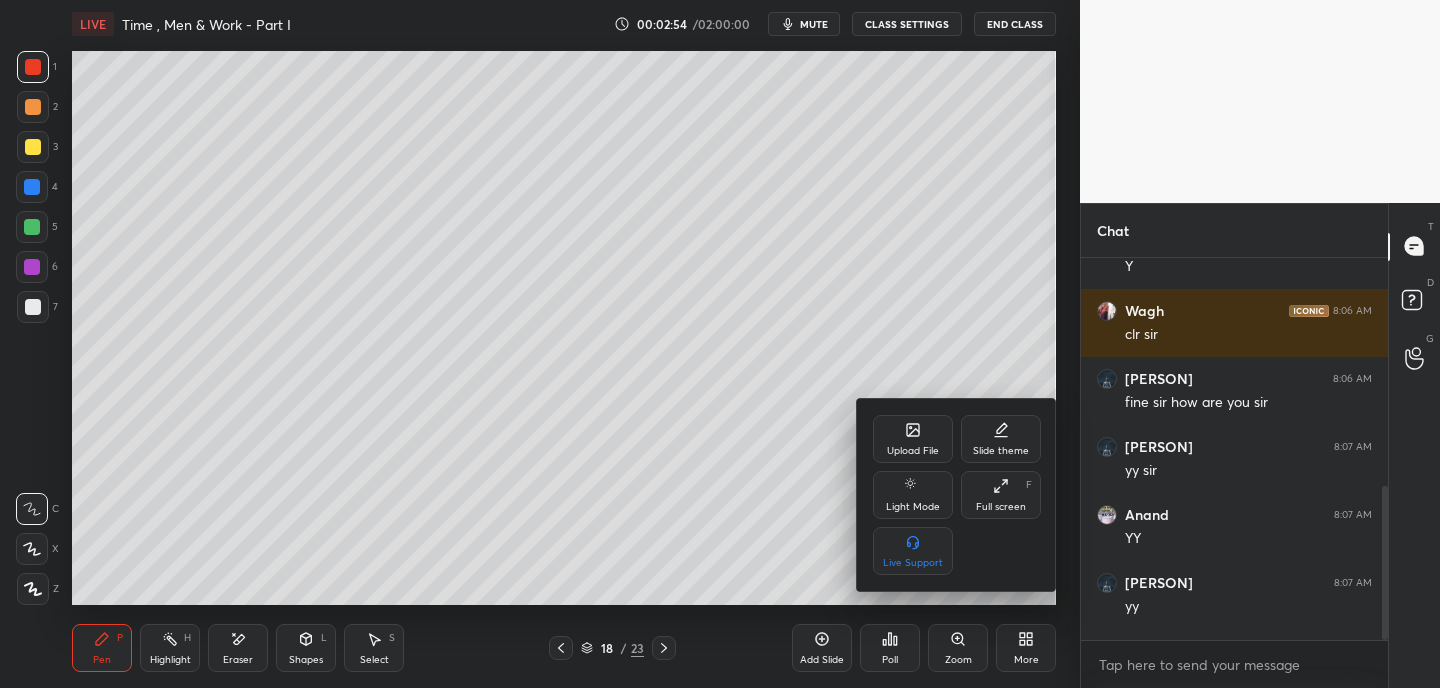 click on "Full screen F" at bounding box center (1001, 495) 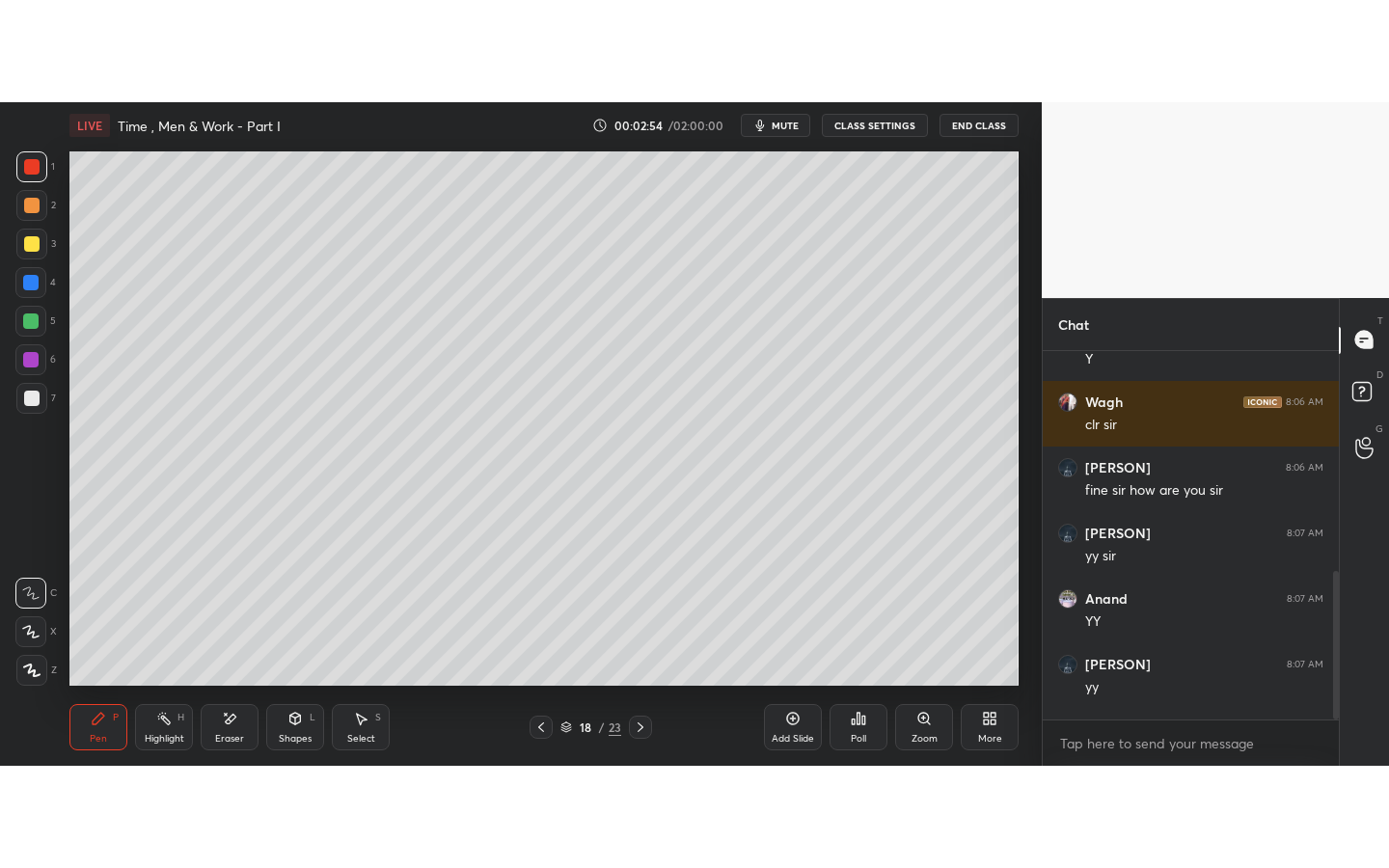 scroll, scrollTop: 95700, scrollLeft: 95494, axis: both 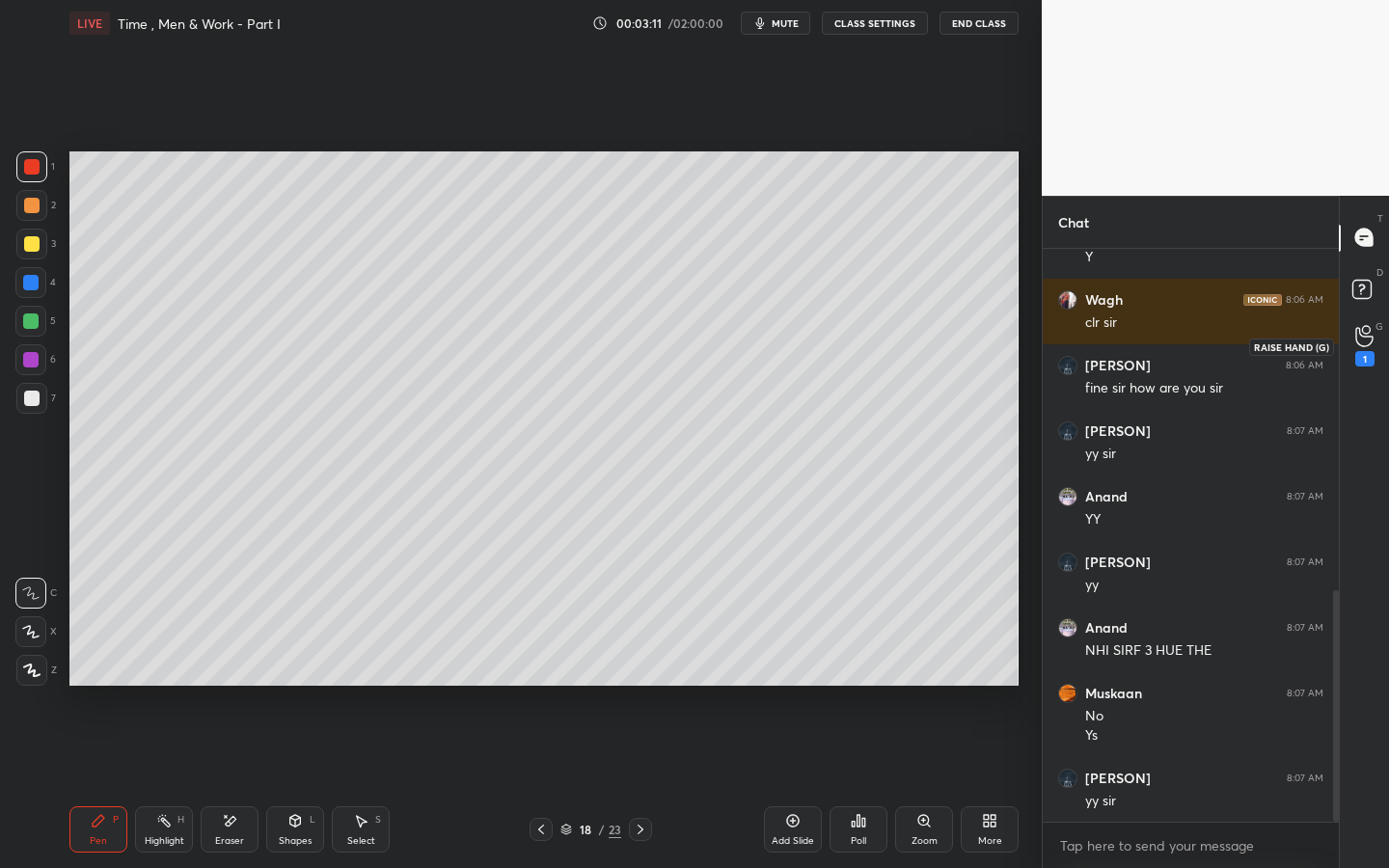 click 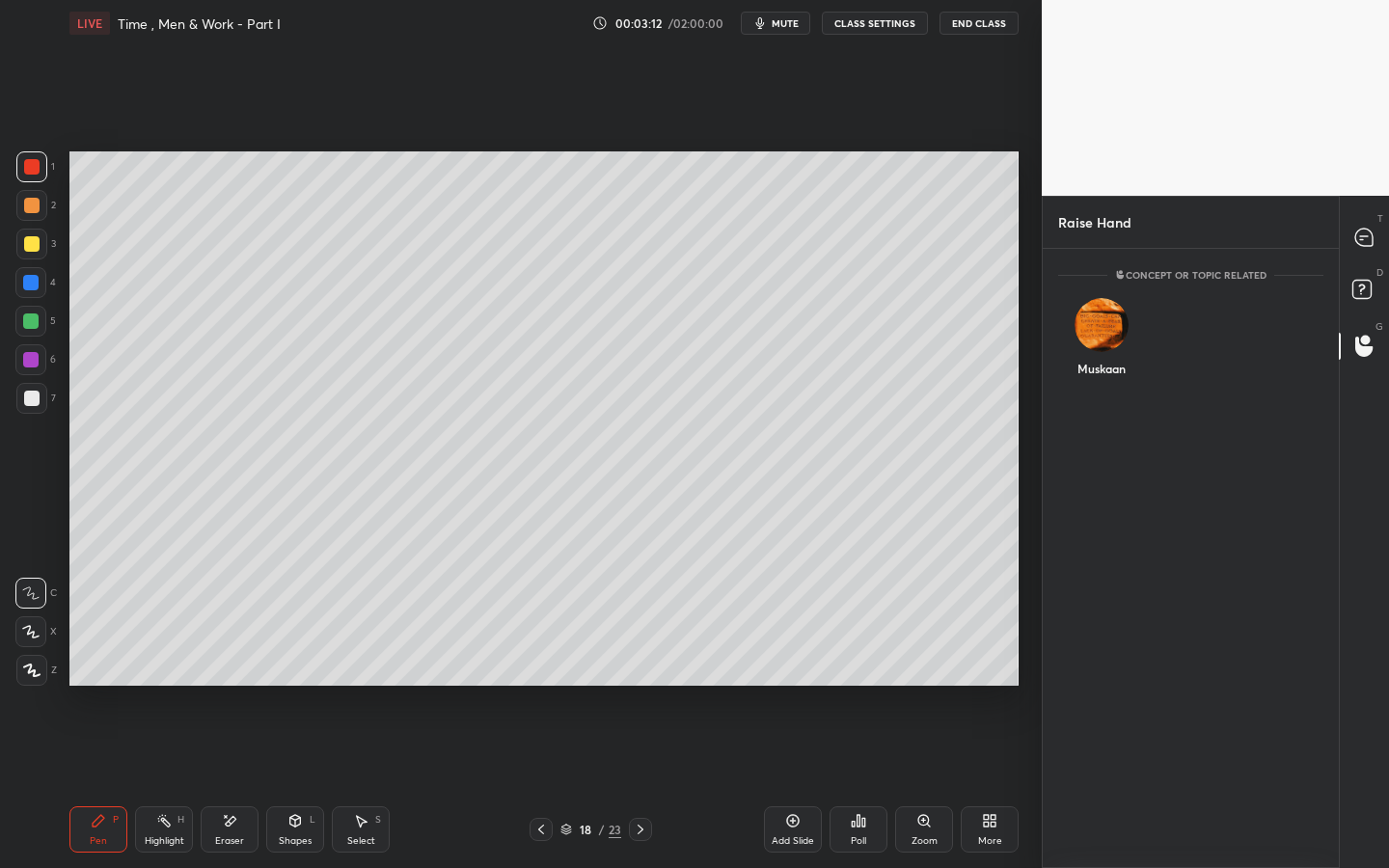 scroll, scrollTop: 613, scrollLeft: 290, axis: both 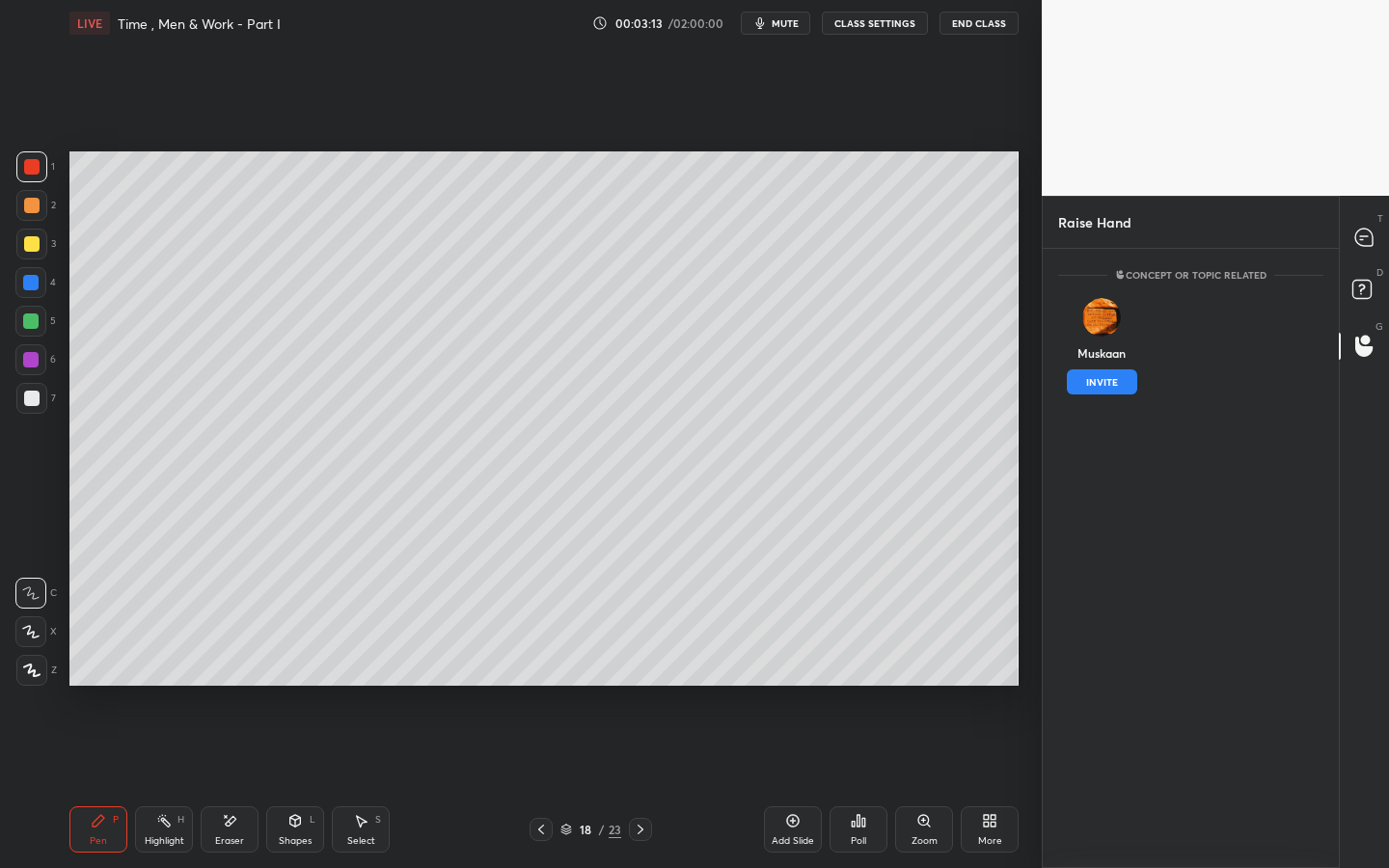 click on "INVITE" at bounding box center [1102, 382] 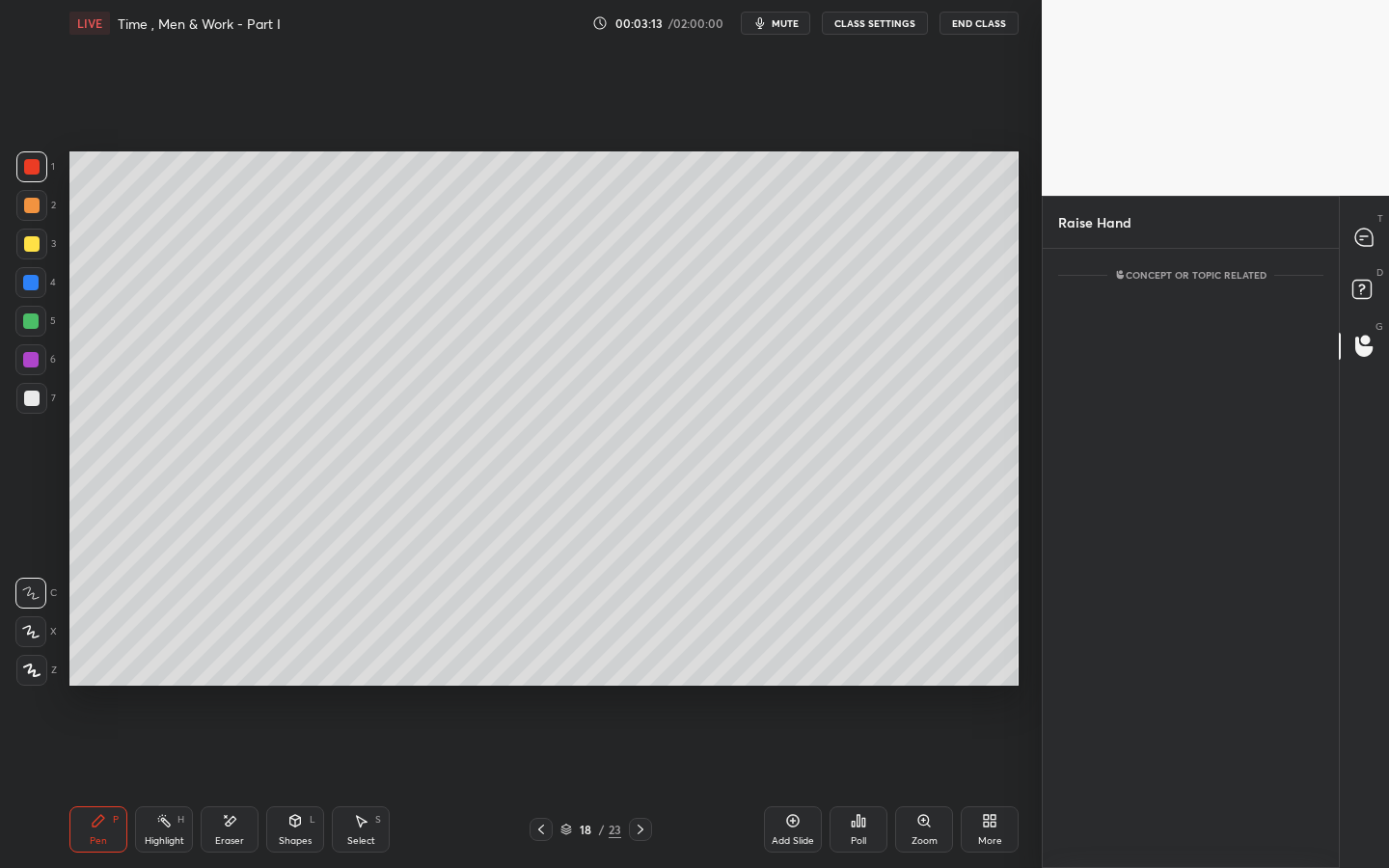 scroll, scrollTop: 535, scrollLeft: 290, axis: both 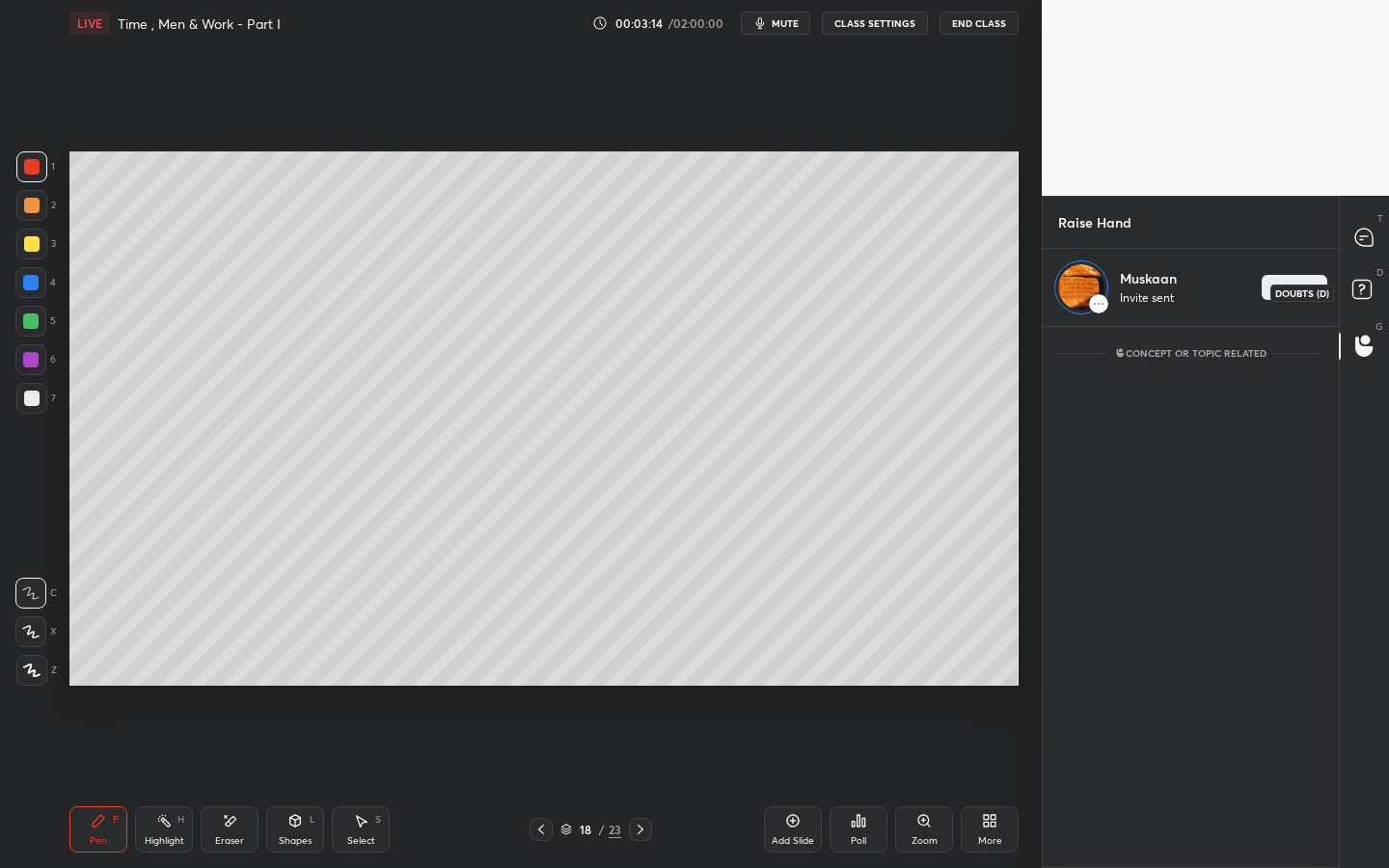 drag, startPoint x: 1359, startPoint y: 288, endPoint x: 1363, endPoint y: 279, distance: 9.848858 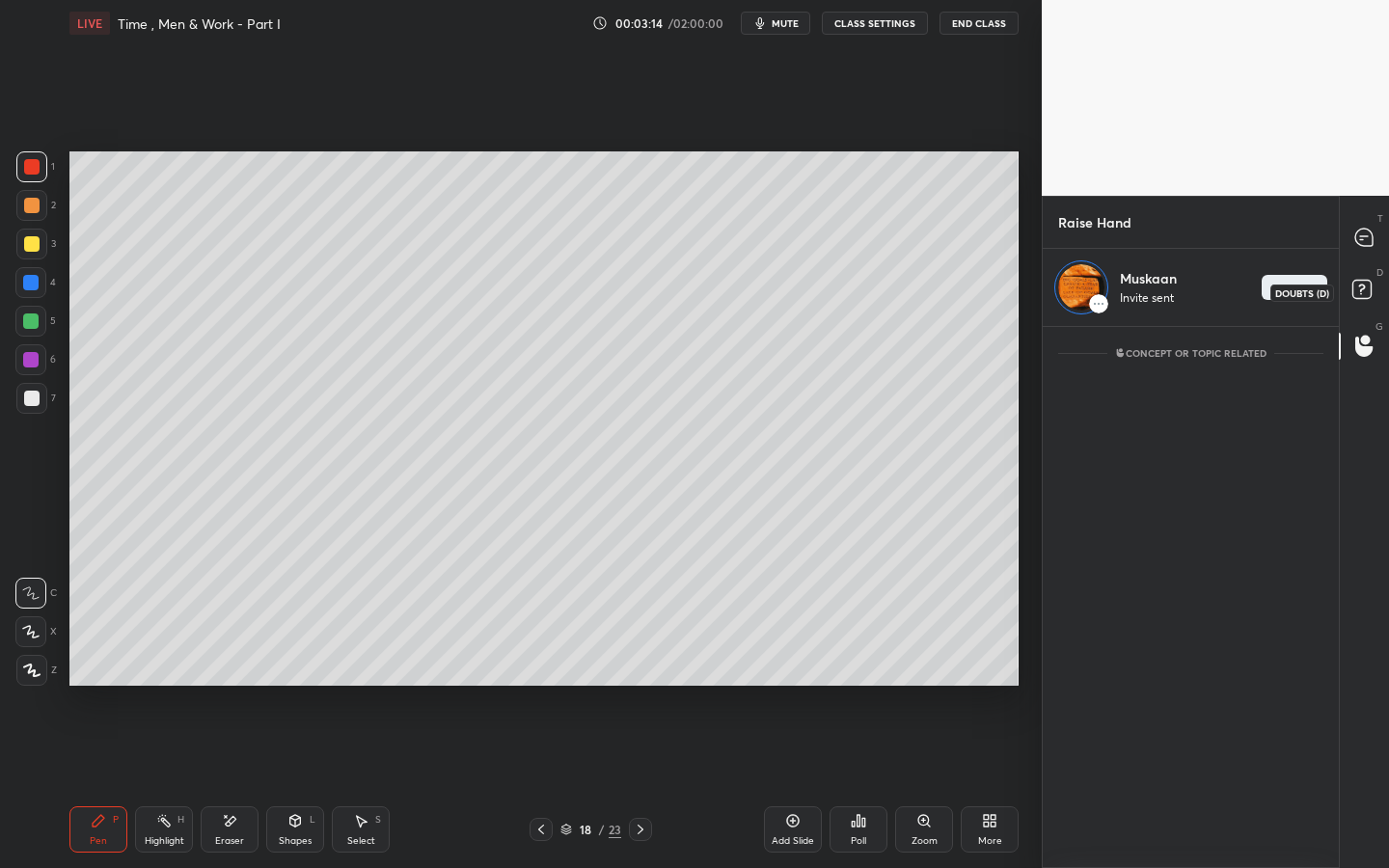 click 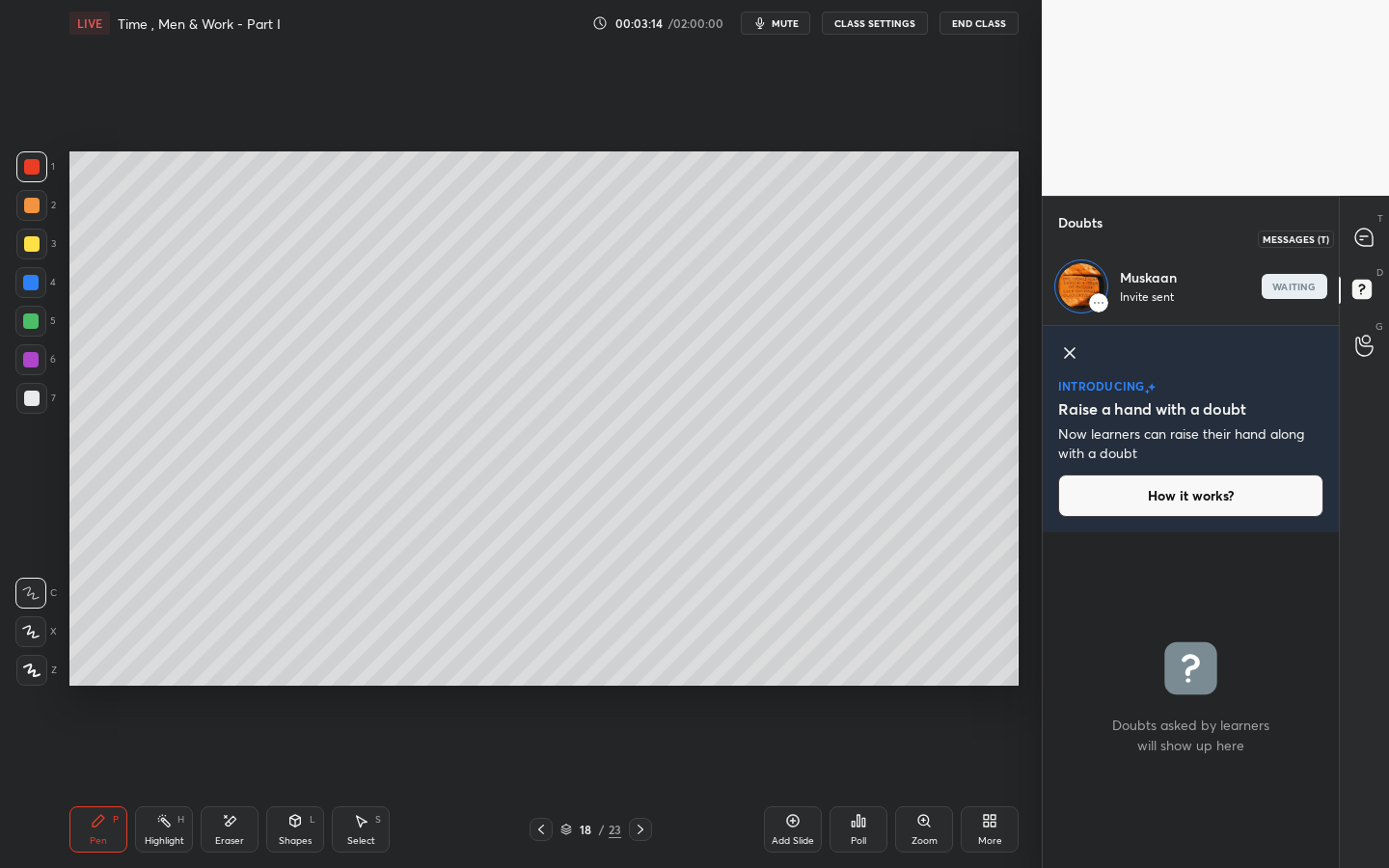 click at bounding box center [1365, 238] 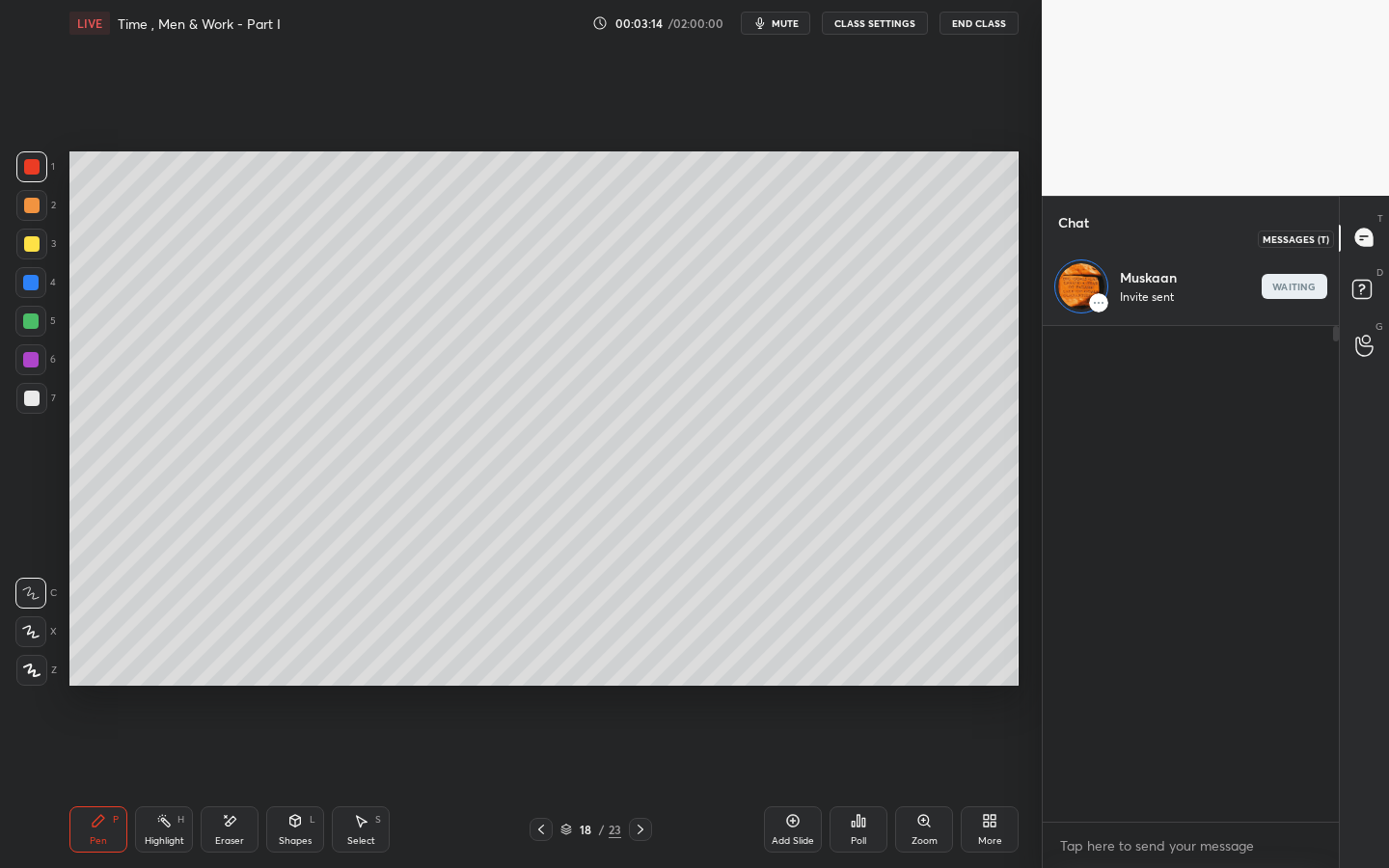 scroll, scrollTop: 926, scrollLeft: 0, axis: vertical 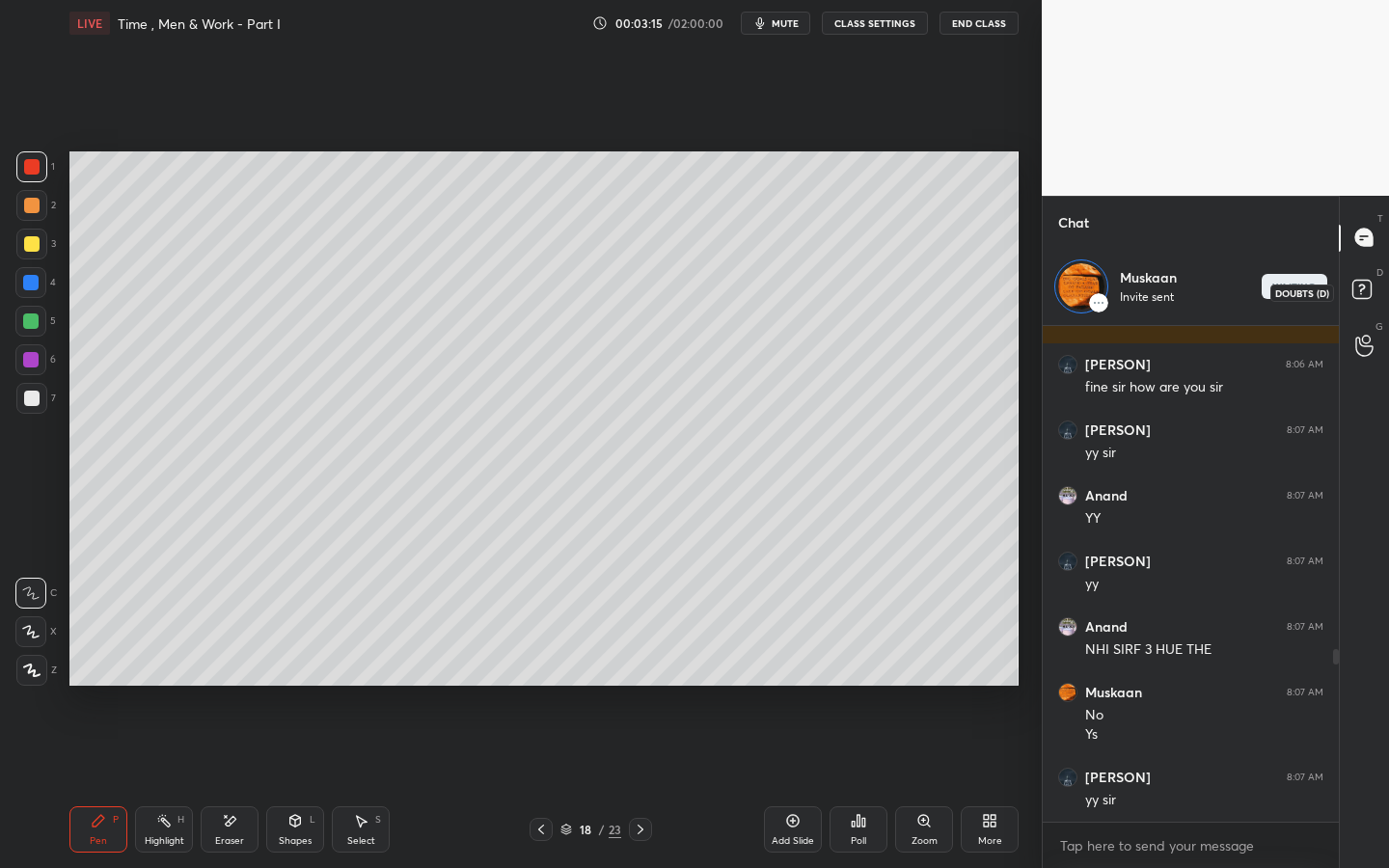 click 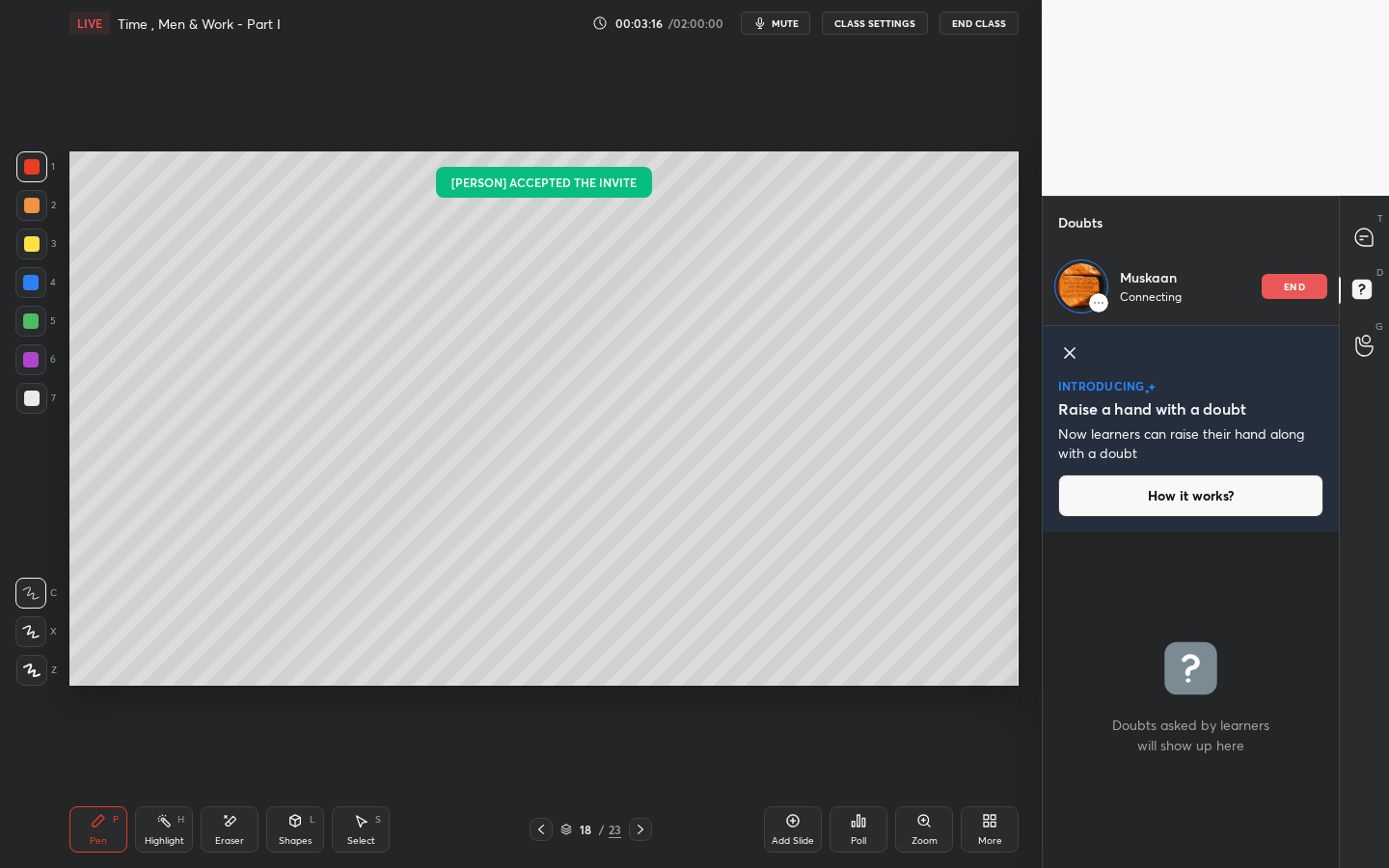 click 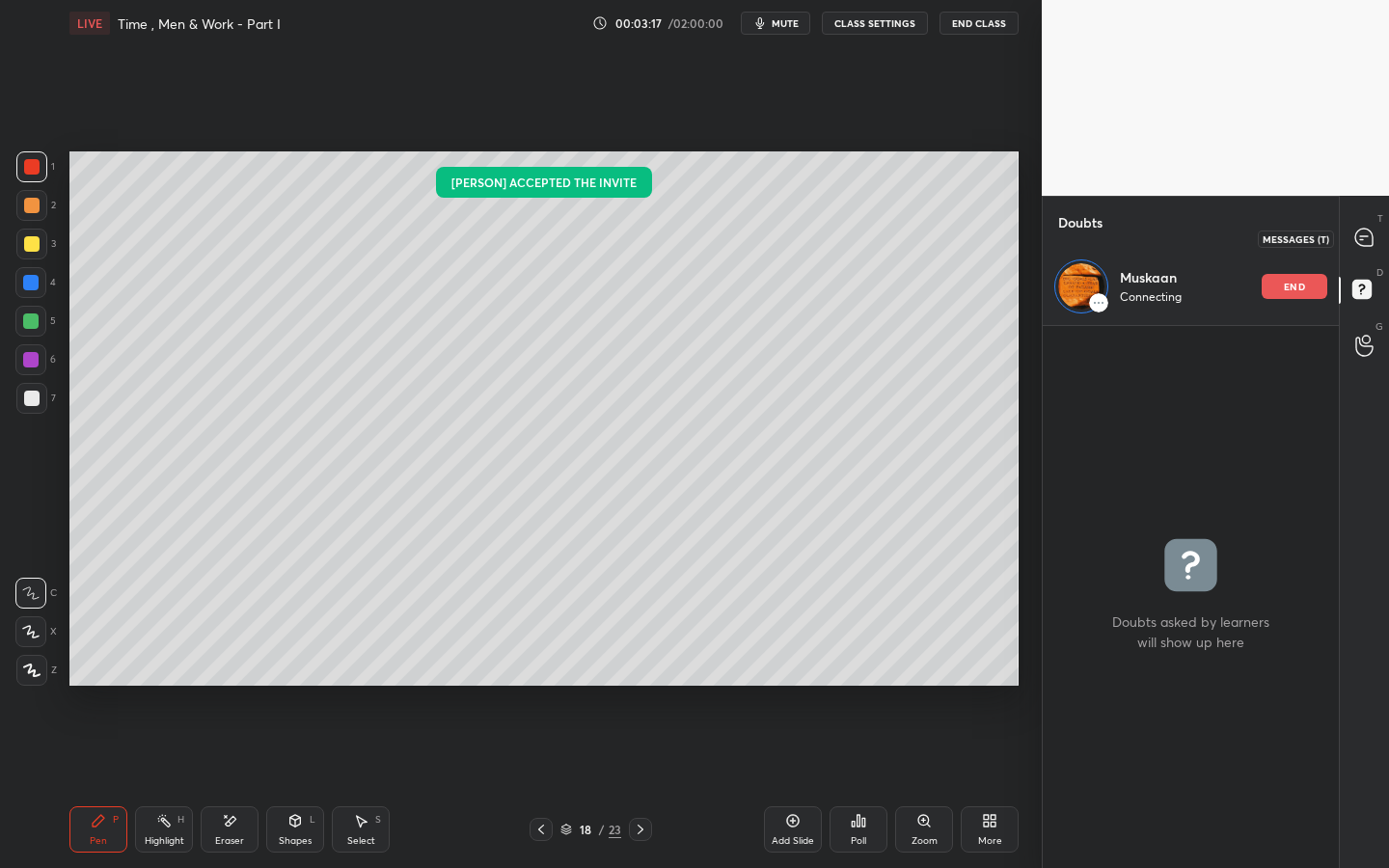 click 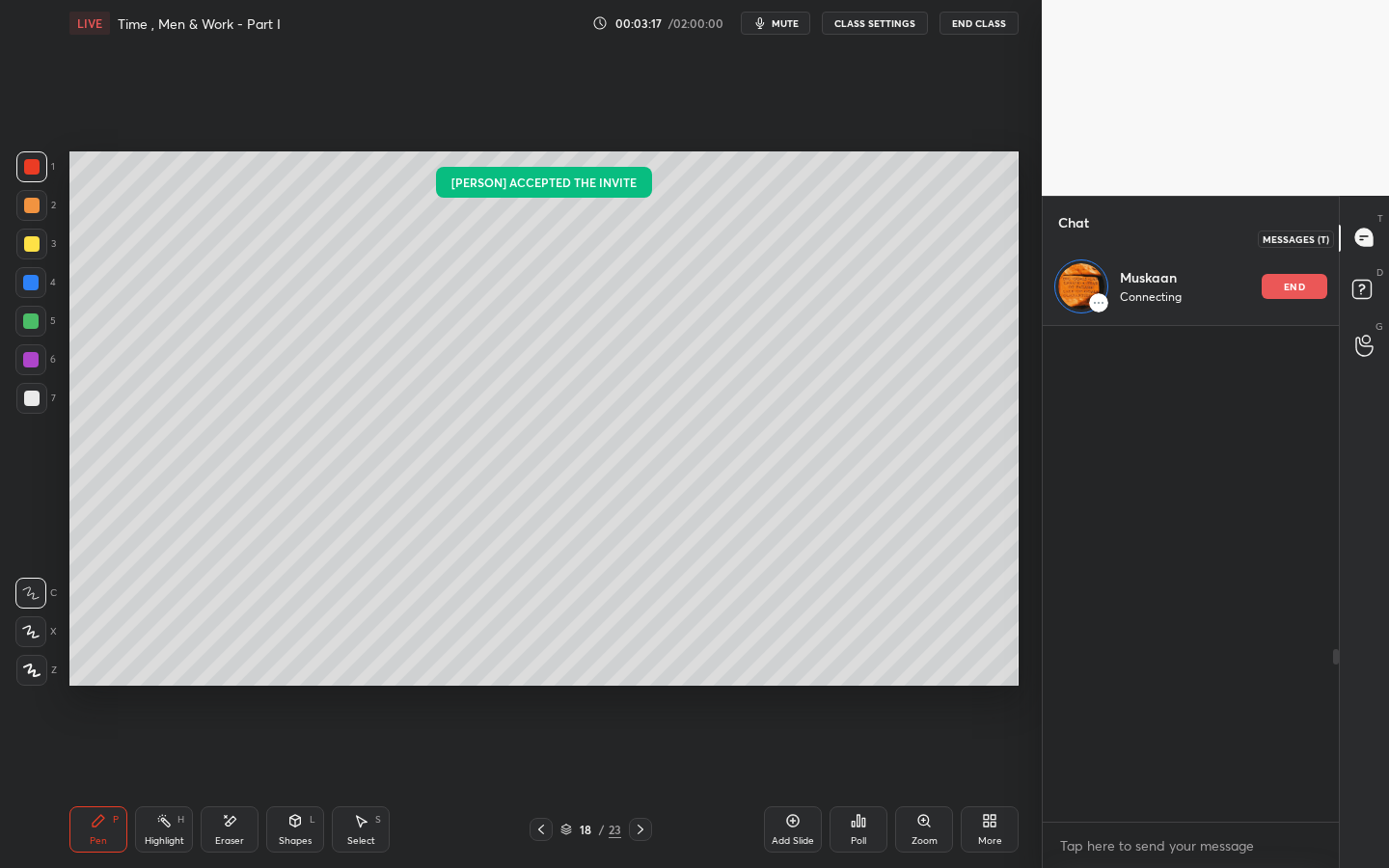 scroll, scrollTop: 926, scrollLeft: 0, axis: vertical 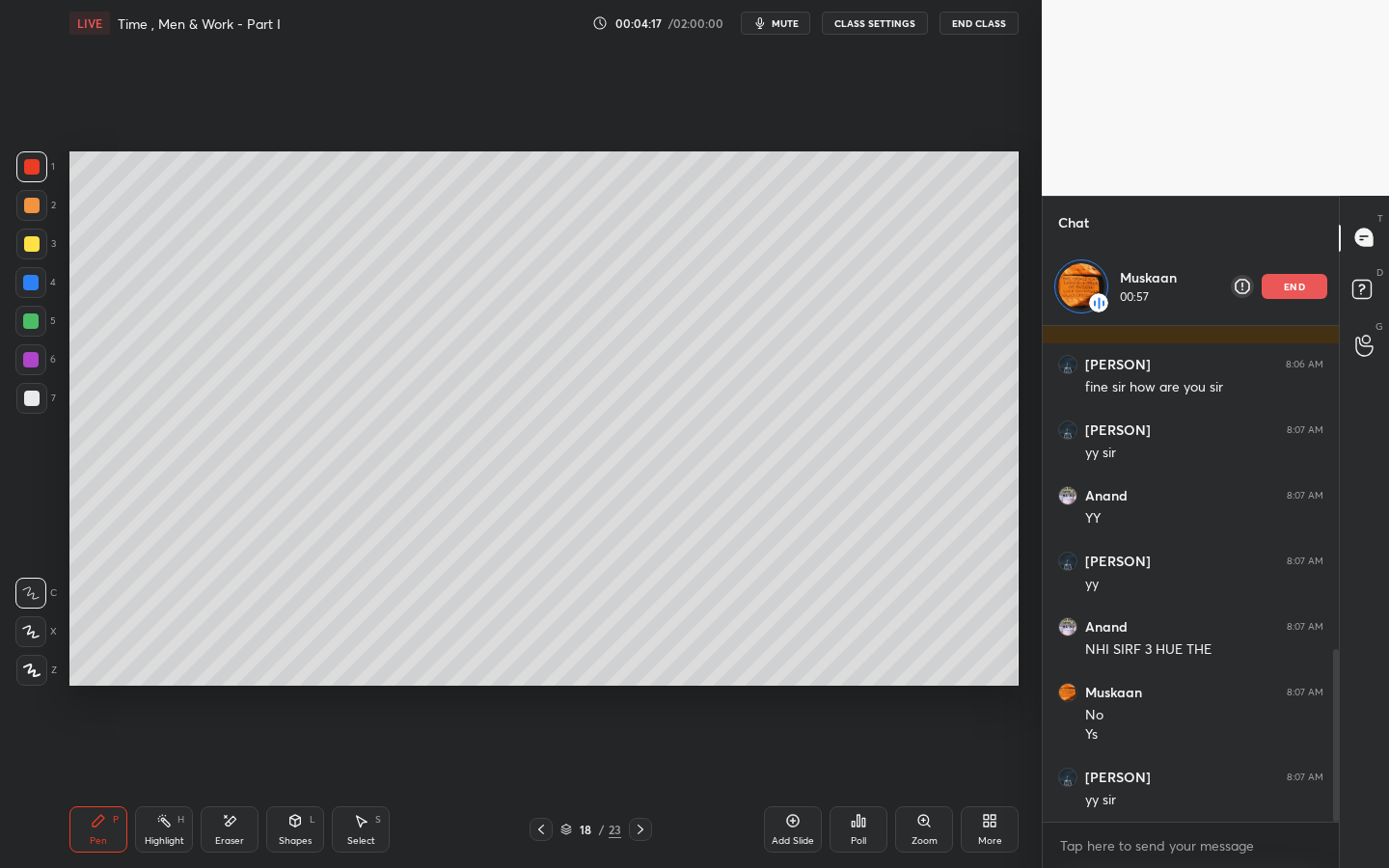 click on "end" at bounding box center (1294, 286) 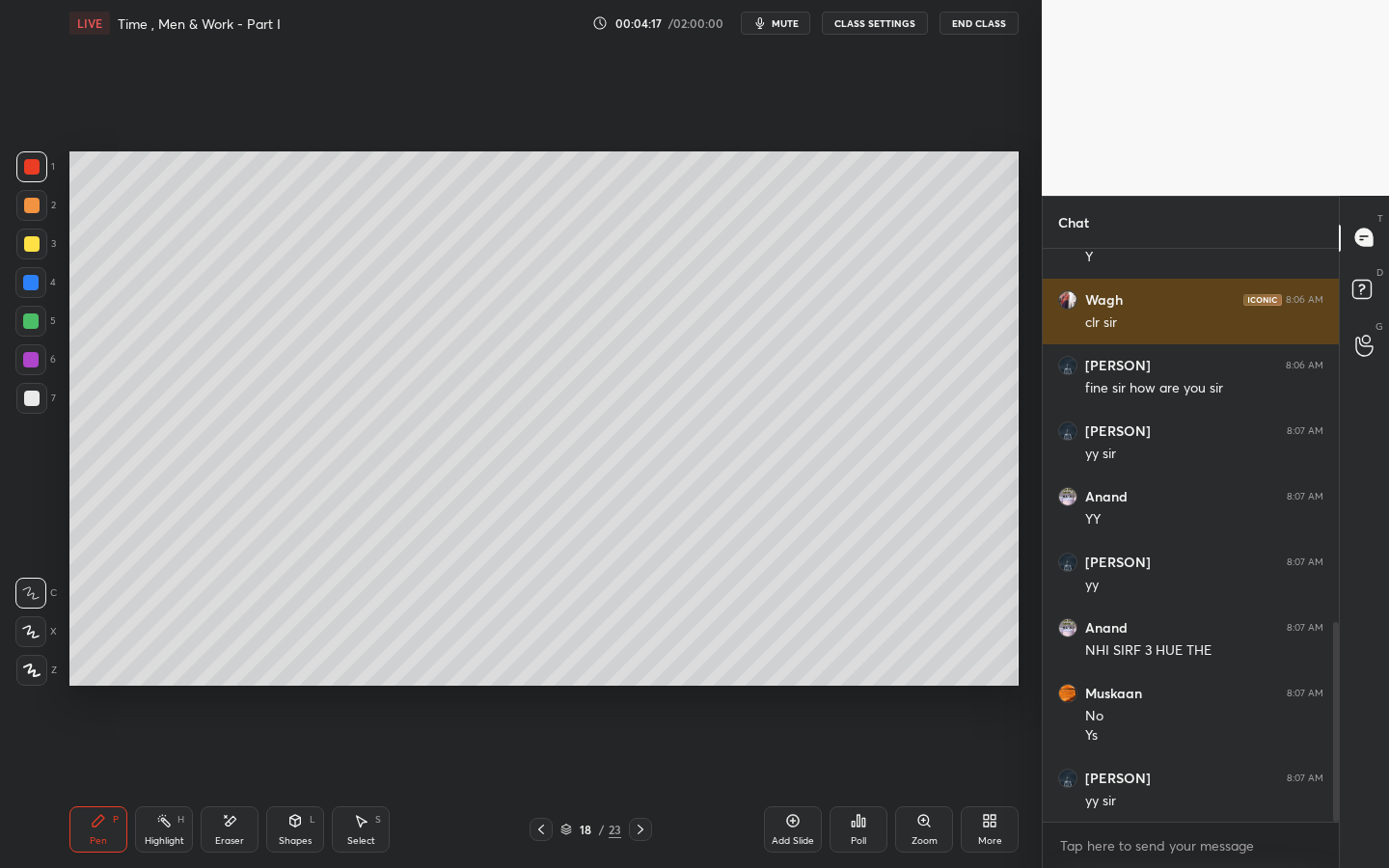 scroll, scrollTop: 7, scrollLeft: 7, axis: both 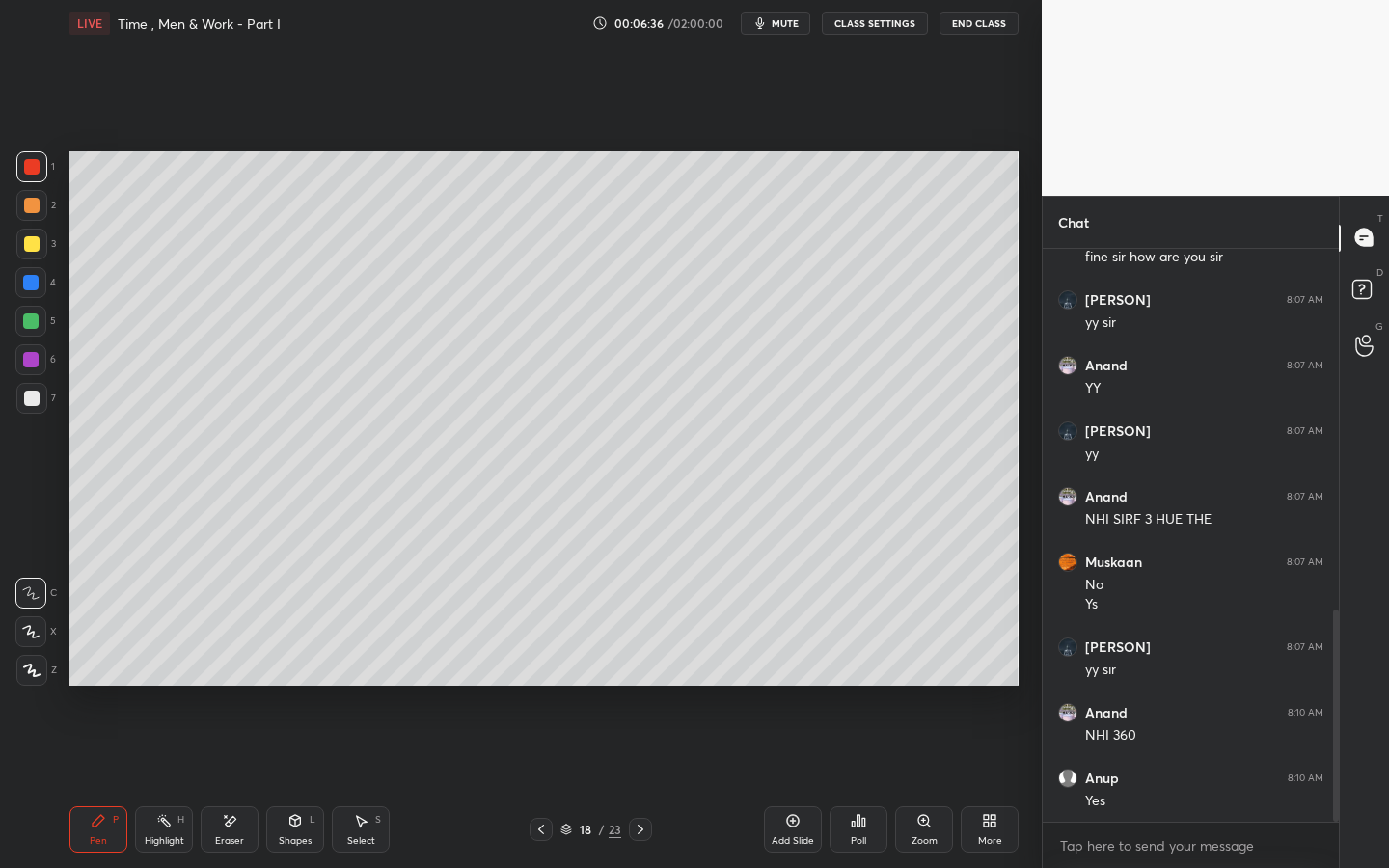 click at bounding box center [32, 205] 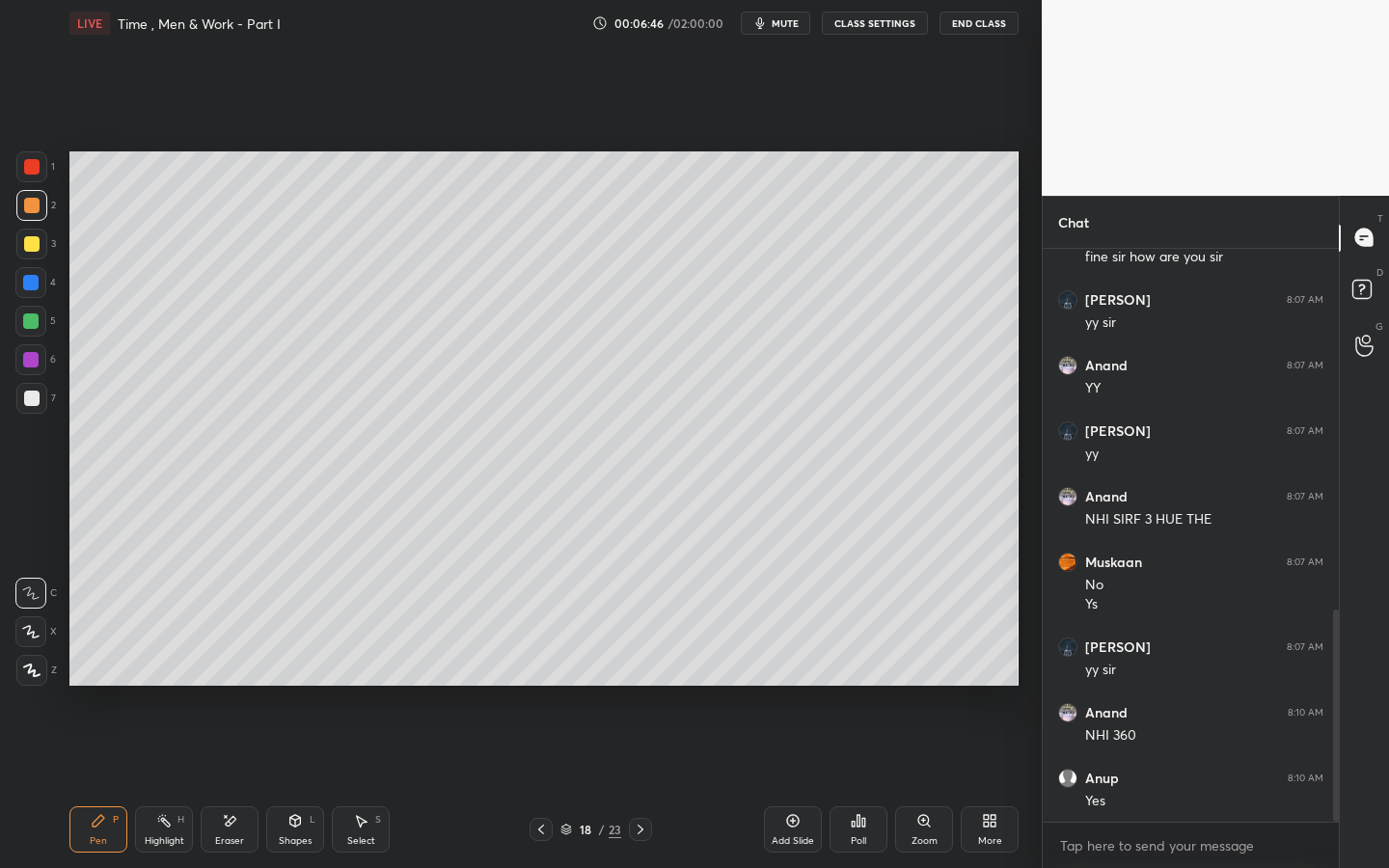click on "Poll" at bounding box center (858, 841) 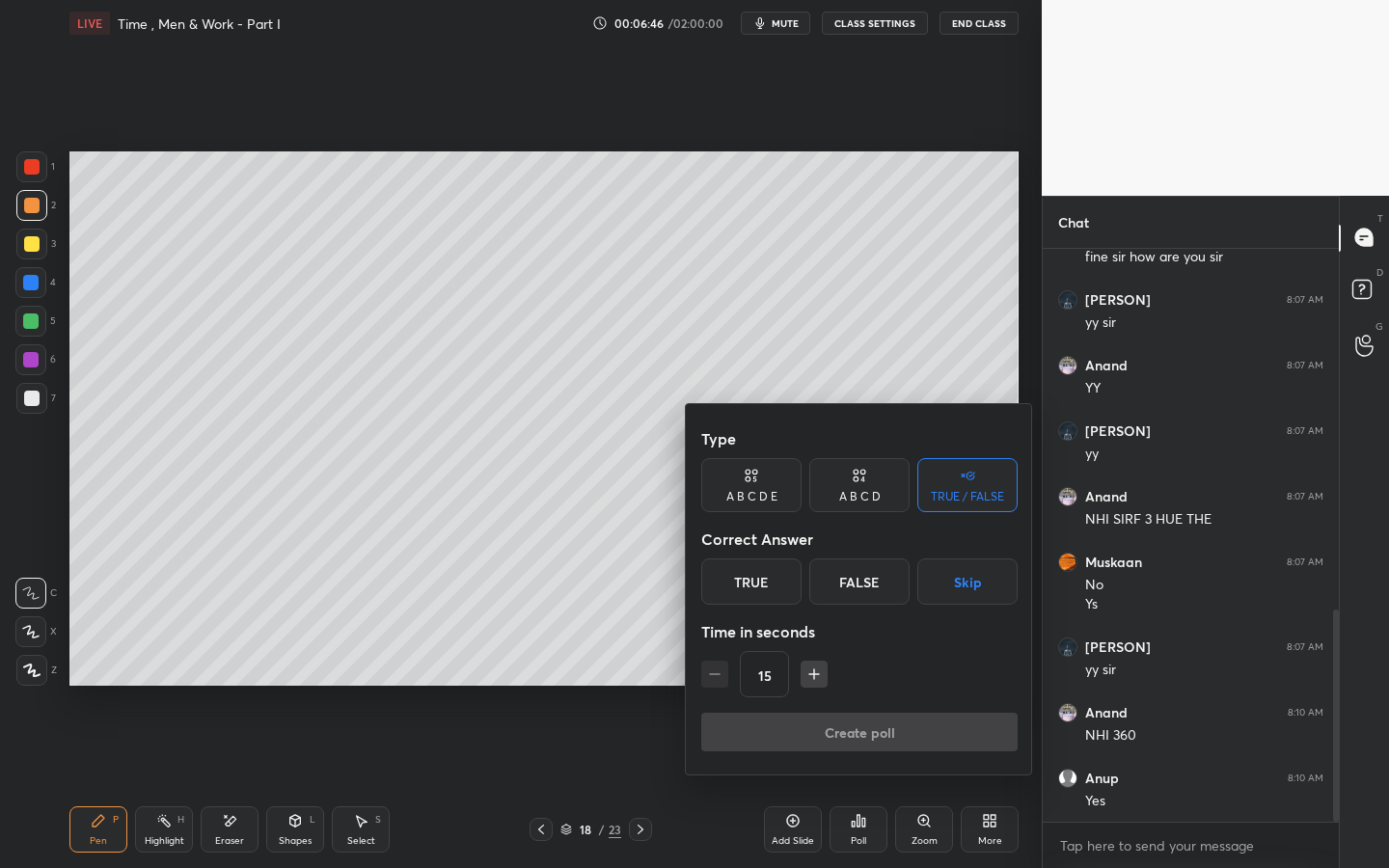 click on "True" at bounding box center [751, 582] 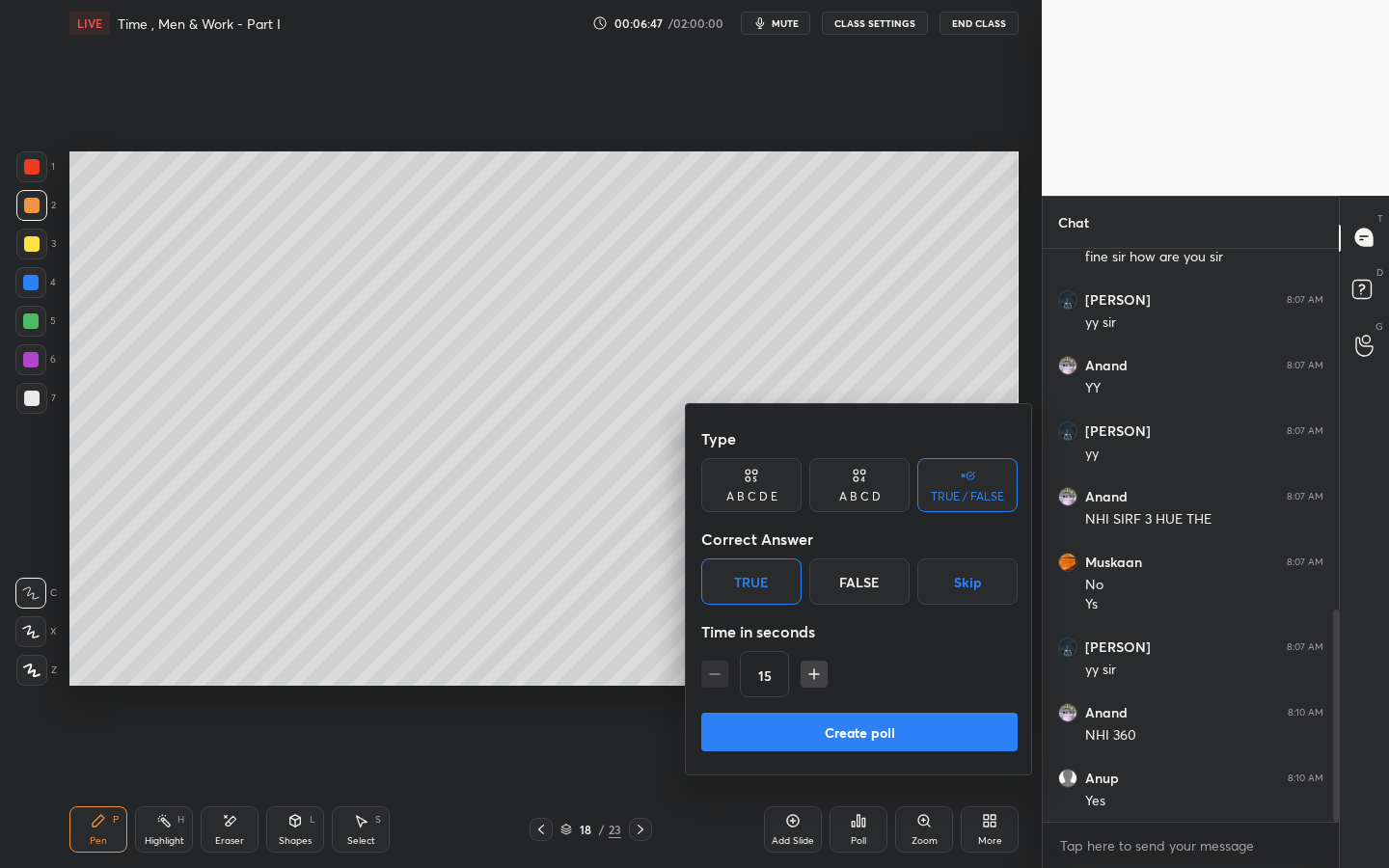 click on "Create poll" at bounding box center (859, 732) 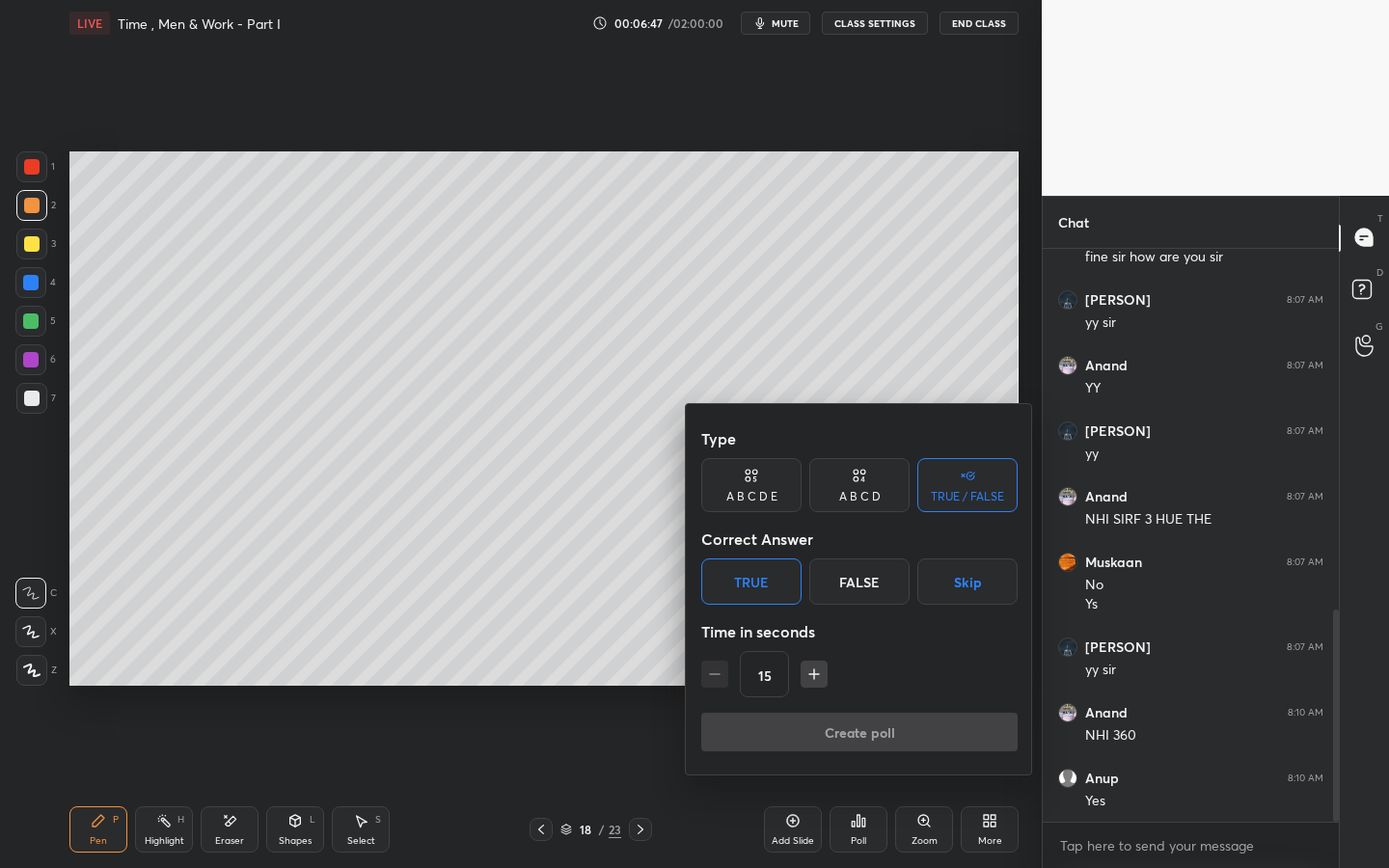 scroll, scrollTop: 535, scrollLeft: 290, axis: both 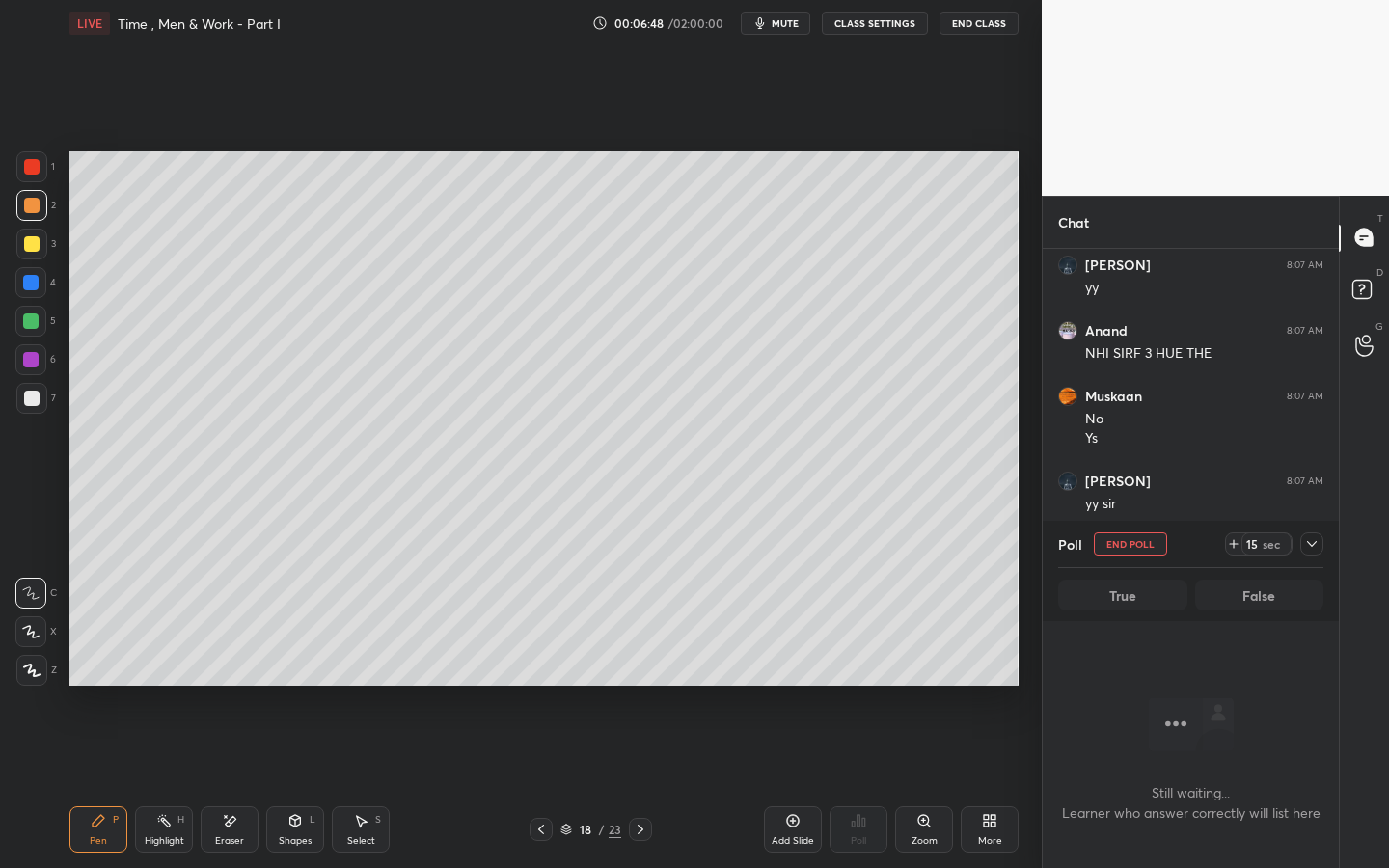 click 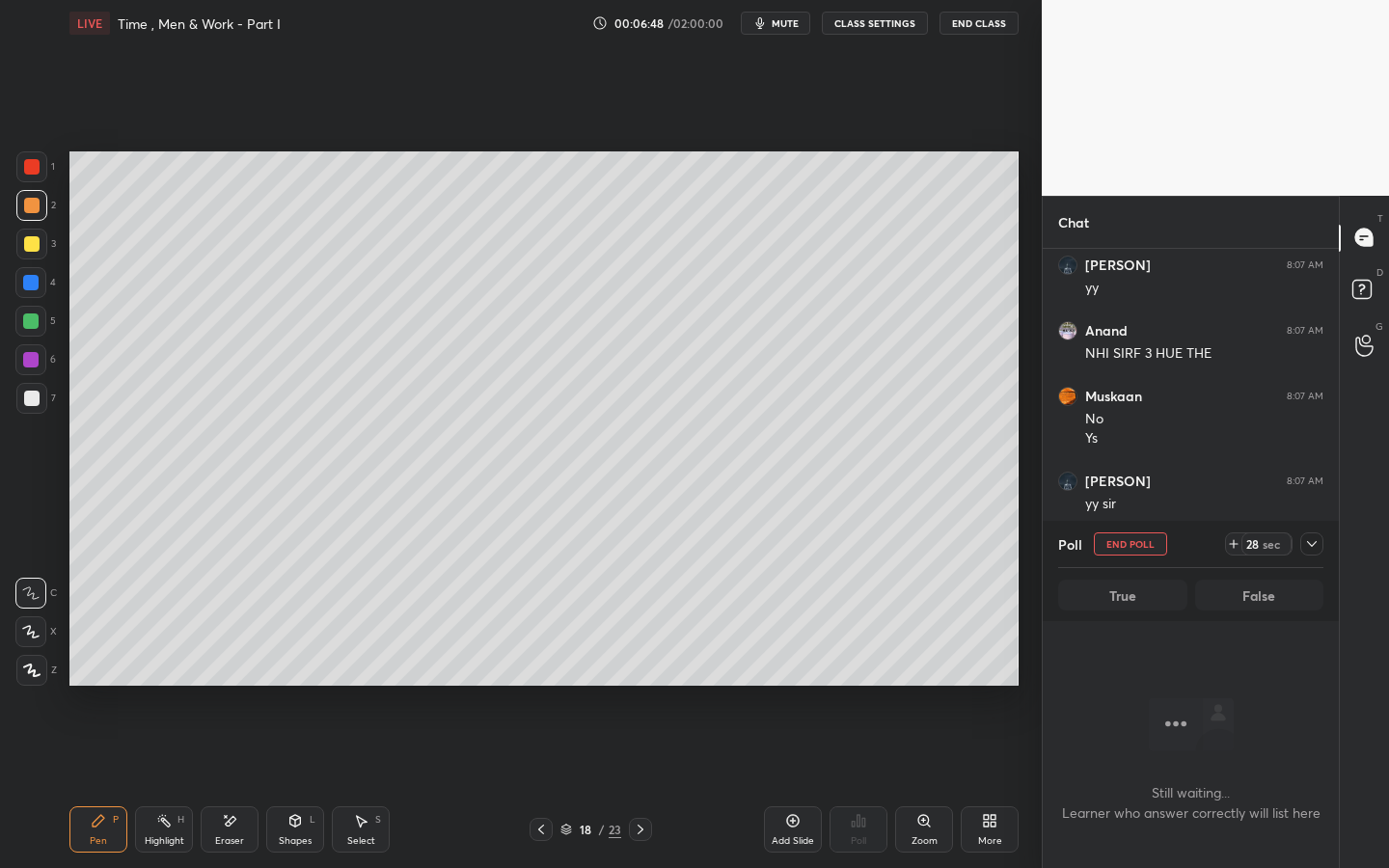 click 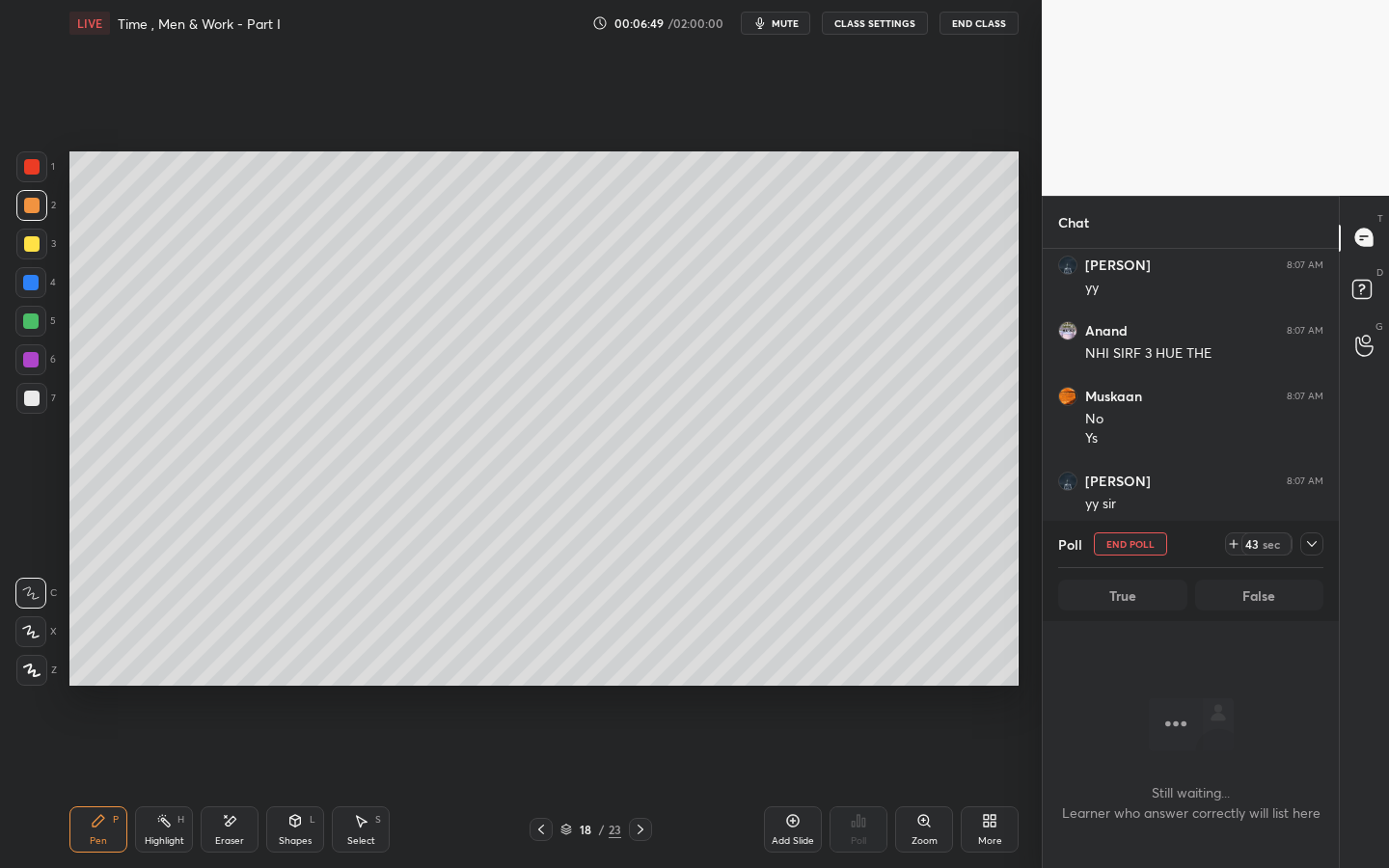 click 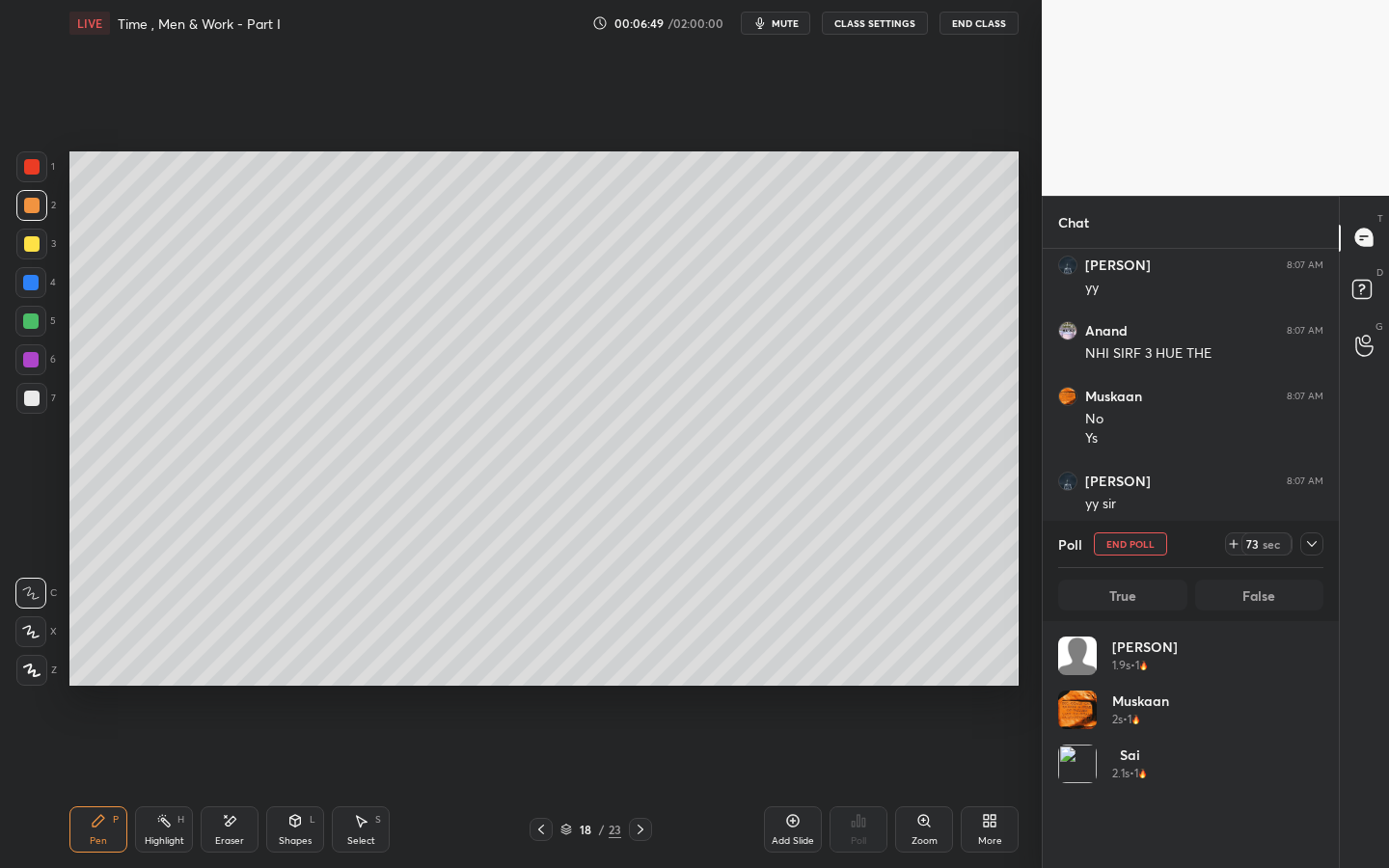 scroll, scrollTop: 7, scrollLeft: 7, axis: both 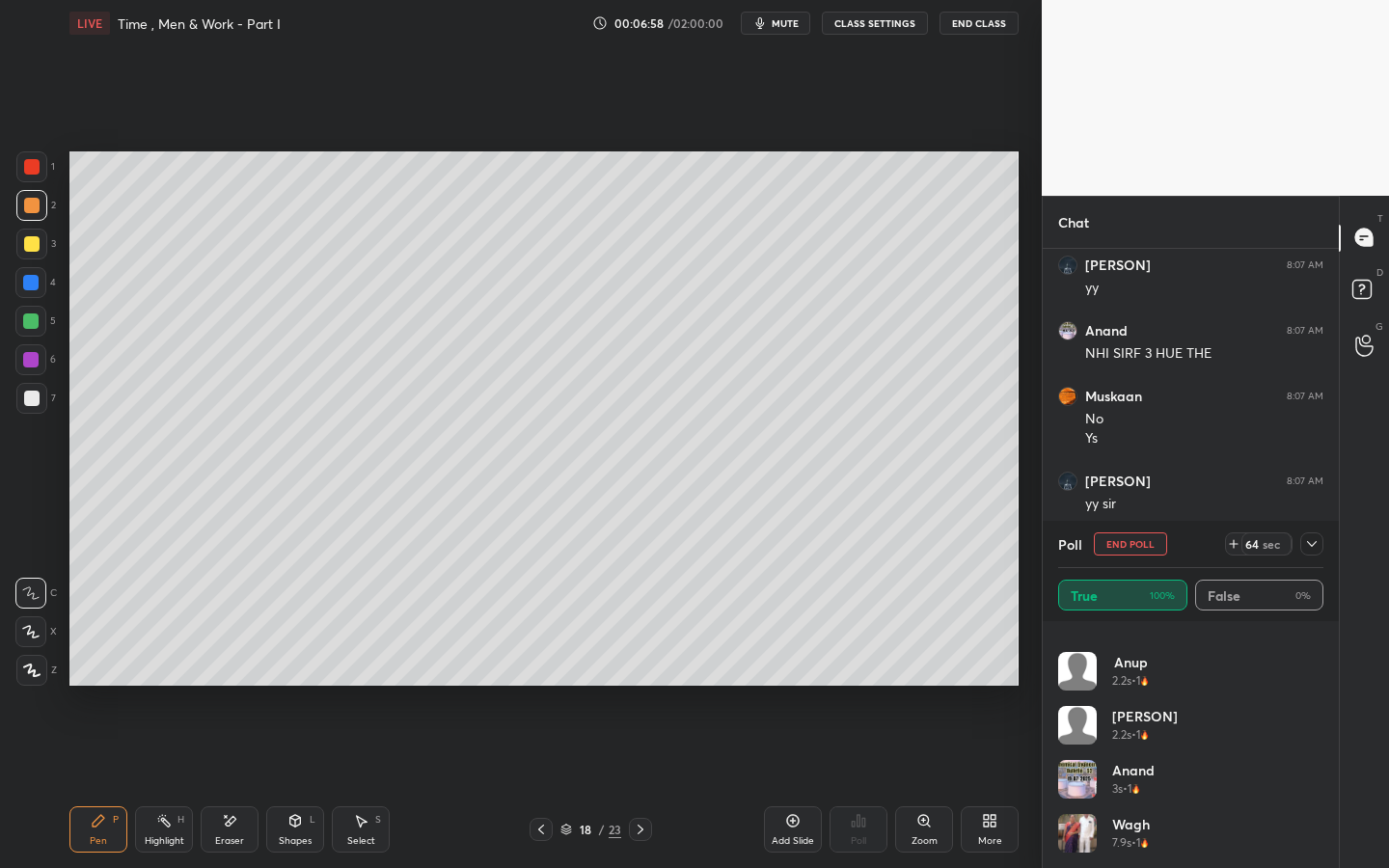 drag, startPoint x: 1317, startPoint y: 809, endPoint x: 1315, endPoint y: 719, distance: 90.0222 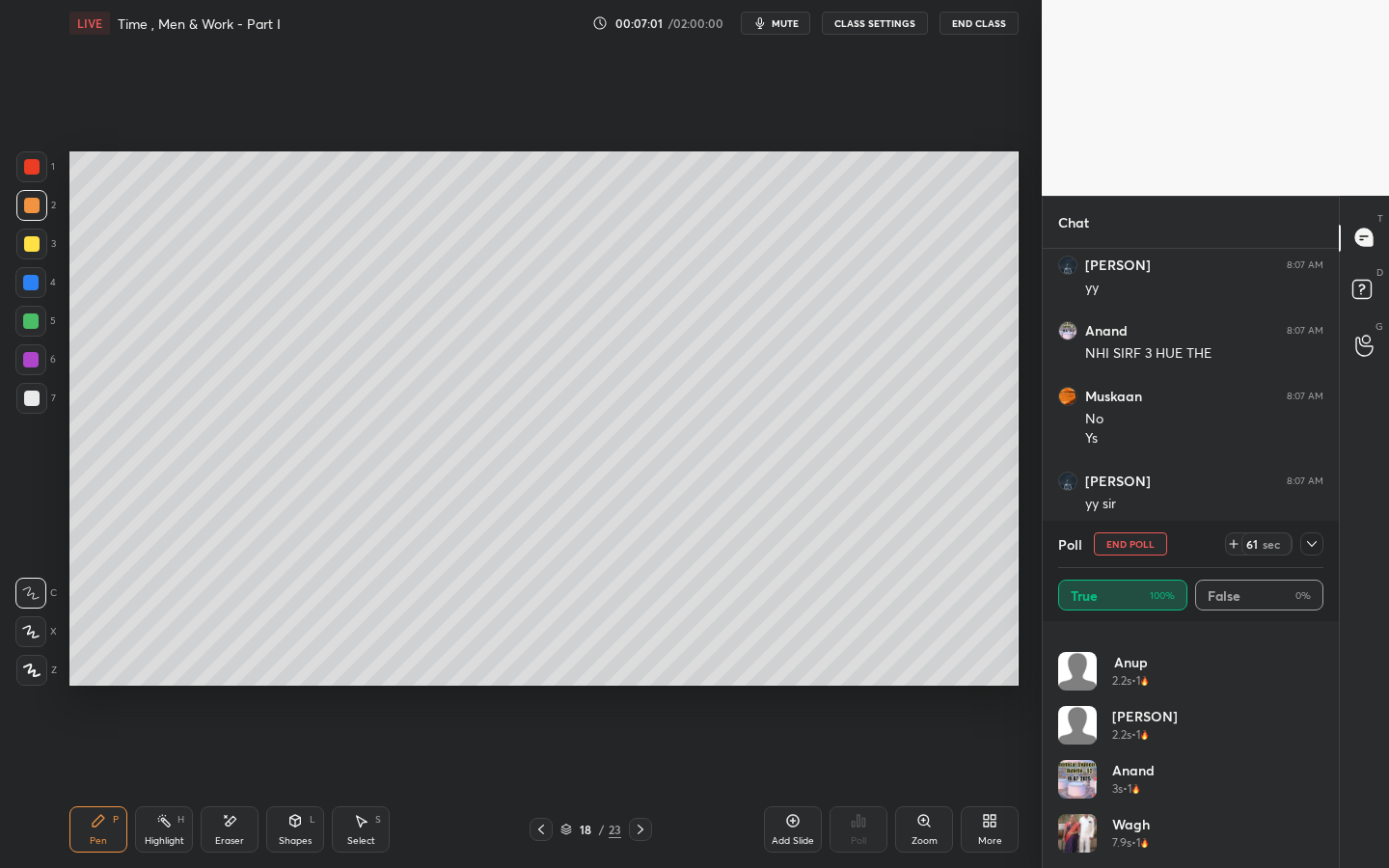 scroll, scrollTop: 0, scrollLeft: 0, axis: both 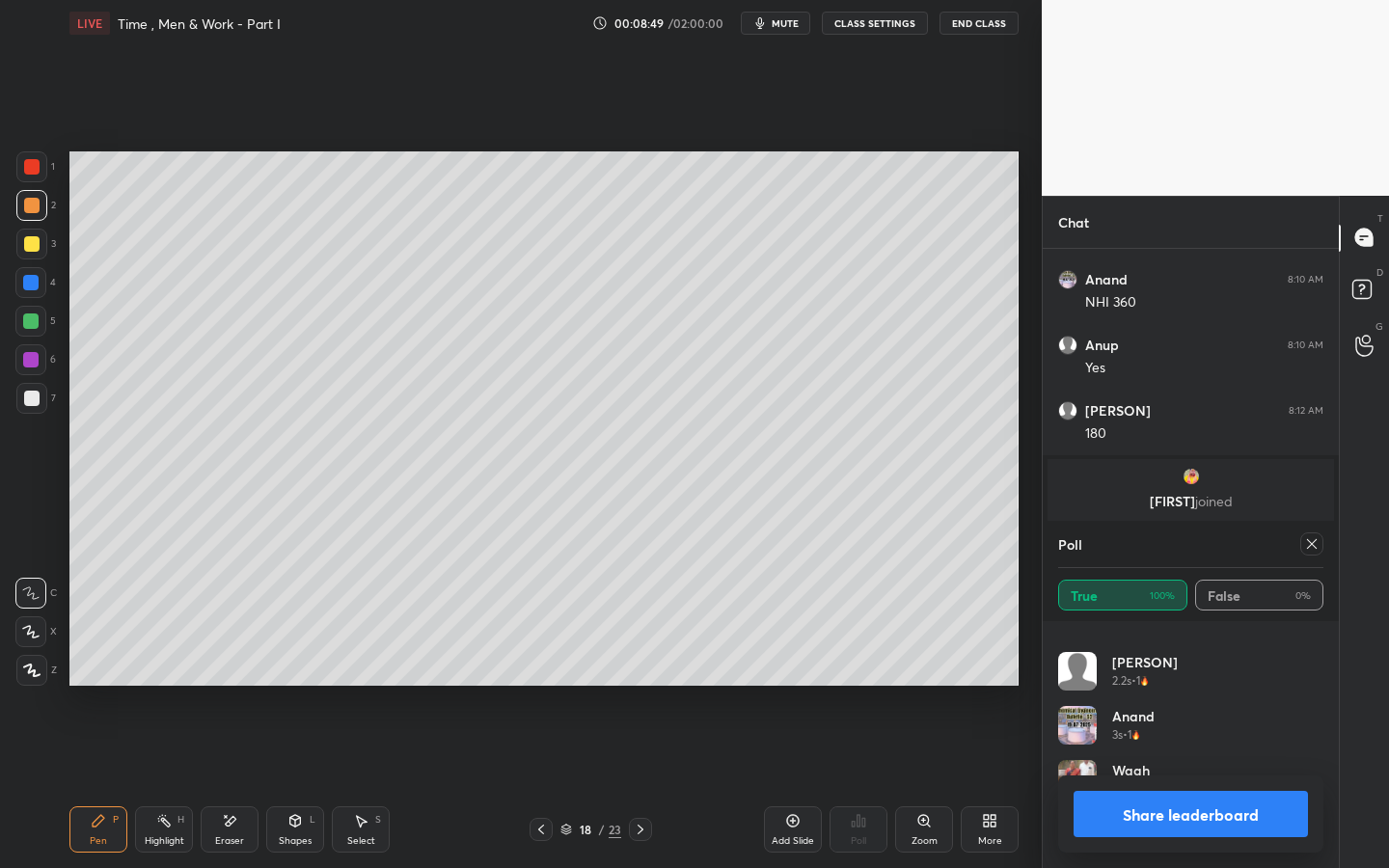 drag, startPoint x: 1309, startPoint y: 538, endPoint x: 1303, endPoint y: 555, distance: 18.027756 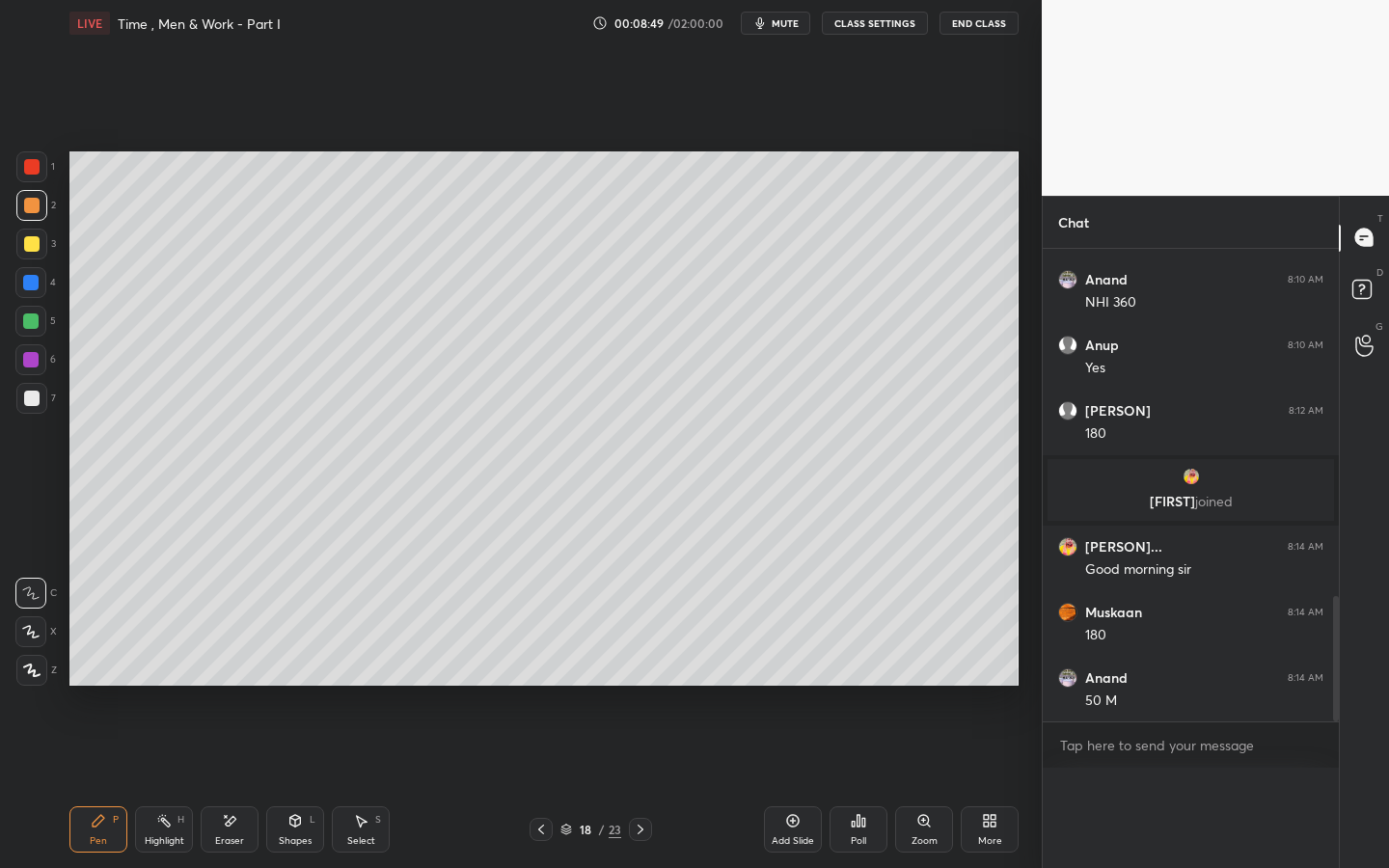 scroll, scrollTop: 0, scrollLeft: 0, axis: both 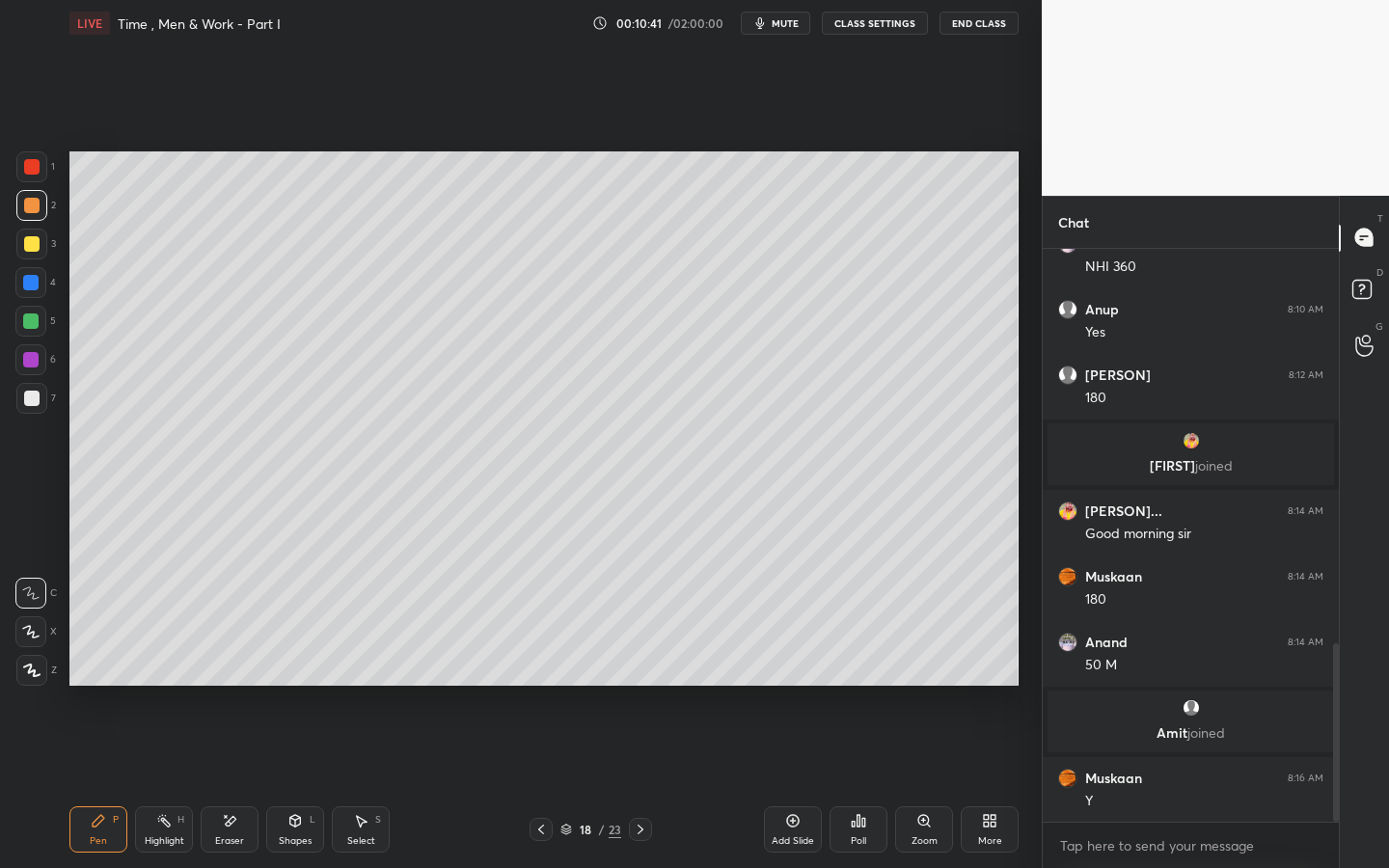 click 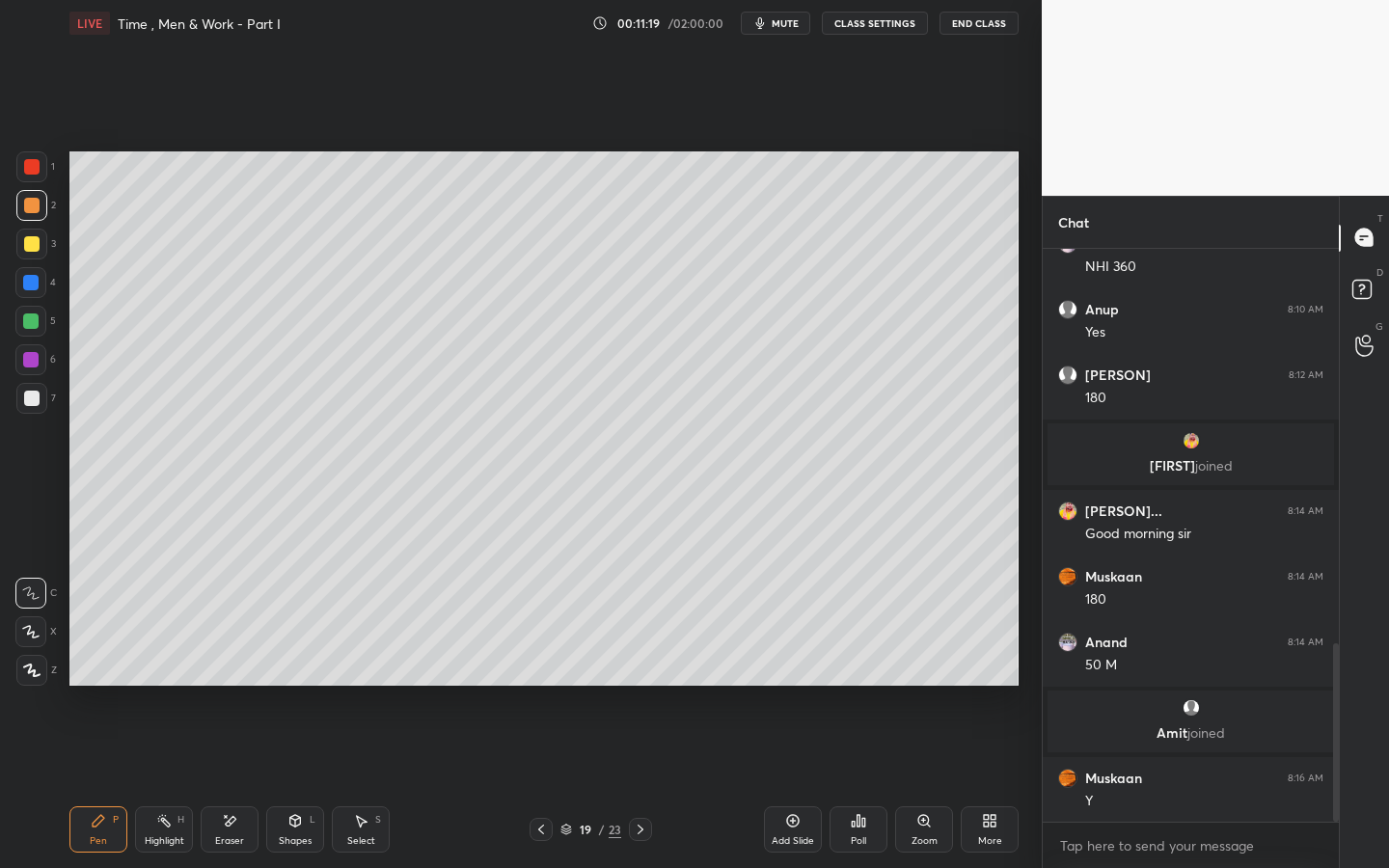 click on "Eraser" at bounding box center [230, 829] 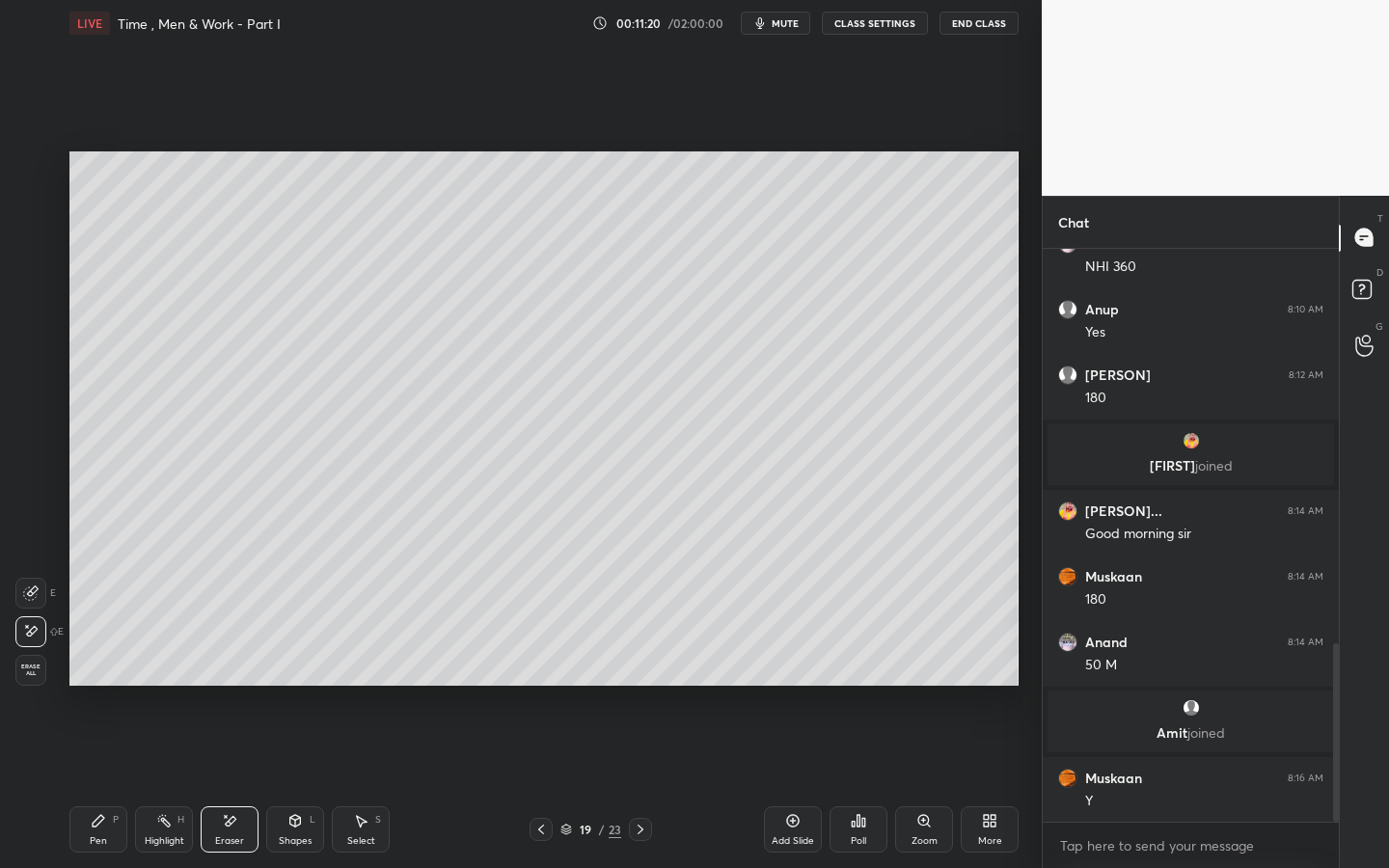 drag, startPoint x: 80, startPoint y: 825, endPoint x: 131, endPoint y: 710, distance: 125.80143 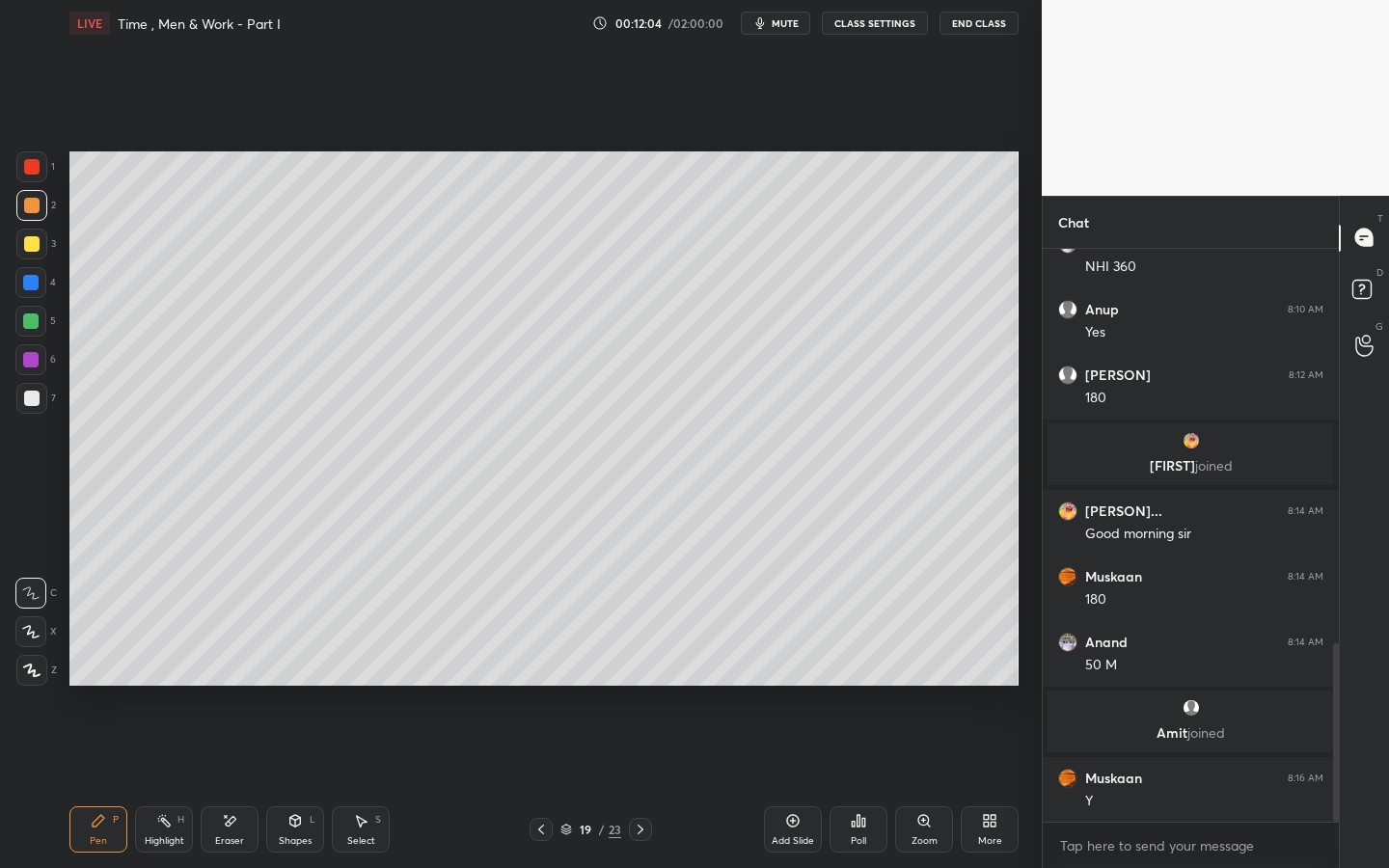 click at bounding box center [32, 244] 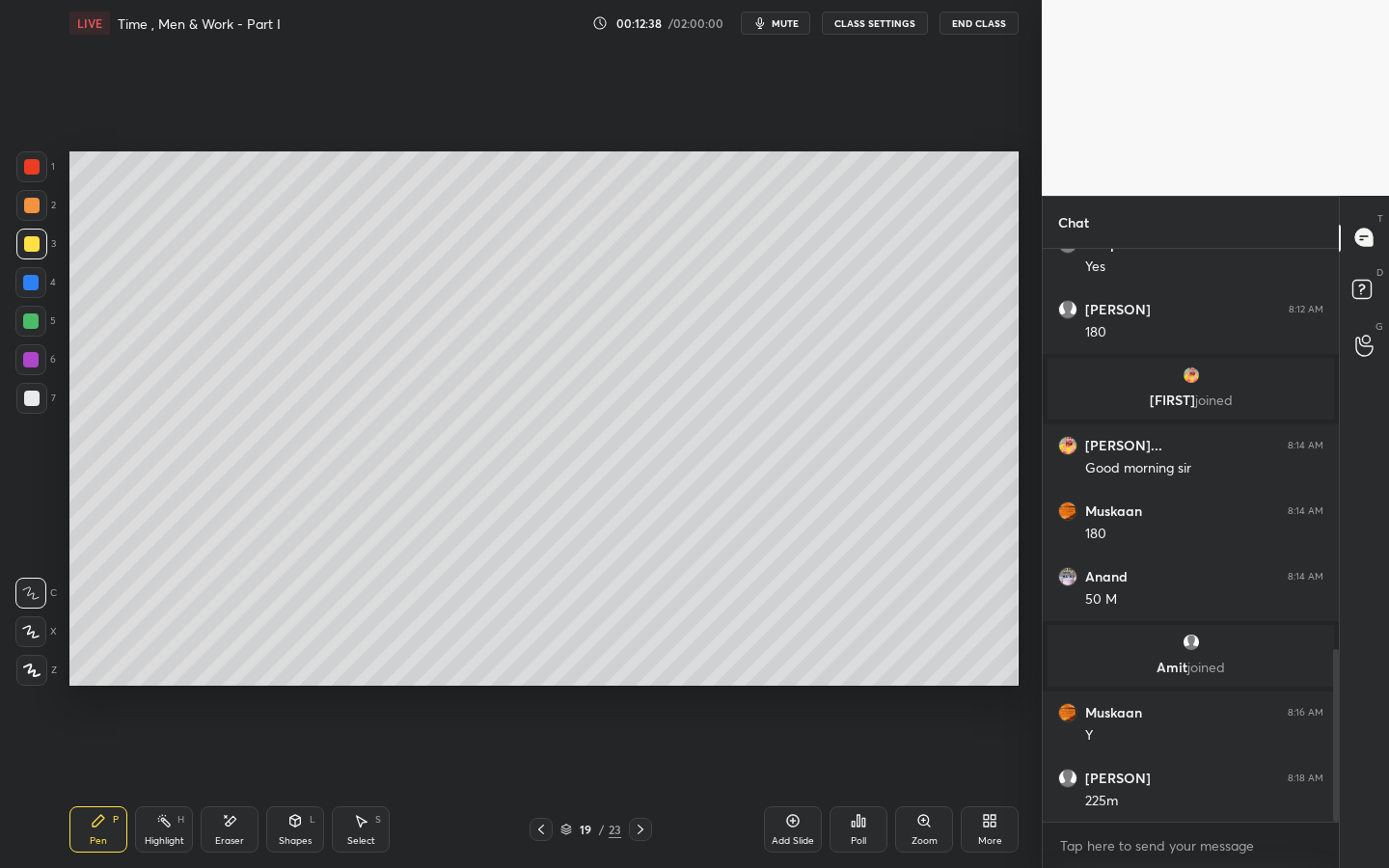 scroll, scrollTop: 1402, scrollLeft: 0, axis: vertical 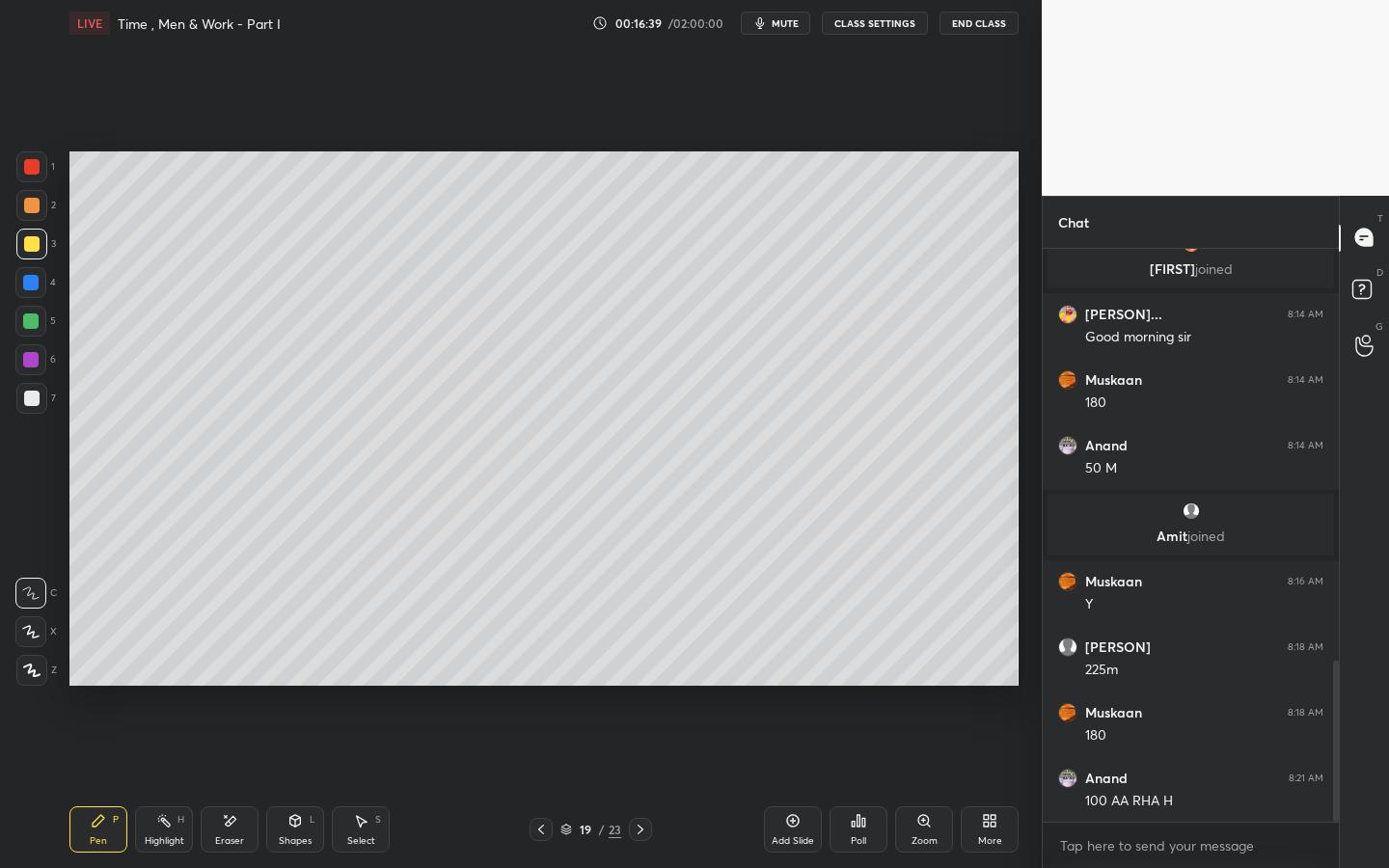 click 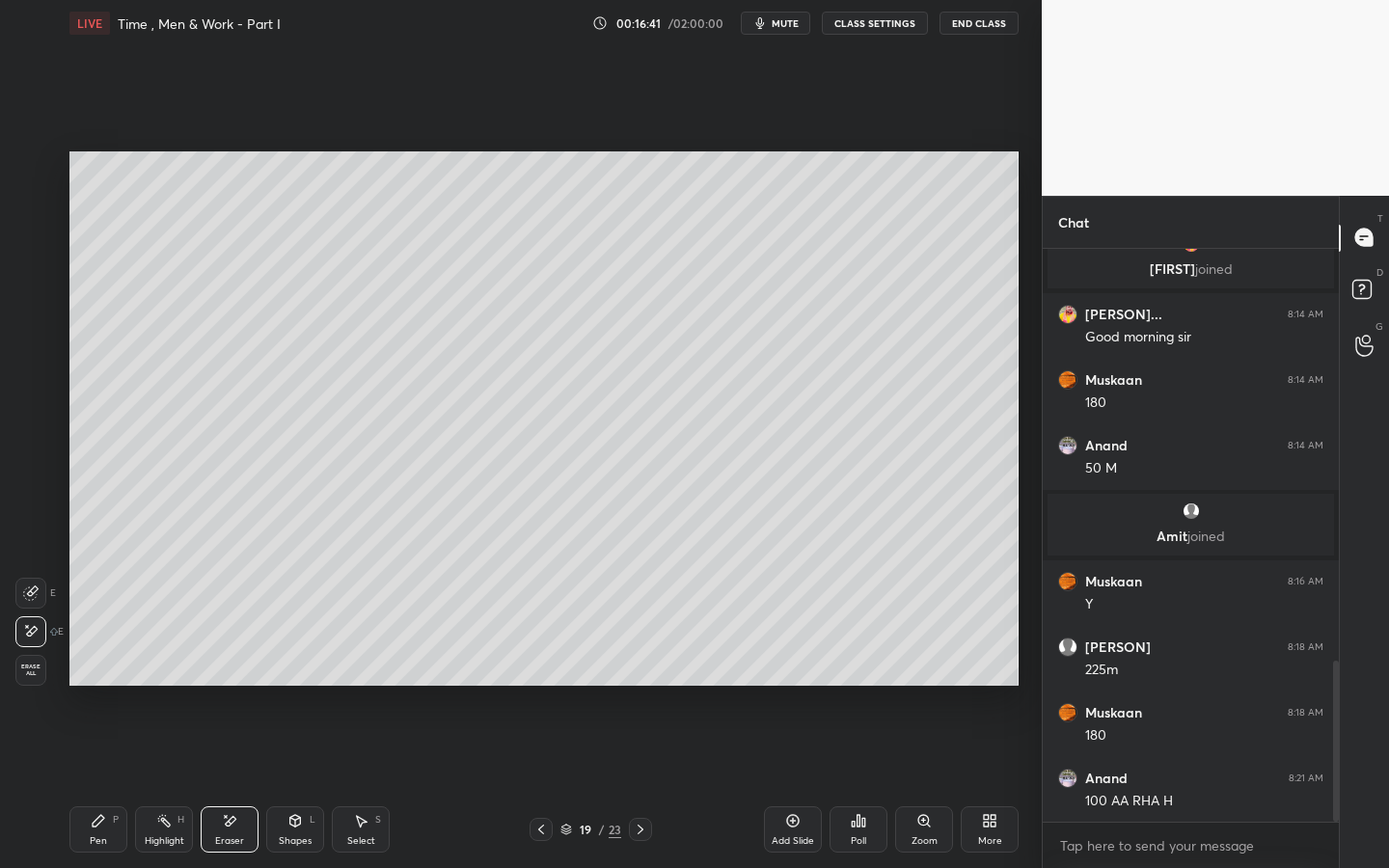 click on "Pen P" at bounding box center (98, 829) 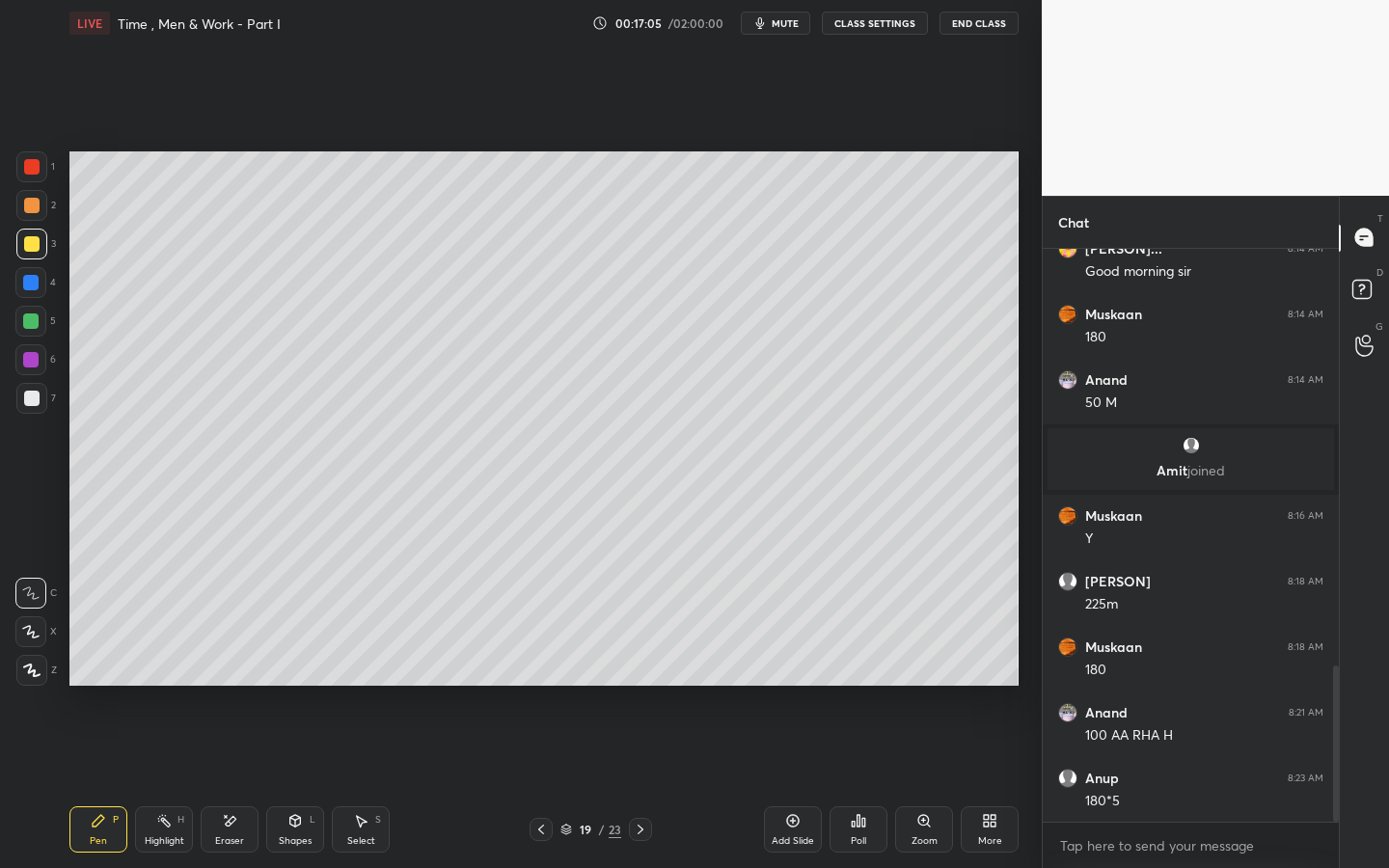 scroll, scrollTop: 1599, scrollLeft: 0, axis: vertical 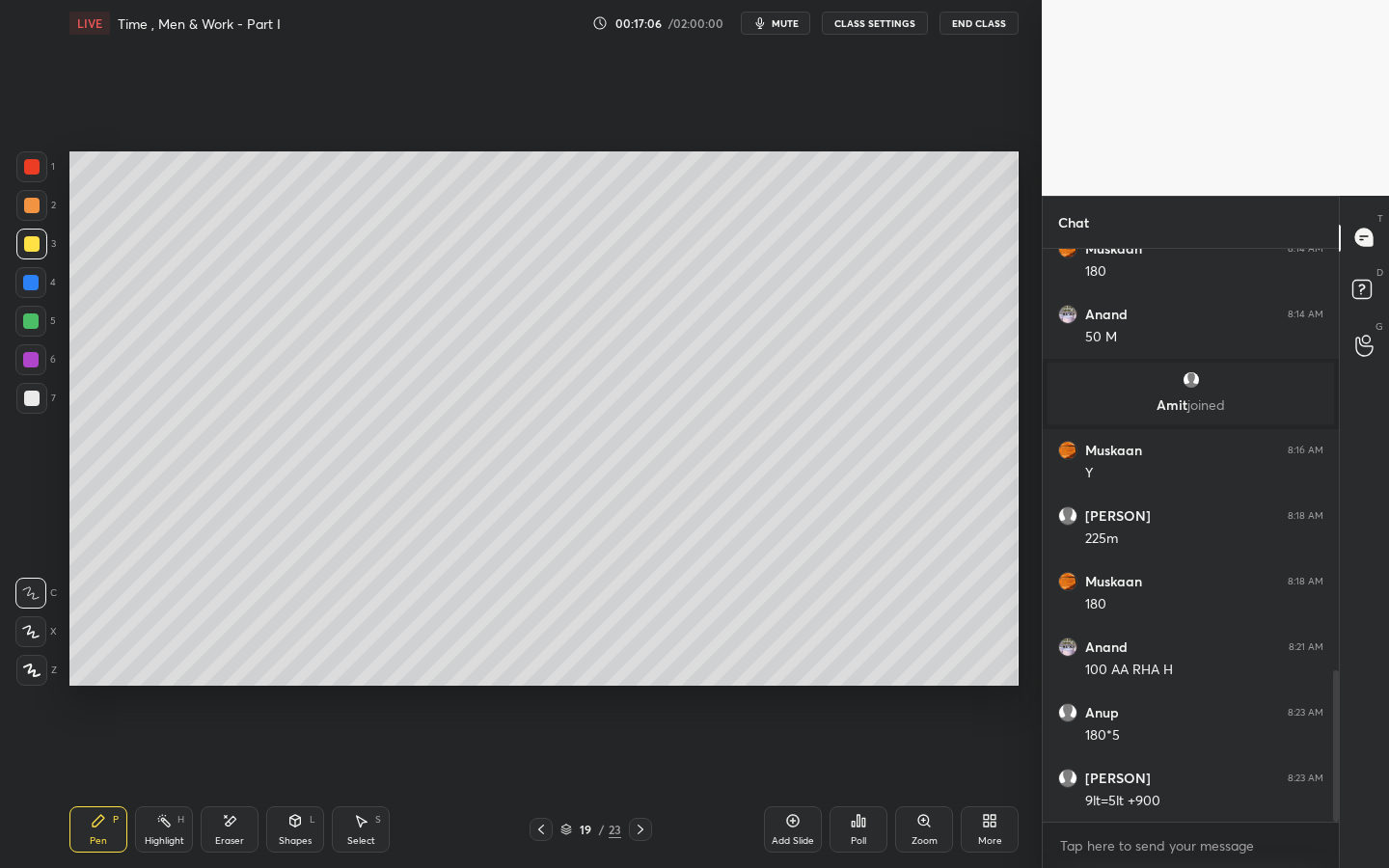 drag, startPoint x: 229, startPoint y: 833, endPoint x: 276, endPoint y: 777, distance: 73.1095 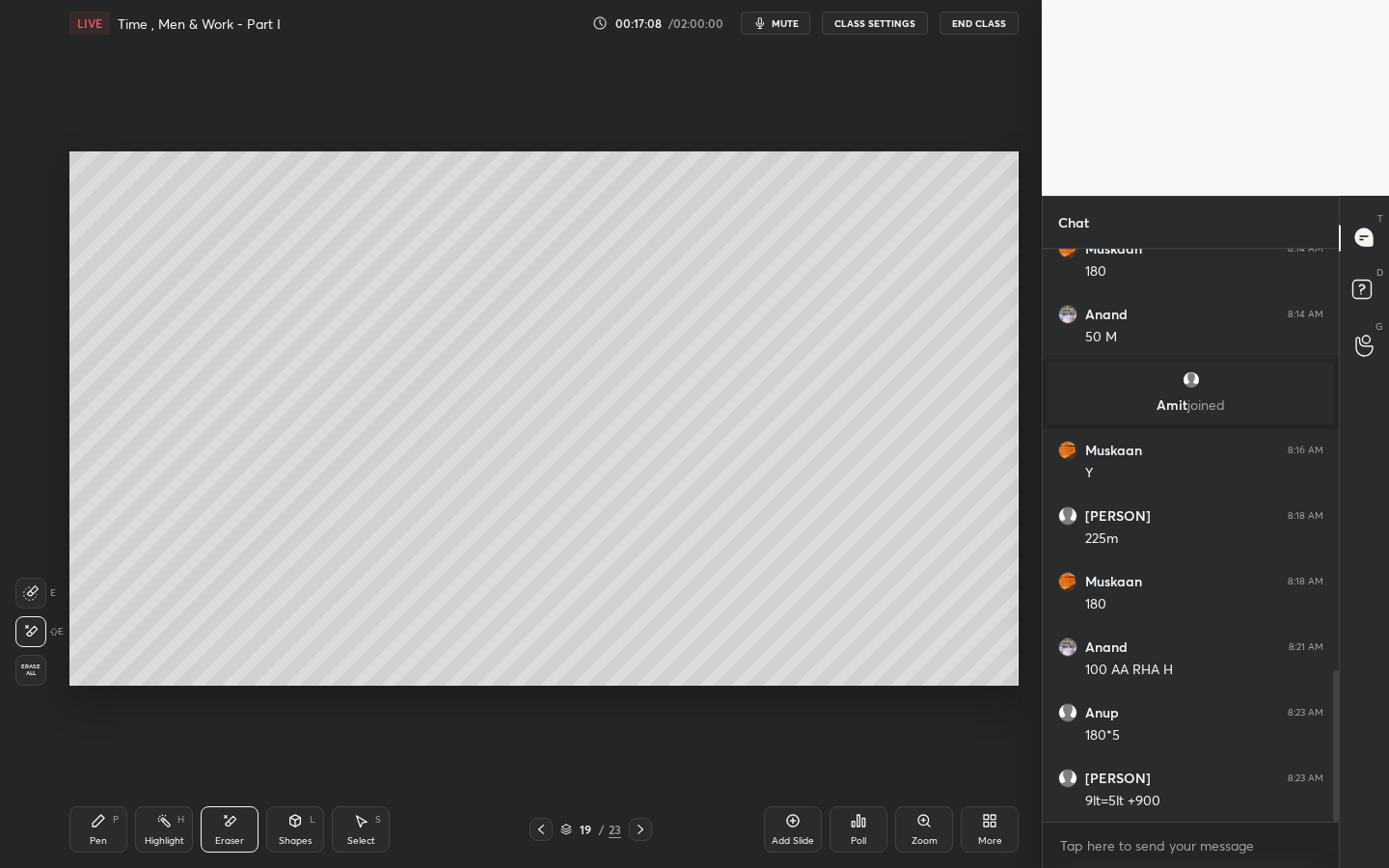drag, startPoint x: 105, startPoint y: 823, endPoint x: 143, endPoint y: 791, distance: 49.678969 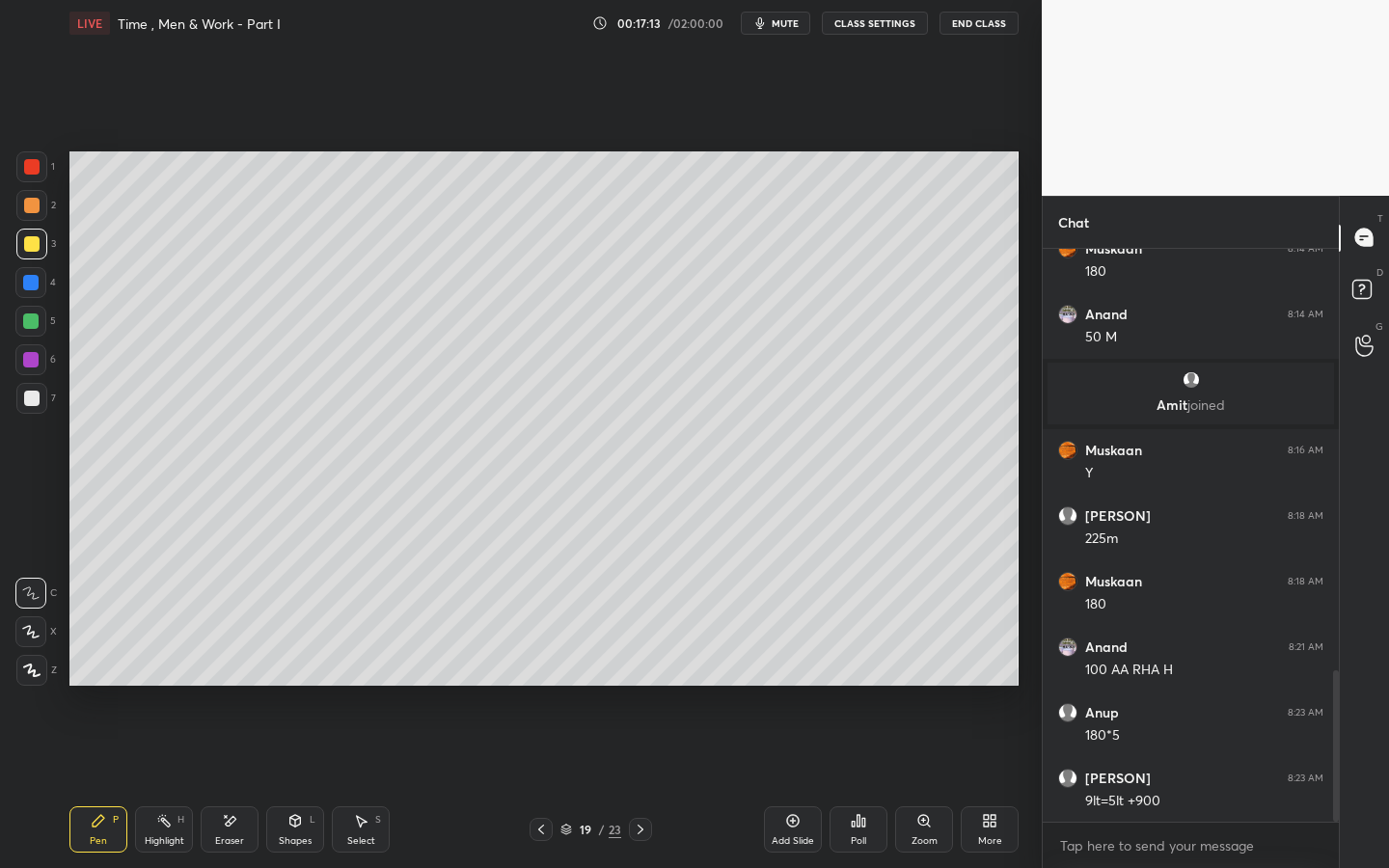 drag, startPoint x: 225, startPoint y: 831, endPoint x: 238, endPoint y: 814, distance: 21.400935 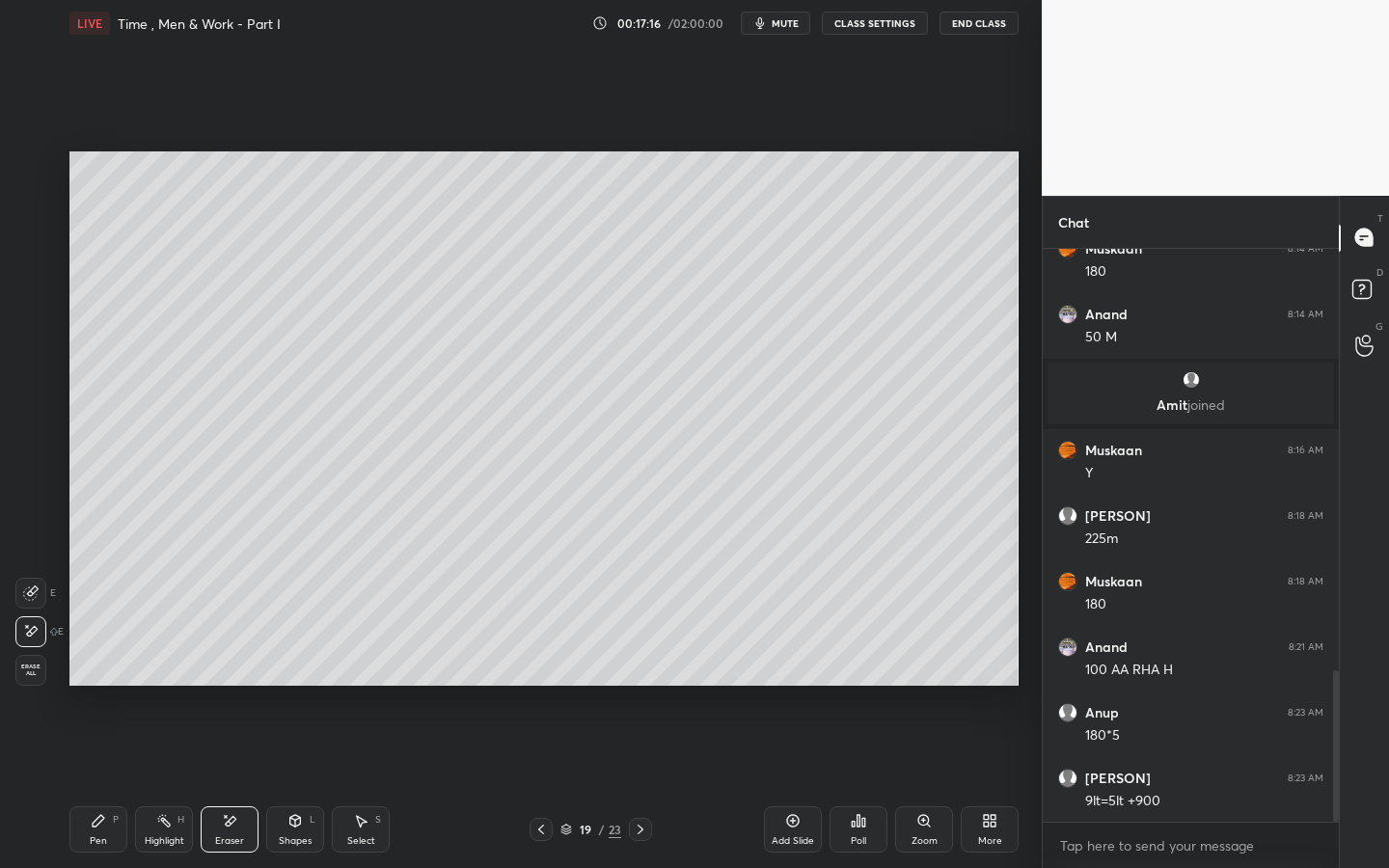 click on "Pen P" at bounding box center [98, 829] 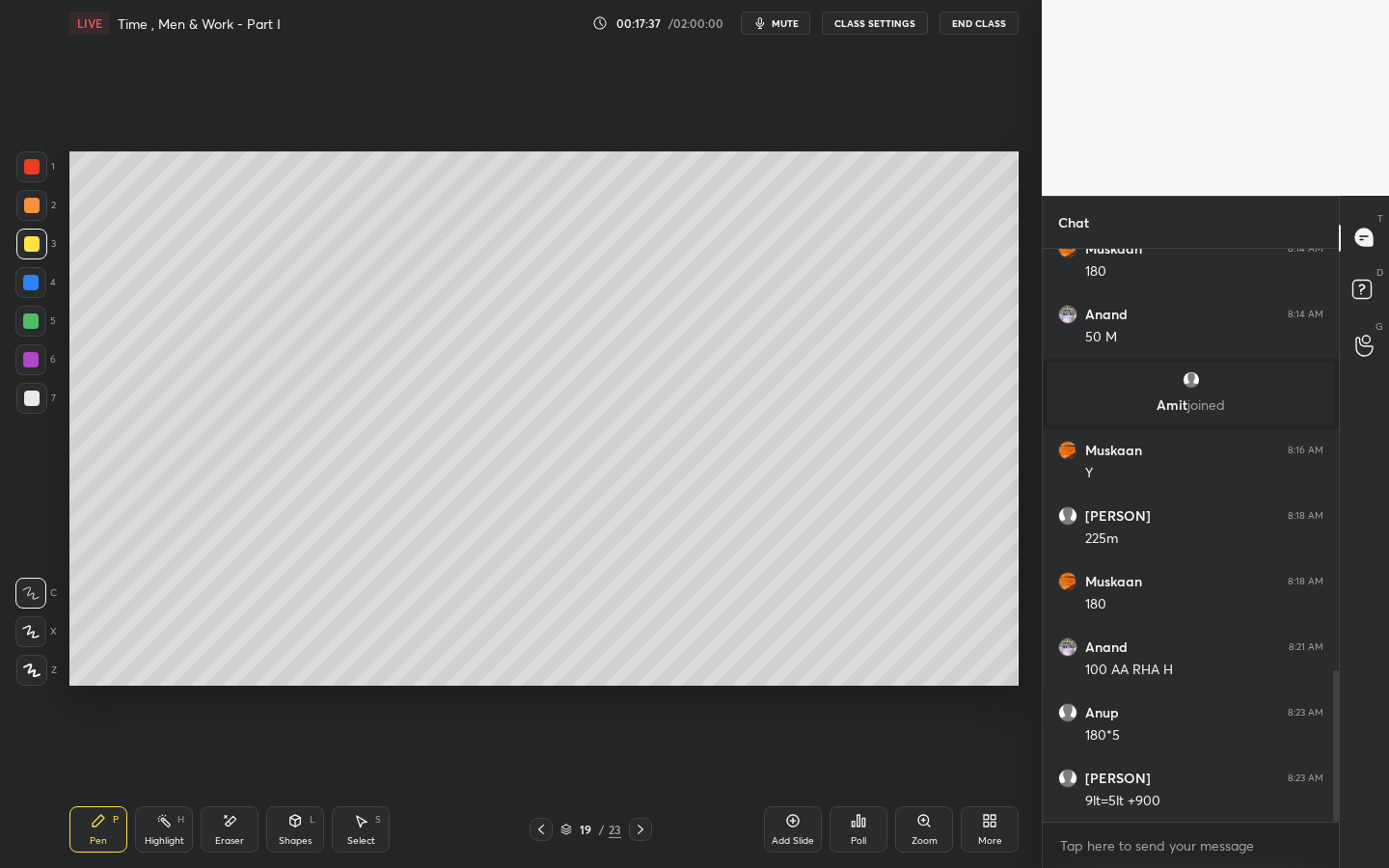 click 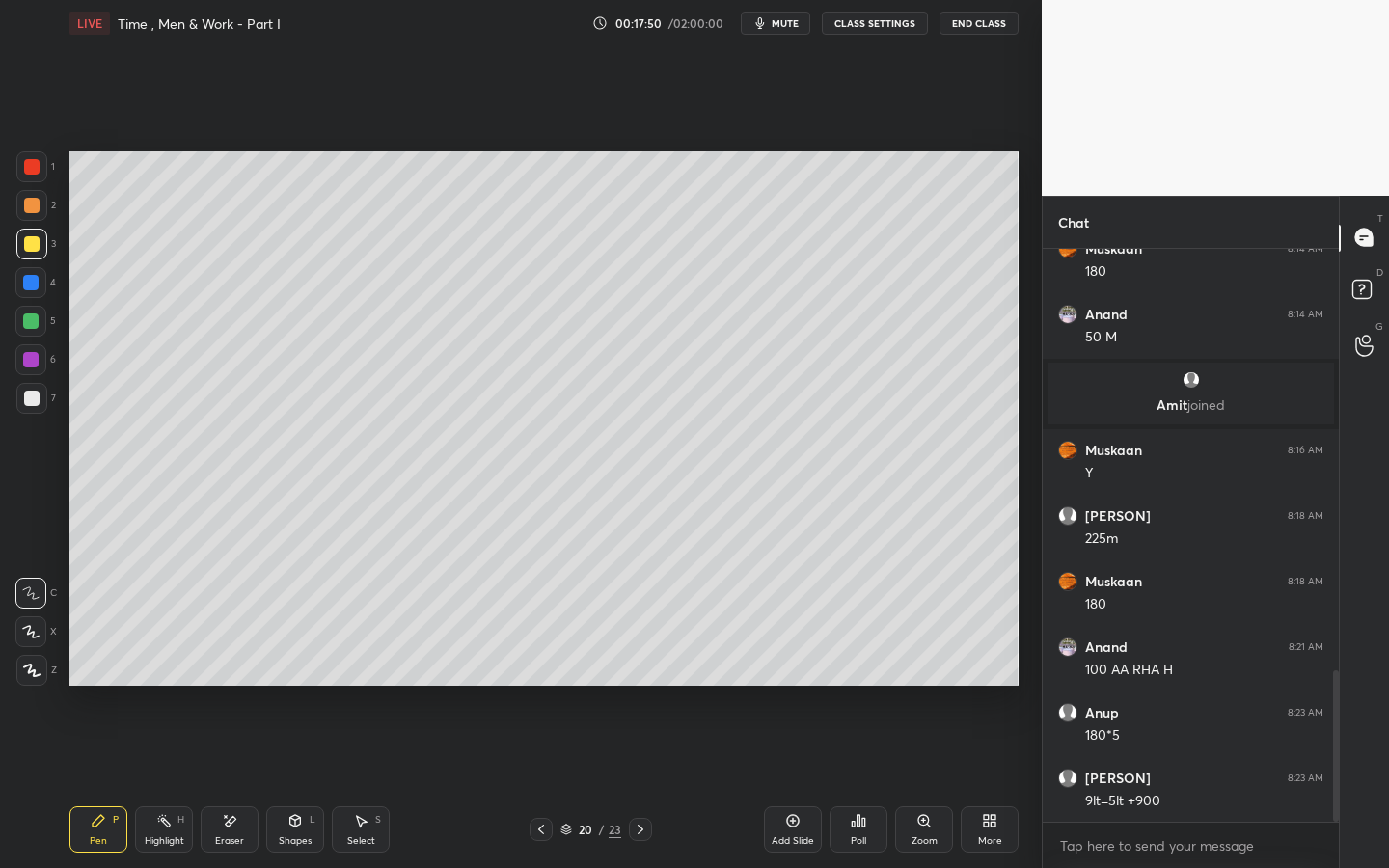 click on "mute" at bounding box center (776, 23) 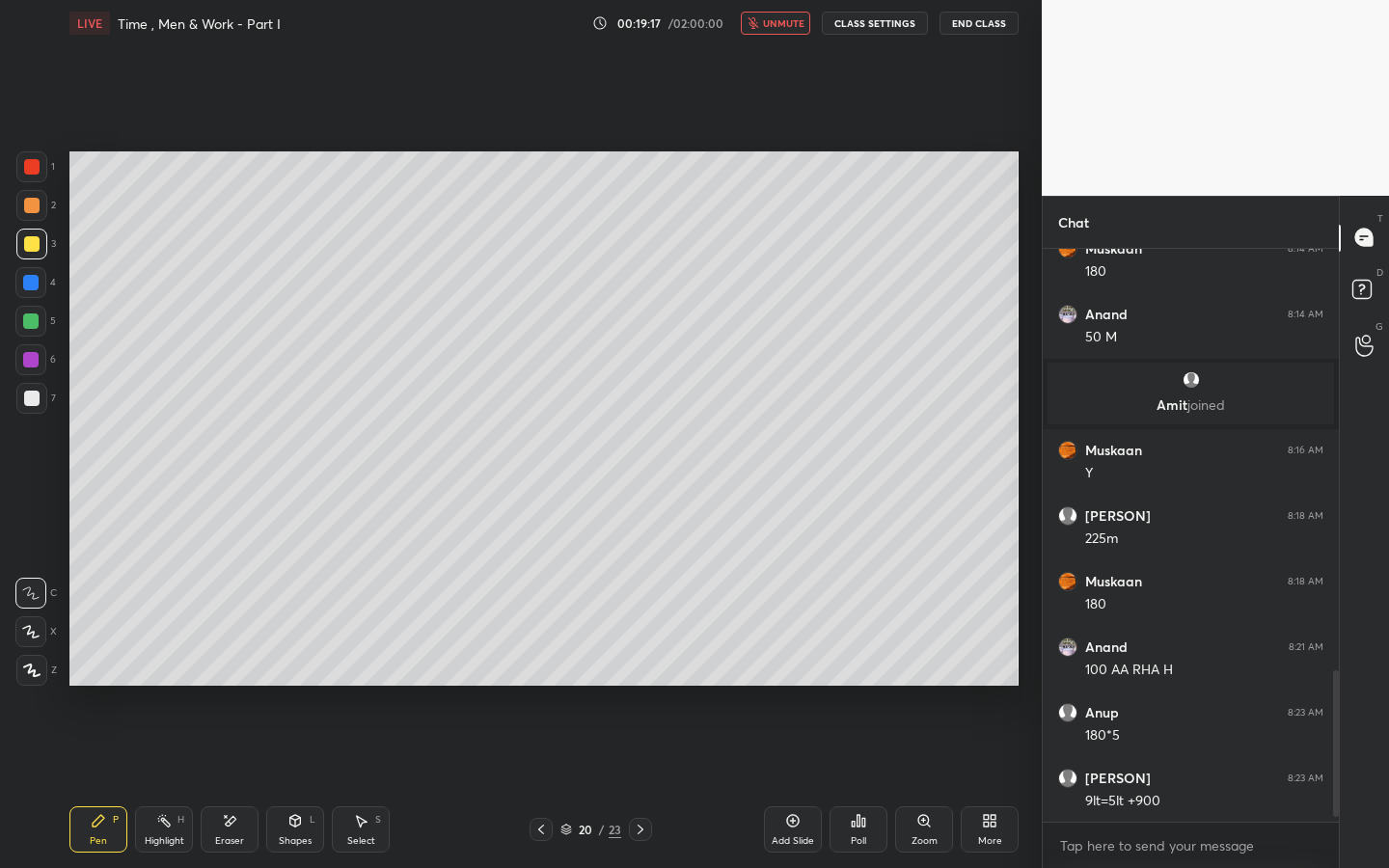 scroll, scrollTop: 1669, scrollLeft: 0, axis: vertical 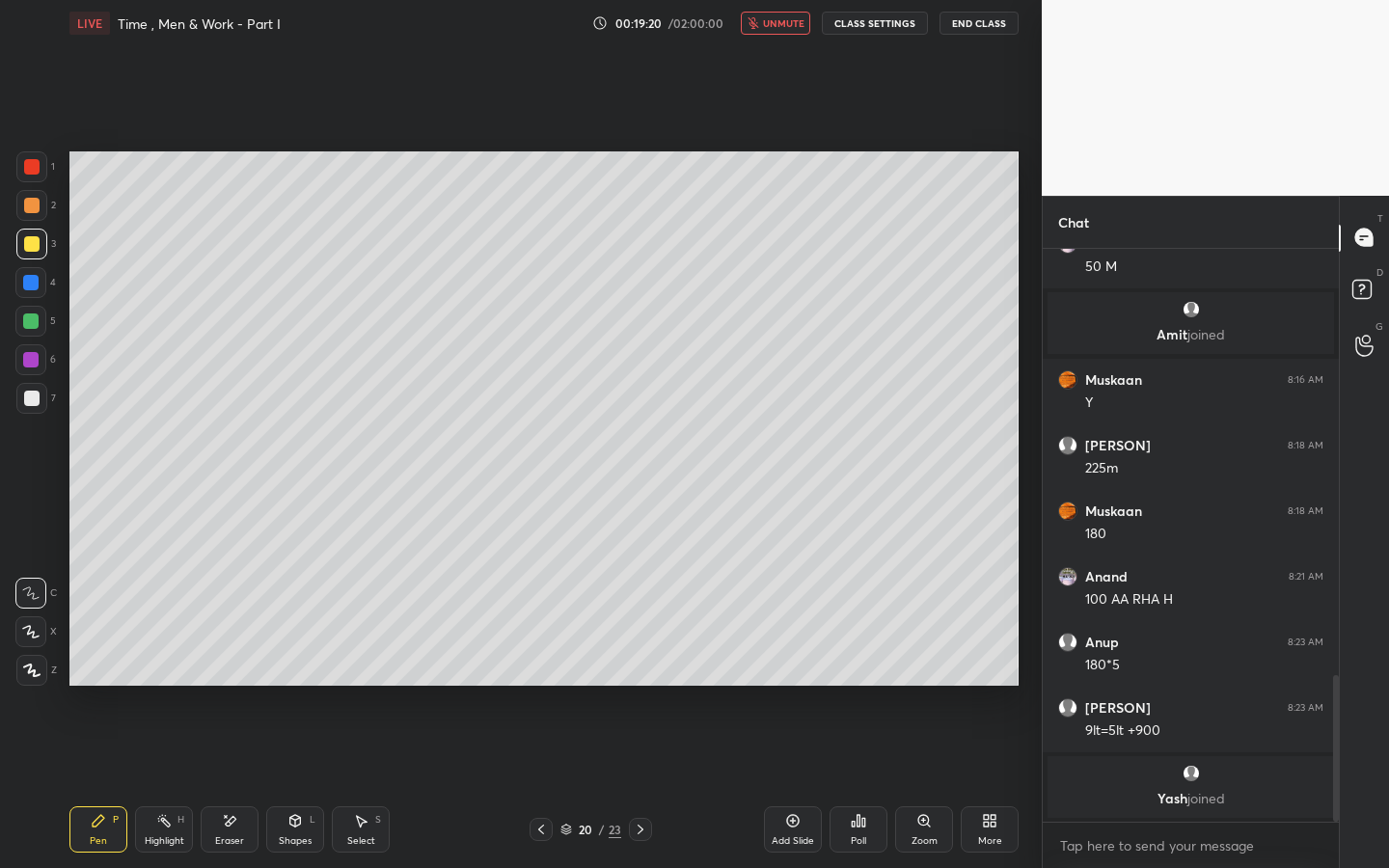 click at bounding box center (31, 283) 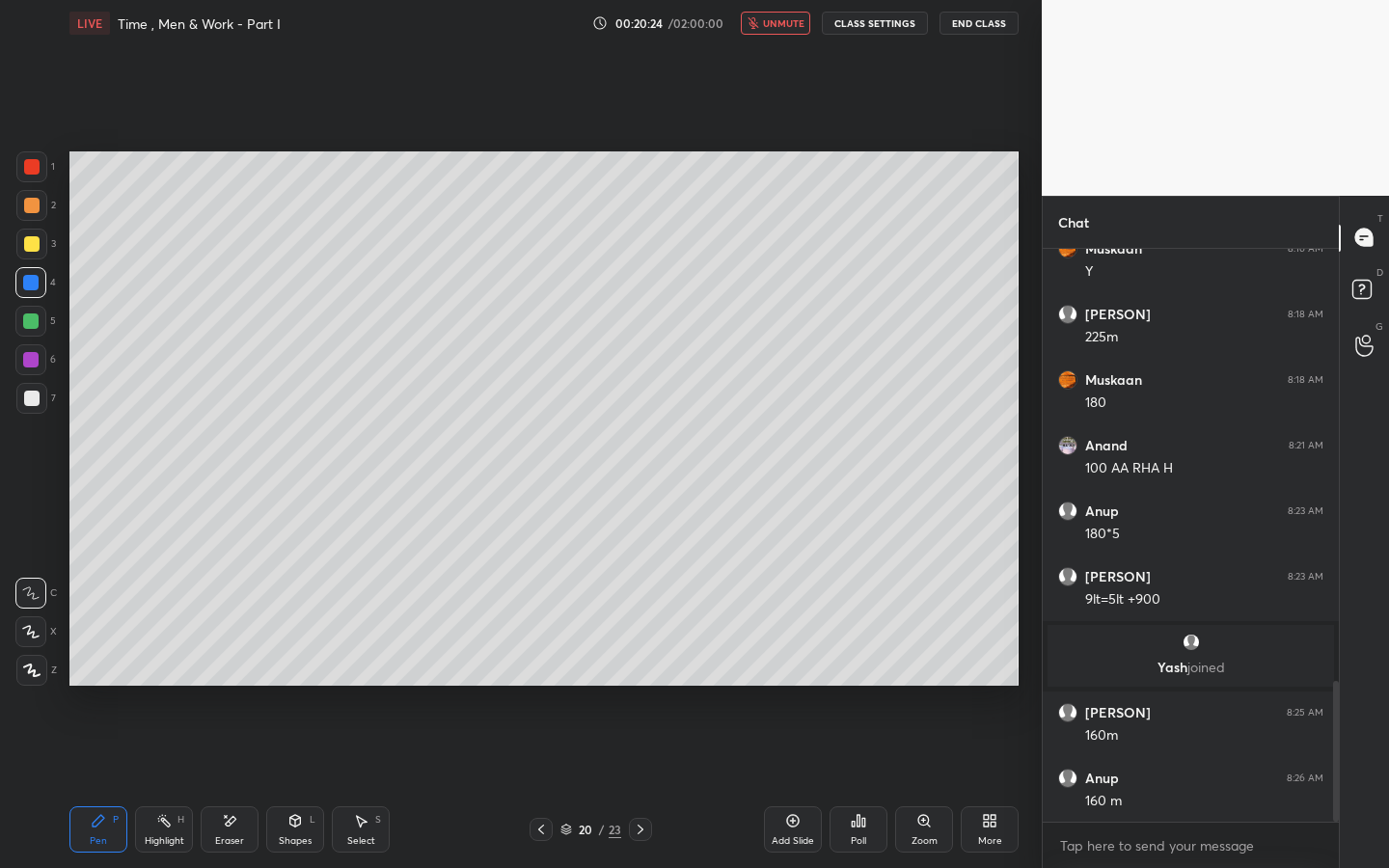 scroll, scrollTop: 1757, scrollLeft: 0, axis: vertical 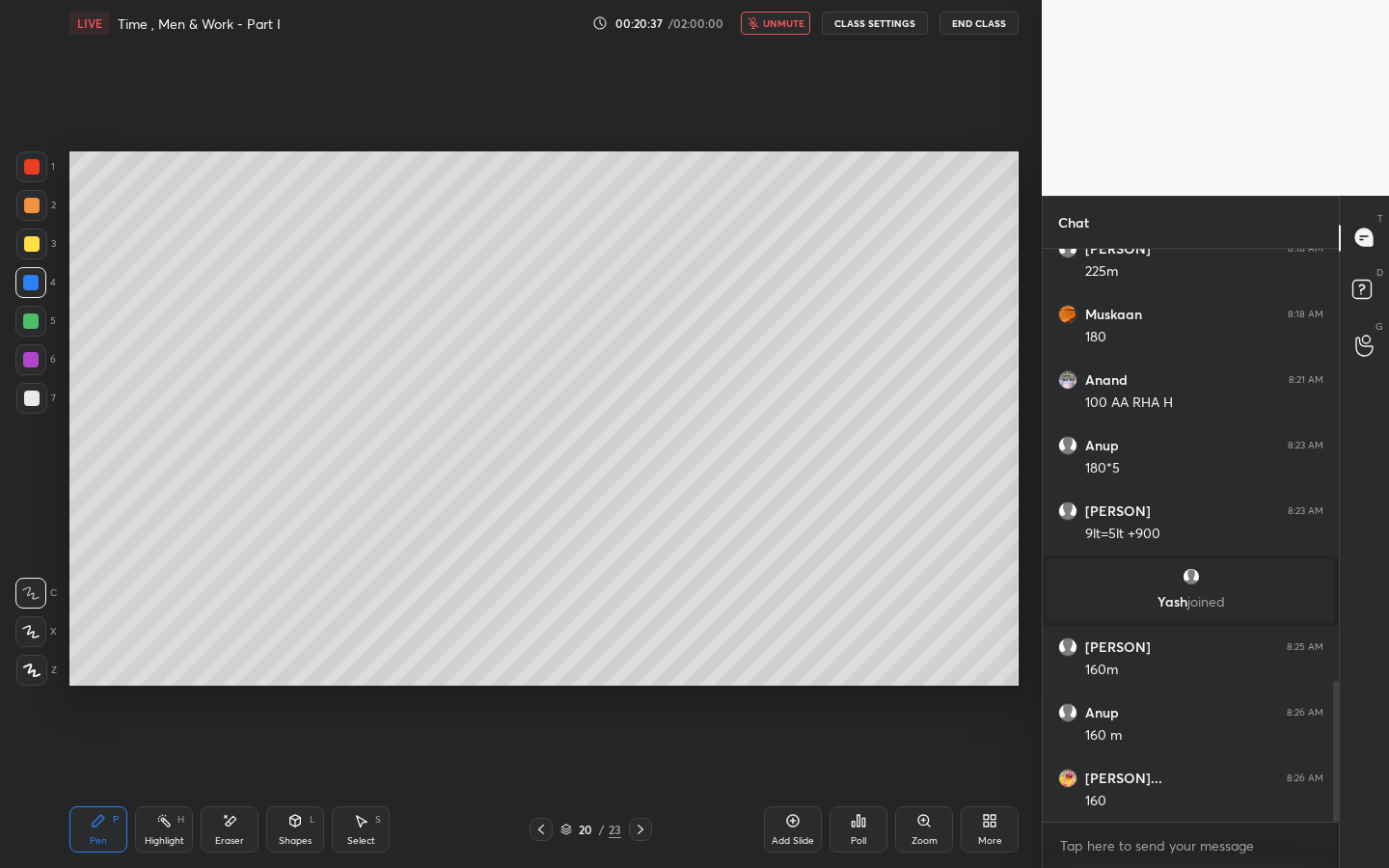 click 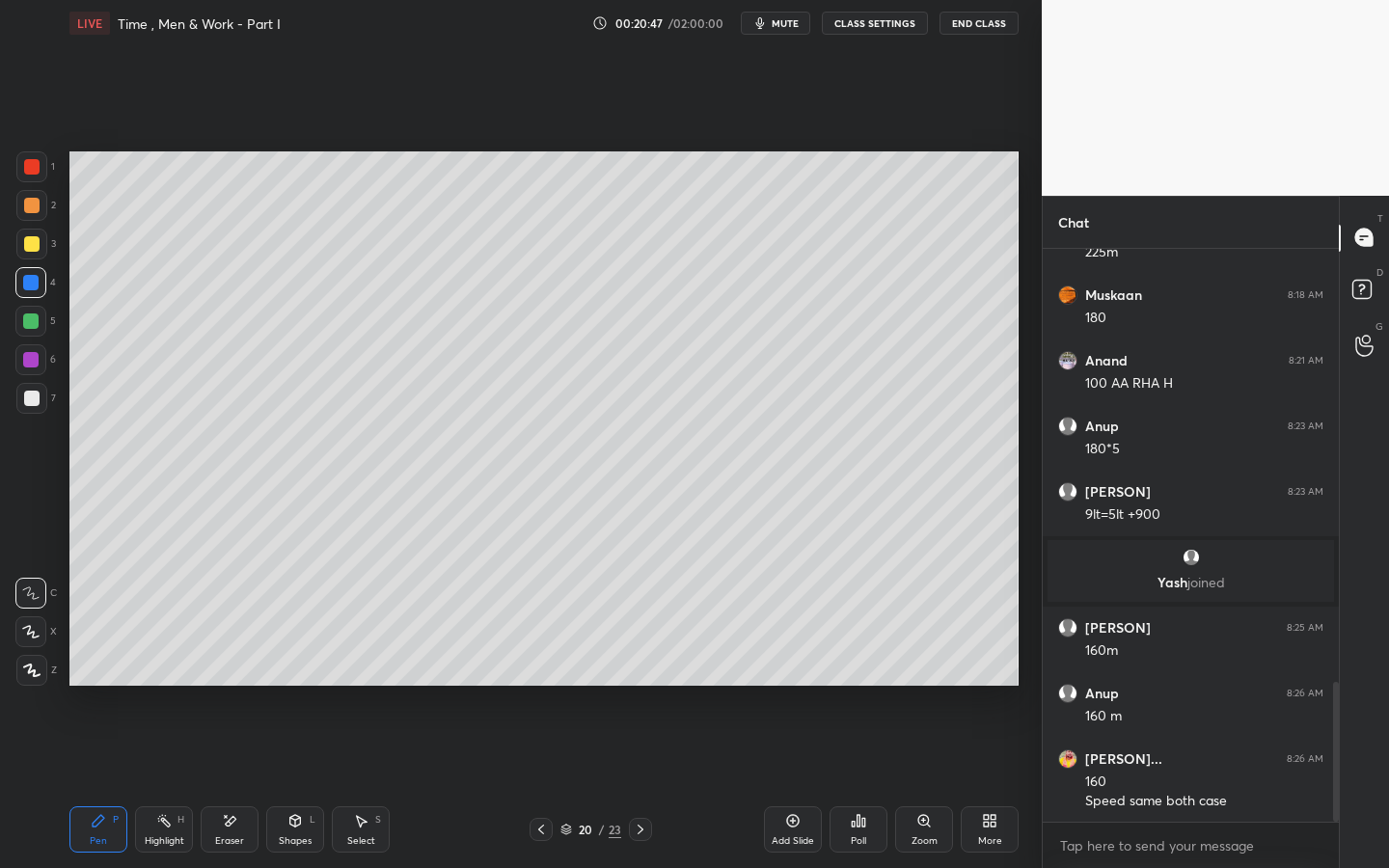 scroll, scrollTop: 1842, scrollLeft: 0, axis: vertical 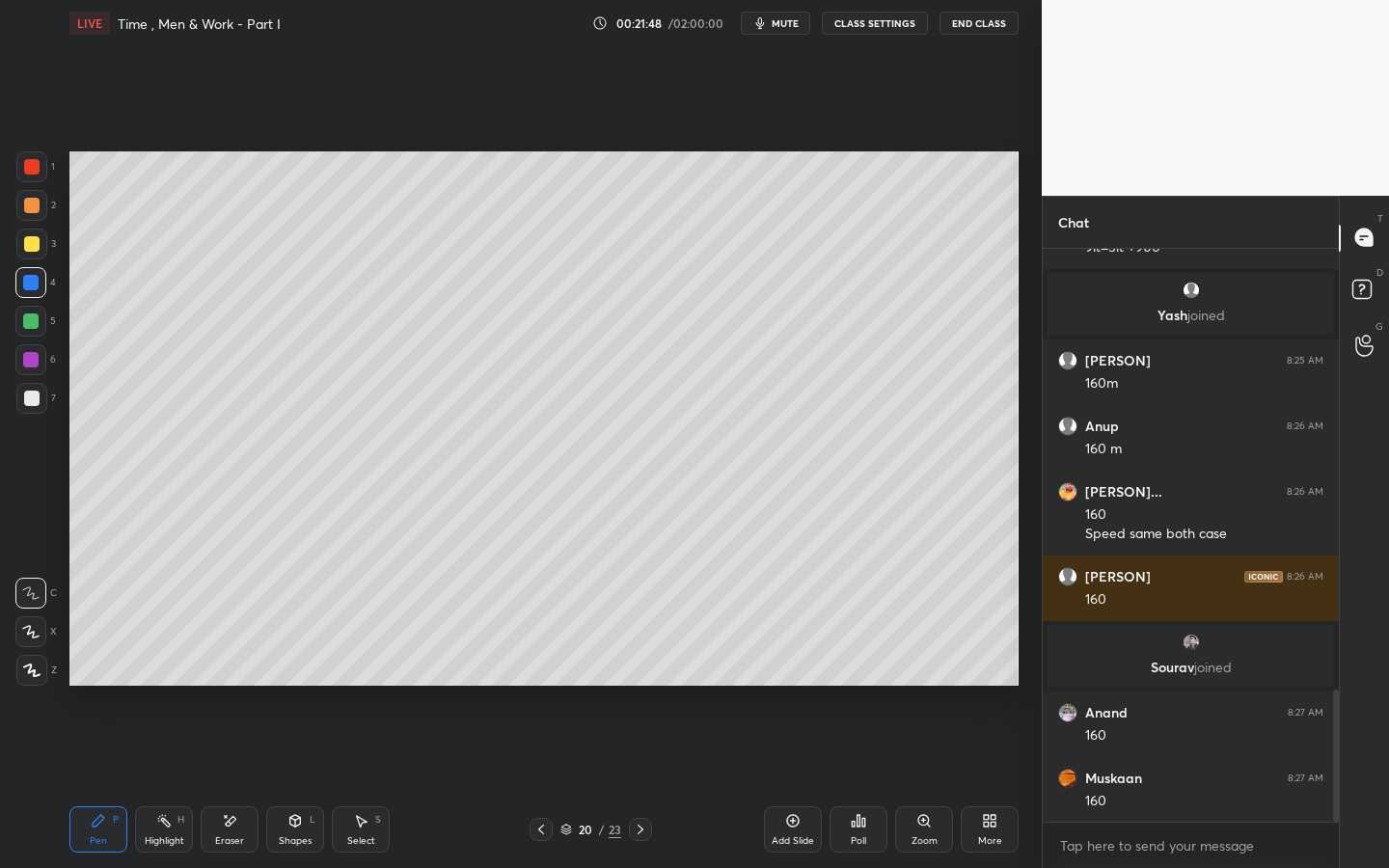 click on "Setting up your live class Poll for   secs No correct answer Start poll" at bounding box center (544, 419) 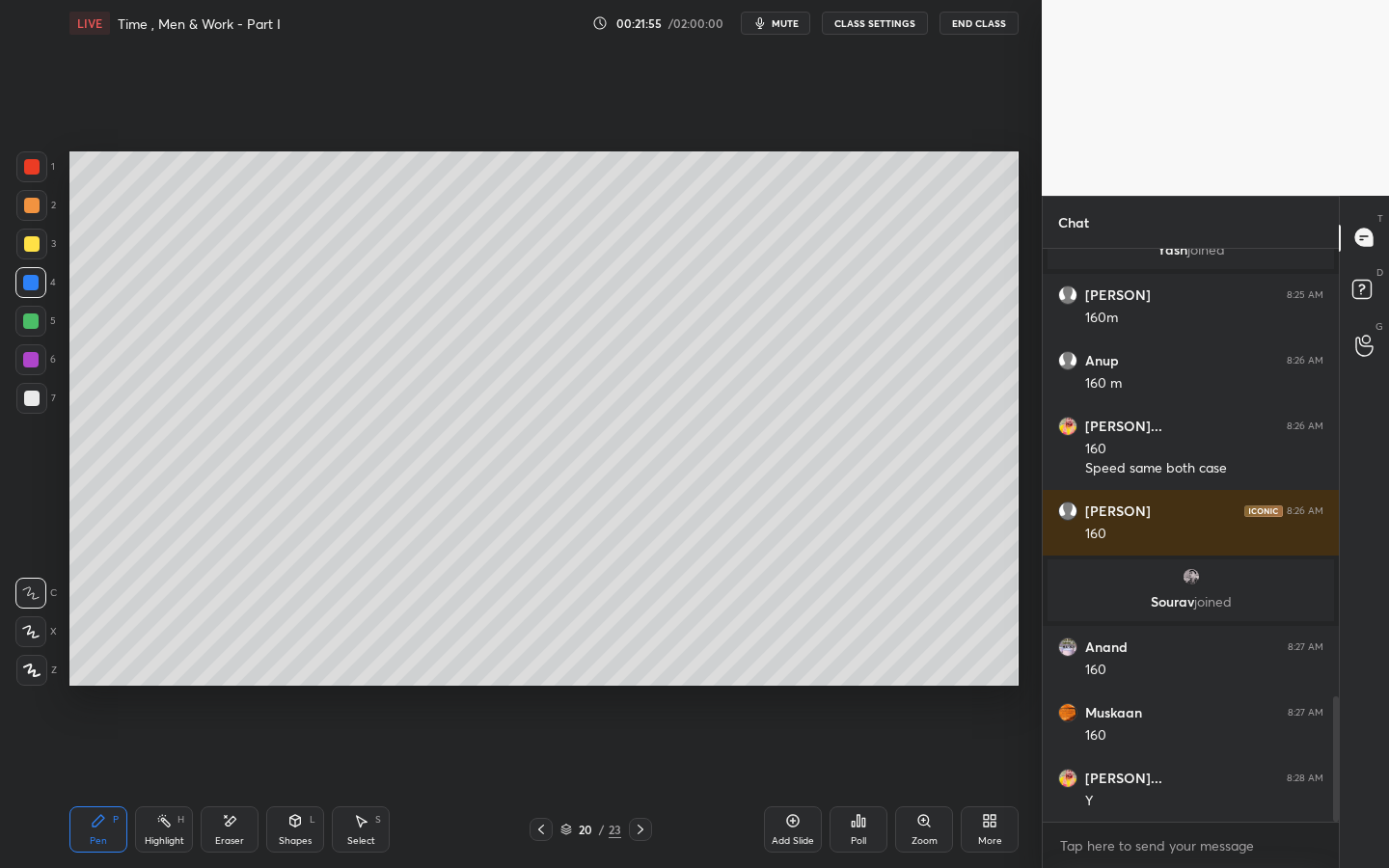 scroll, scrollTop: 2051, scrollLeft: 0, axis: vertical 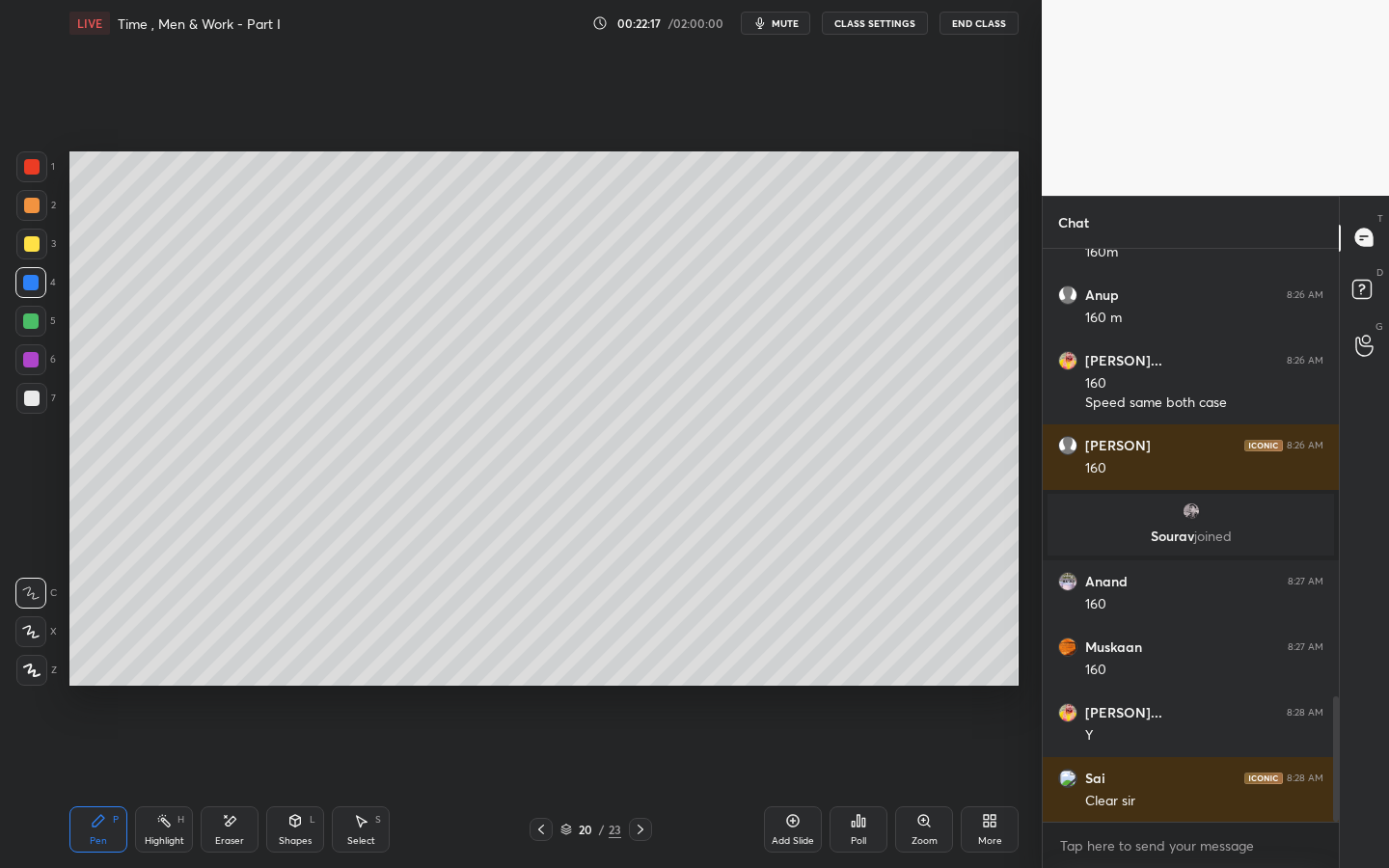 click 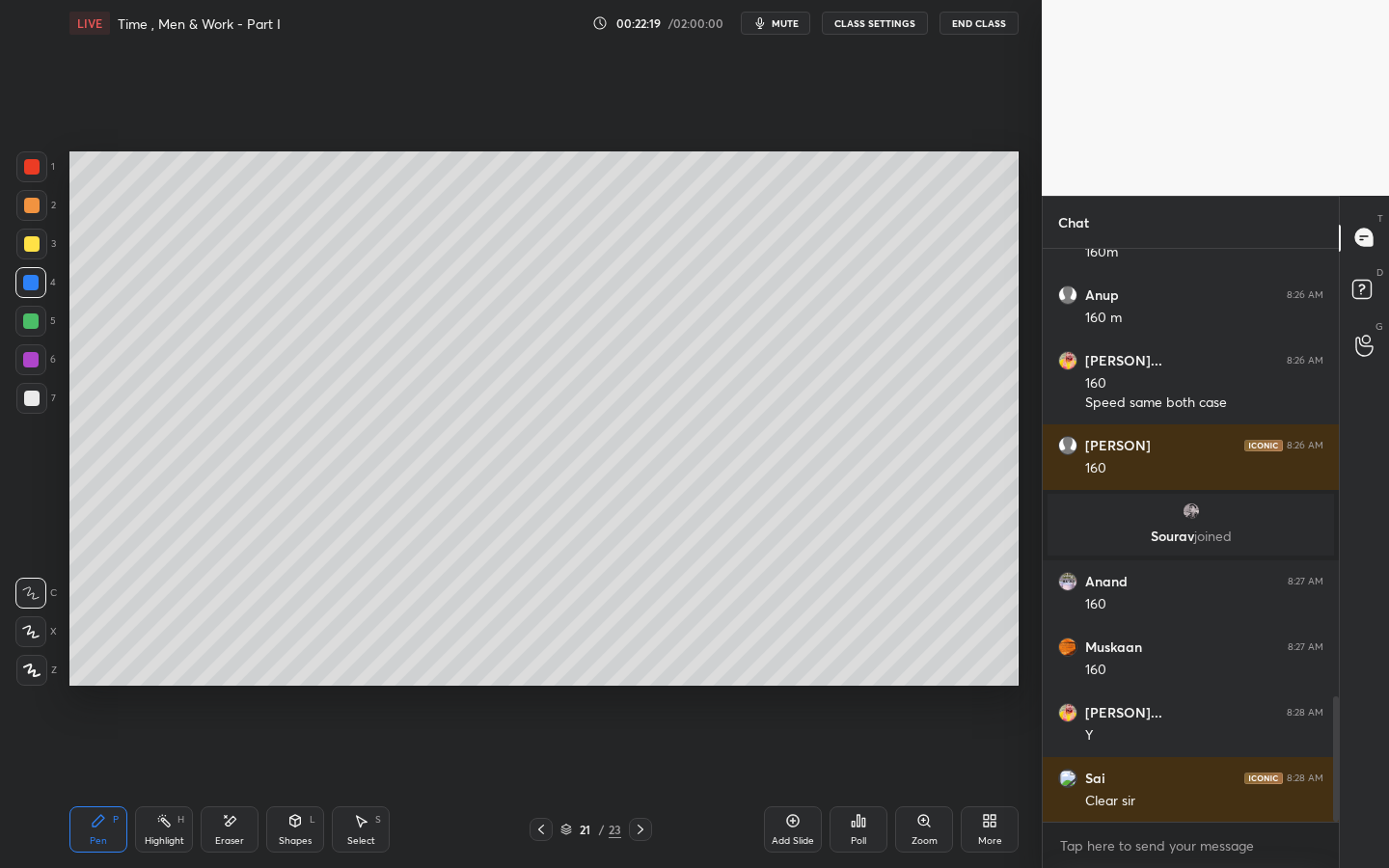 drag, startPoint x: 35, startPoint y: 313, endPoint x: 59, endPoint y: 303, distance: 26 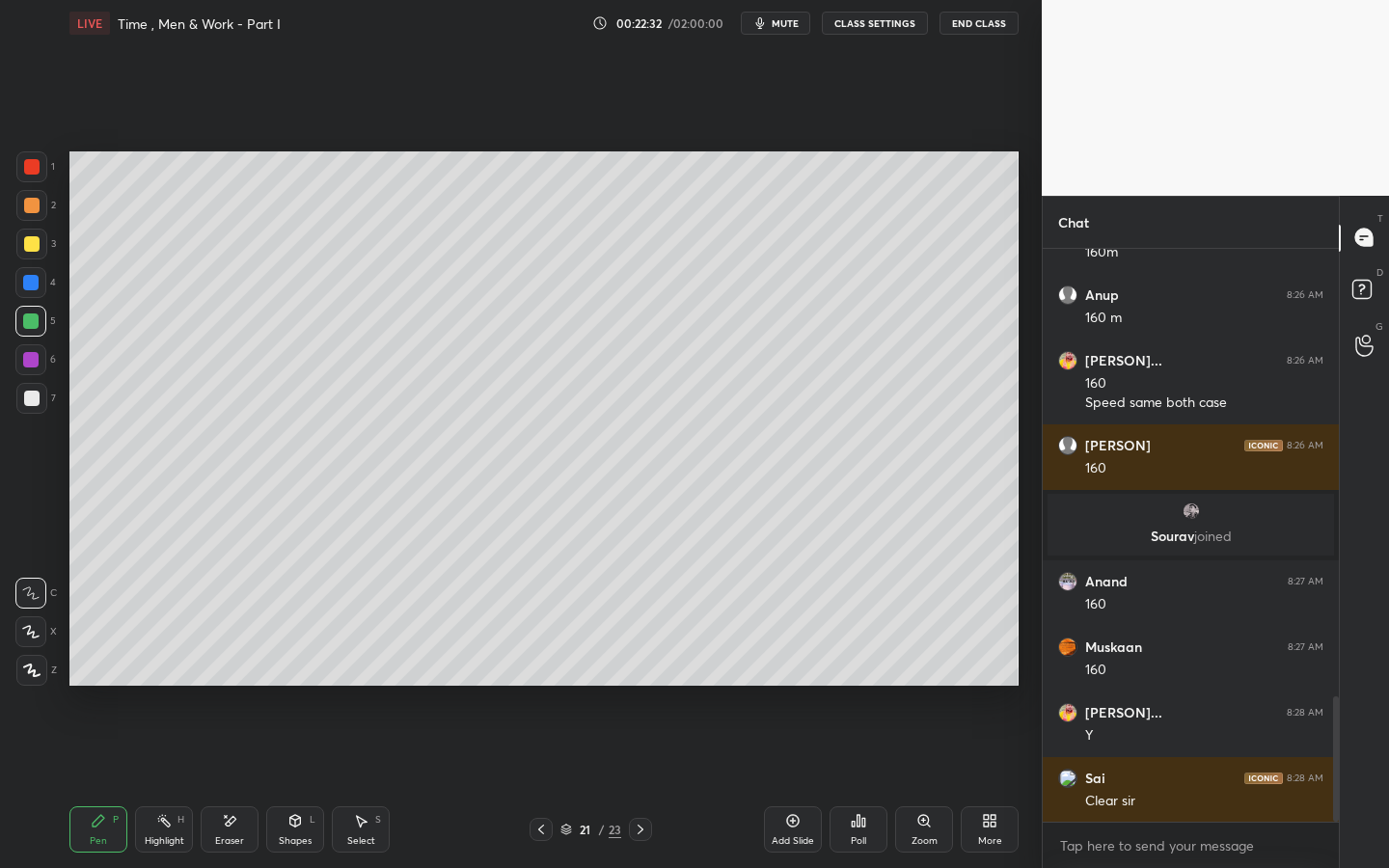 drag, startPoint x: 35, startPoint y: 170, endPoint x: 66, endPoint y: 163, distance: 31.7805 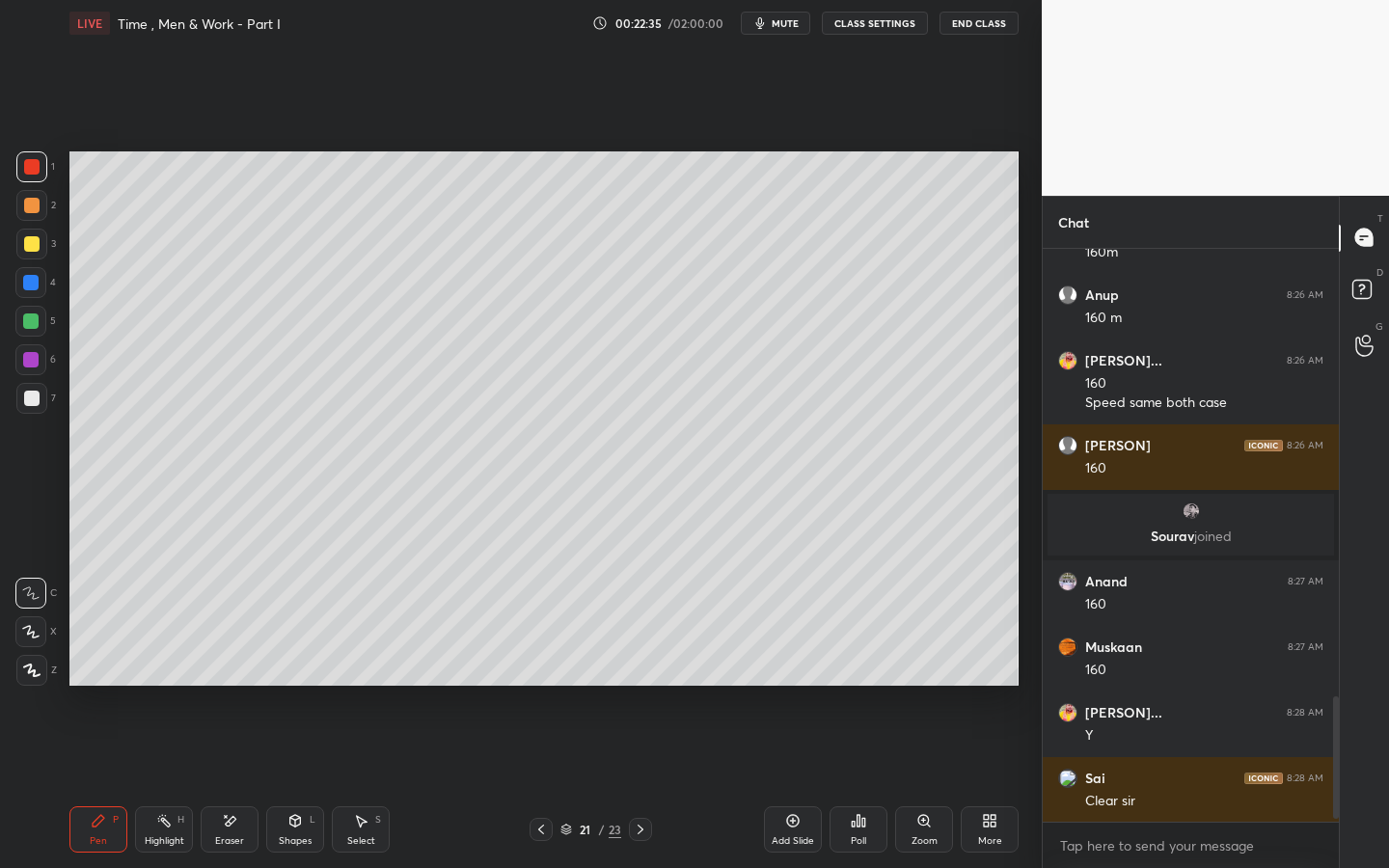 scroll, scrollTop: 2122, scrollLeft: 0, axis: vertical 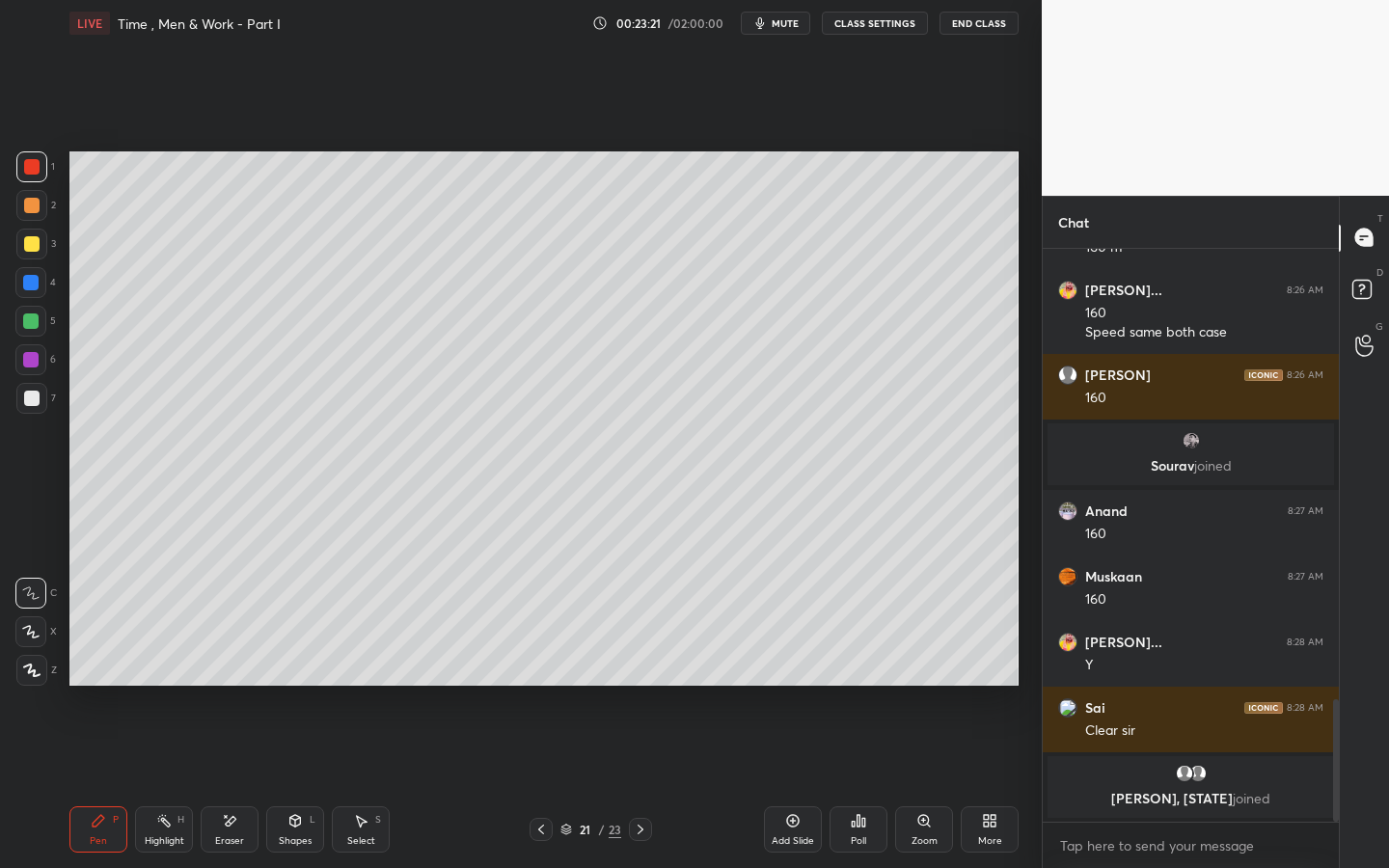 click at bounding box center (31, 283) 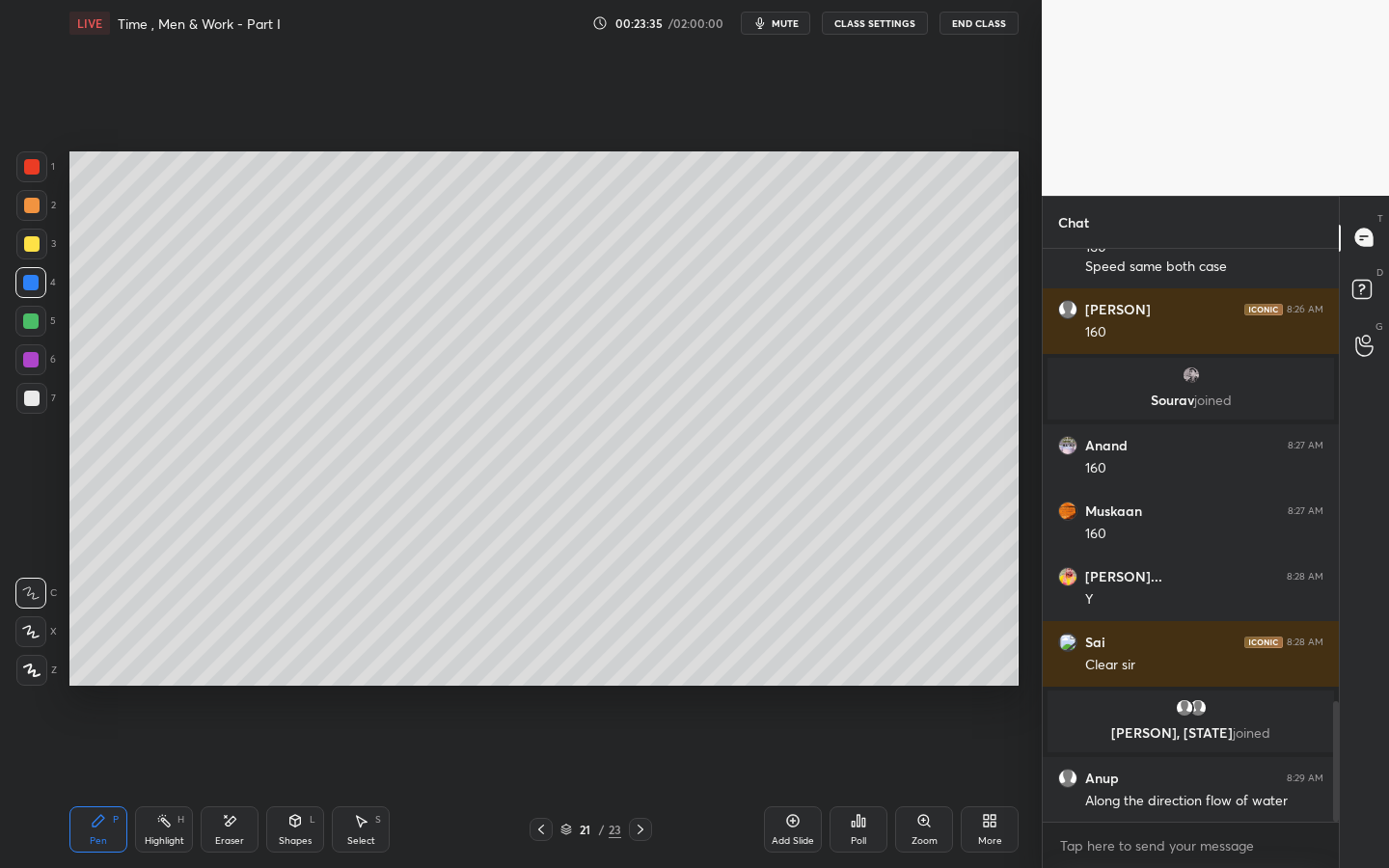 scroll, scrollTop: 2161, scrollLeft: 0, axis: vertical 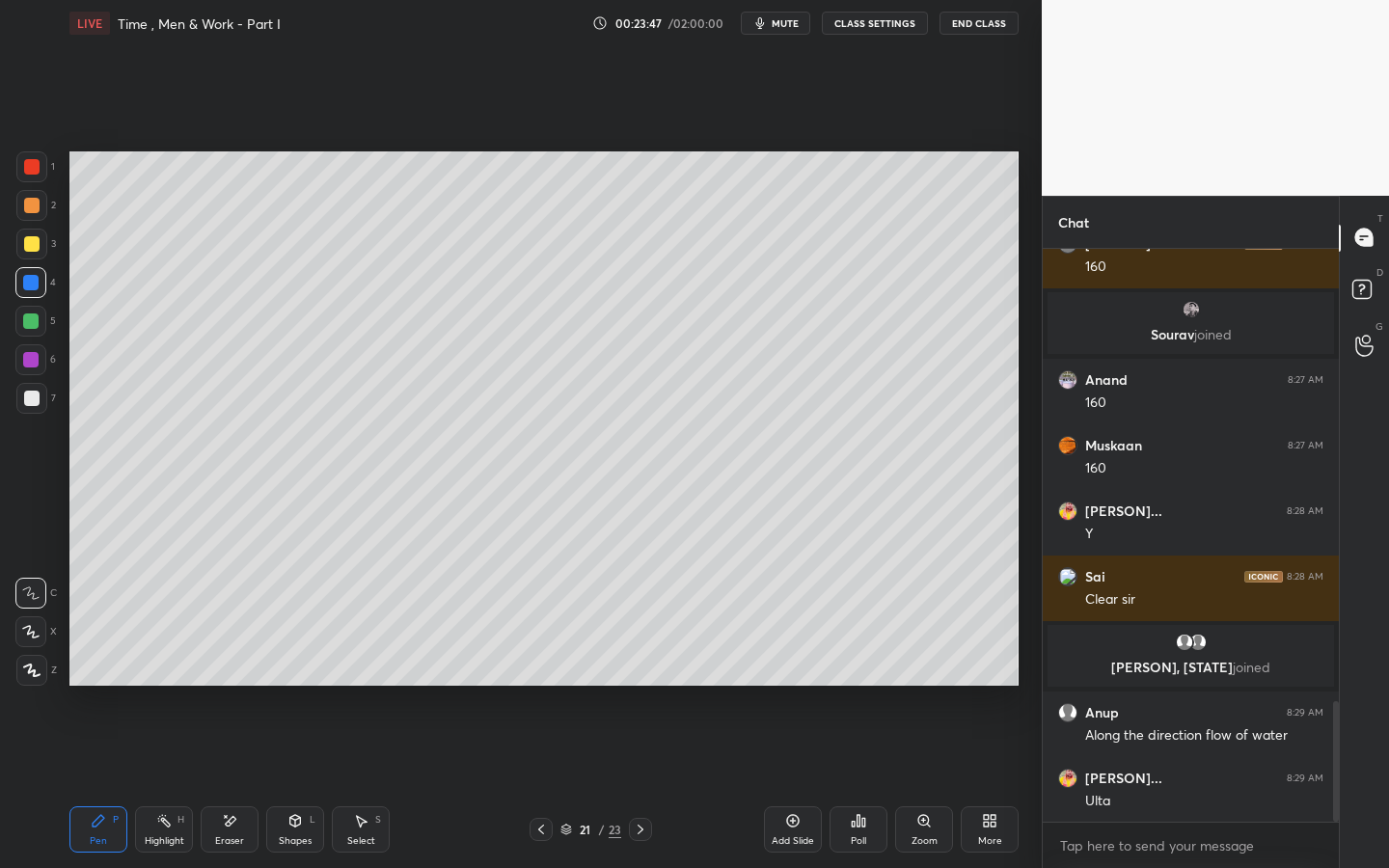 click at bounding box center (32, 167) 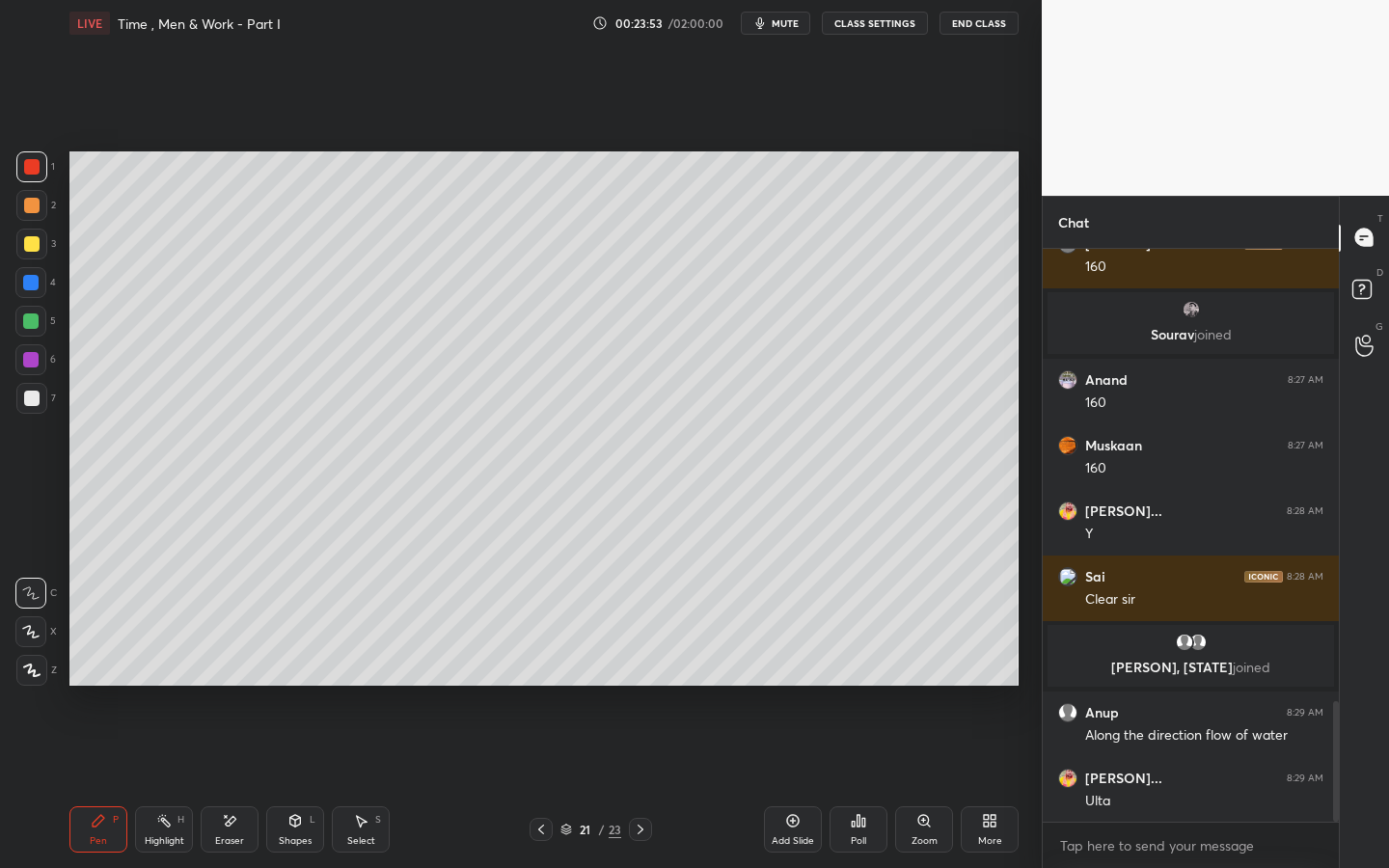 click at bounding box center (31, 283) 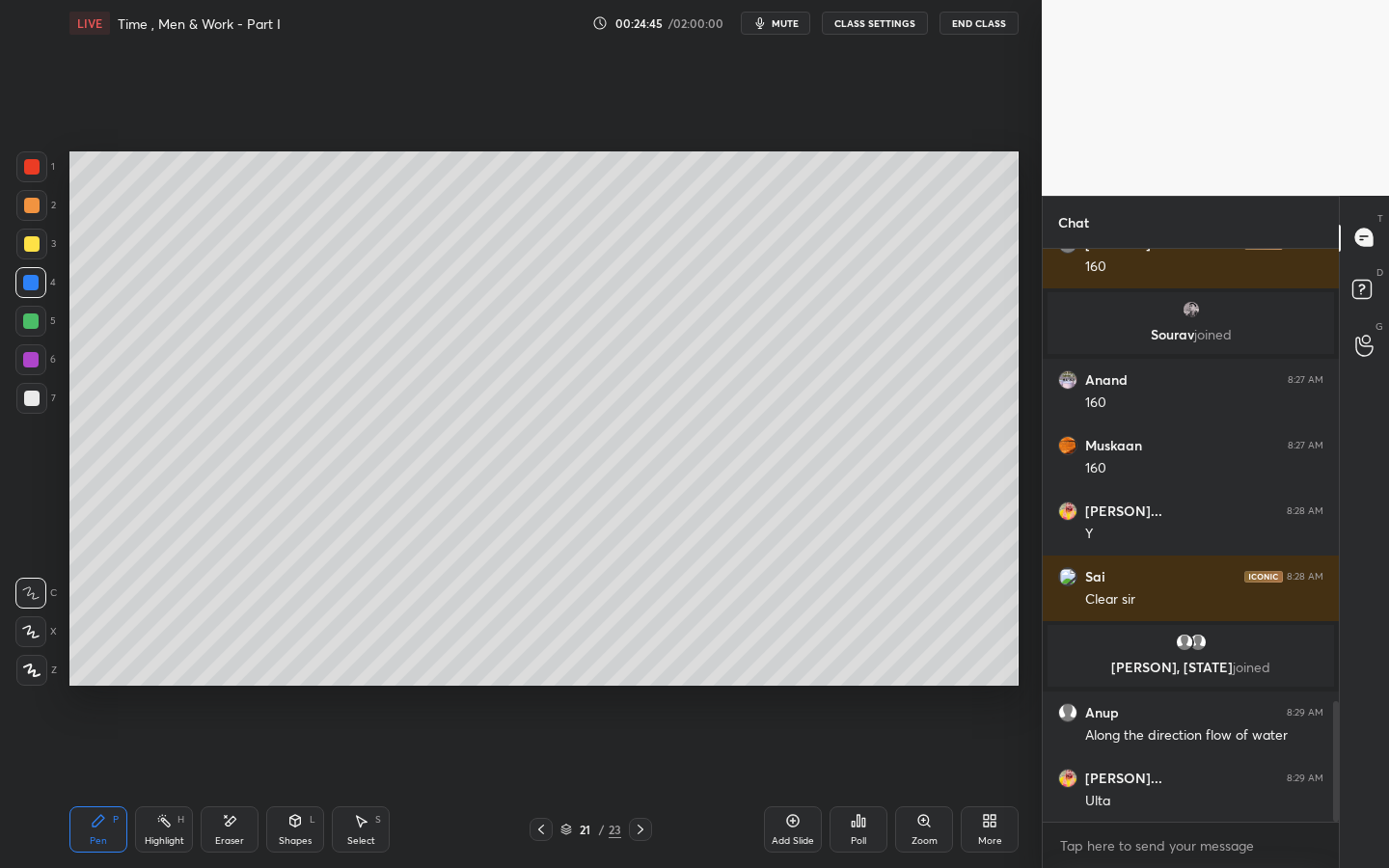 click on "Eraser" at bounding box center [230, 829] 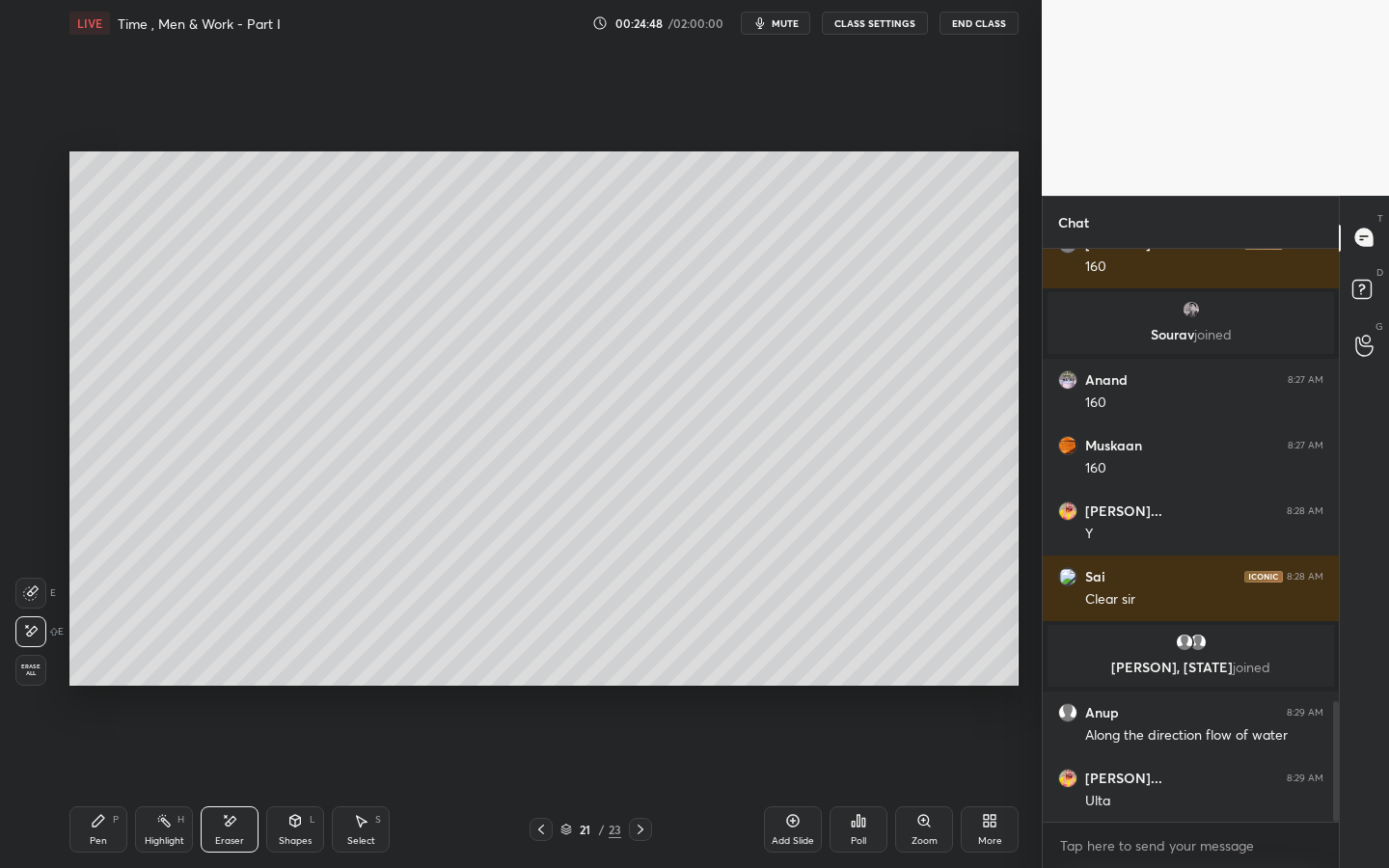 drag, startPoint x: 104, startPoint y: 824, endPoint x: 112, endPoint y: 800, distance: 25.298221 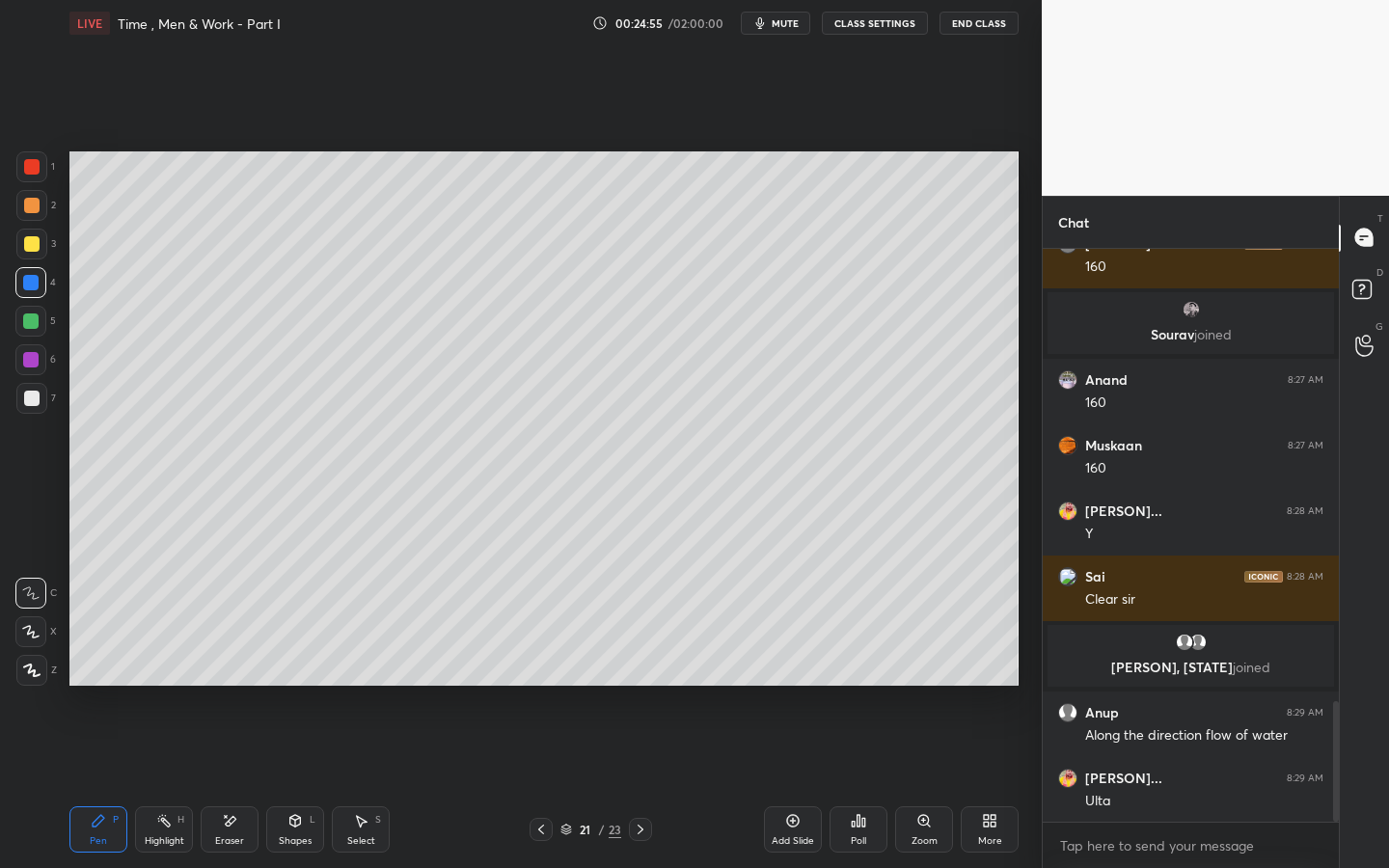 click 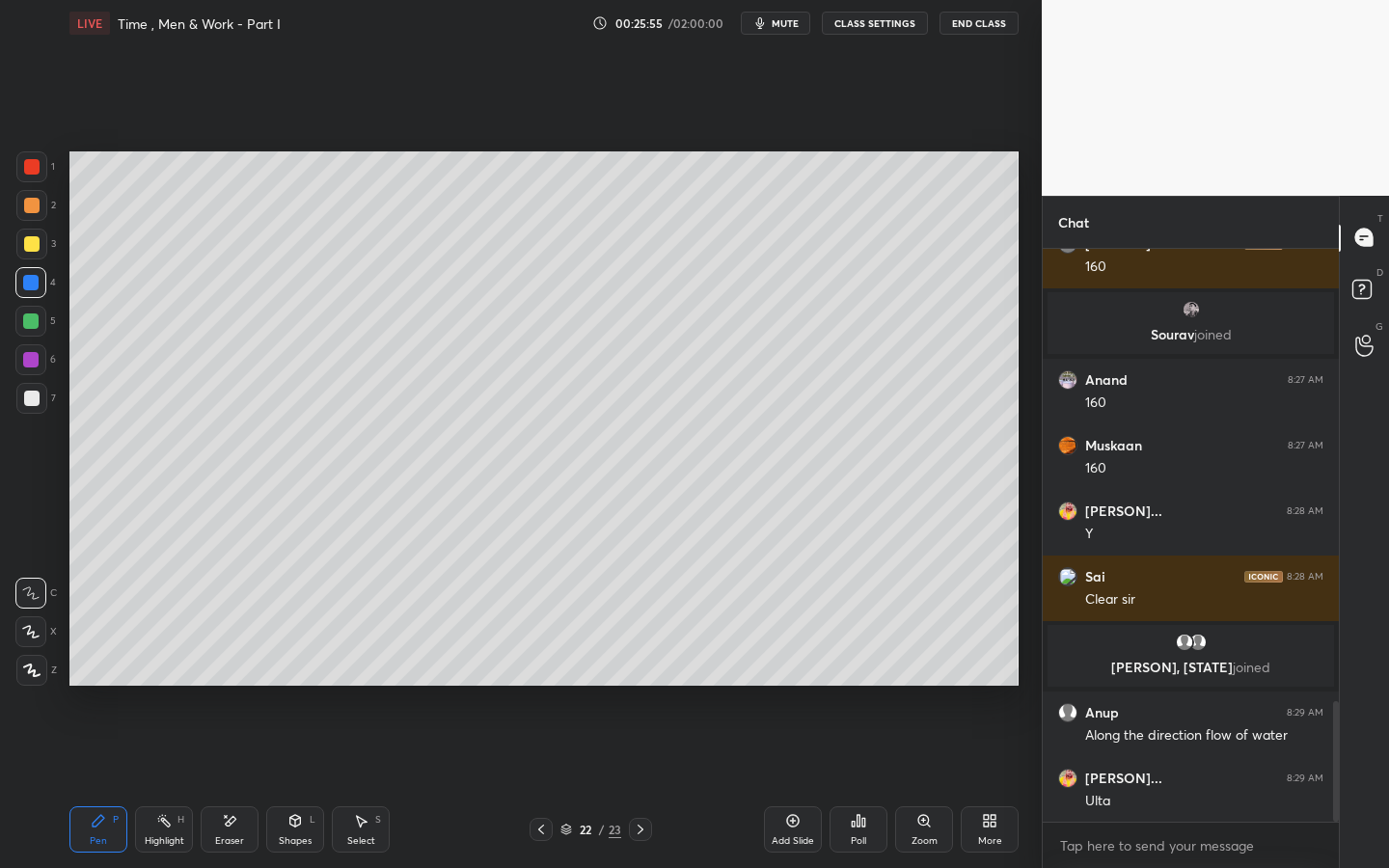 click at bounding box center [31, 321] 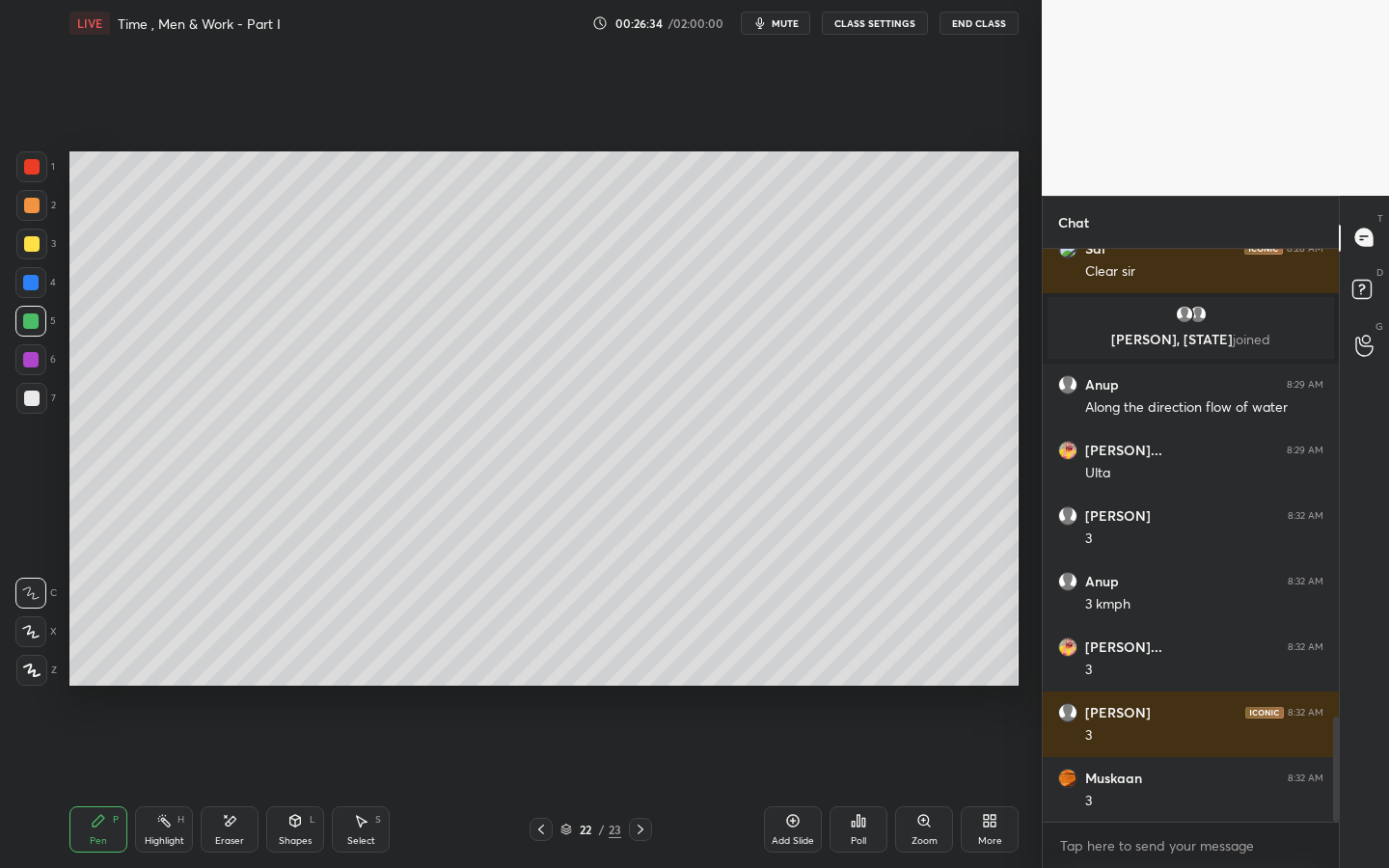 scroll, scrollTop: 2555, scrollLeft: 0, axis: vertical 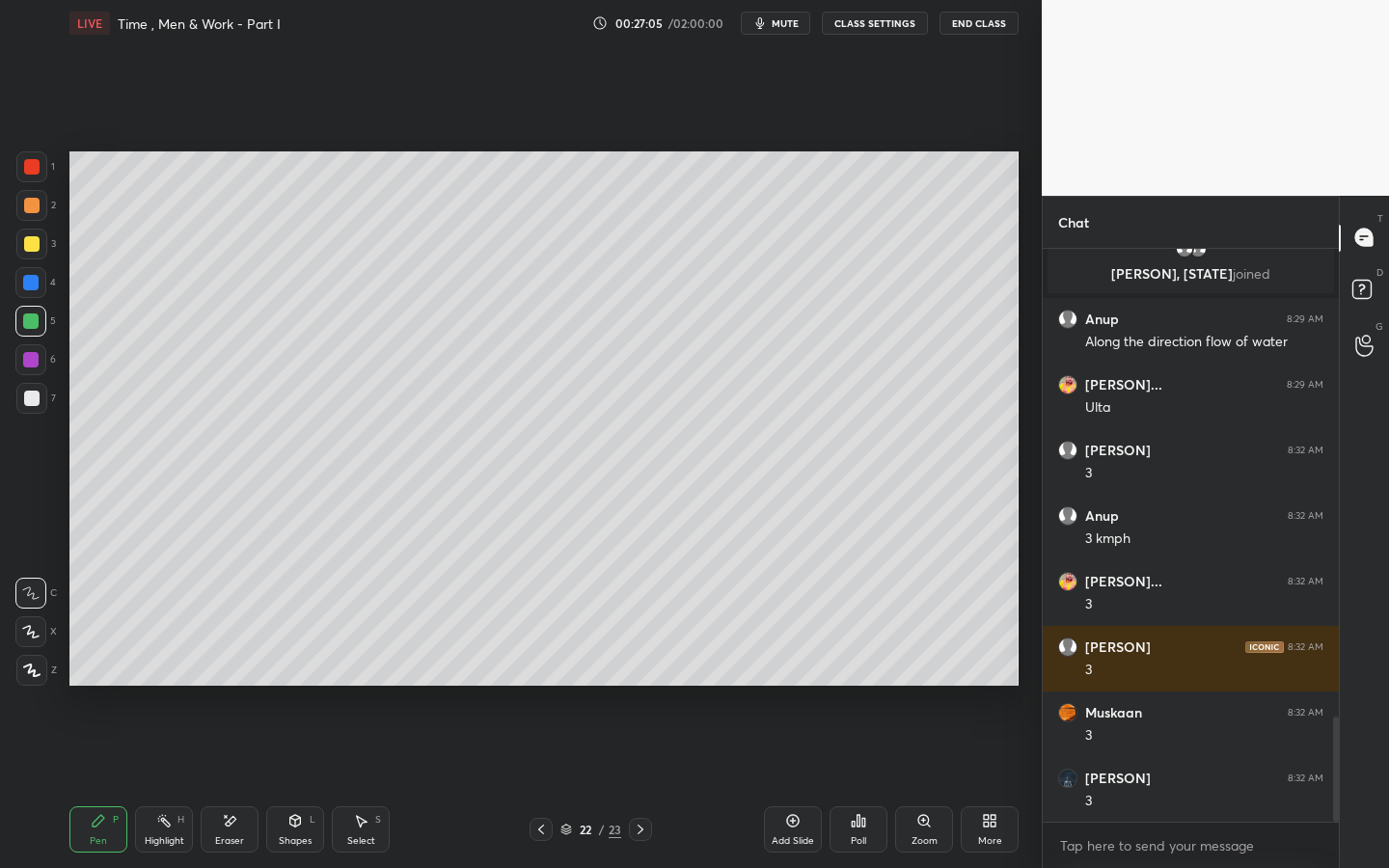 drag, startPoint x: 639, startPoint y: 828, endPoint x: 626, endPoint y: 809, distance: 23.021729 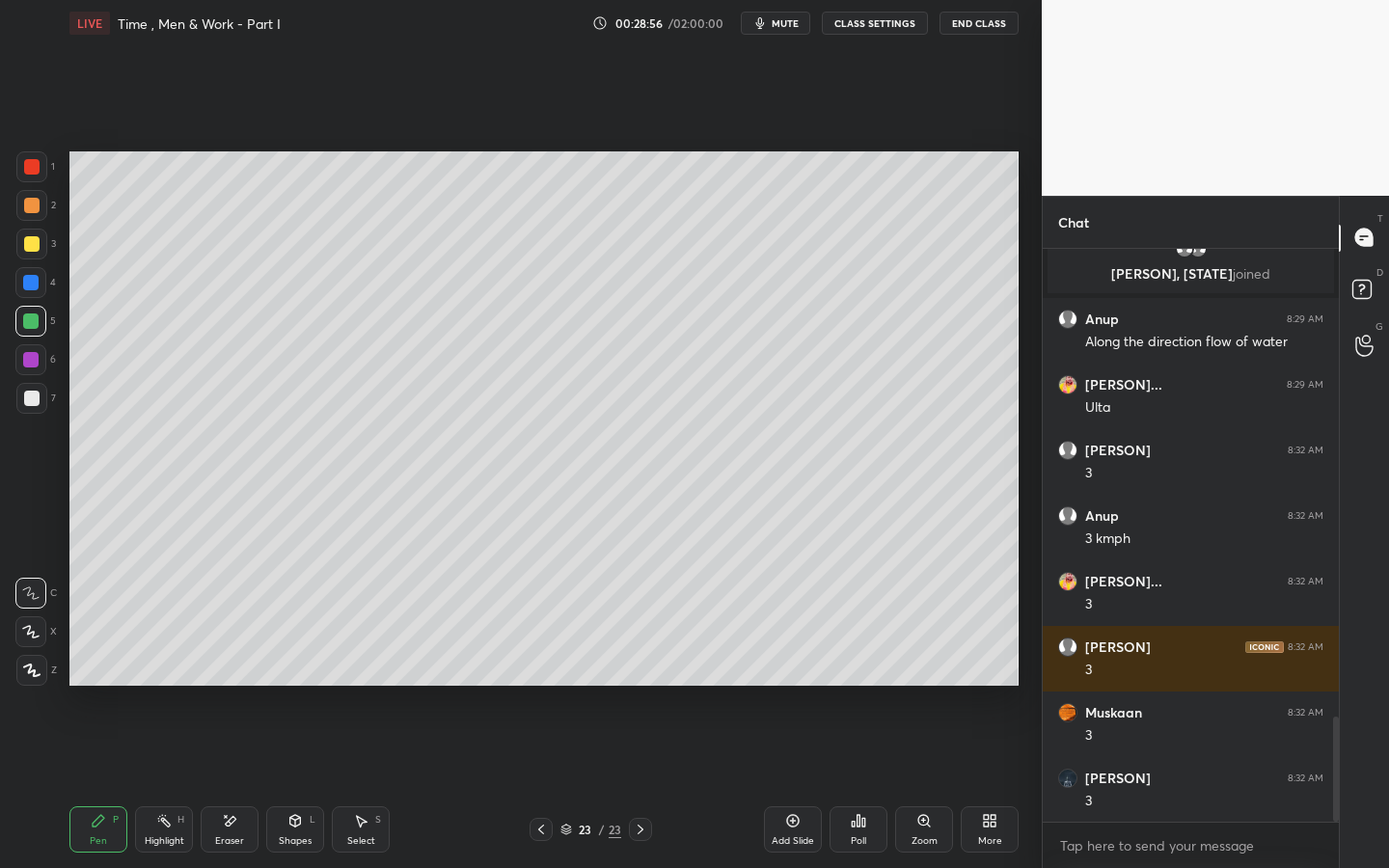 scroll, scrollTop: 2620, scrollLeft: 0, axis: vertical 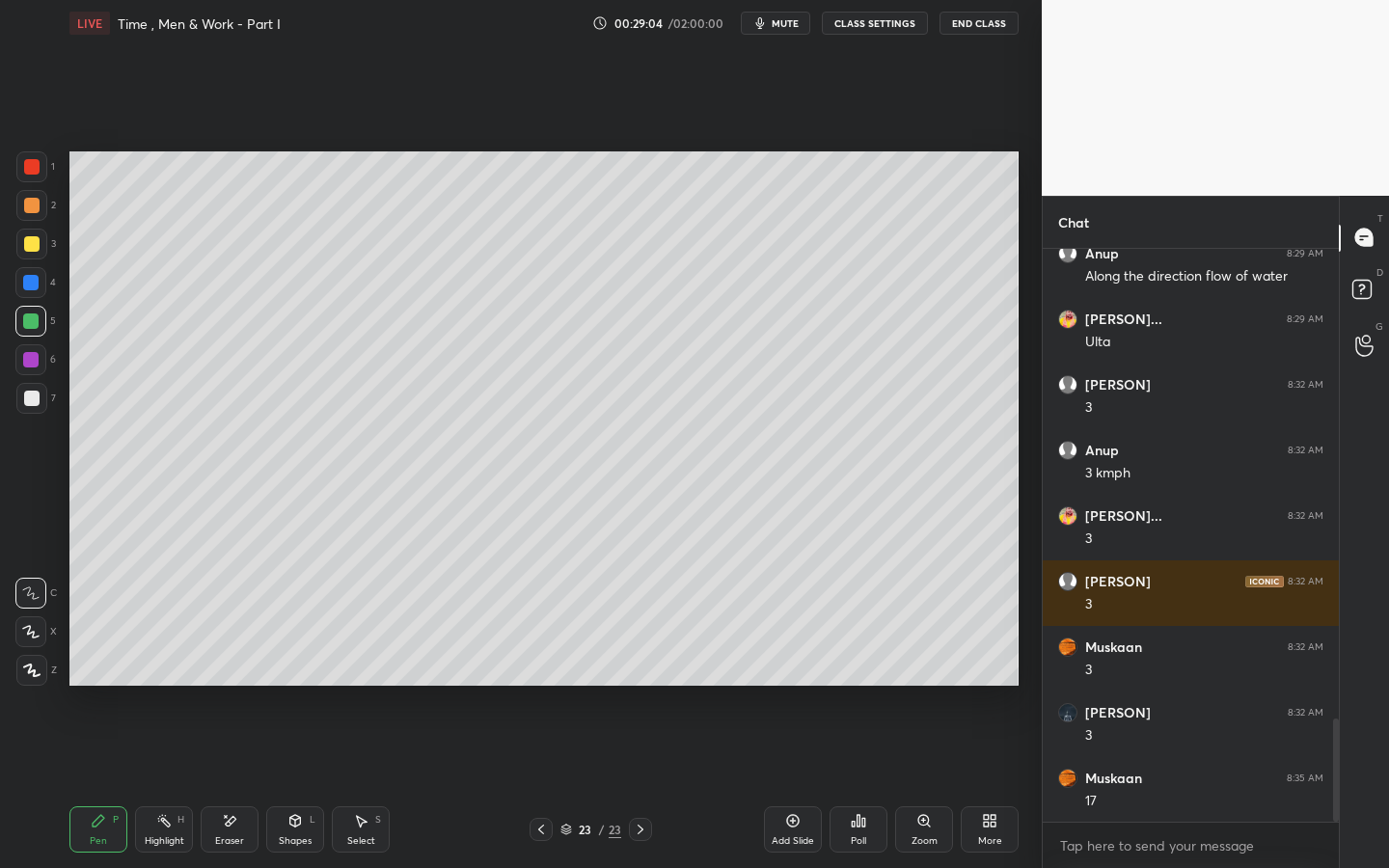 click at bounding box center [31, 360] 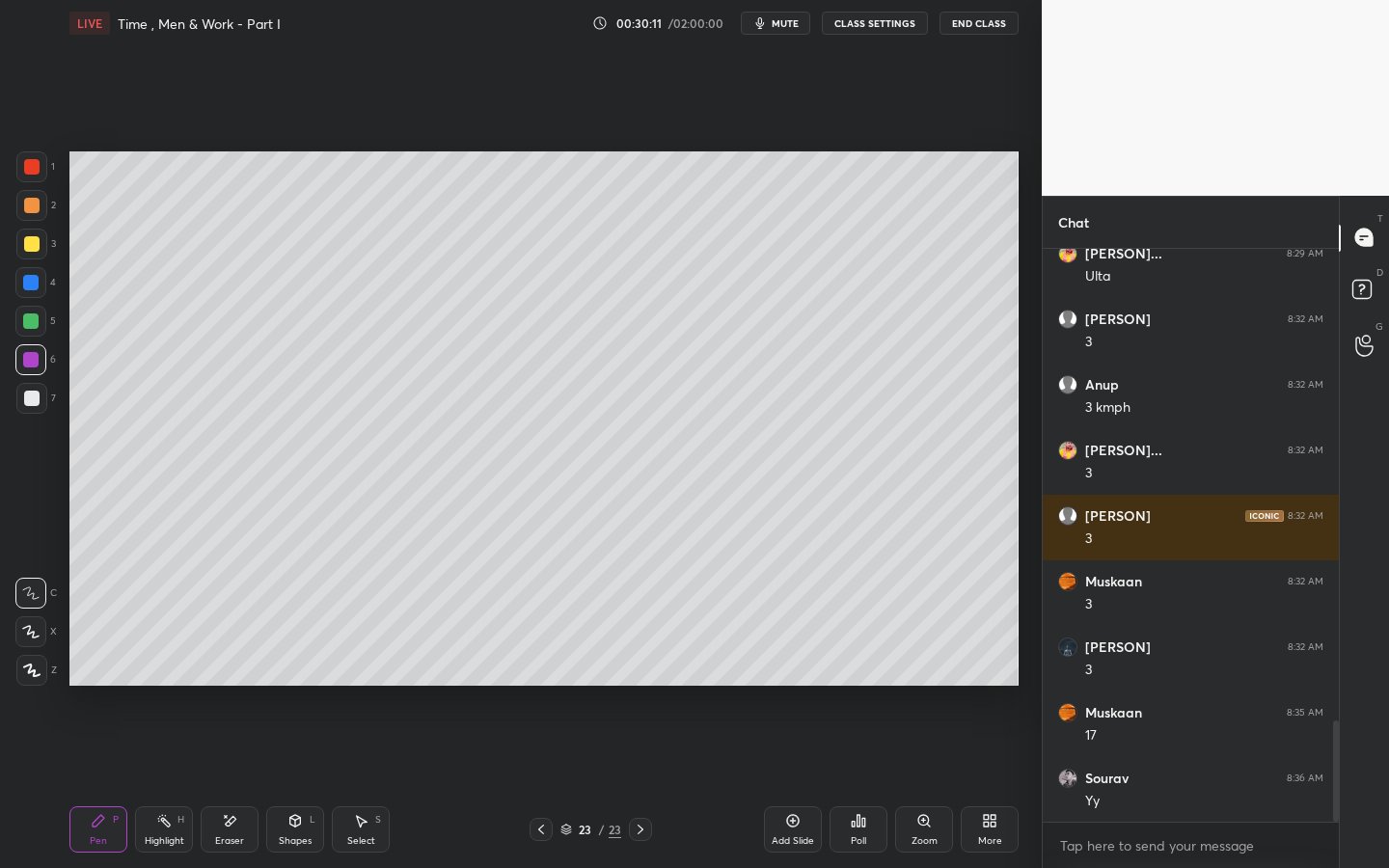 scroll, scrollTop: 2752, scrollLeft: 0, axis: vertical 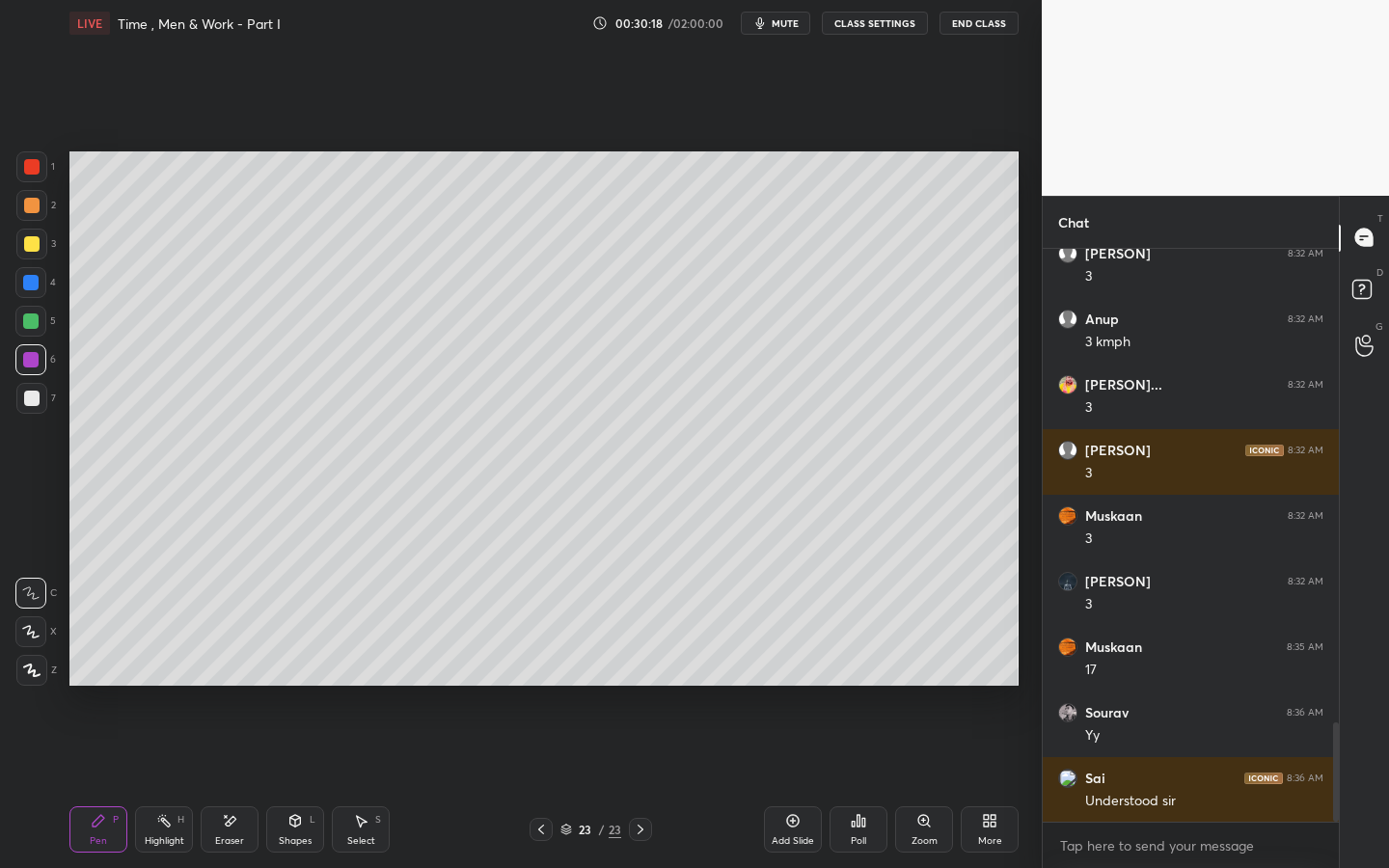 click 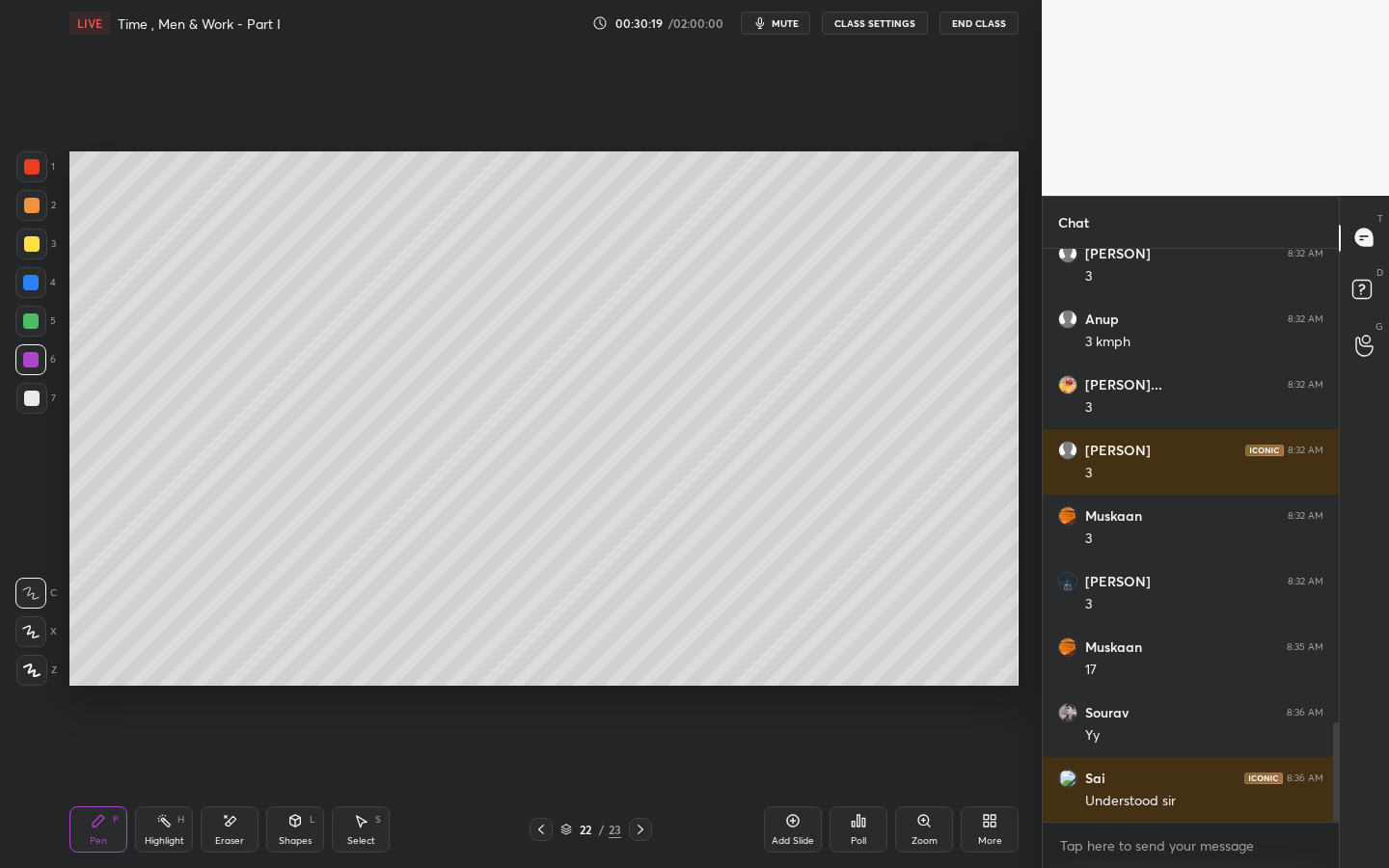click 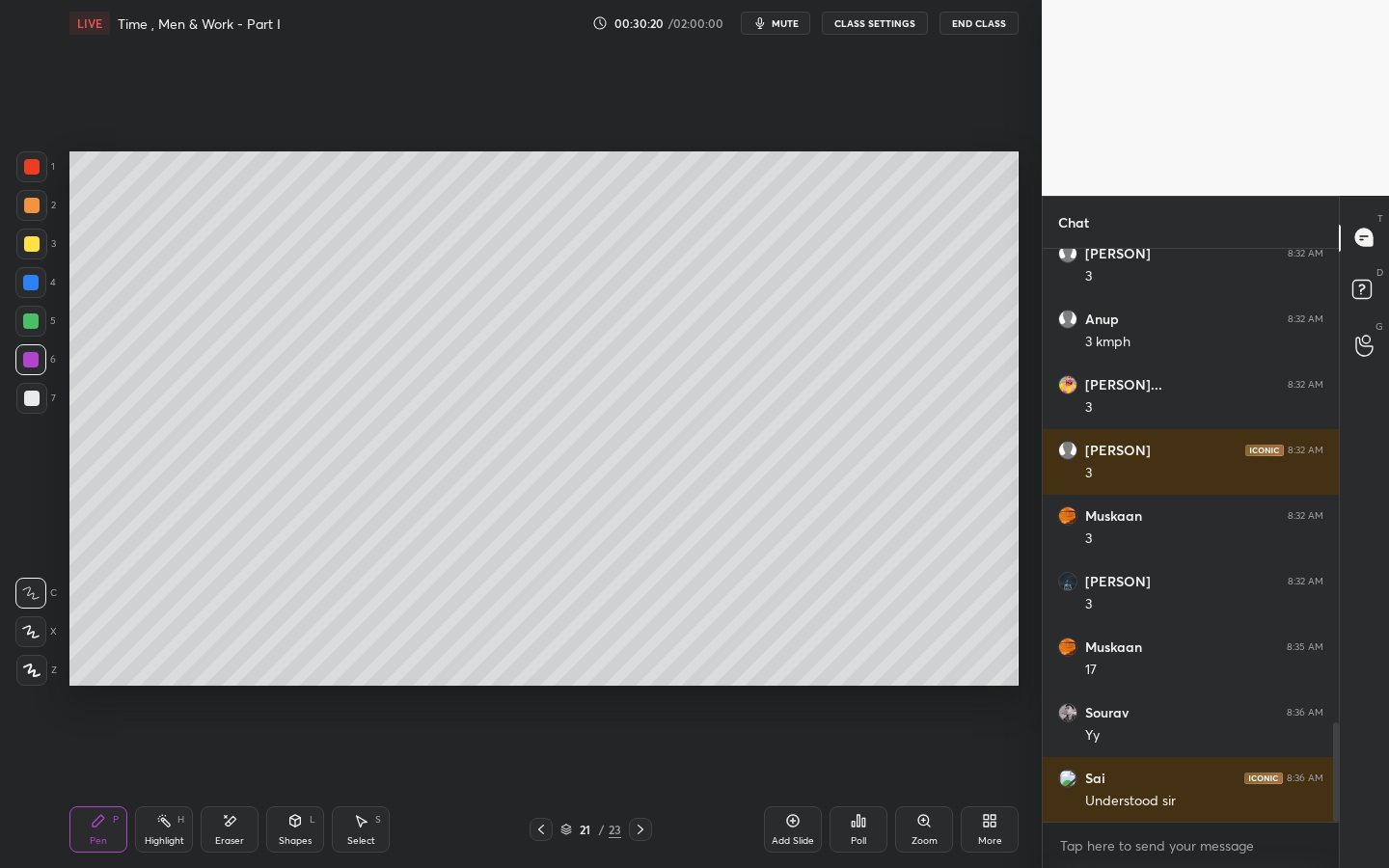 click 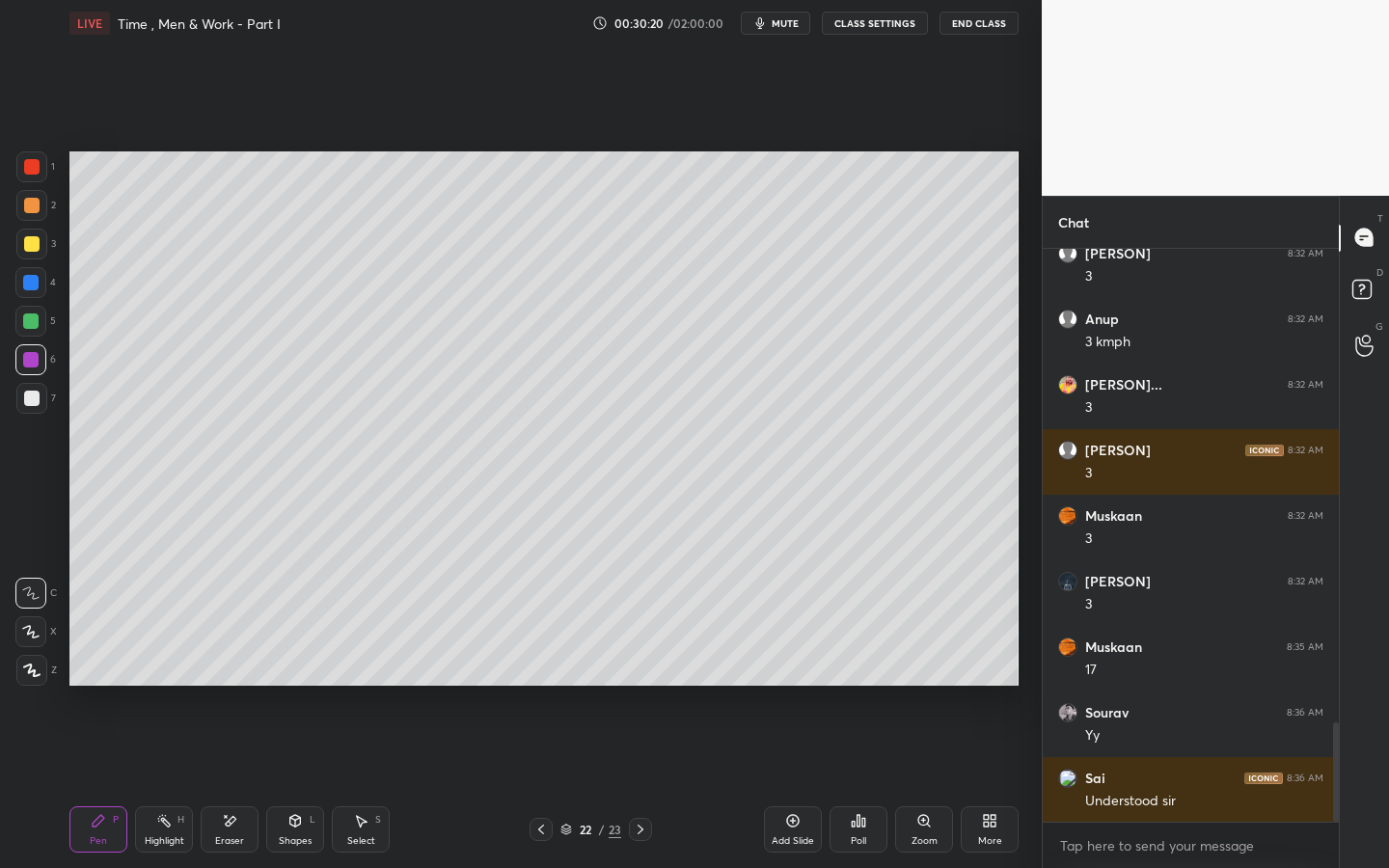 click 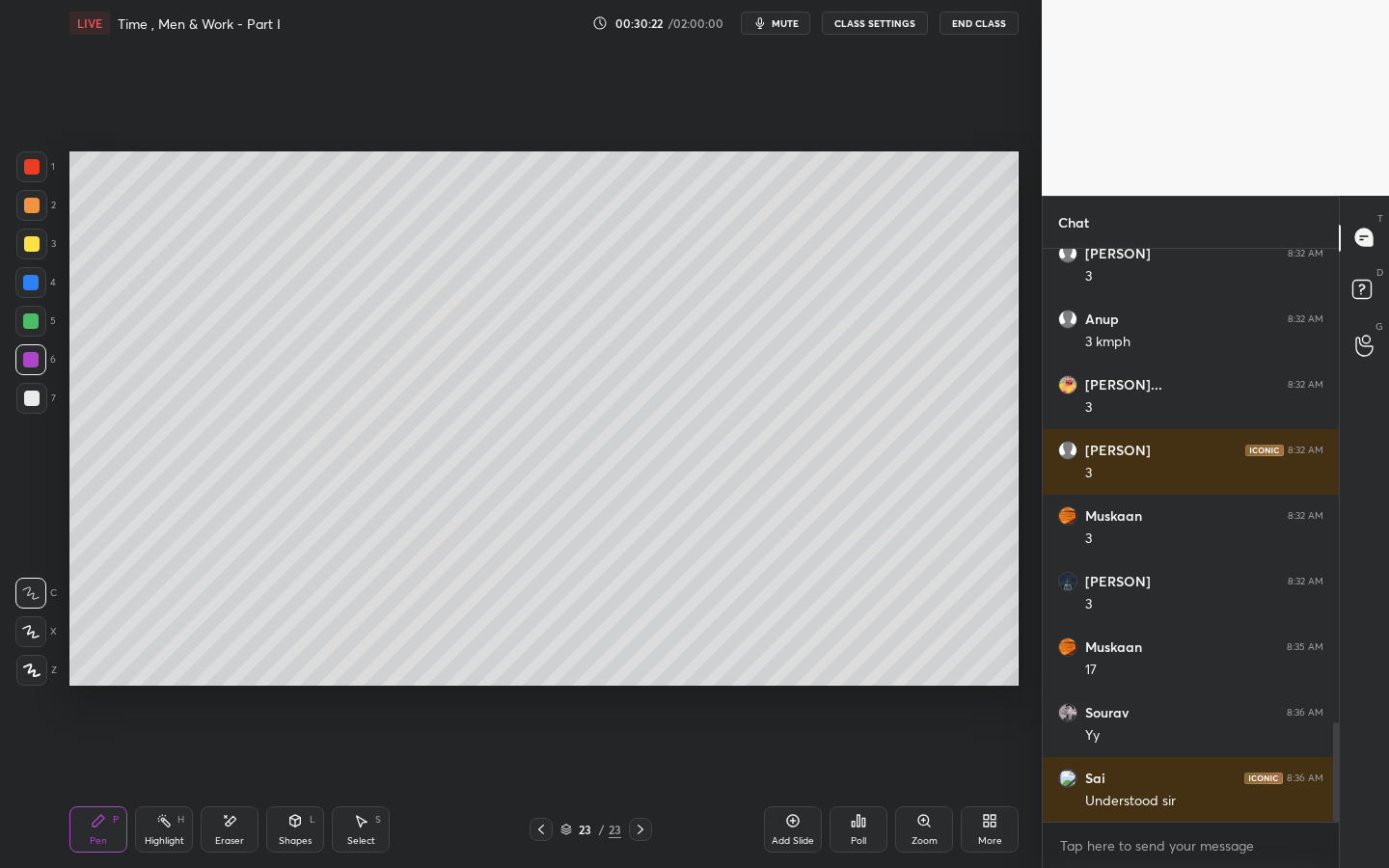 click 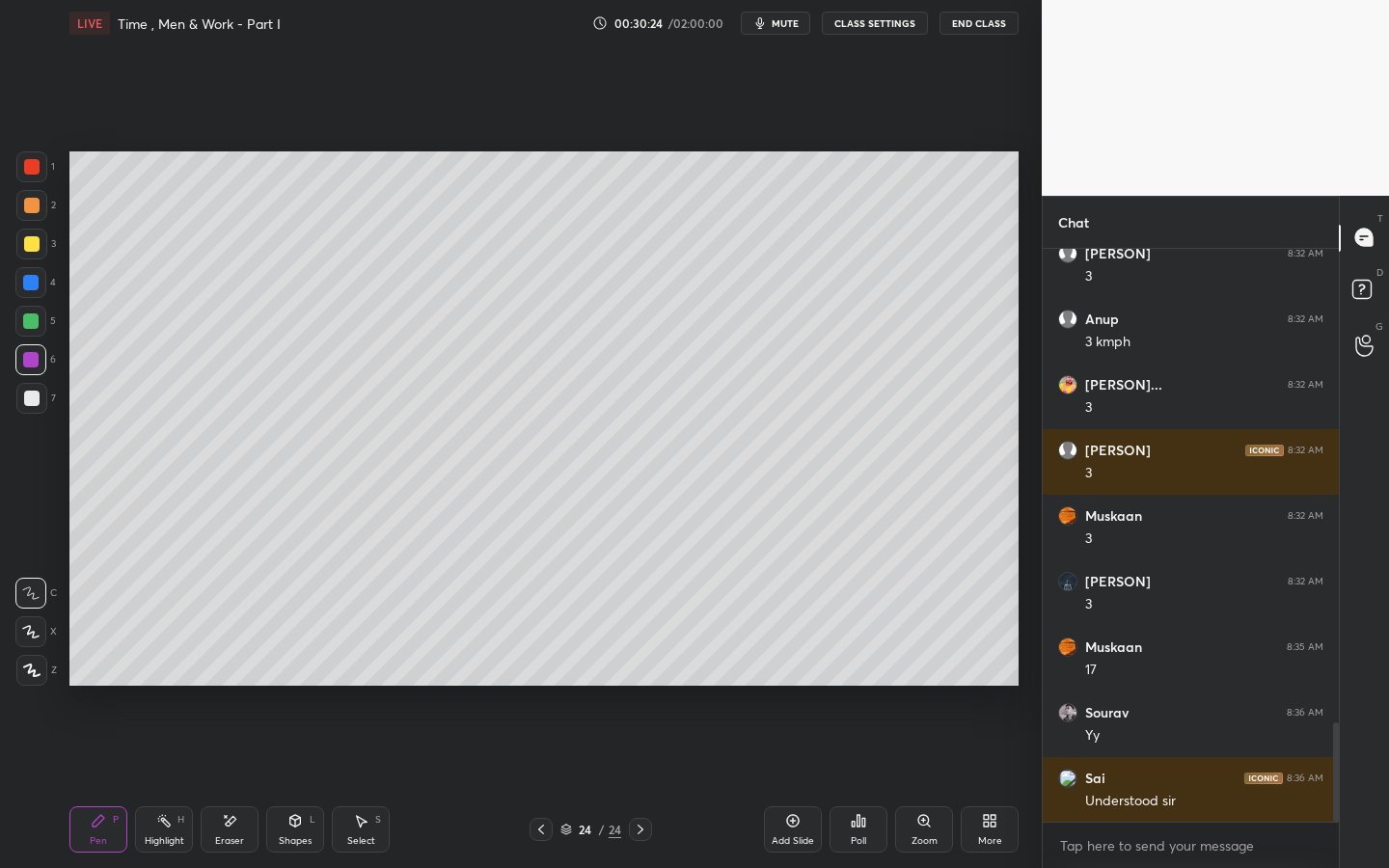drag, startPoint x: 40, startPoint y: 398, endPoint x: 44, endPoint y: 309, distance: 89.08984 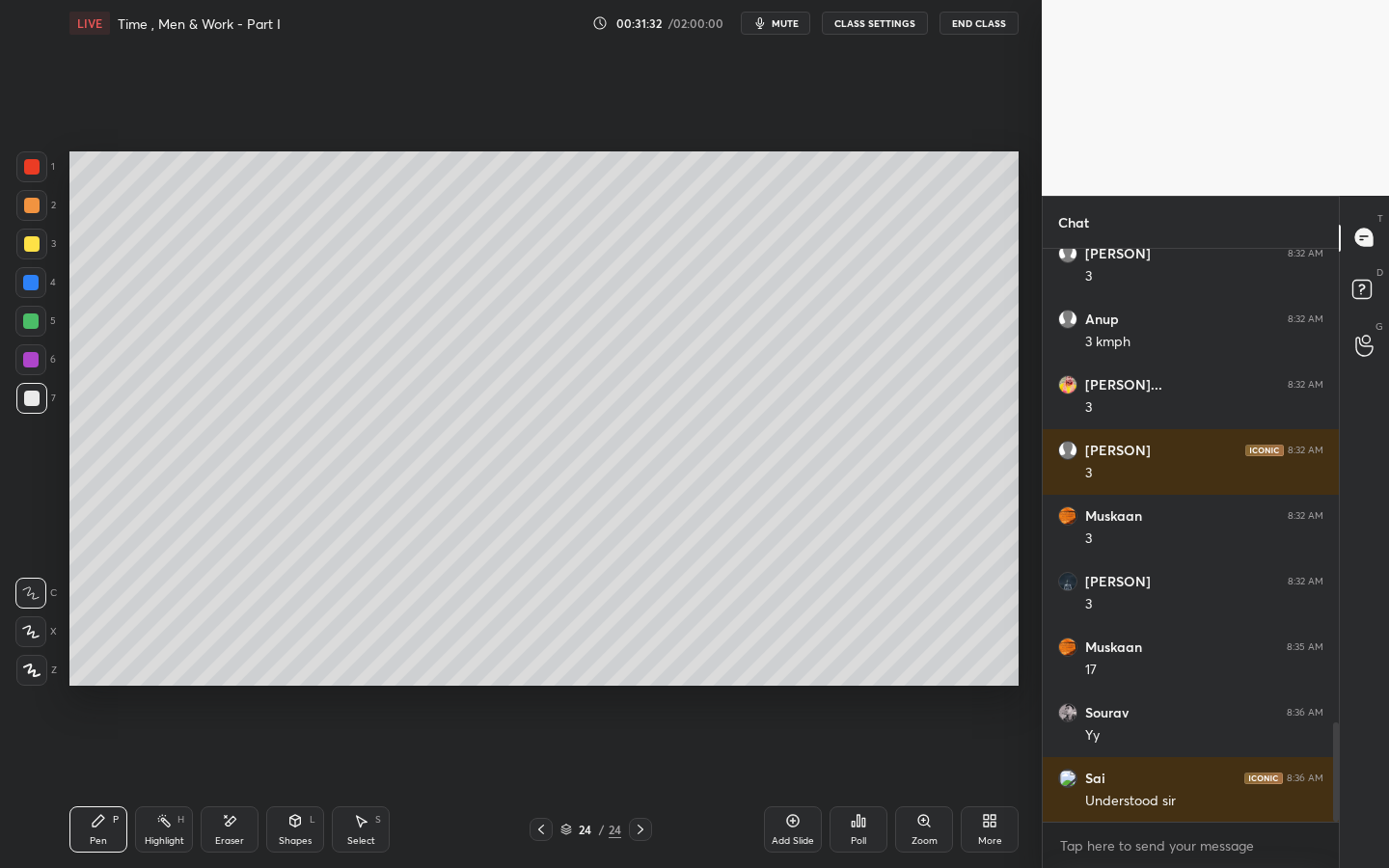 scroll, scrollTop: 2817, scrollLeft: 0, axis: vertical 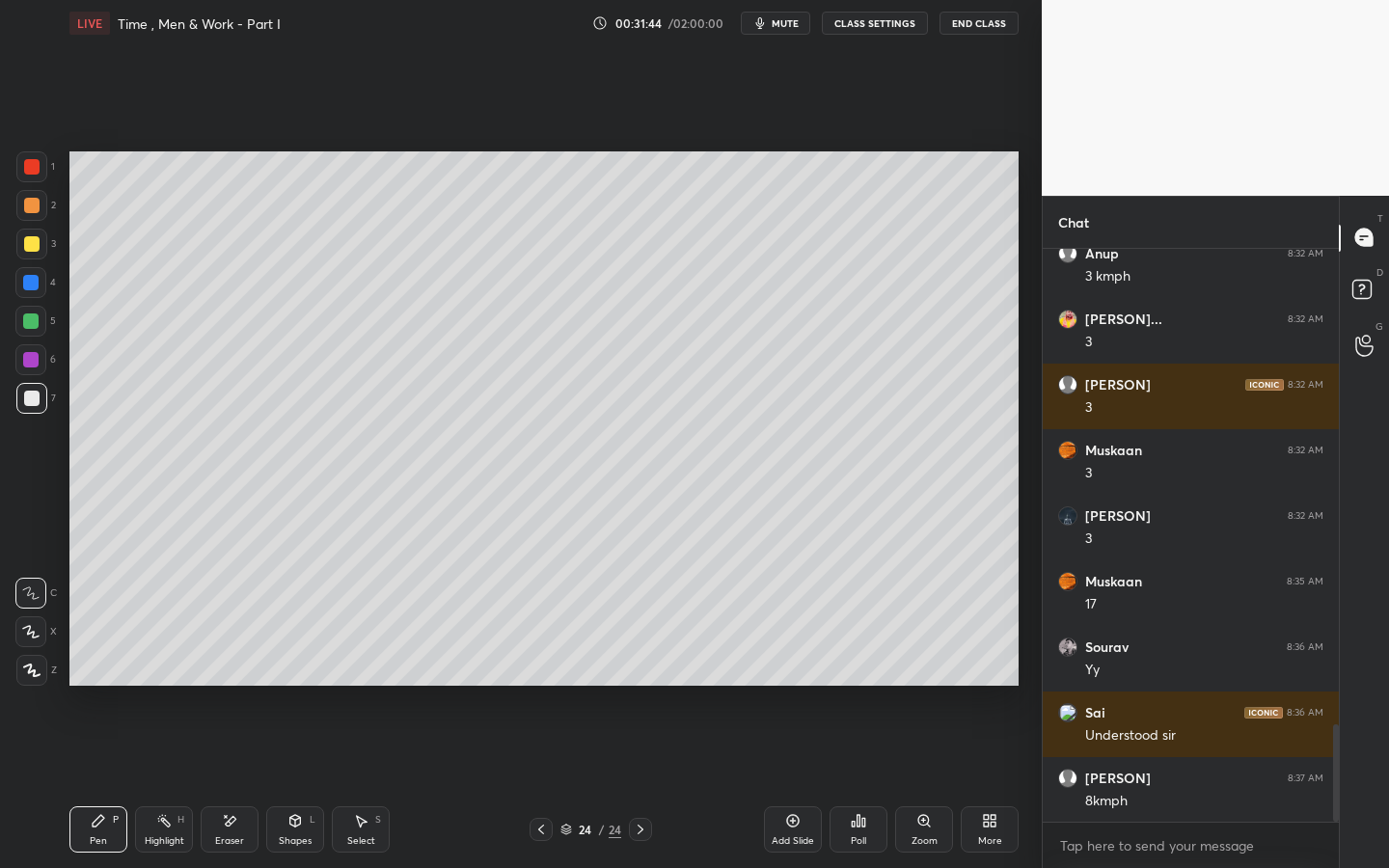click on "mute" at bounding box center [776, 23] 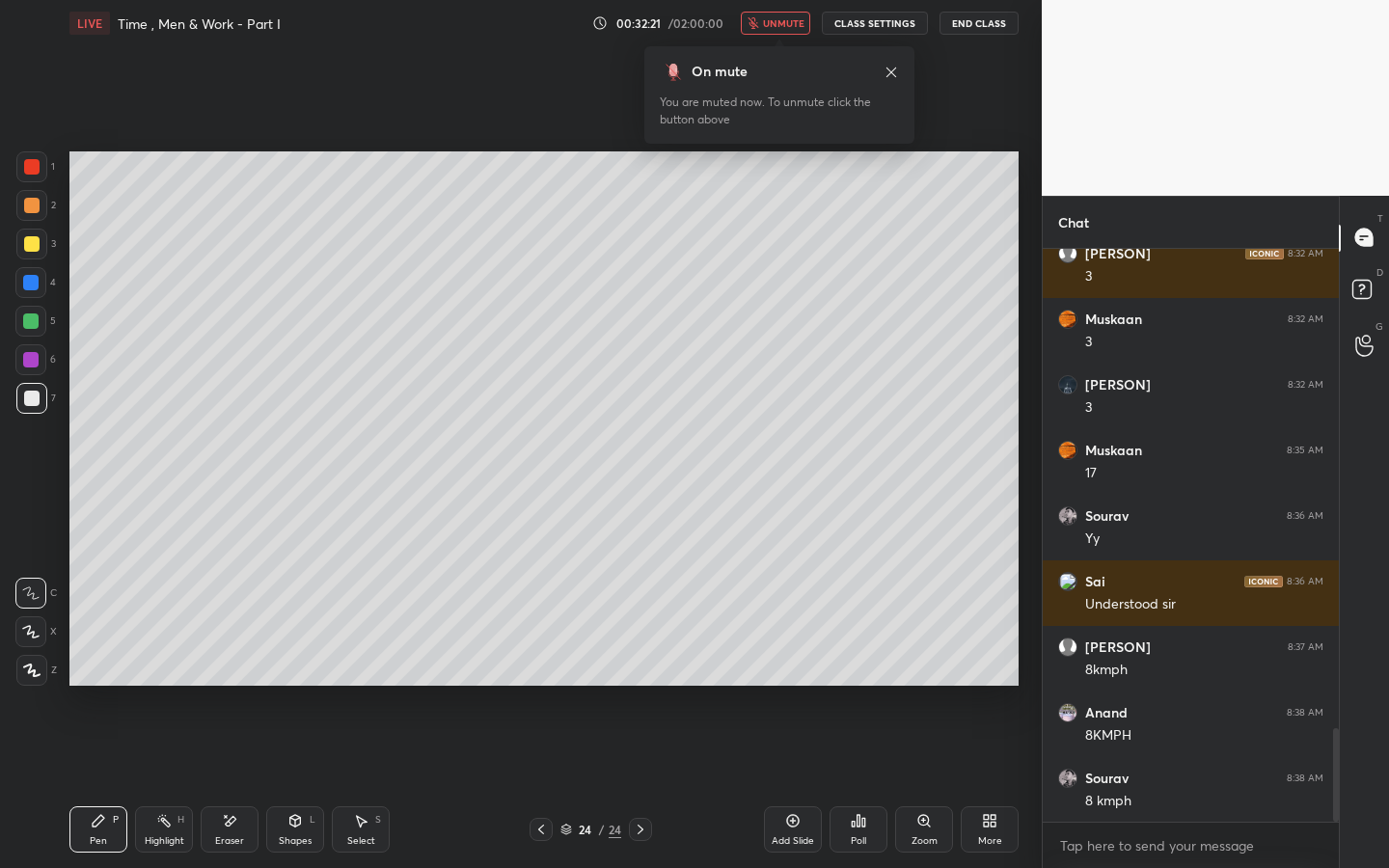 scroll, scrollTop: 3014, scrollLeft: 0, axis: vertical 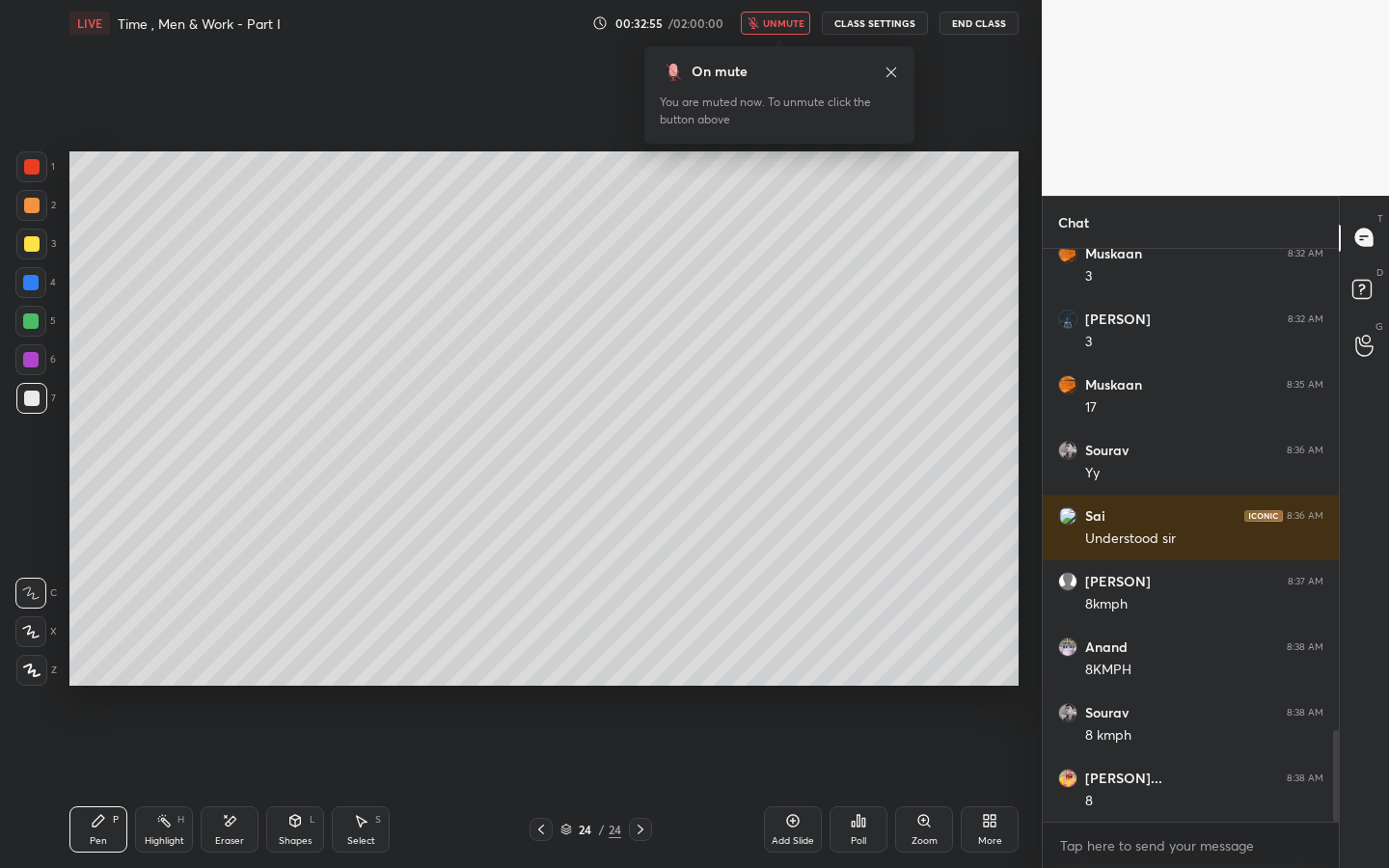 click on "unmute" at bounding box center (783, 23) 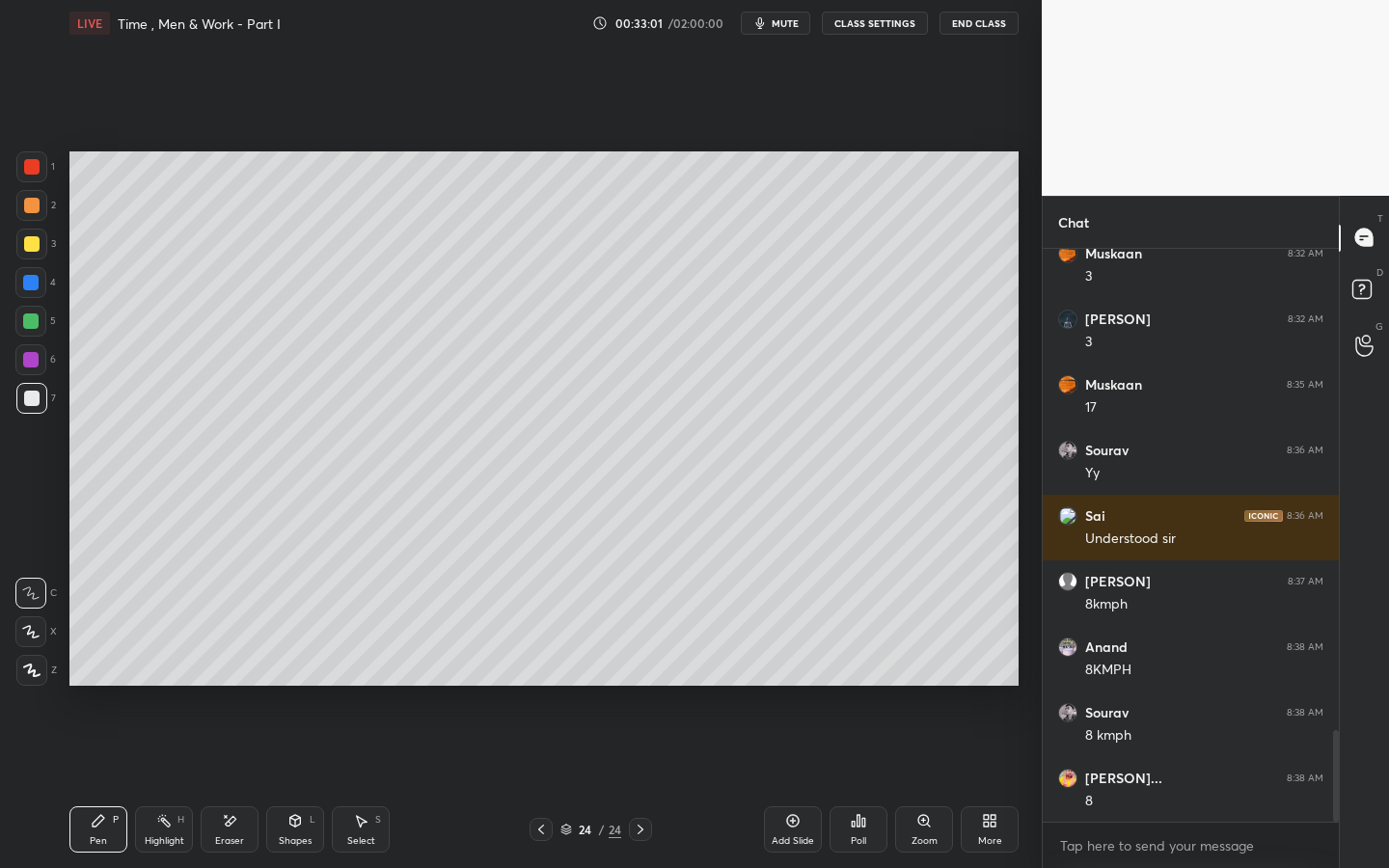 scroll, scrollTop: 3079, scrollLeft: 0, axis: vertical 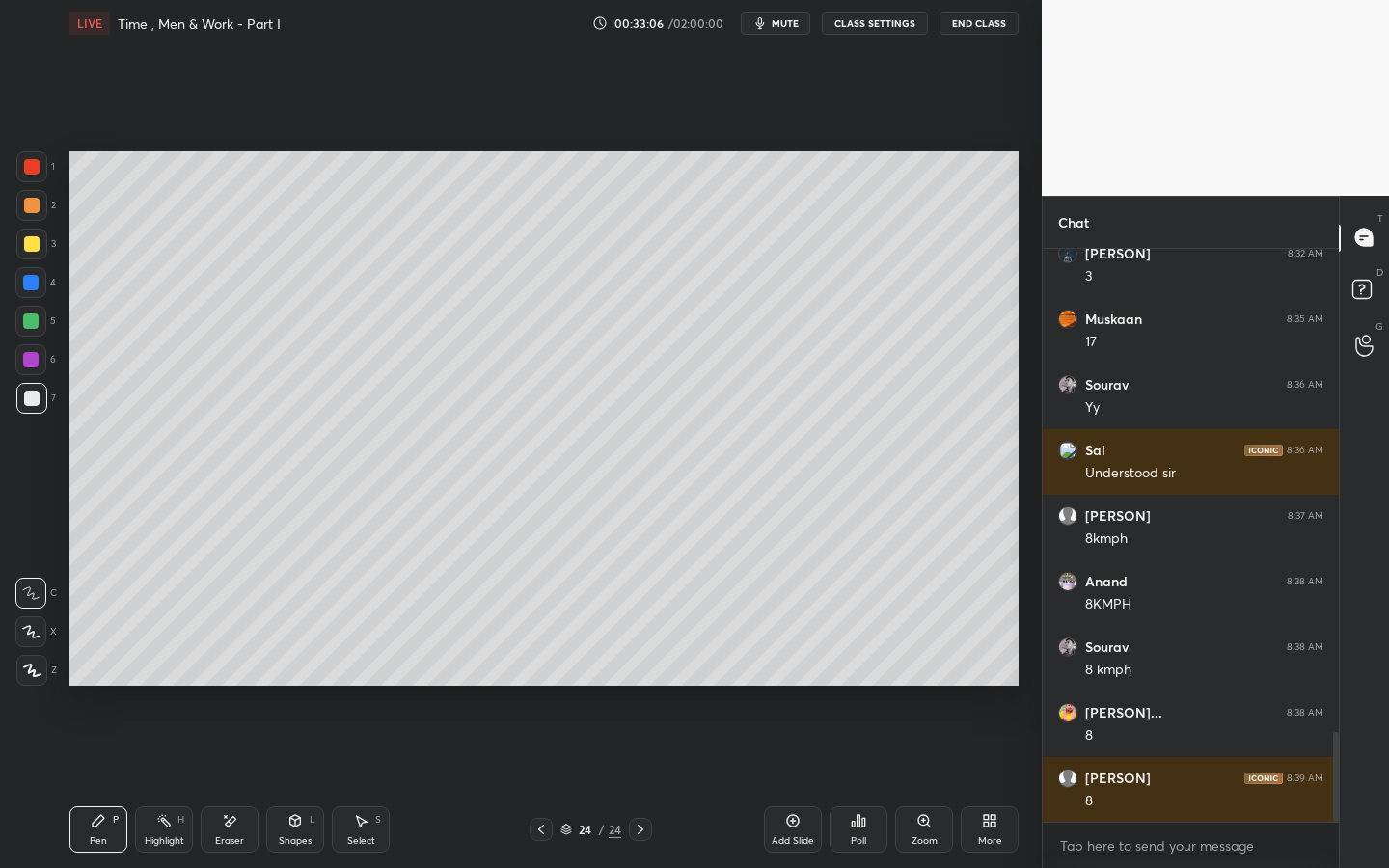 click at bounding box center (32, 167) 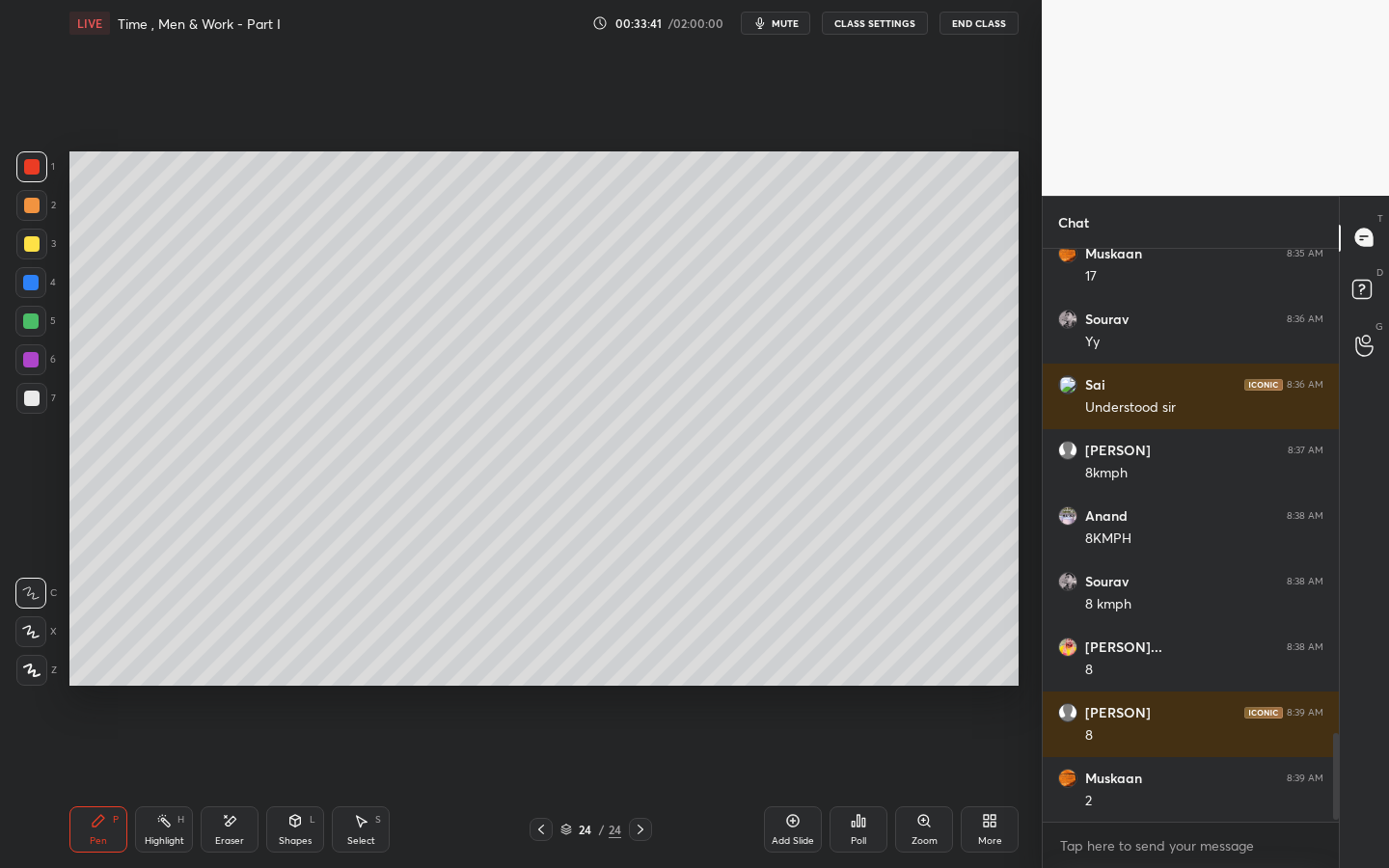 scroll, scrollTop: 3211, scrollLeft: 0, axis: vertical 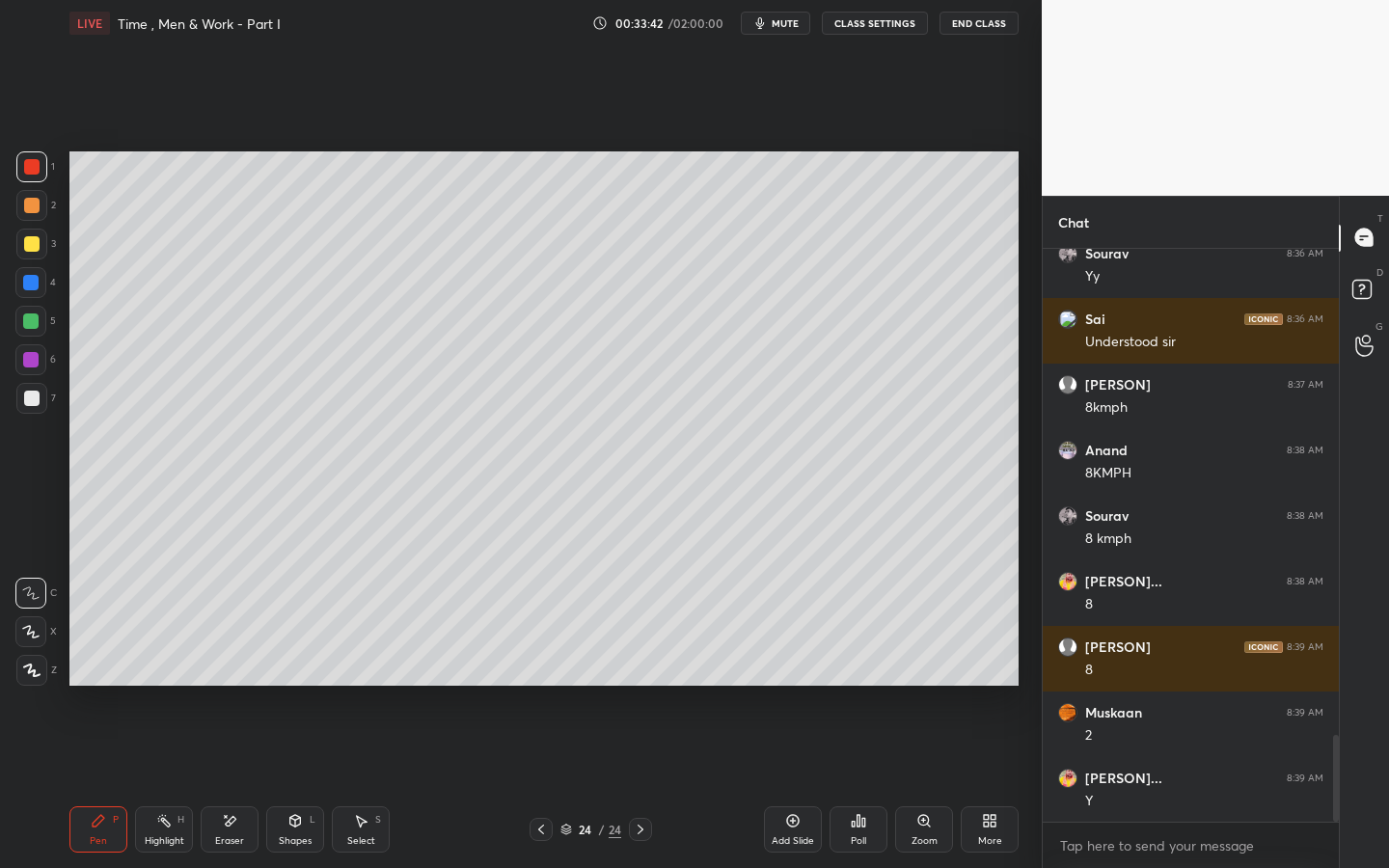 click on "Add Slide" at bounding box center [793, 829] 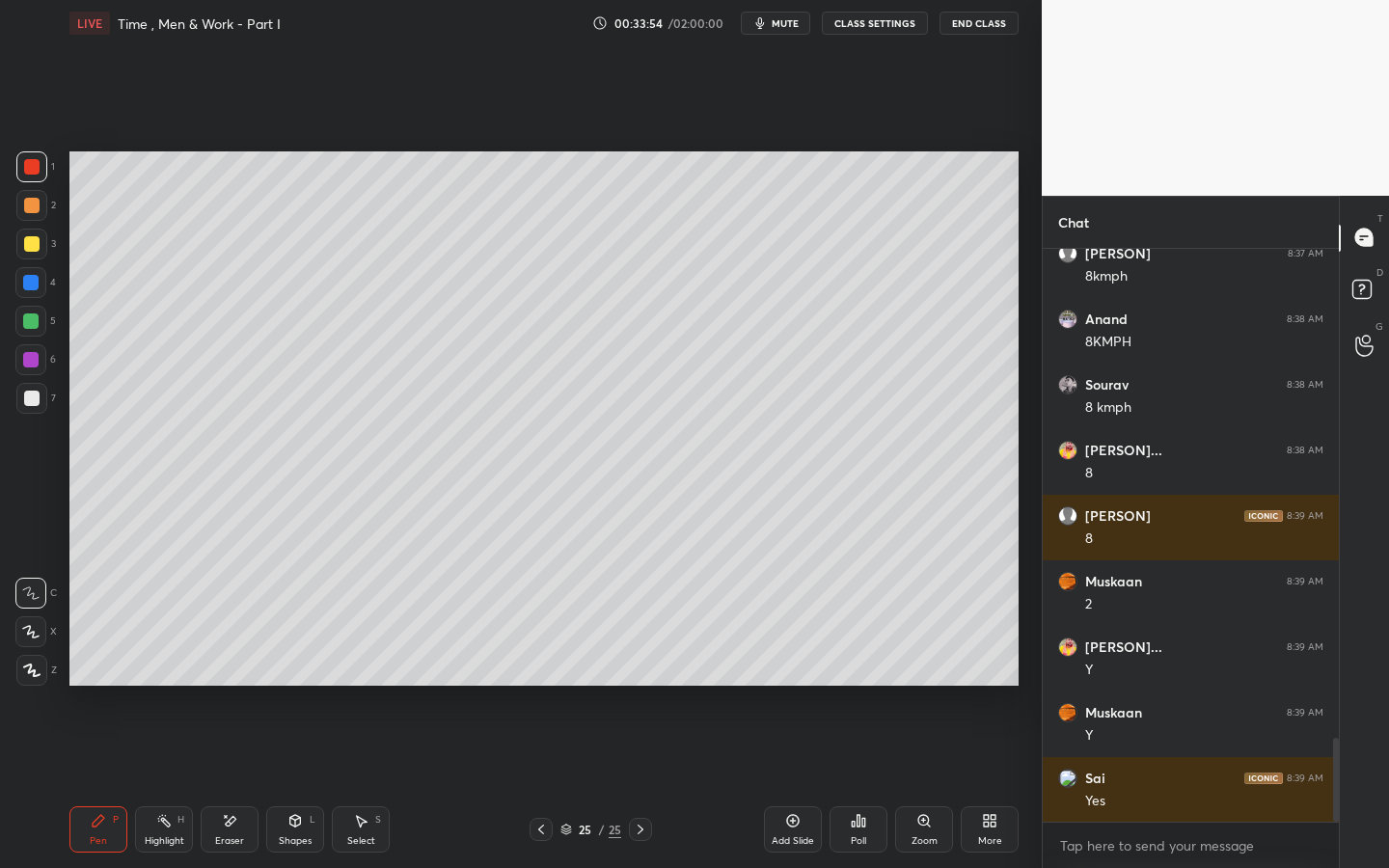 scroll, scrollTop: 3407, scrollLeft: 0, axis: vertical 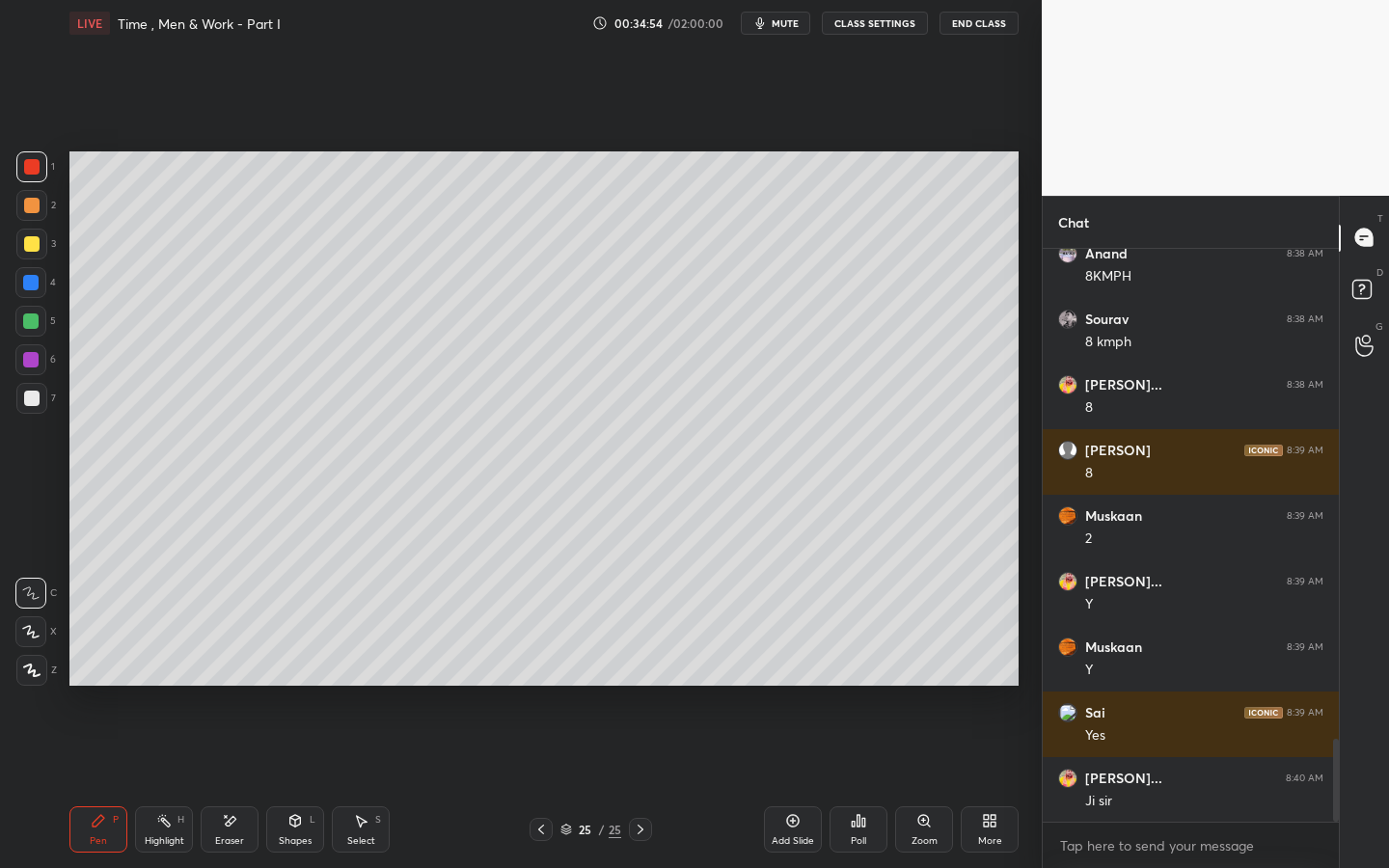 click at bounding box center (32, 205) 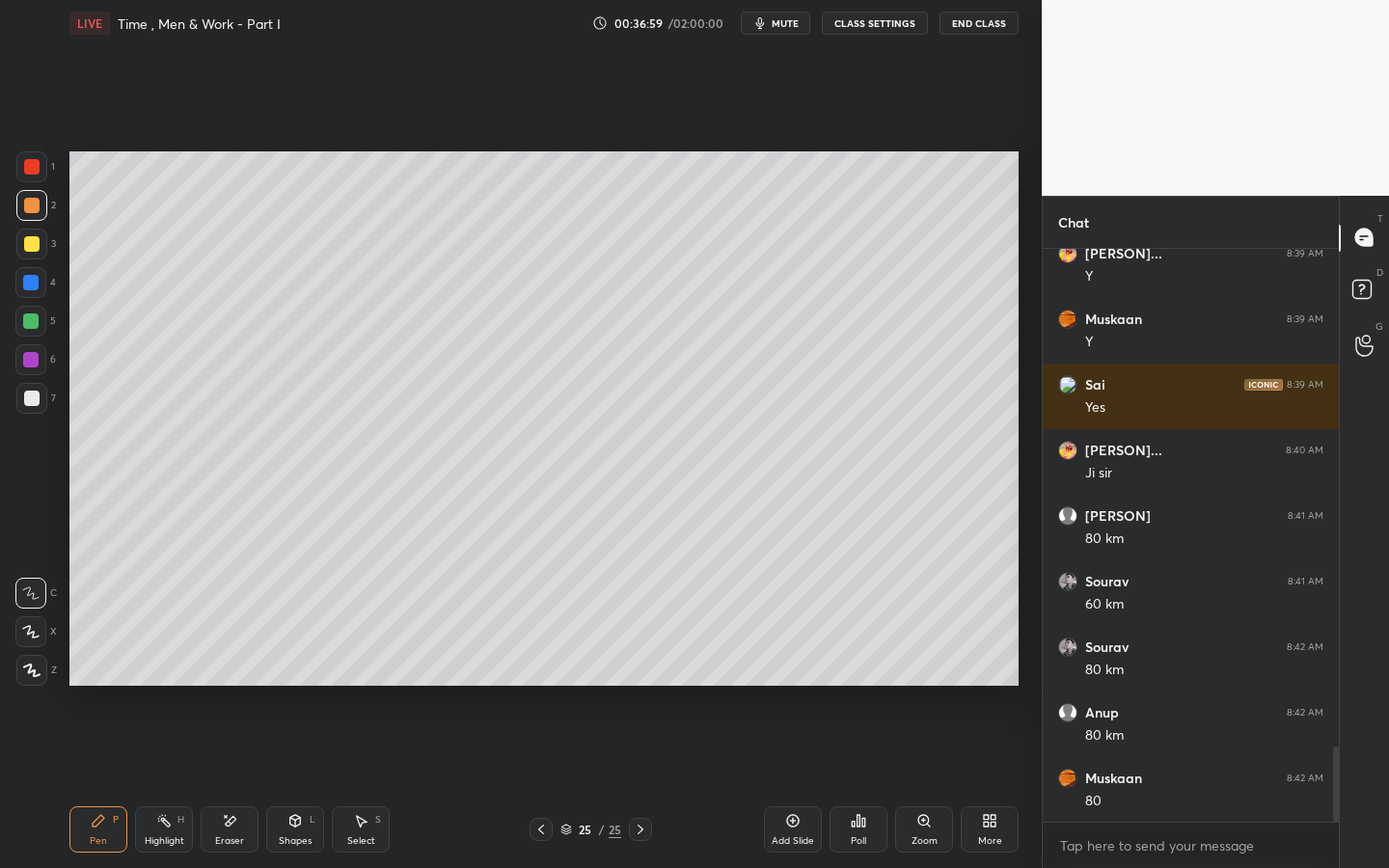 scroll, scrollTop: 3801, scrollLeft: 0, axis: vertical 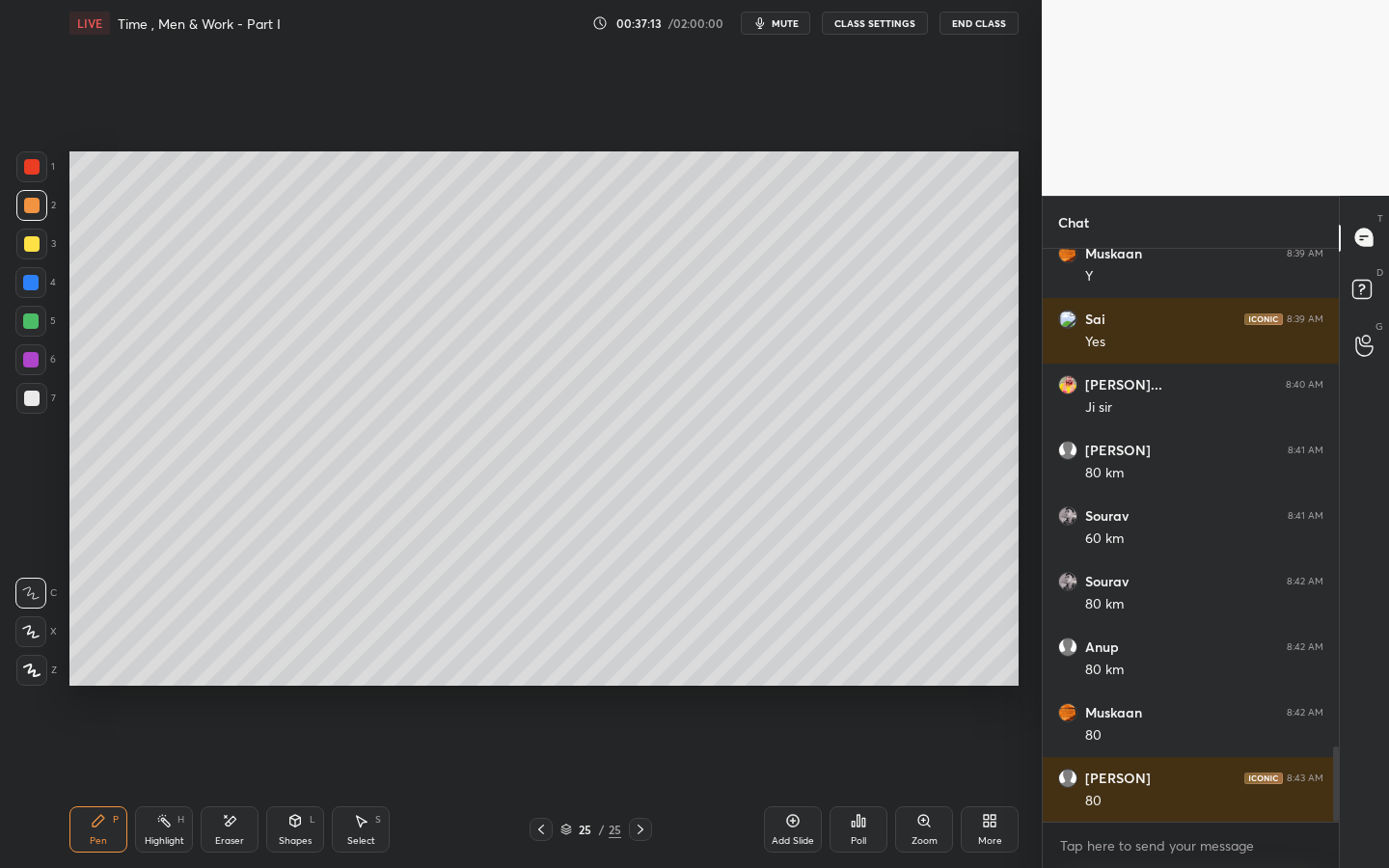 click on "Add Slide" at bounding box center [793, 829] 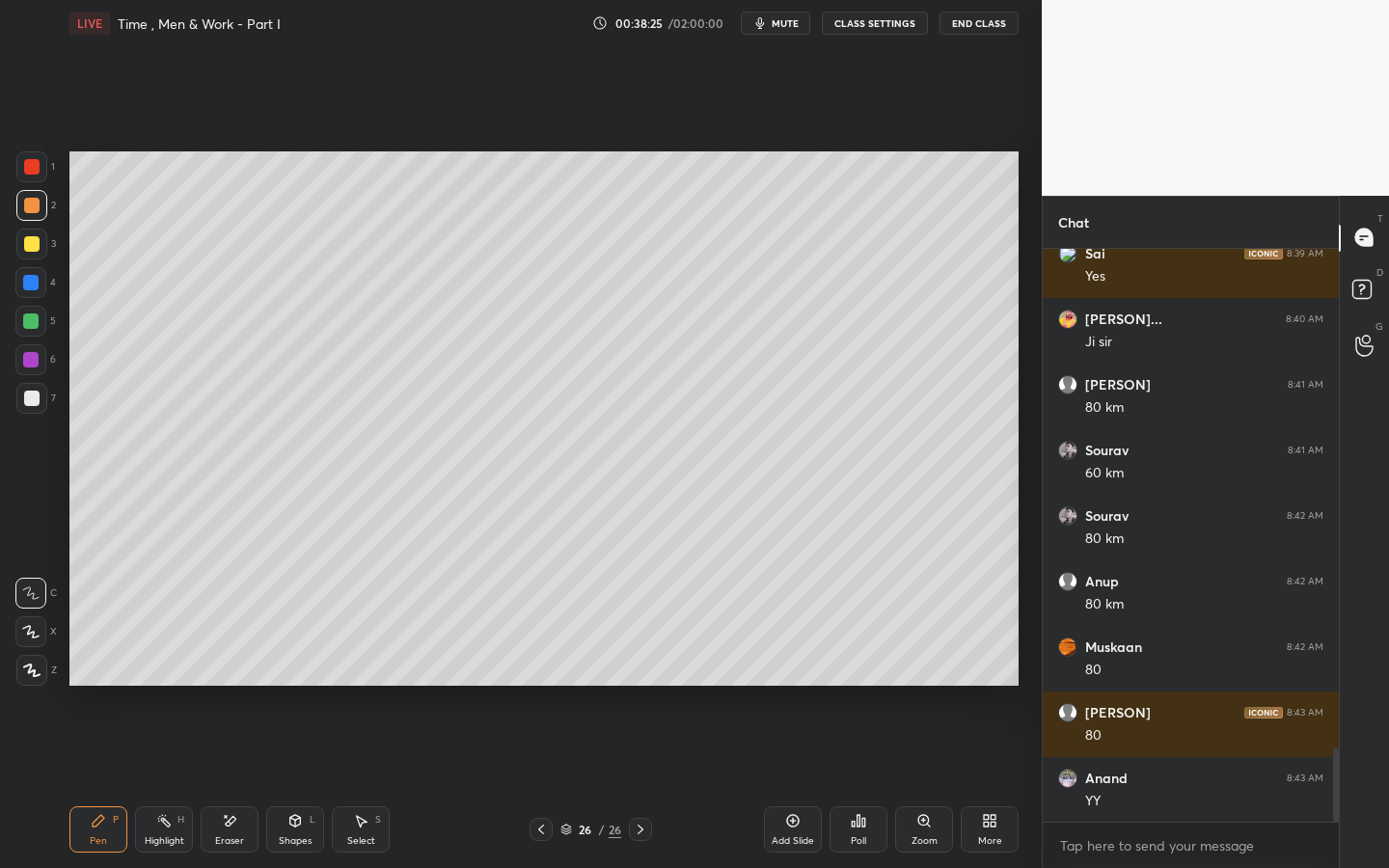 scroll, scrollTop: 3932, scrollLeft: 0, axis: vertical 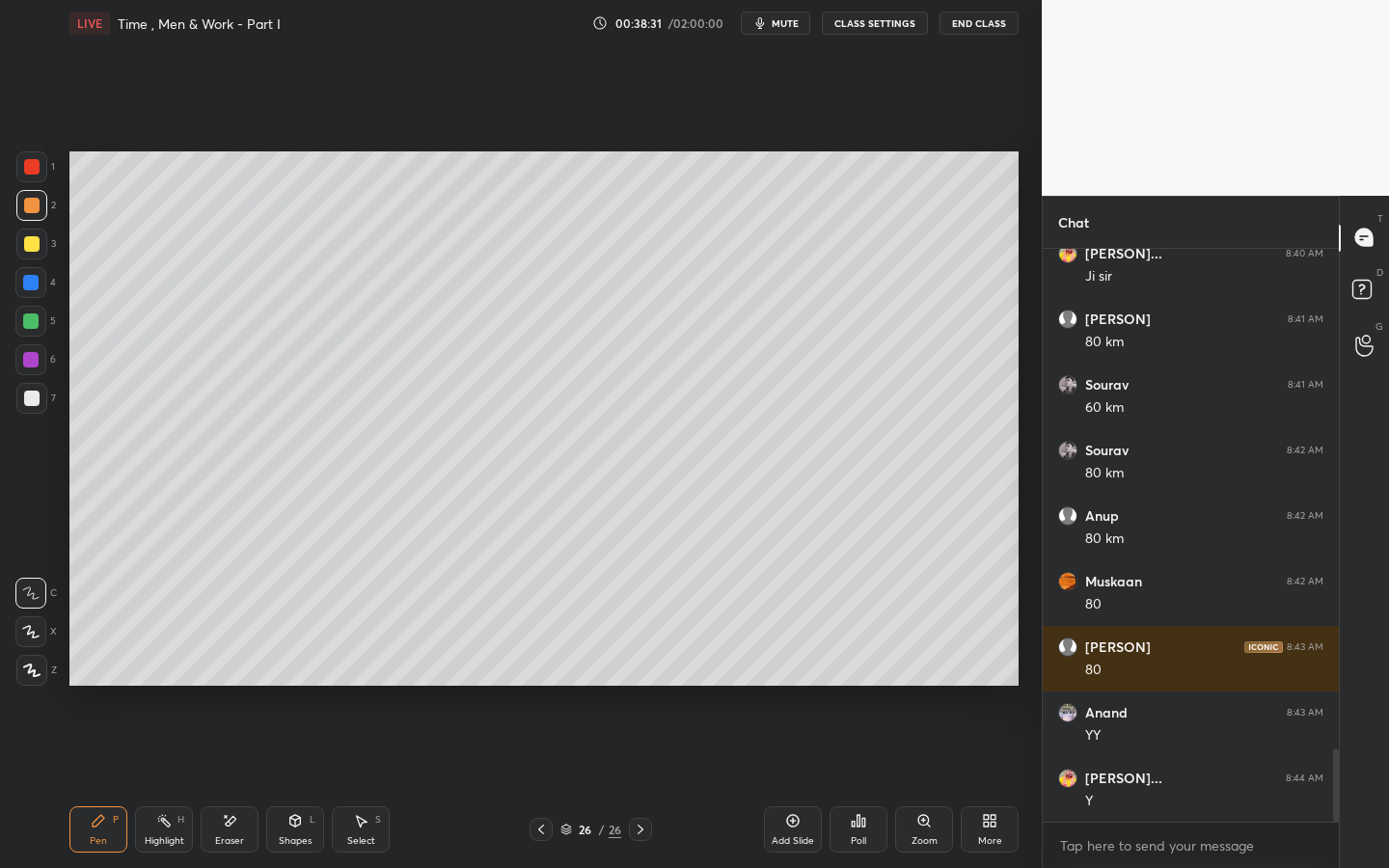 click on "mute" at bounding box center (776, 23) 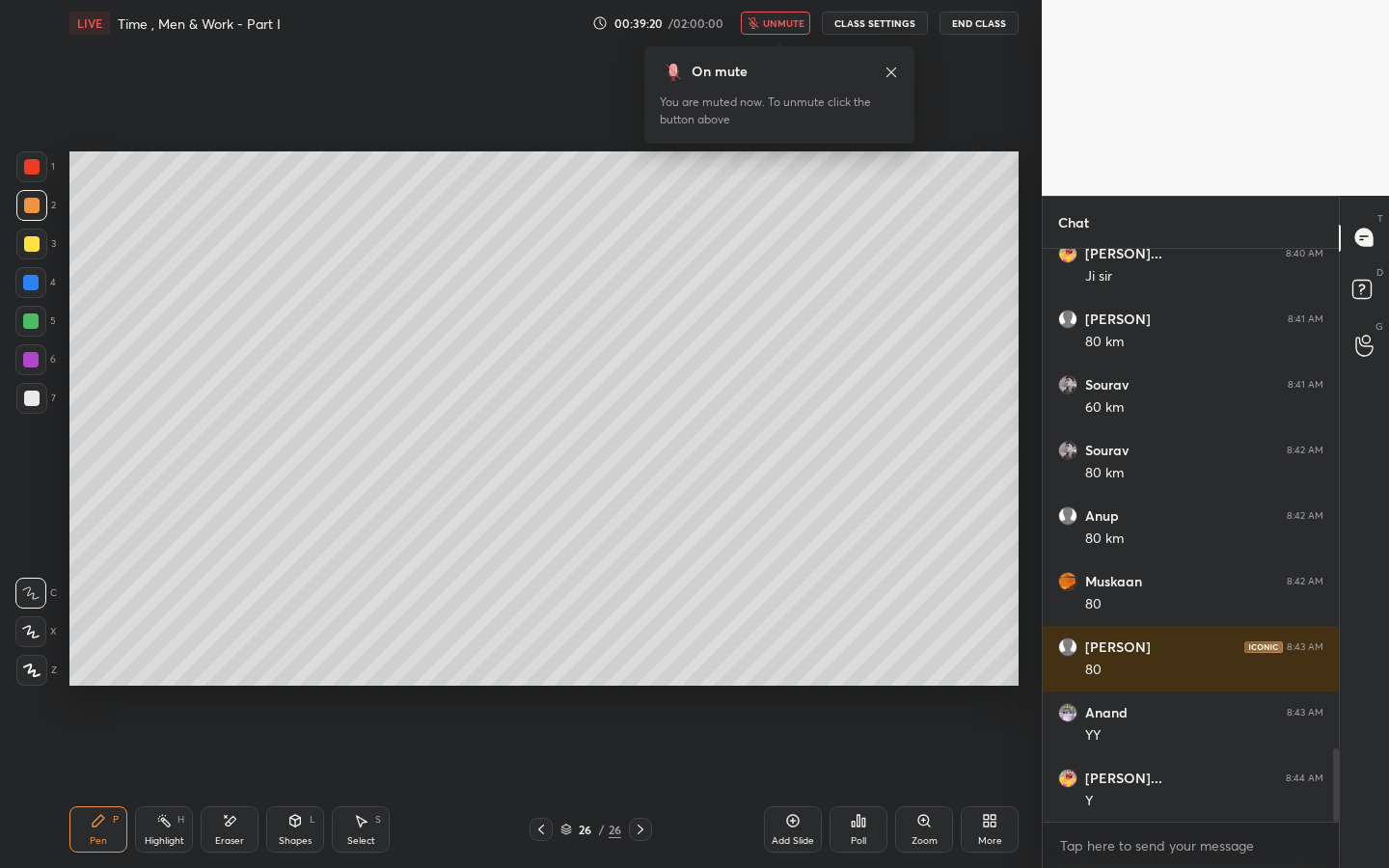 scroll, scrollTop: 3998, scrollLeft: 0, axis: vertical 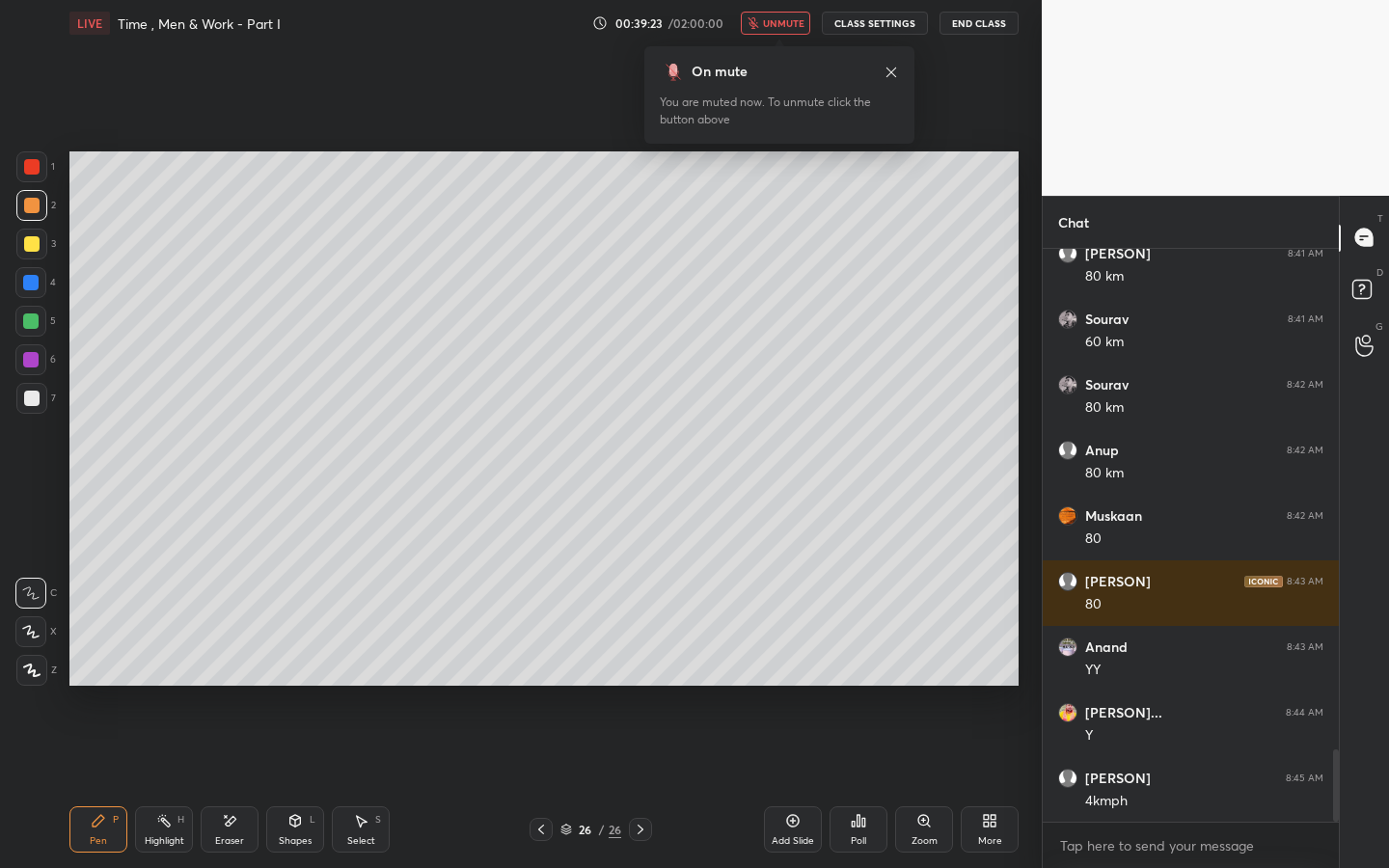 click on "unmute" at bounding box center (783, 23) 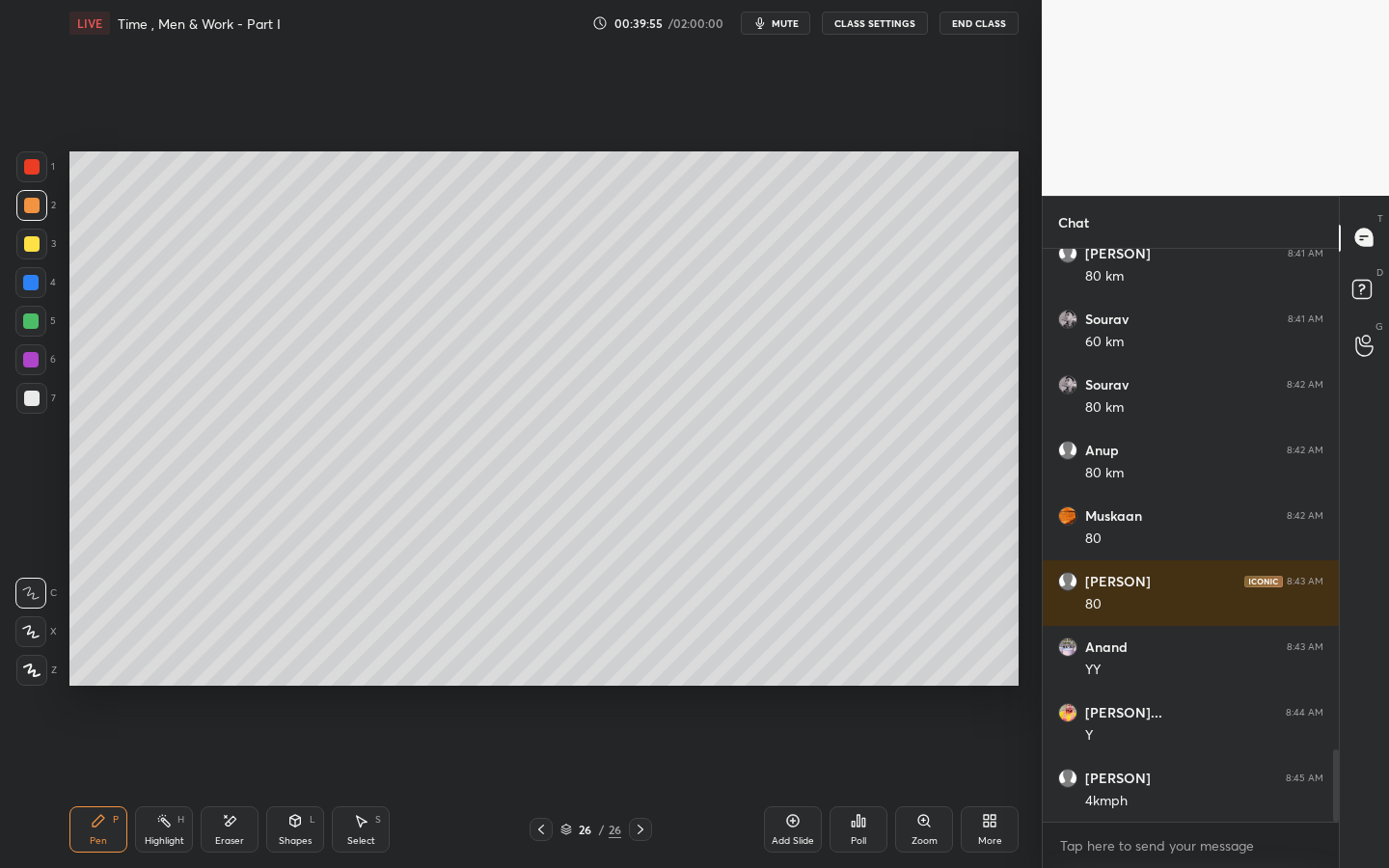 click at bounding box center (32, 244) 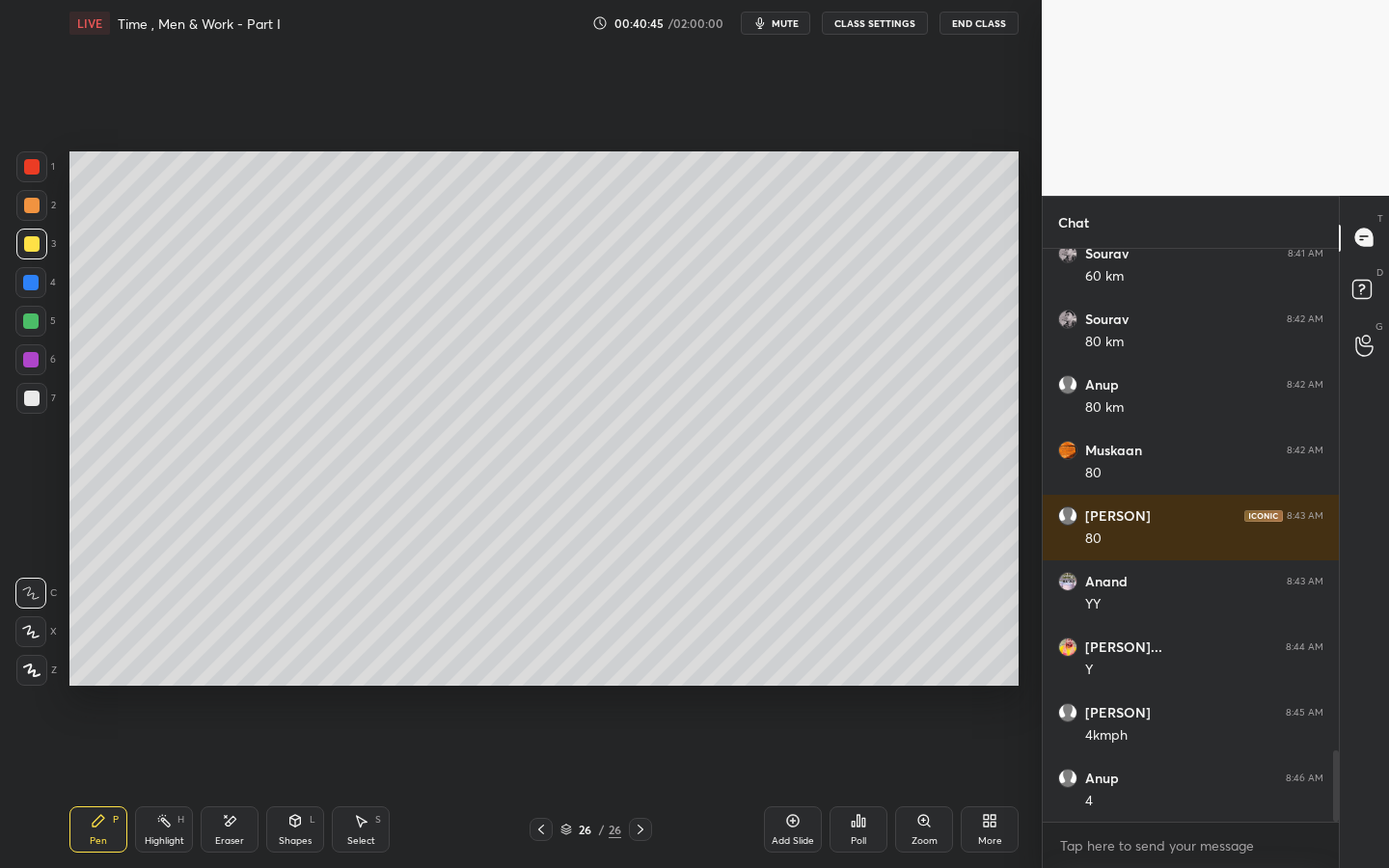 scroll, scrollTop: 4129, scrollLeft: 0, axis: vertical 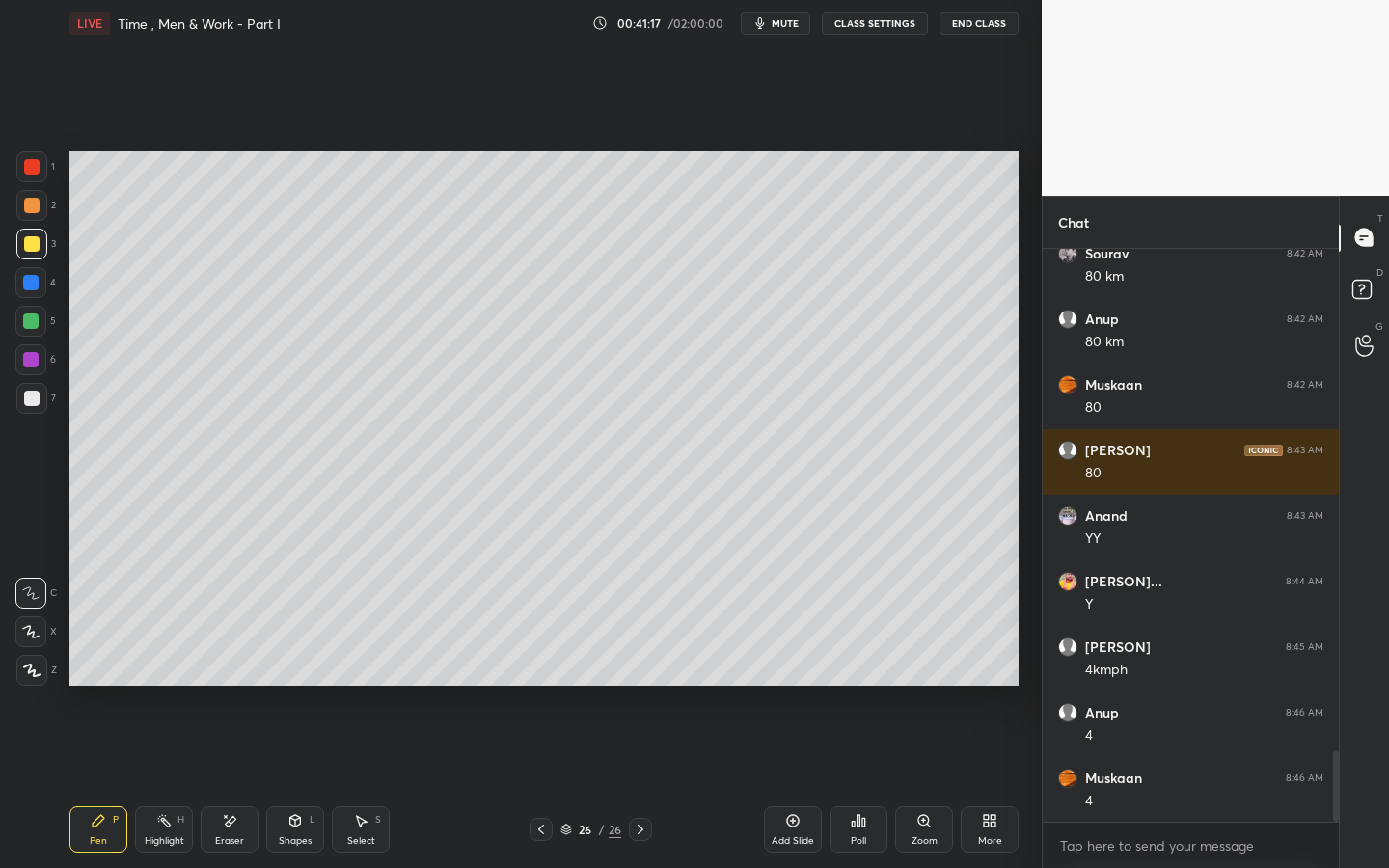 click 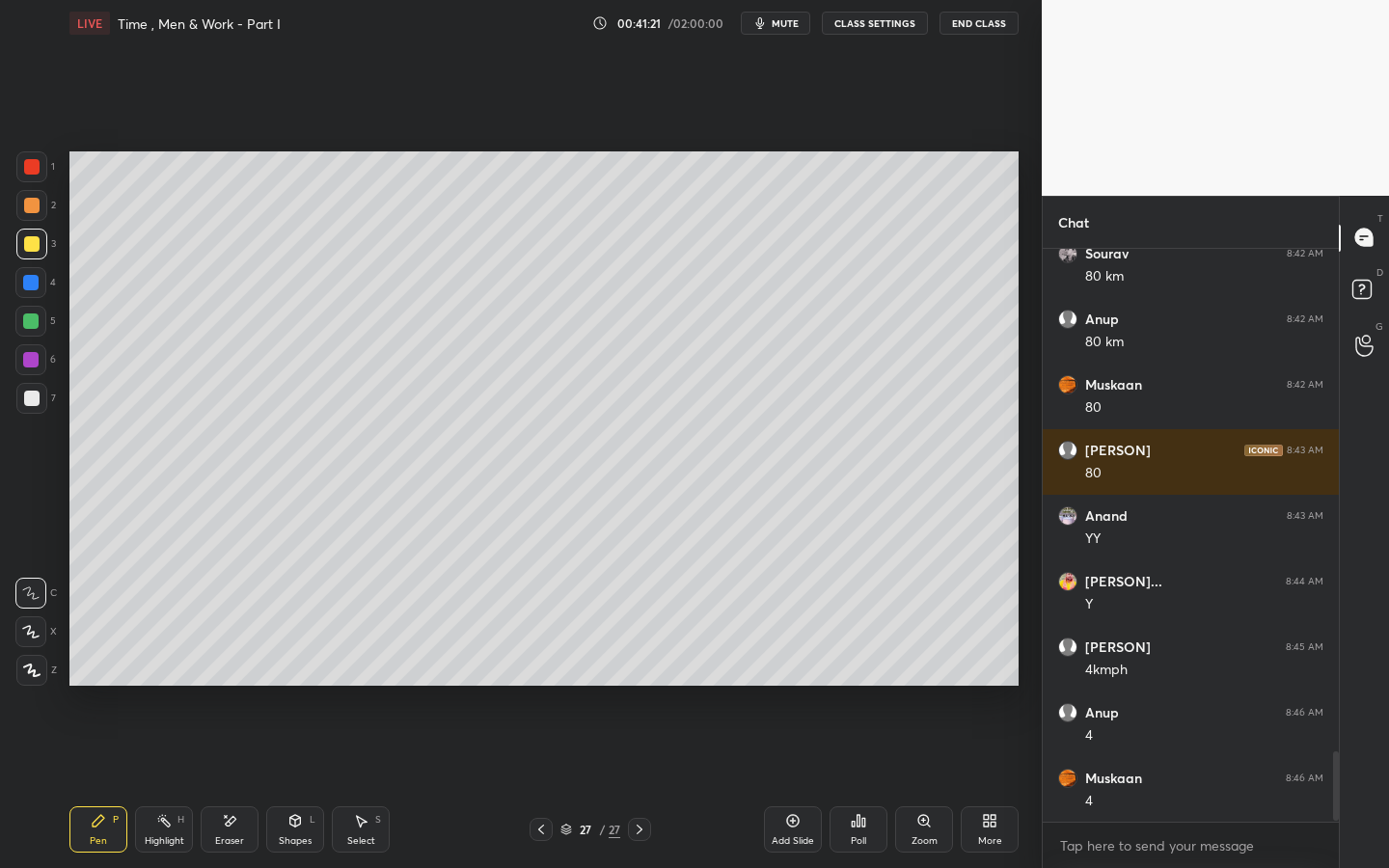scroll, scrollTop: 4194, scrollLeft: 0, axis: vertical 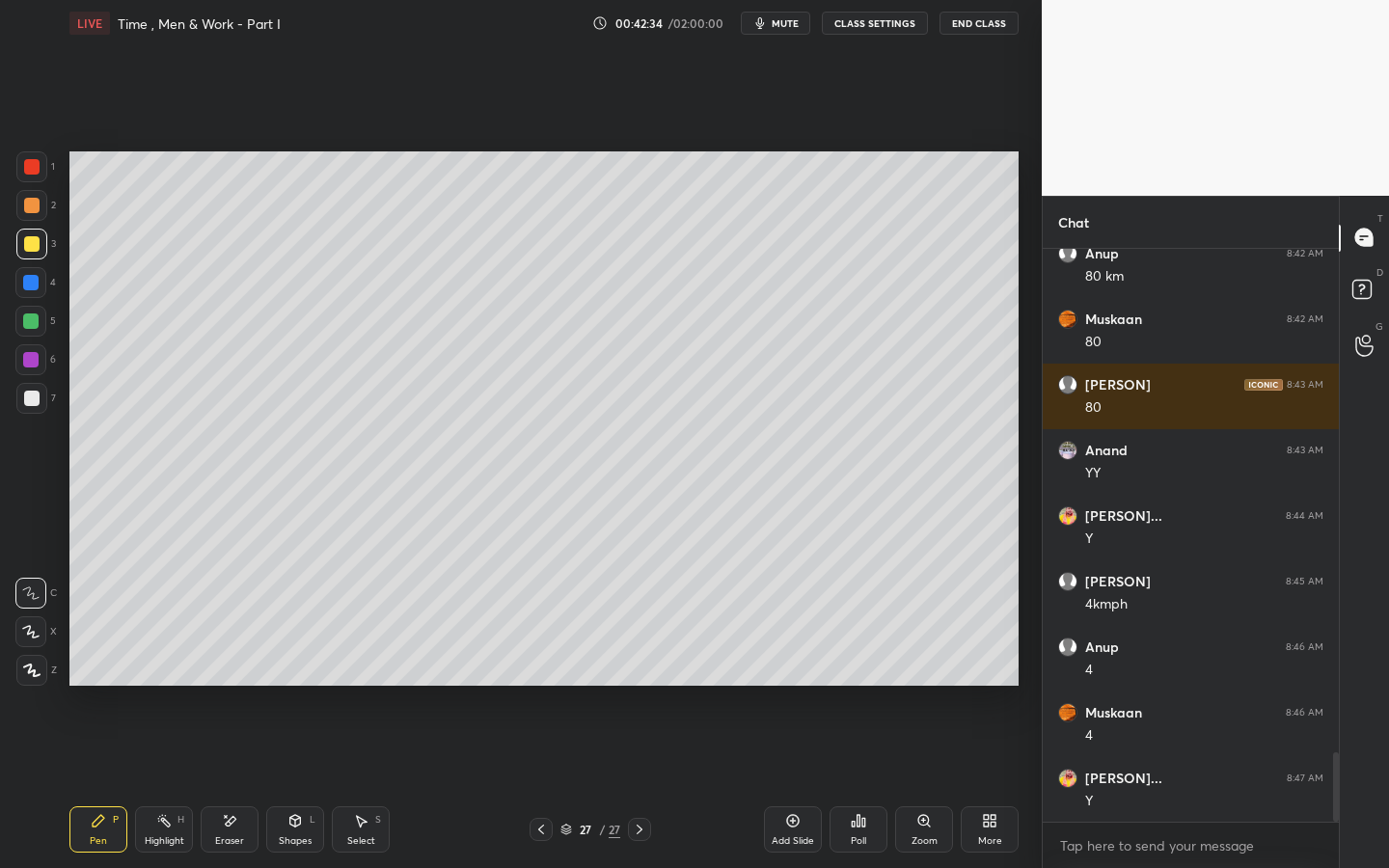 click at bounding box center (31, 283) 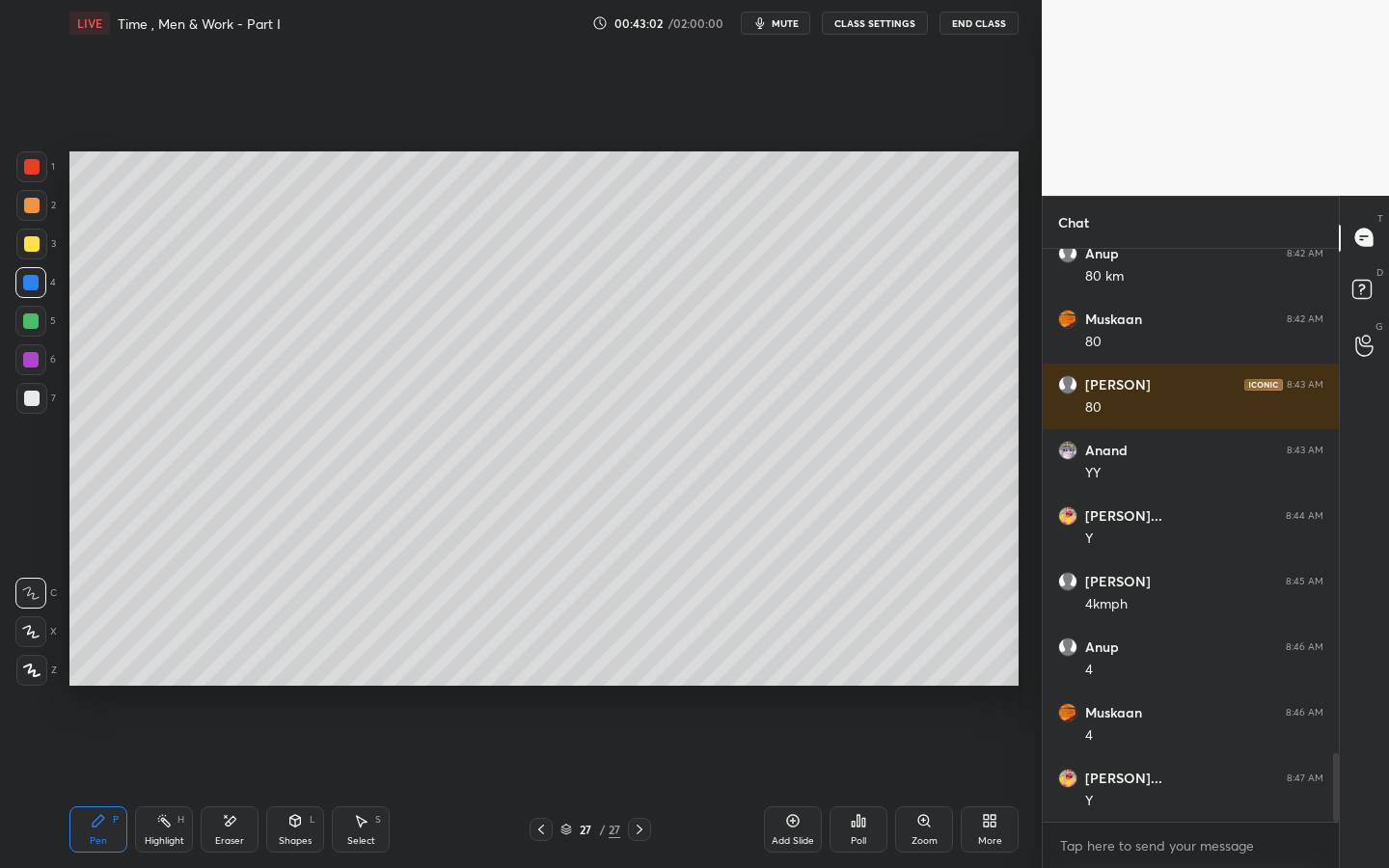 scroll, scrollTop: 4260, scrollLeft: 0, axis: vertical 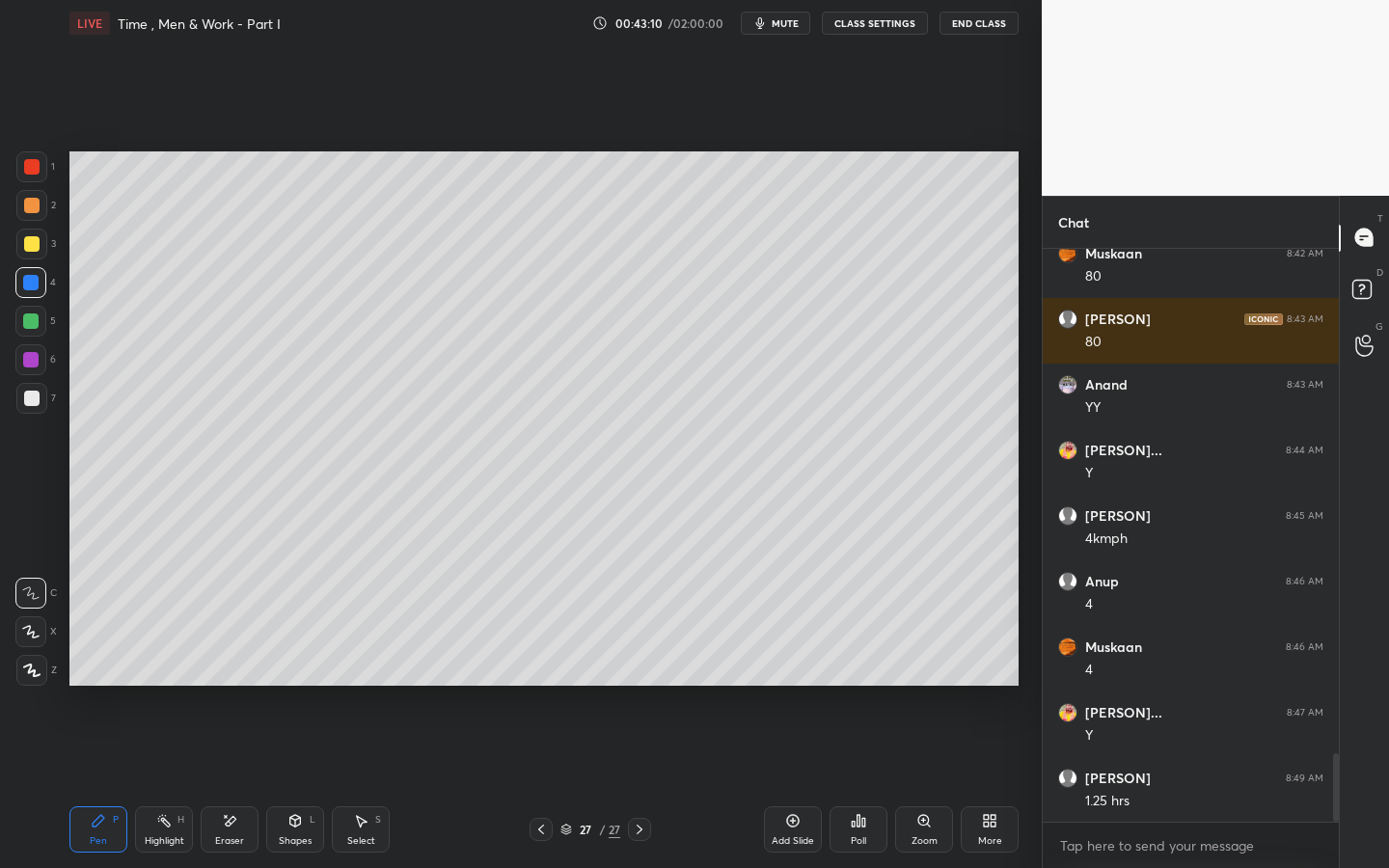 click at bounding box center (31, 321) 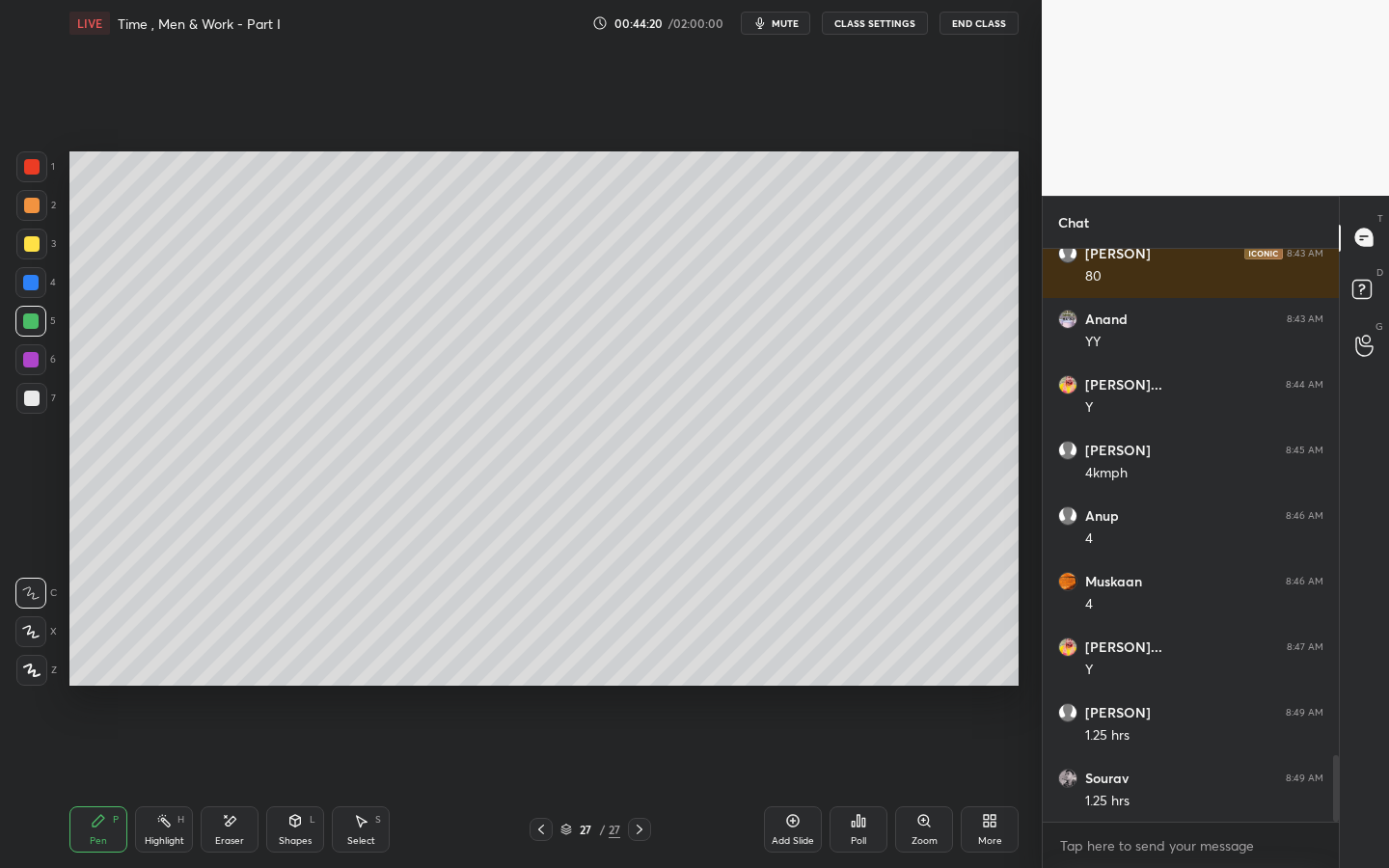 scroll, scrollTop: 4391, scrollLeft: 0, axis: vertical 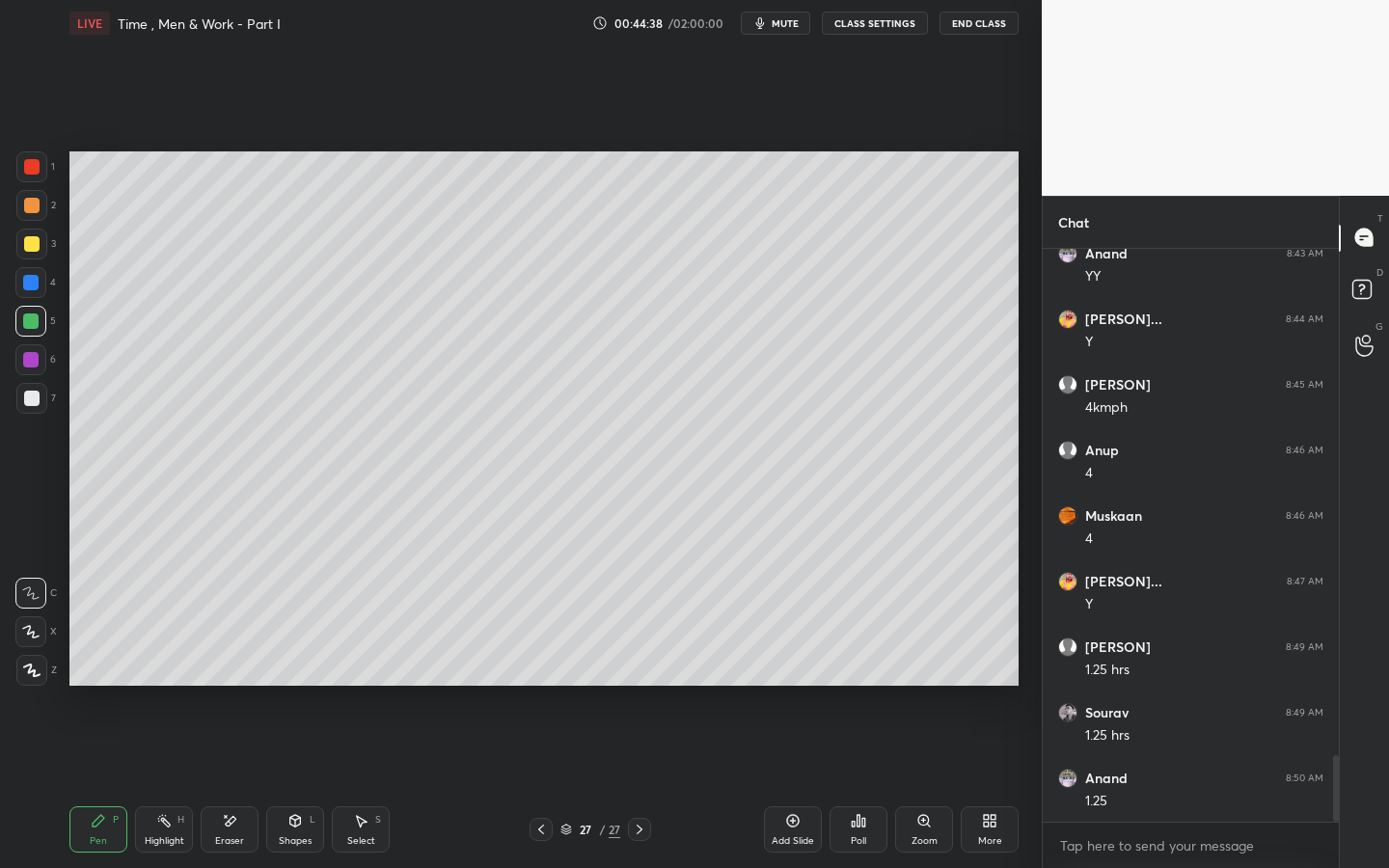drag, startPoint x: 234, startPoint y: 832, endPoint x: 247, endPoint y: 782, distance: 51.662365 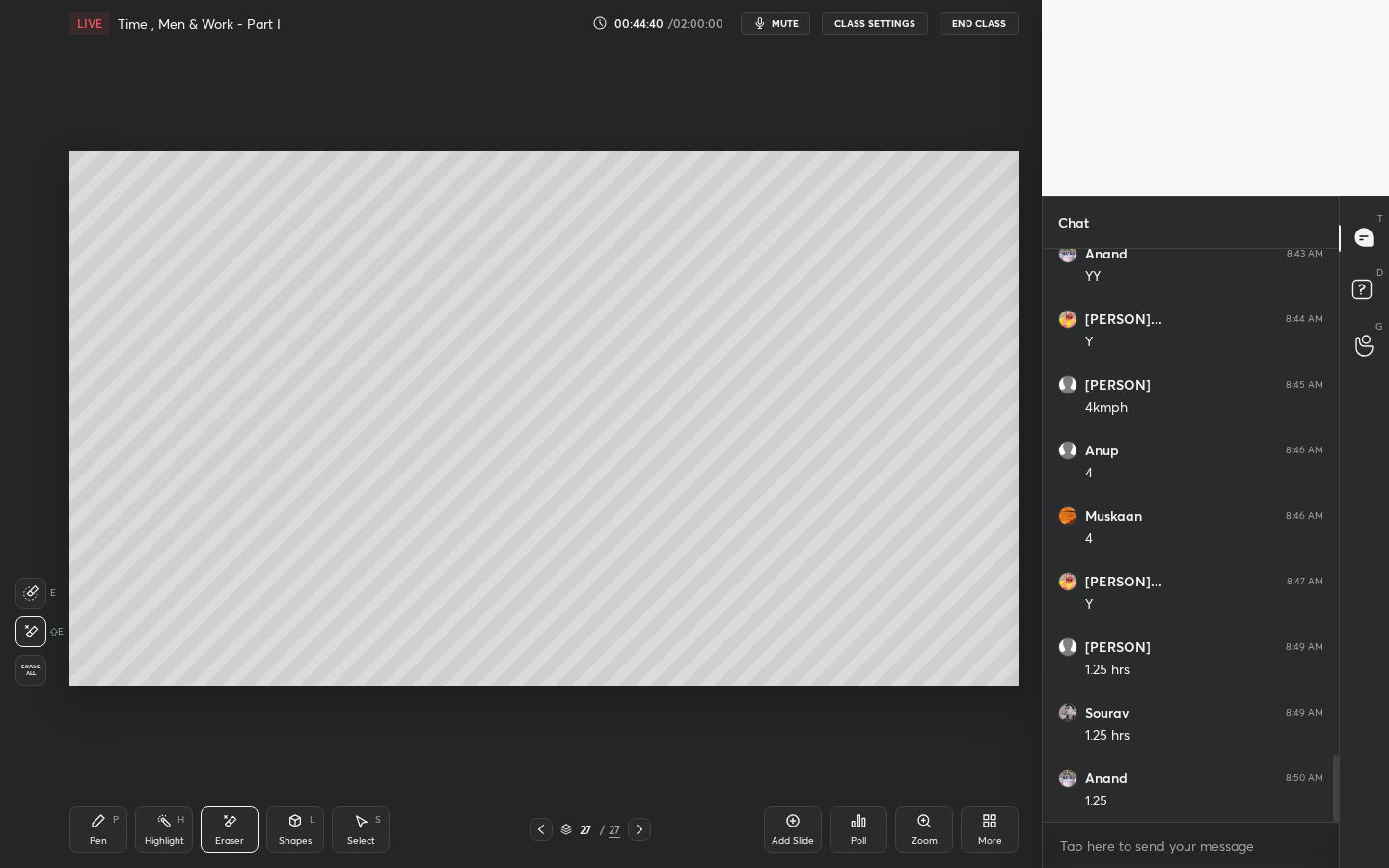 click 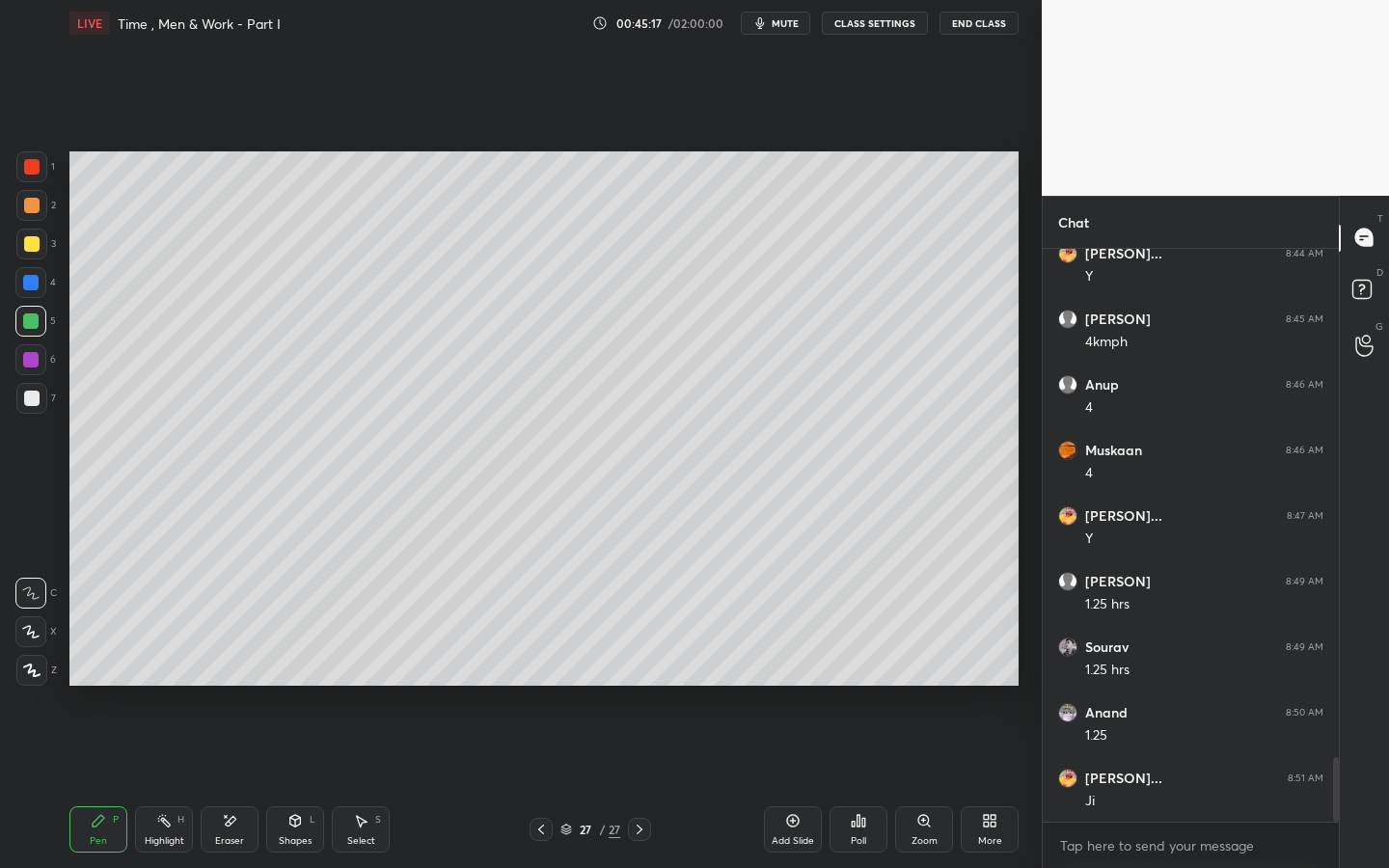 scroll, scrollTop: 4527, scrollLeft: 0, axis: vertical 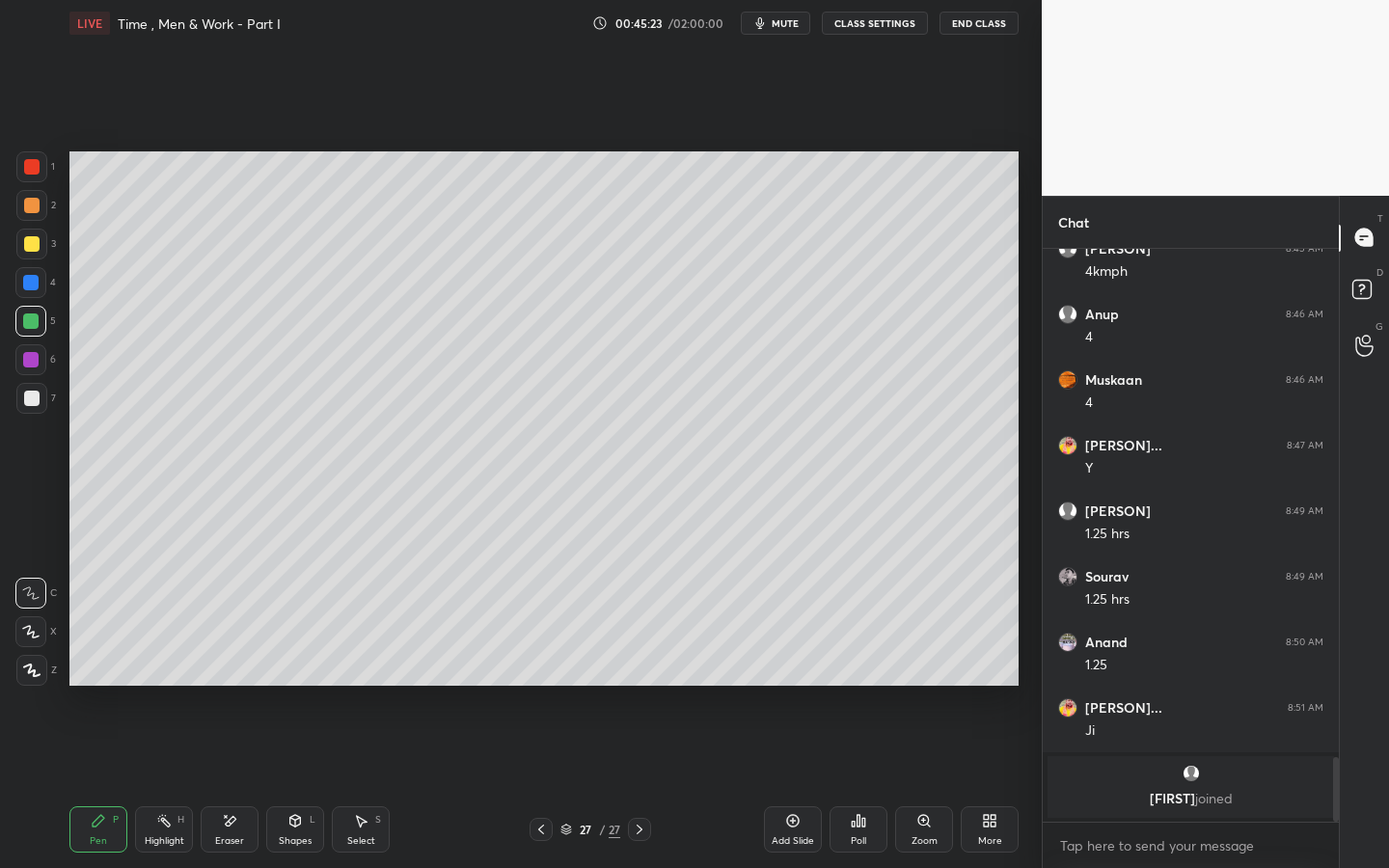 click 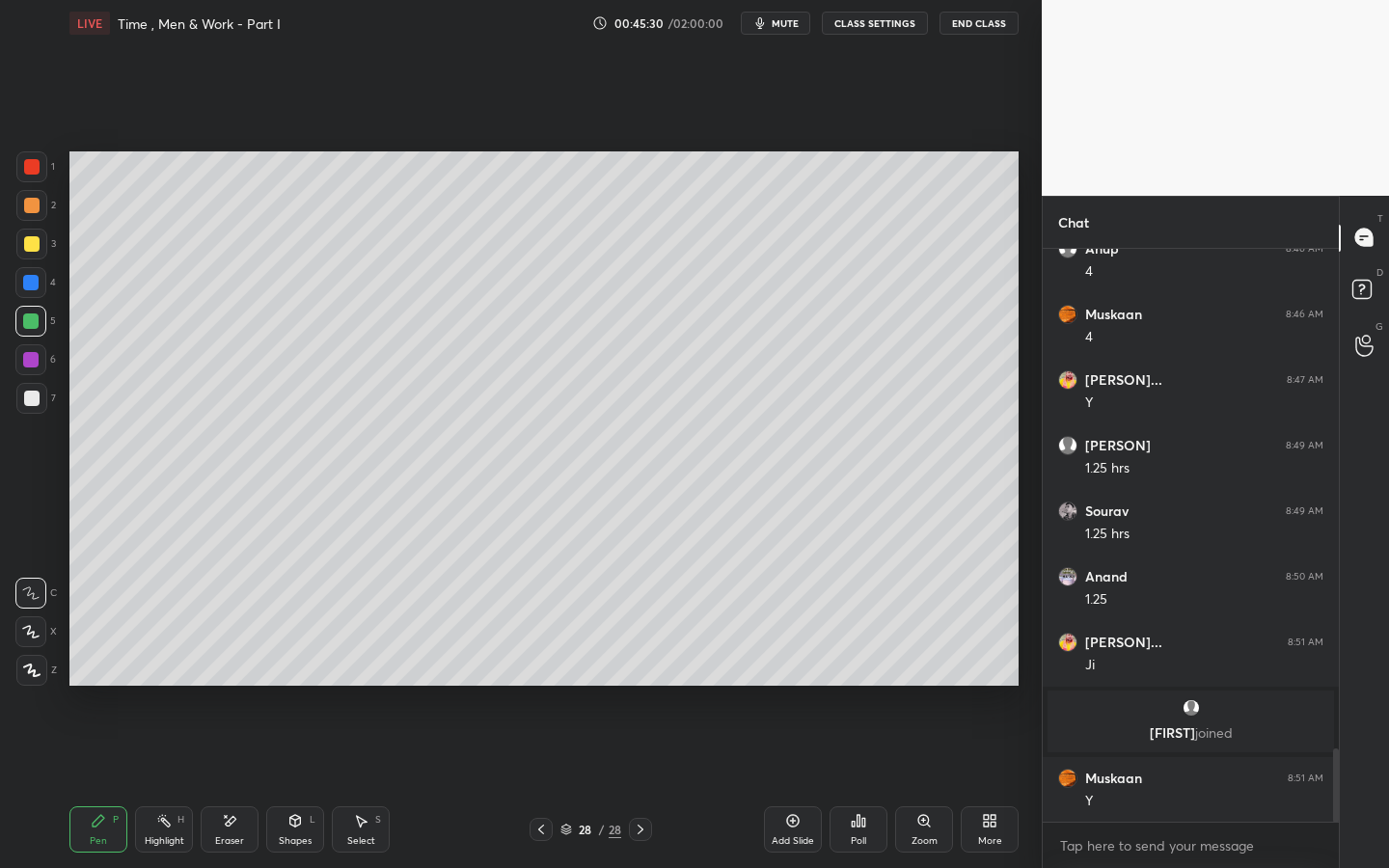 scroll, scrollTop: 3977, scrollLeft: 0, axis: vertical 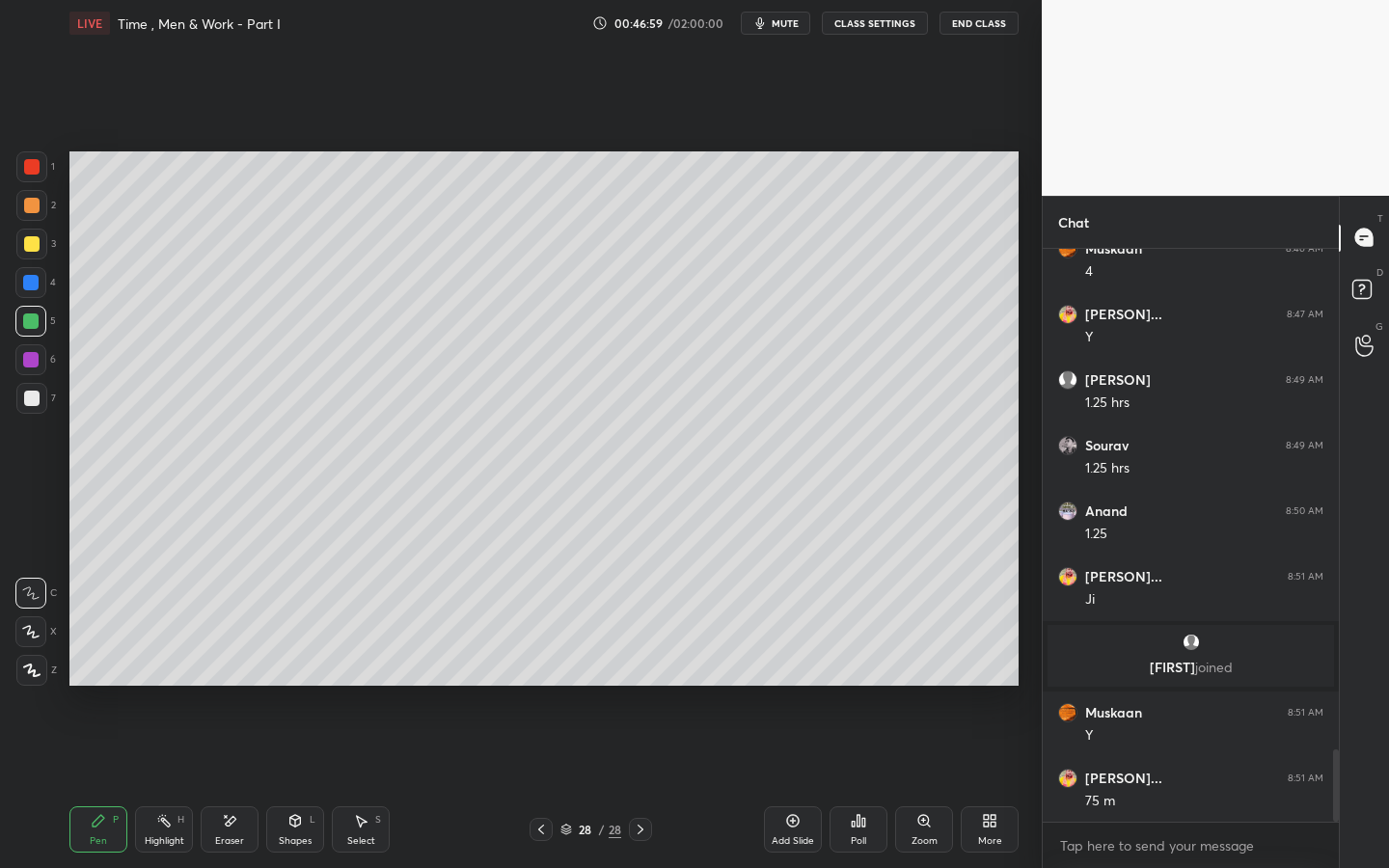 click at bounding box center (31, 360) 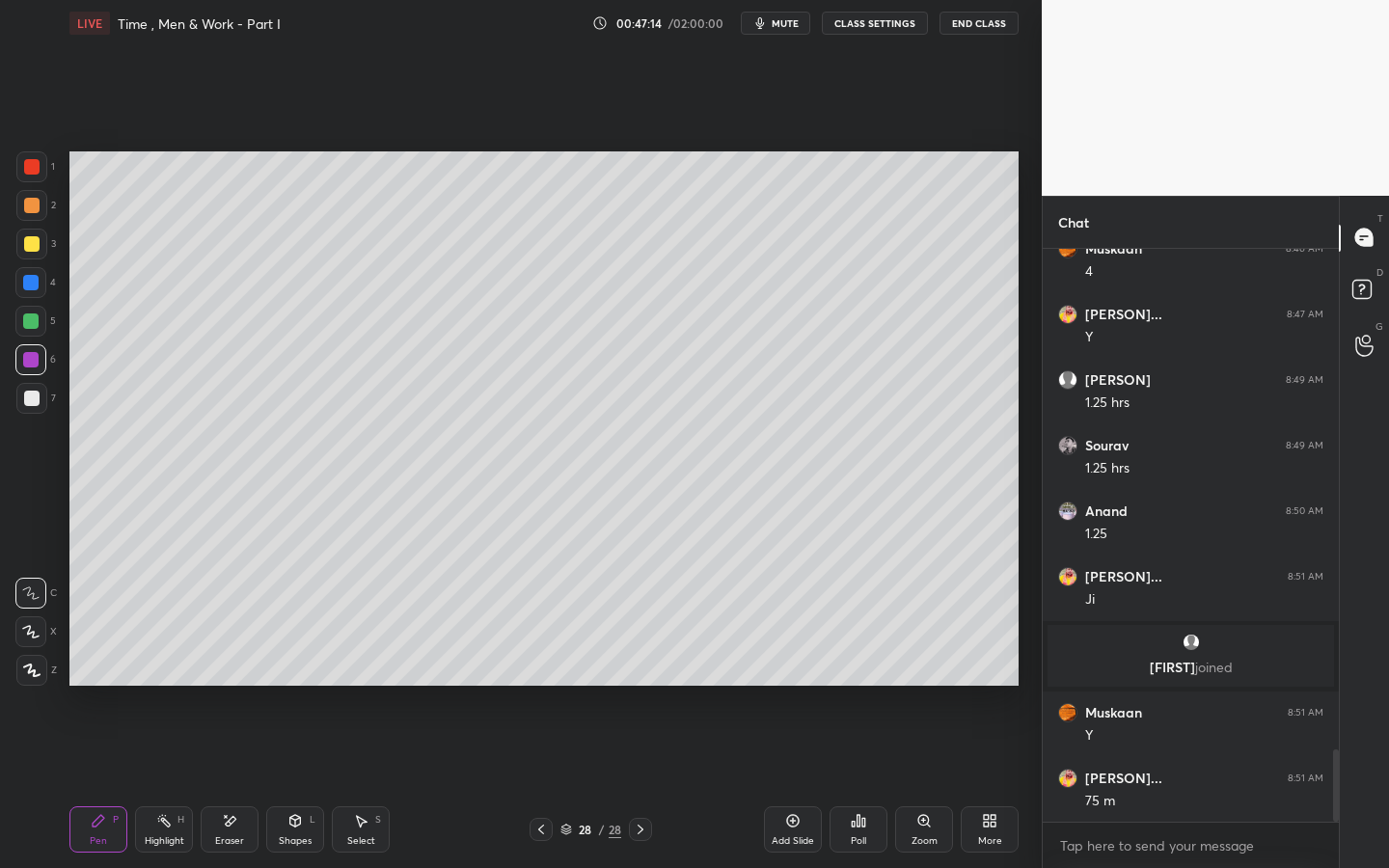 drag, startPoint x: 36, startPoint y: 396, endPoint x: 29, endPoint y: 388, distance: 10.630146 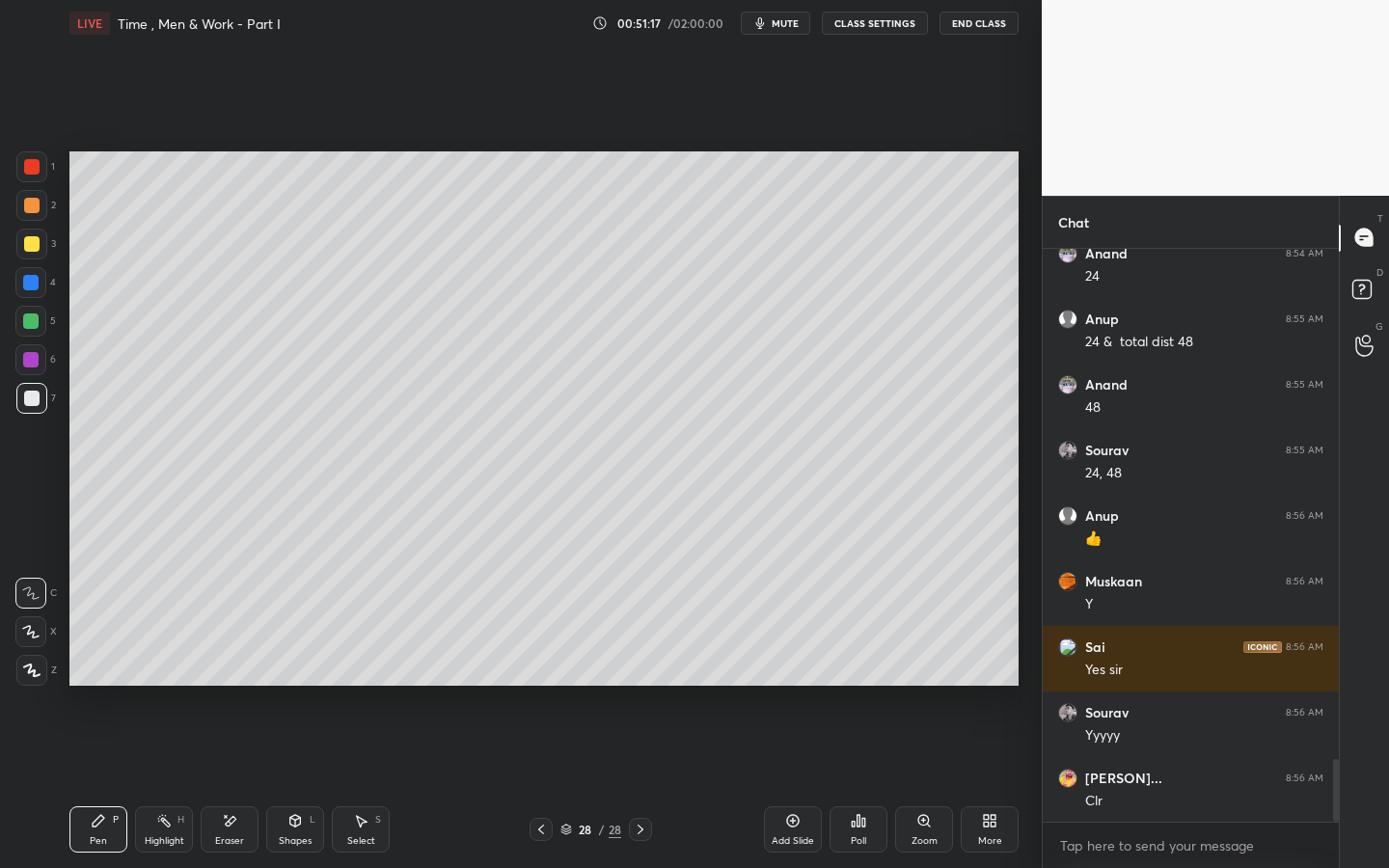 scroll, scrollTop: 4699, scrollLeft: 0, axis: vertical 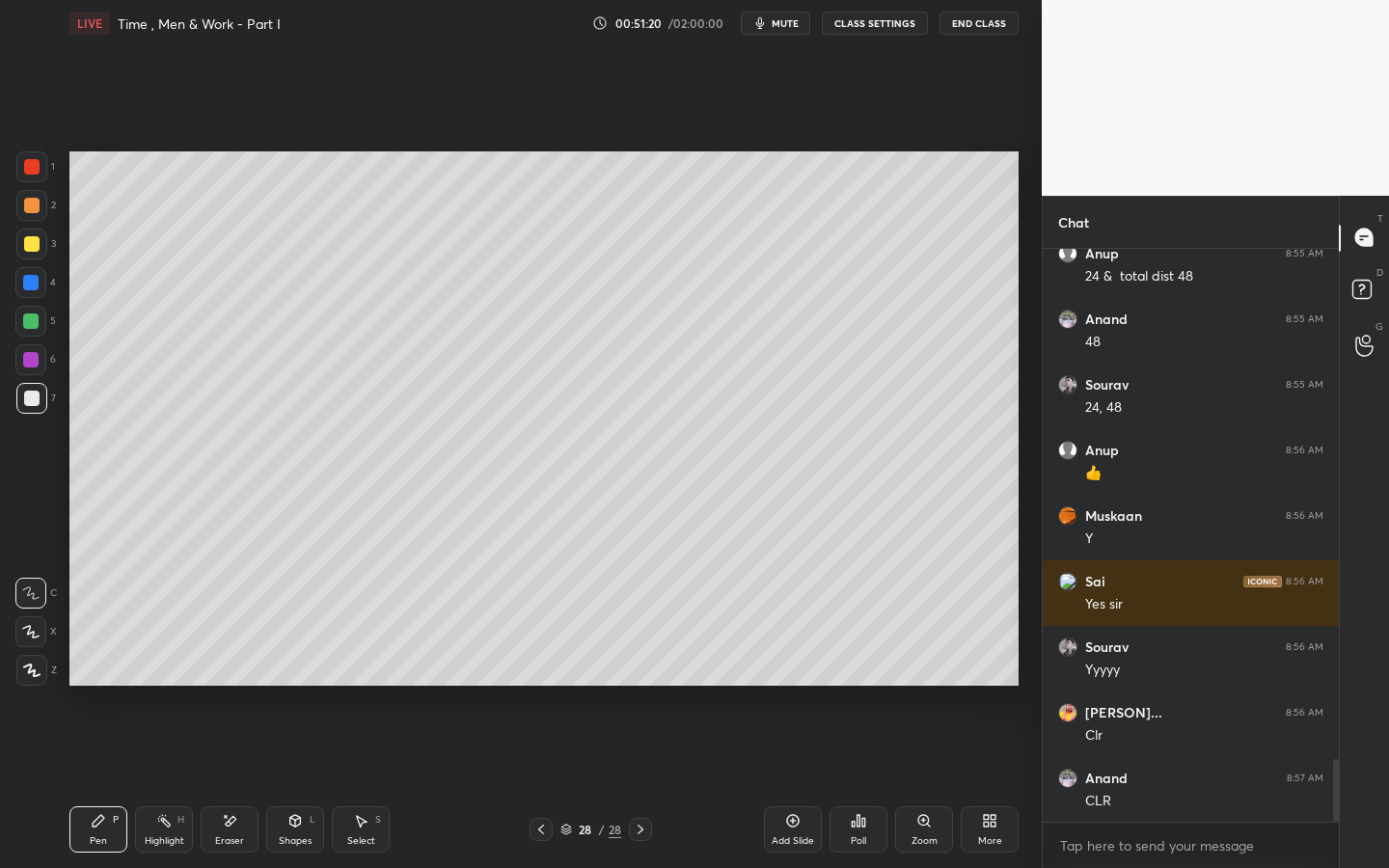 click on "Add Slide" at bounding box center [793, 829] 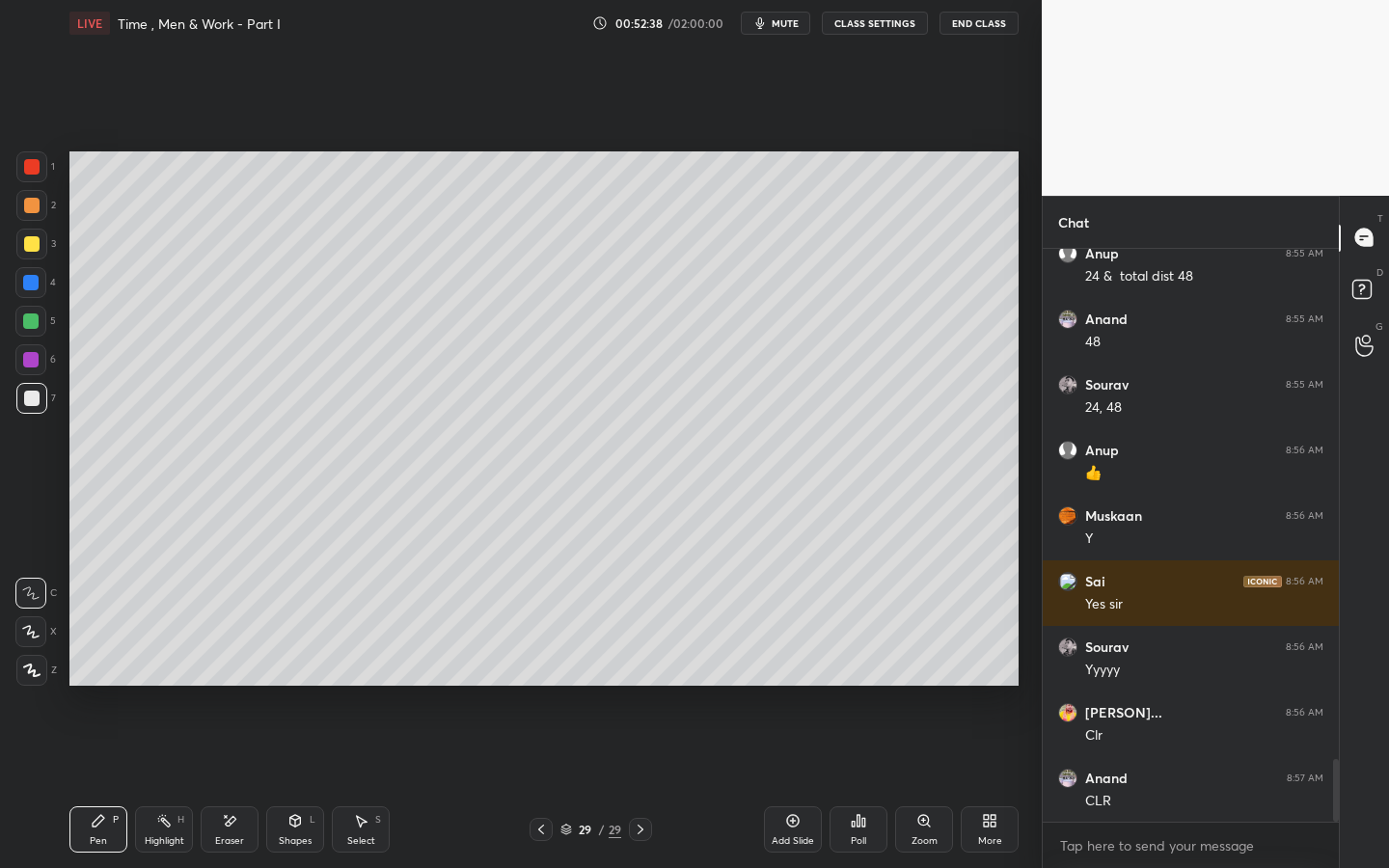 click on "Eraser" at bounding box center (230, 829) 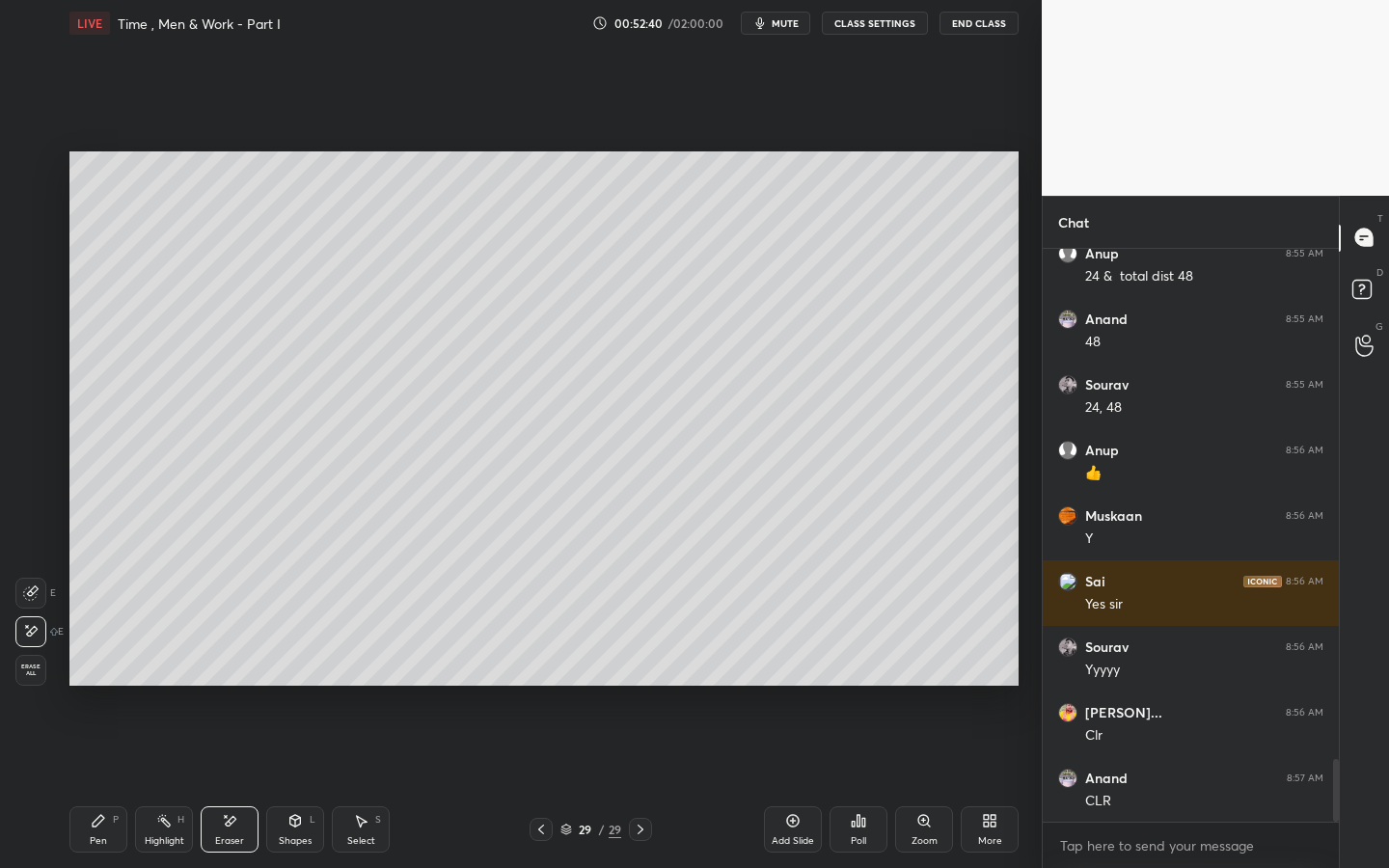 drag, startPoint x: 95, startPoint y: 831, endPoint x: 105, endPoint y: 789, distance: 43.174066 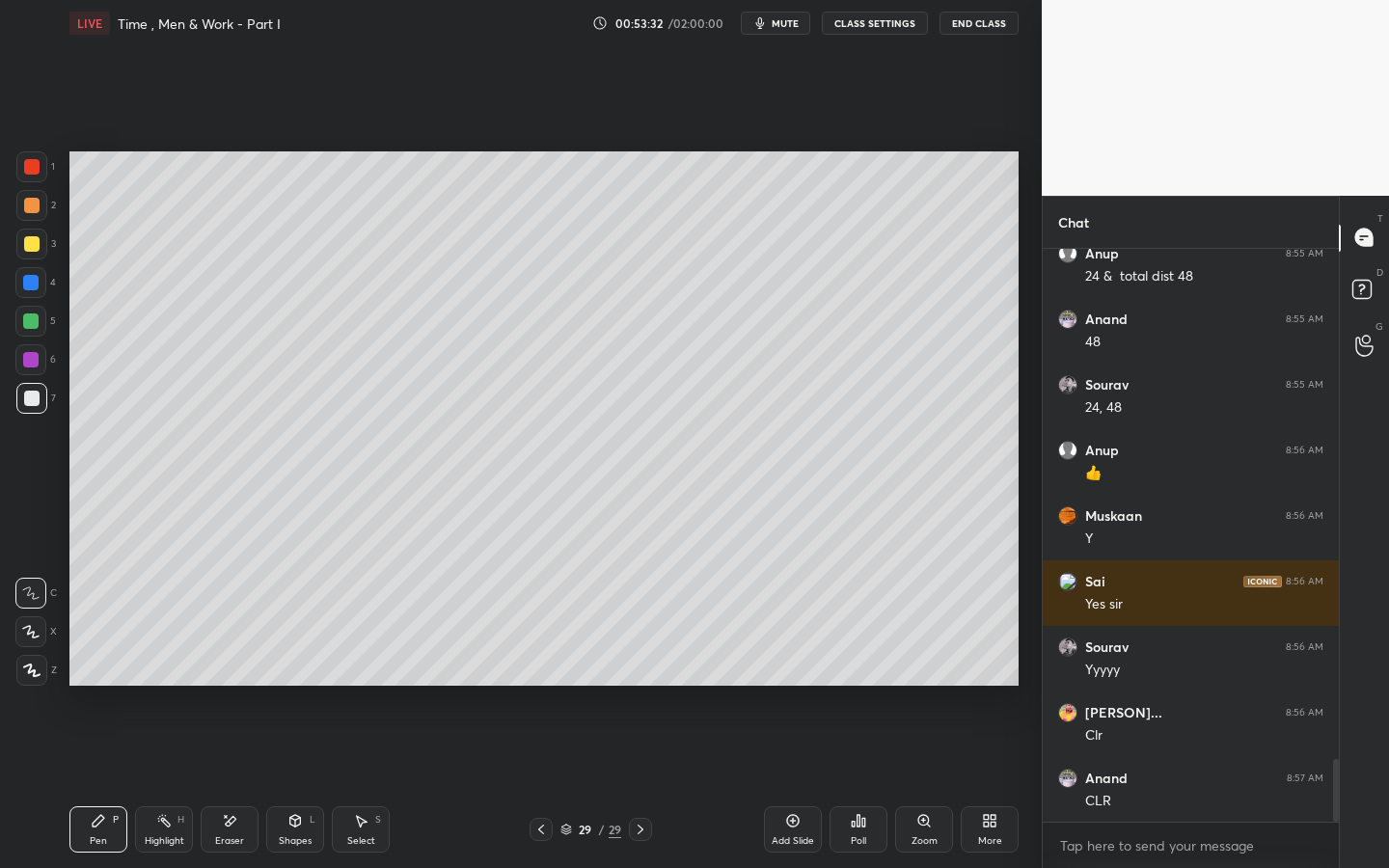 drag, startPoint x: 36, startPoint y: 174, endPoint x: 49, endPoint y: 182, distance: 15.264338 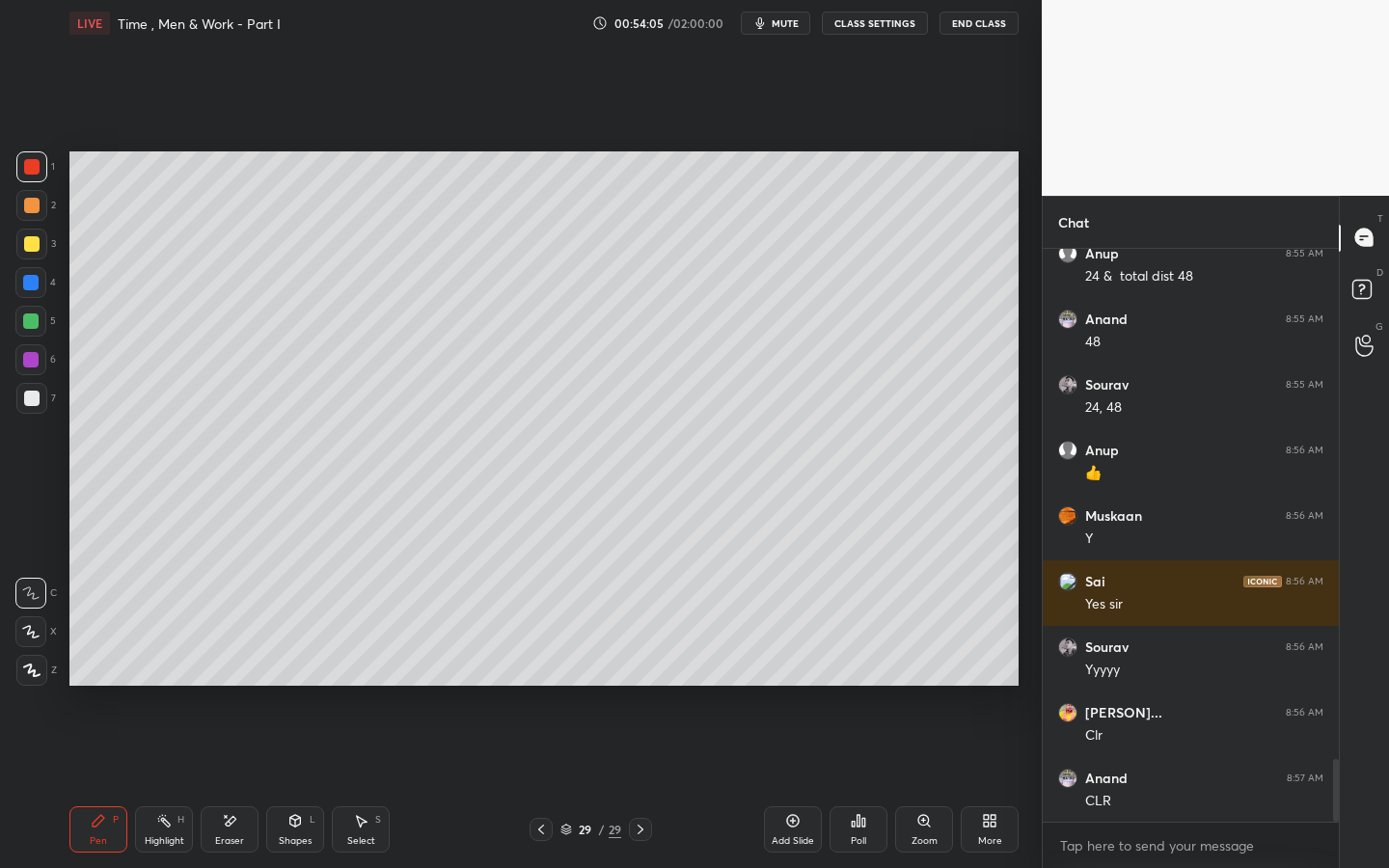 click on "More" at bounding box center [990, 829] 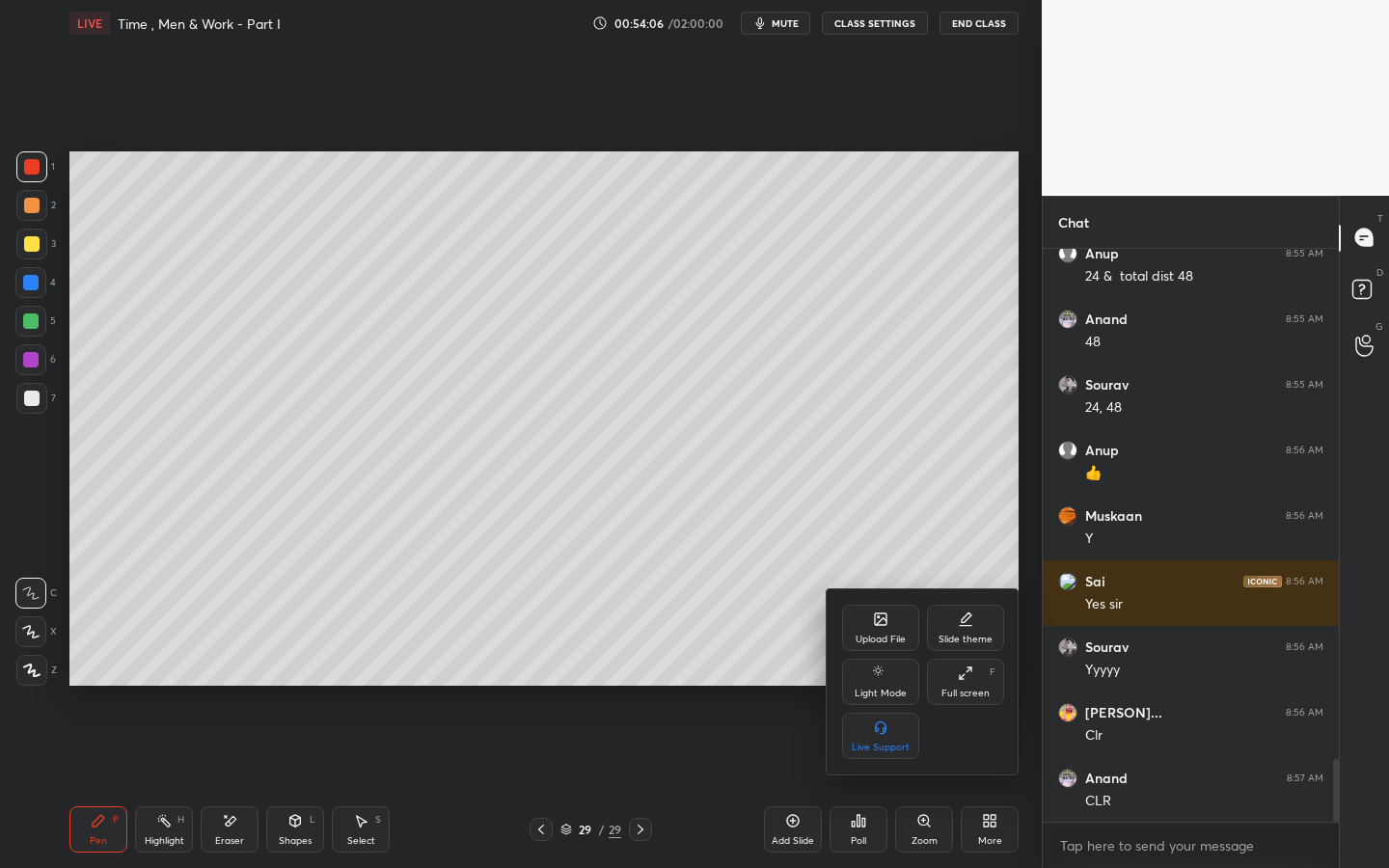 click on "Upload File" at bounding box center [881, 628] 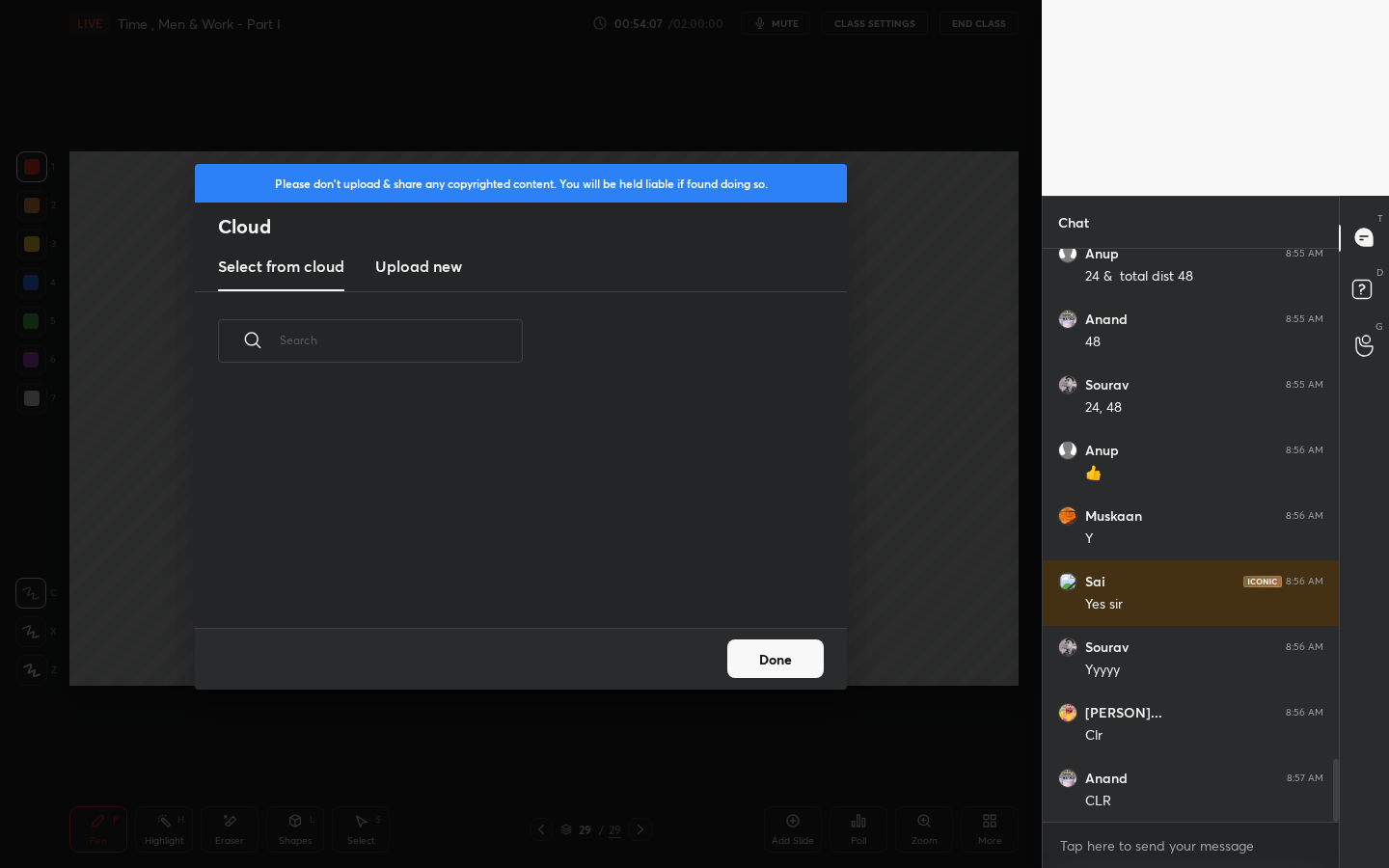 scroll, scrollTop: 7, scrollLeft: 11, axis: both 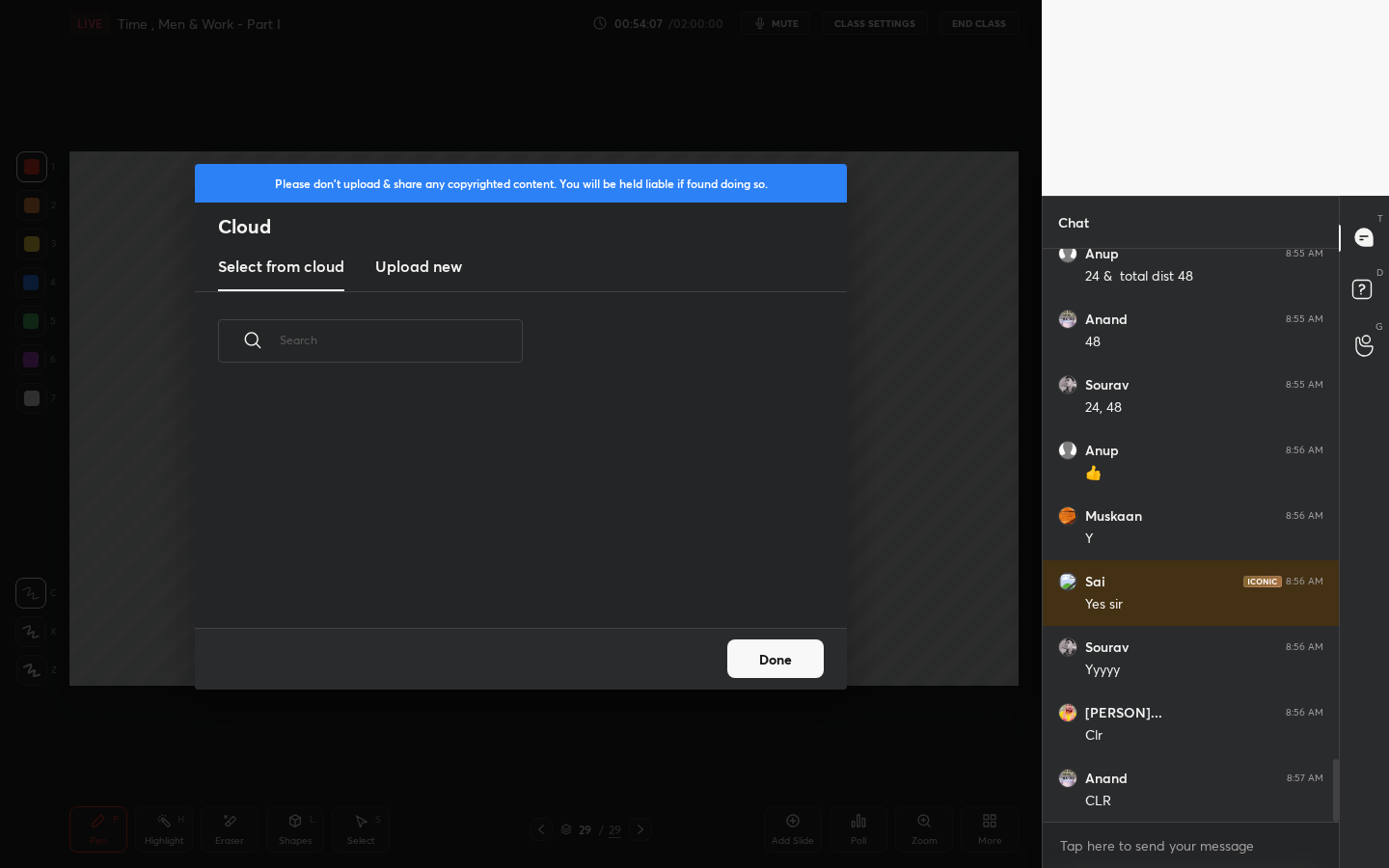 click on "Upload new" at bounding box center (419, 266) 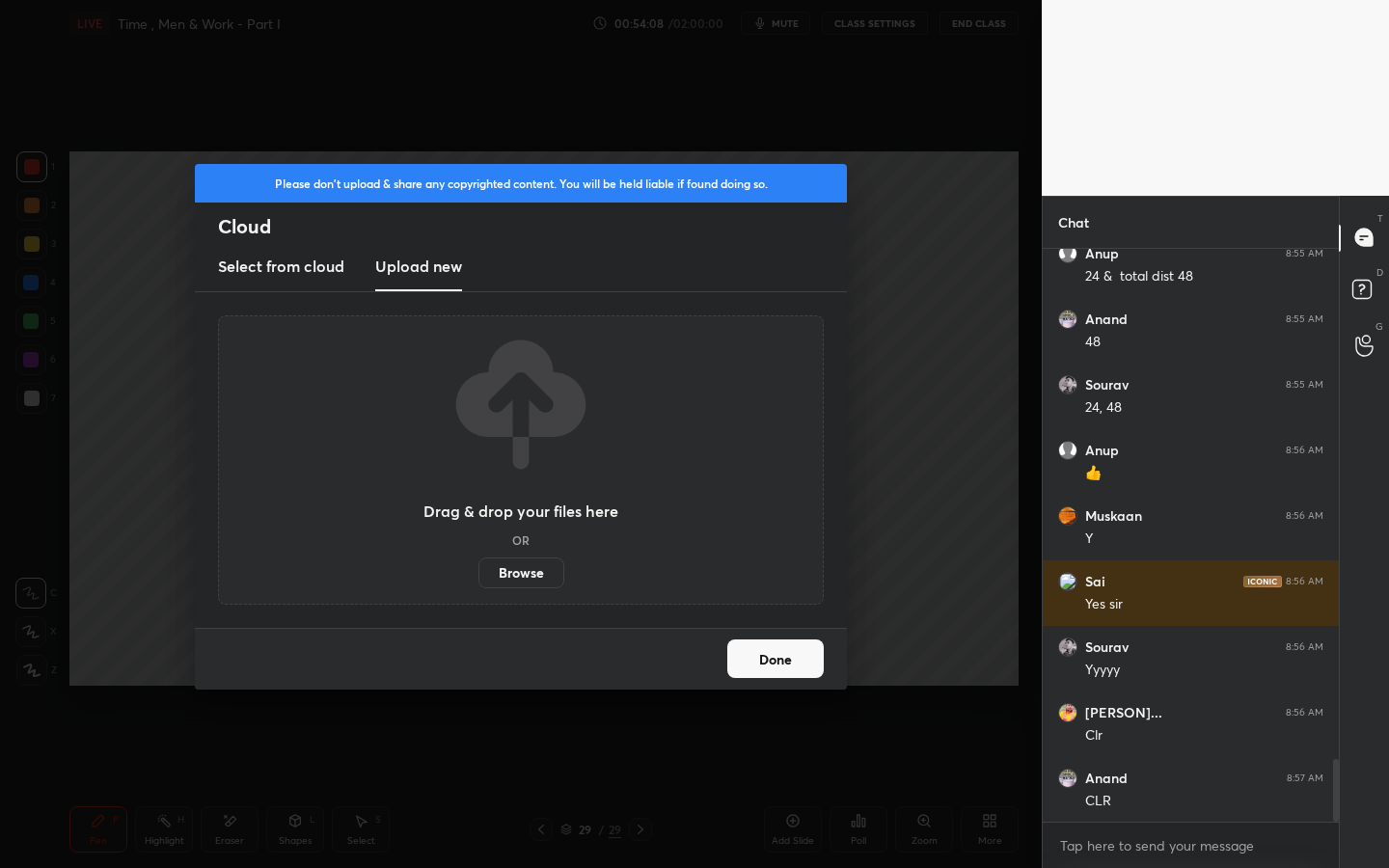 click on "Browse" at bounding box center [521, 573] 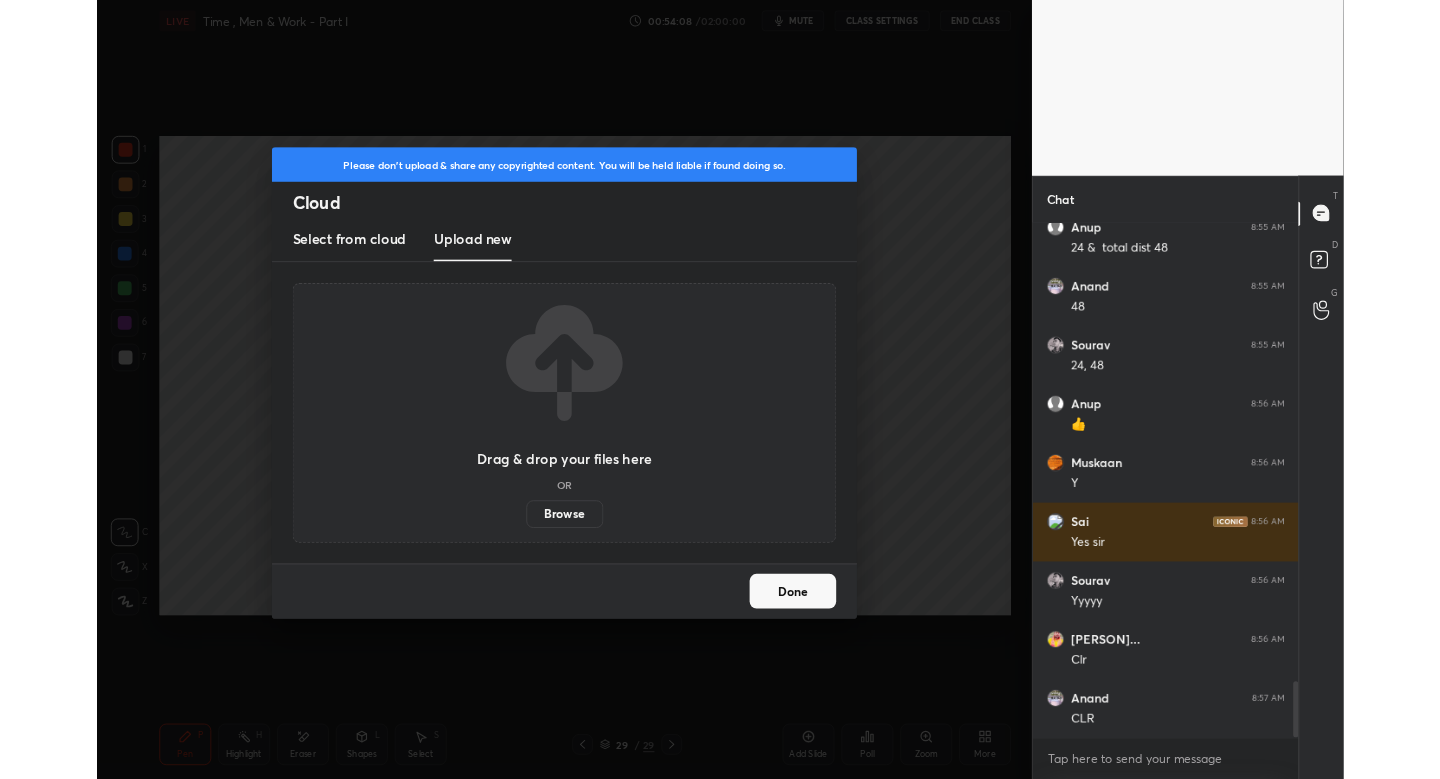 scroll, scrollTop: 651, scrollLeft: 1000, axis: both 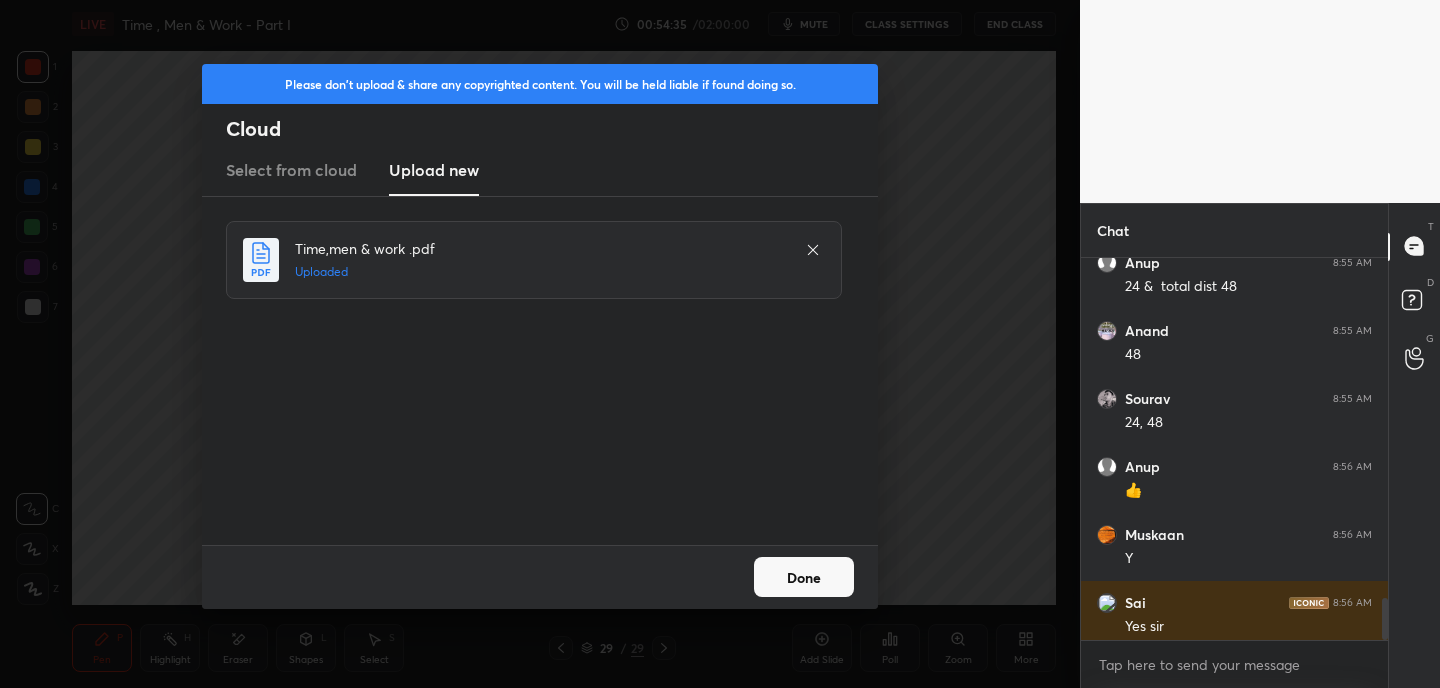 click on "Done" at bounding box center (804, 577) 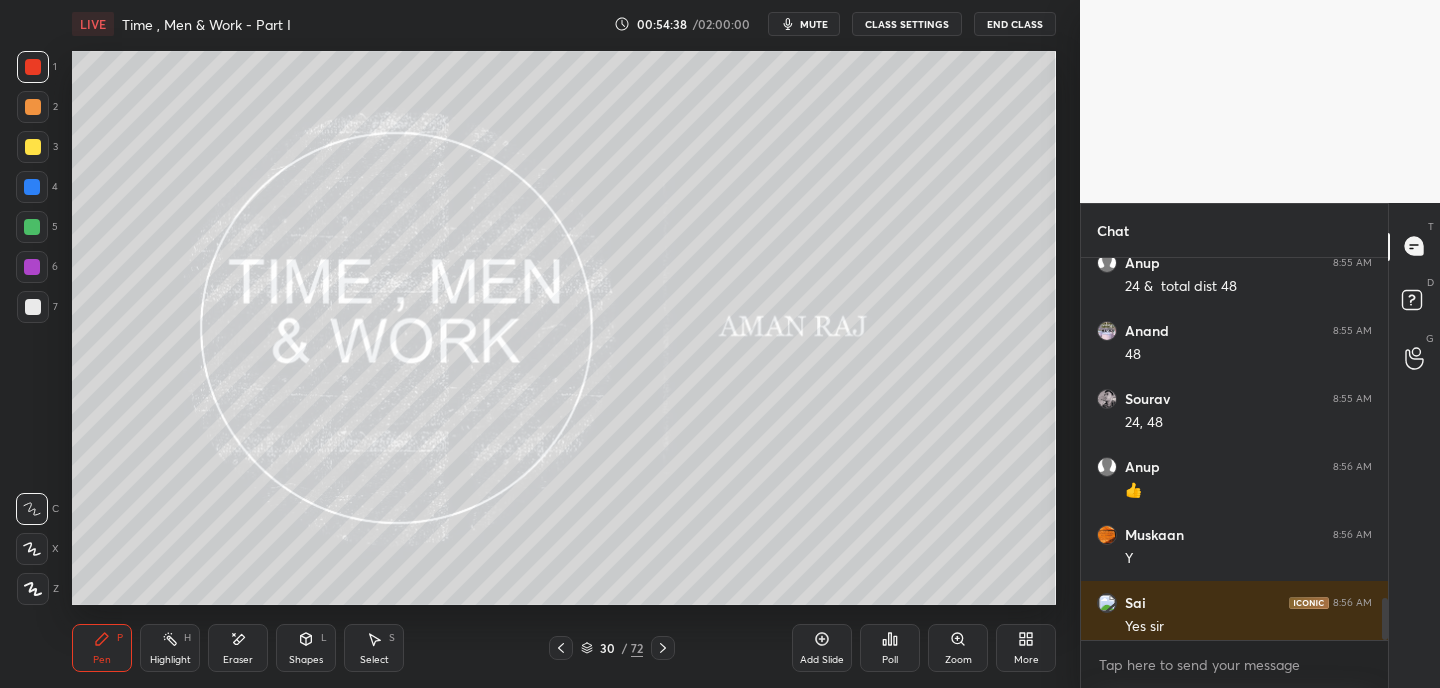 click 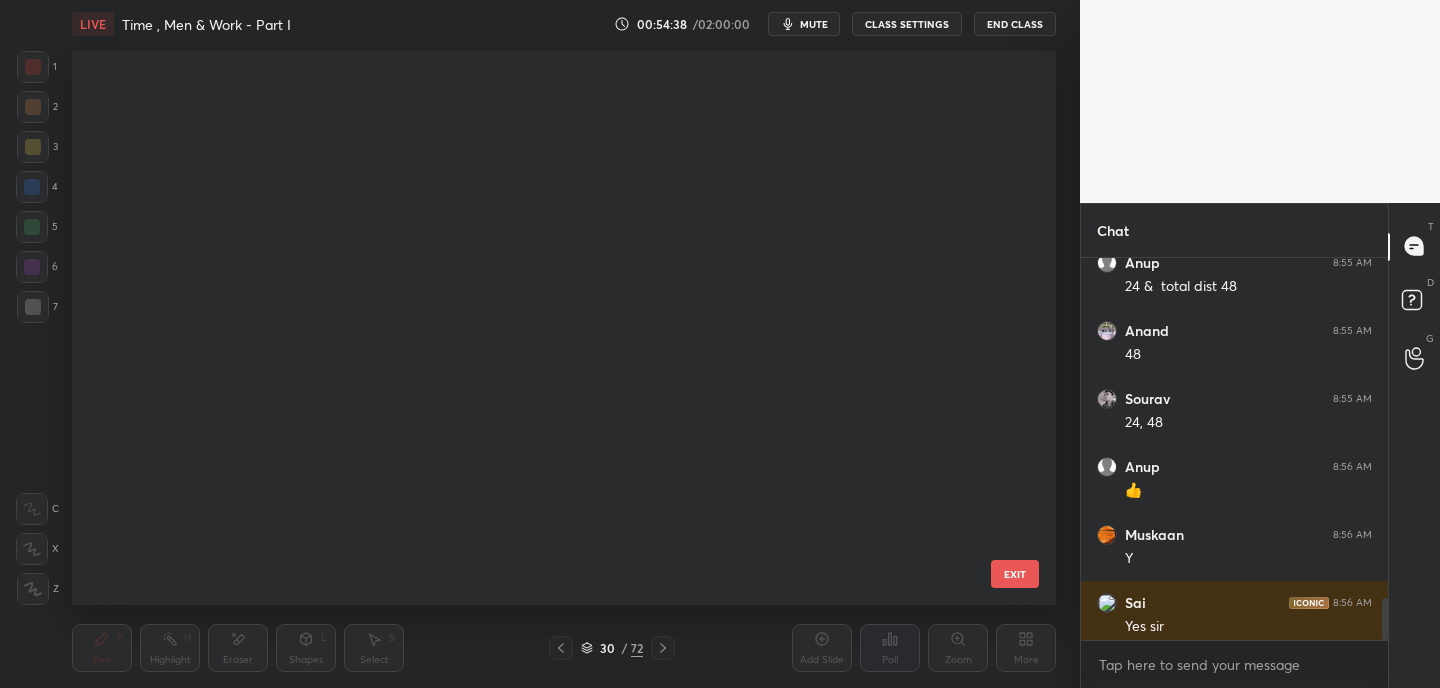 scroll, scrollTop: 1141, scrollLeft: 0, axis: vertical 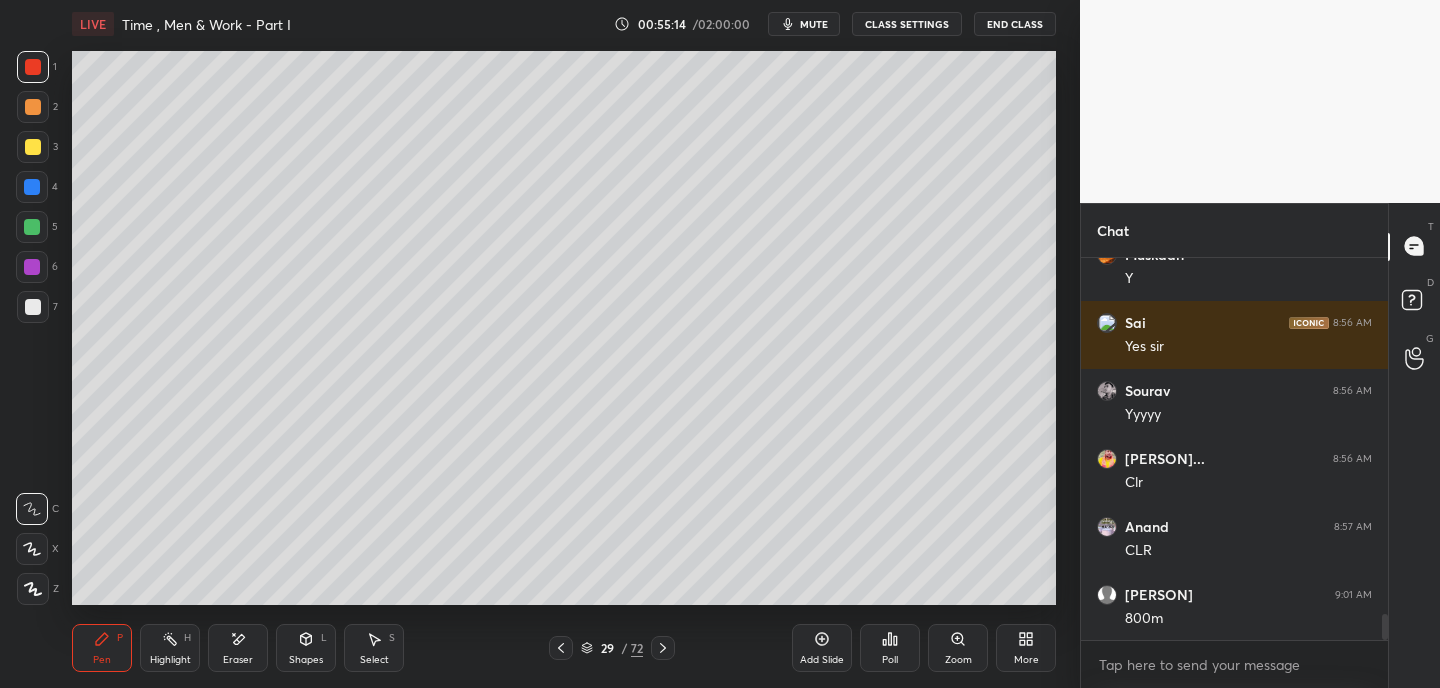 drag, startPoint x: 823, startPoint y: 29, endPoint x: 835, endPoint y: 8, distance: 24.186773 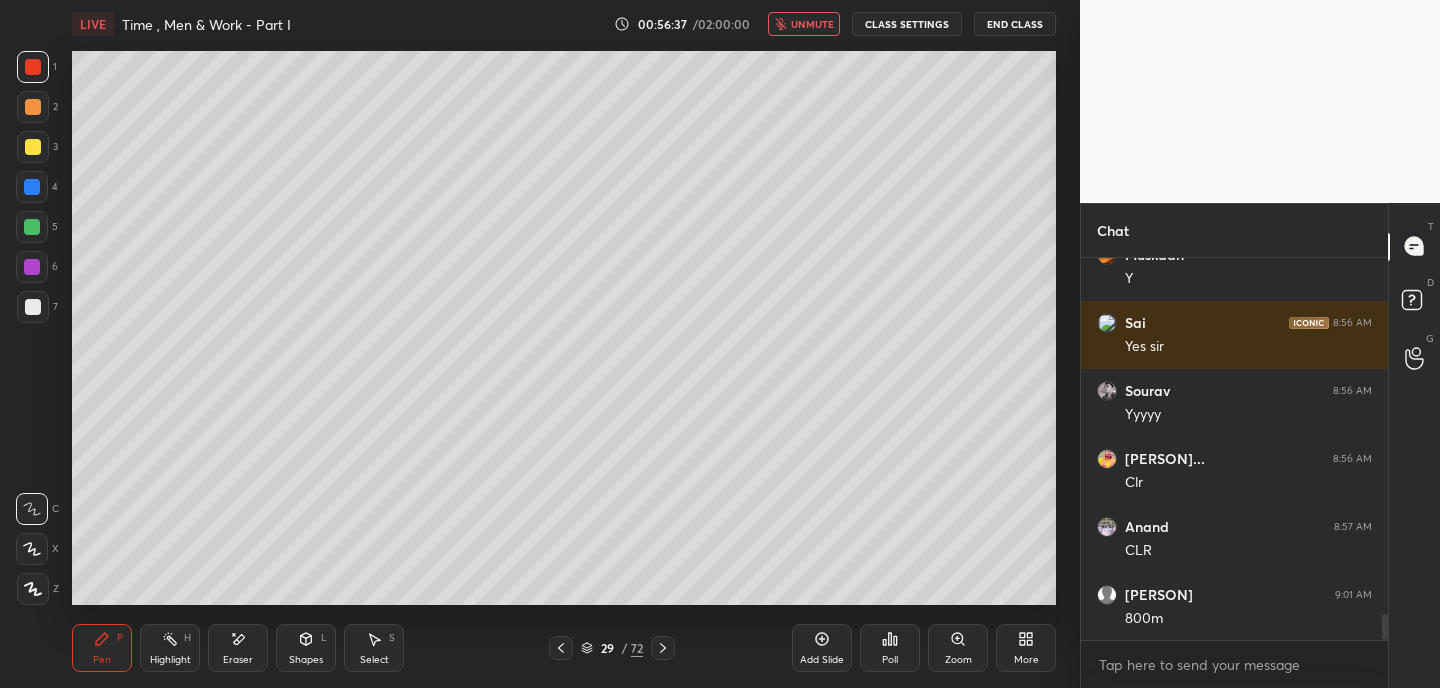 drag, startPoint x: 818, startPoint y: 25, endPoint x: 819, endPoint y: 6, distance: 19.026299 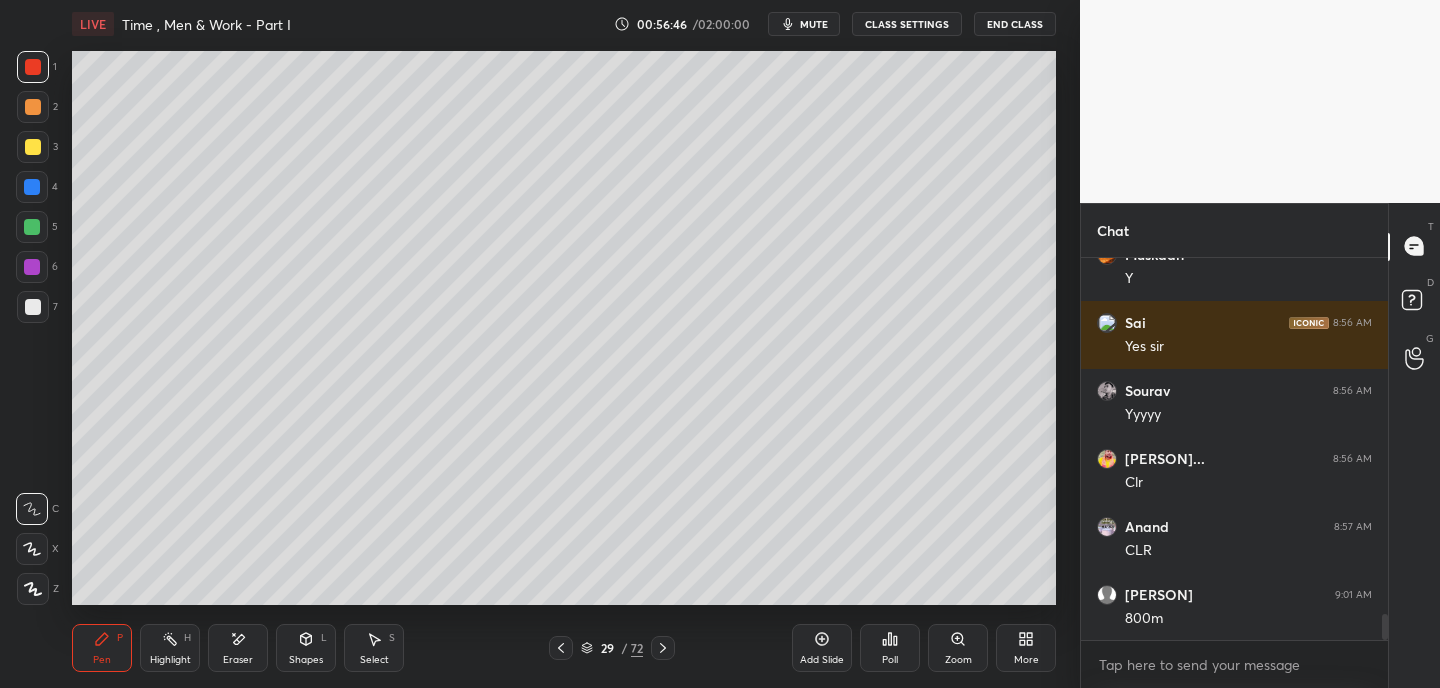 scroll, scrollTop: 5220, scrollLeft: 0, axis: vertical 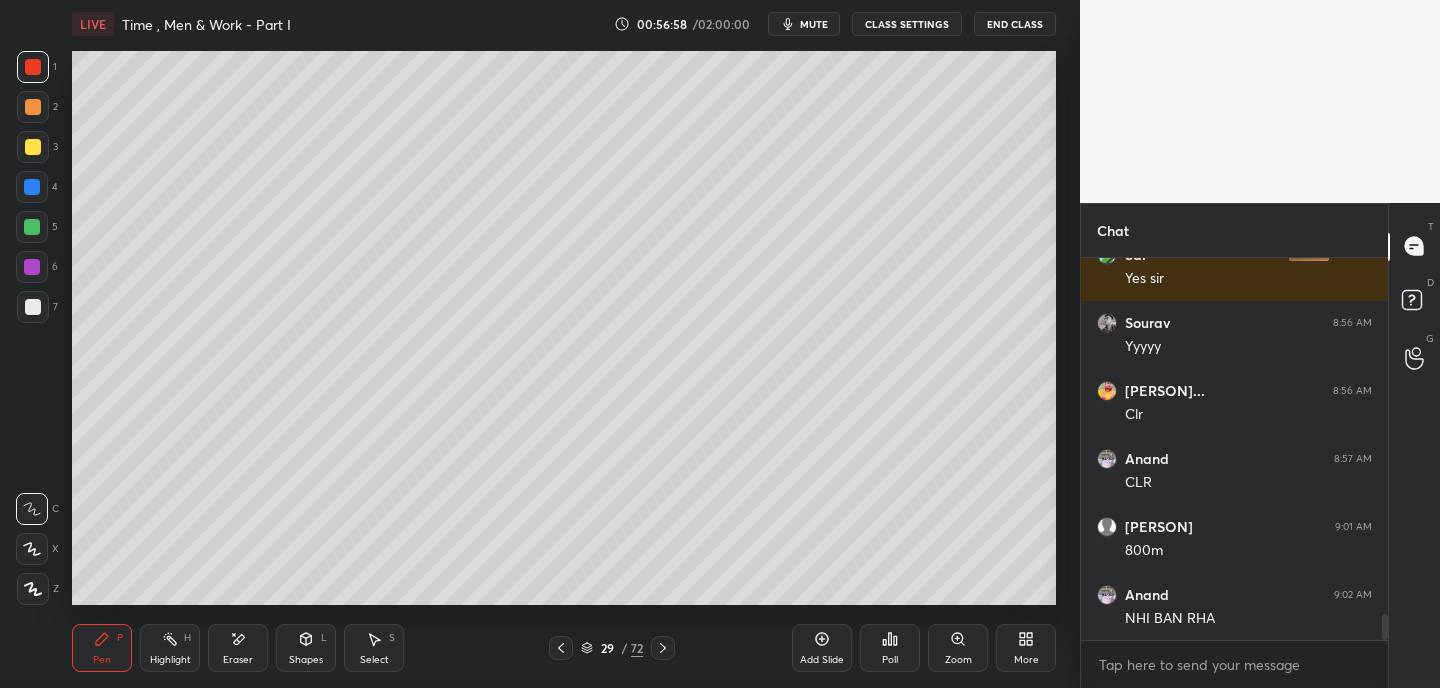 drag, startPoint x: 804, startPoint y: 17, endPoint x: 798, endPoint y: 5, distance: 13.416408 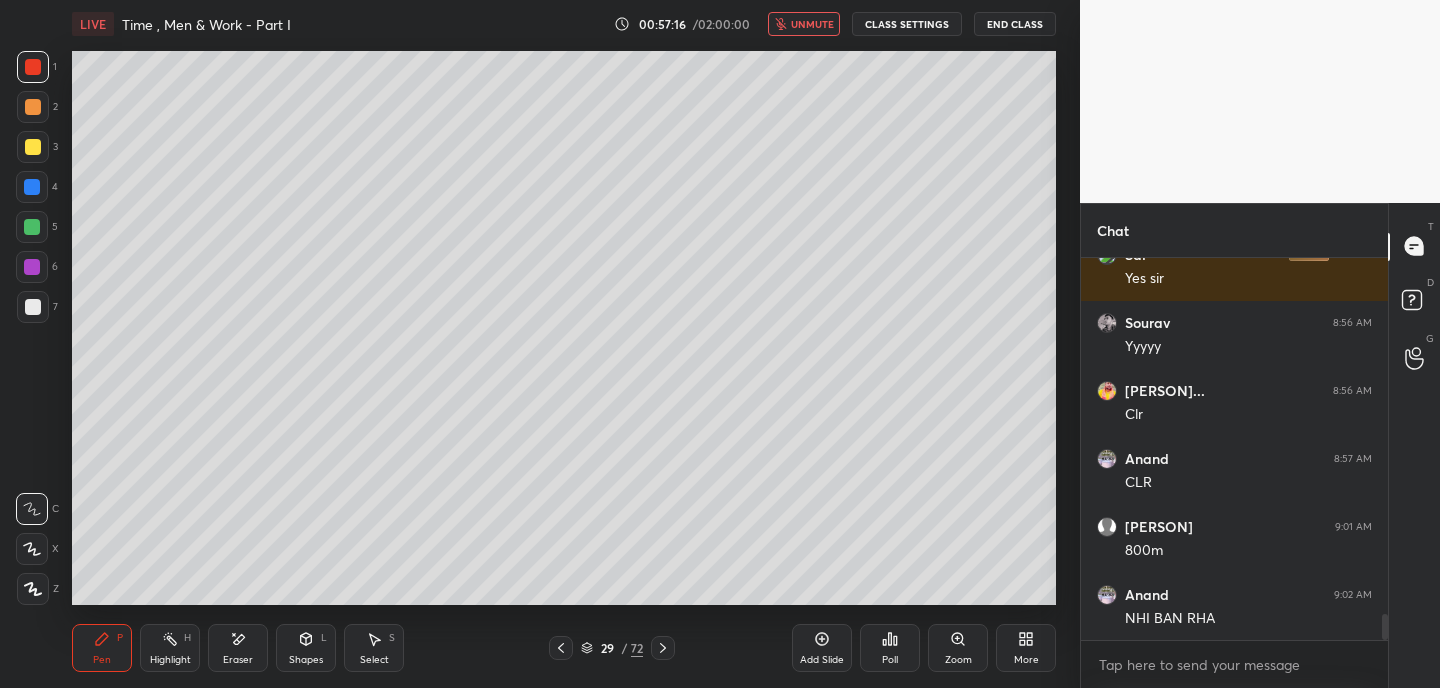 click at bounding box center (33, 107) 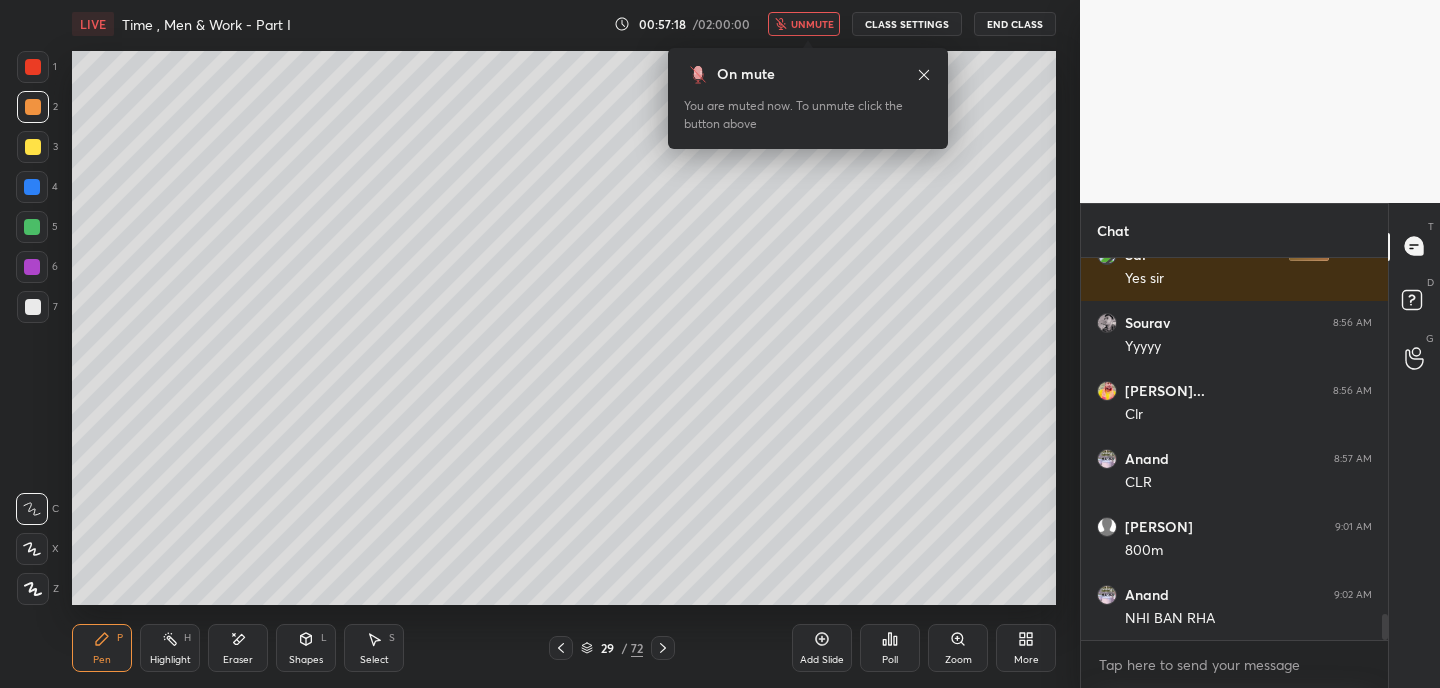 click 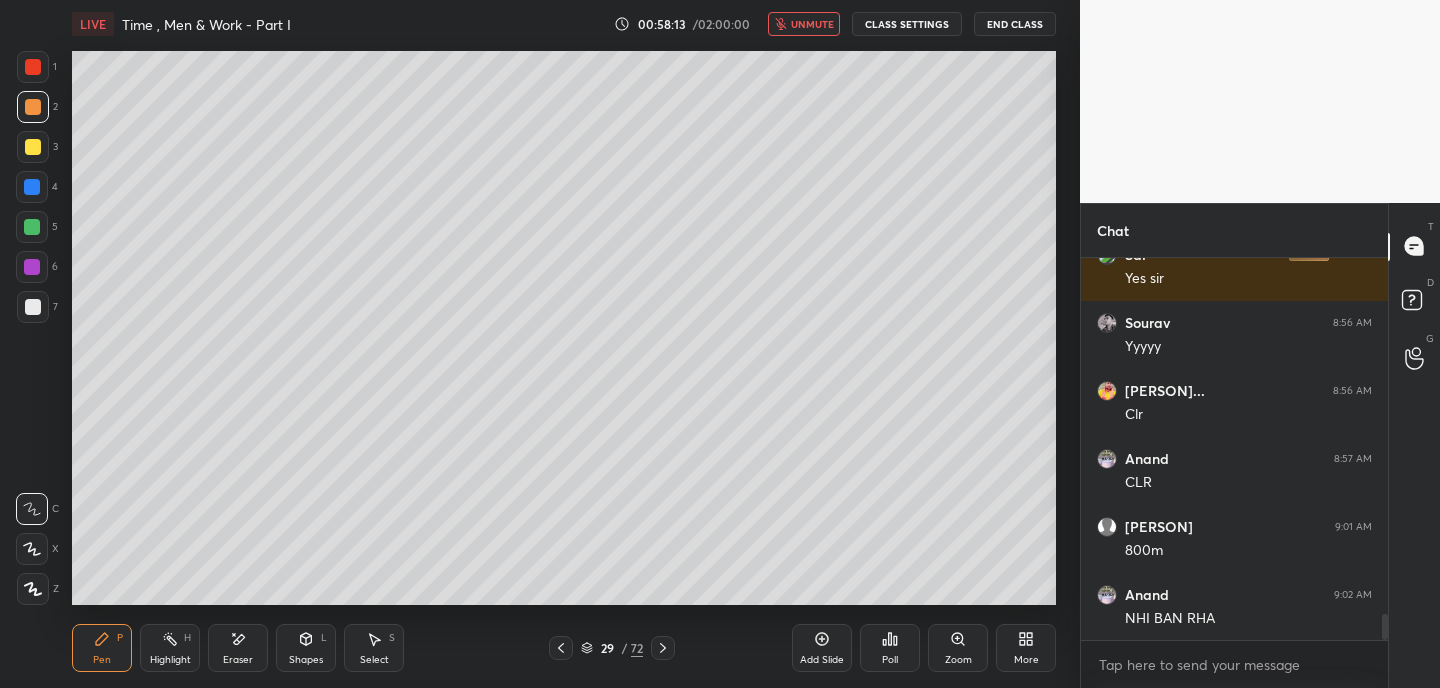 scroll, scrollTop: 5288, scrollLeft: 0, axis: vertical 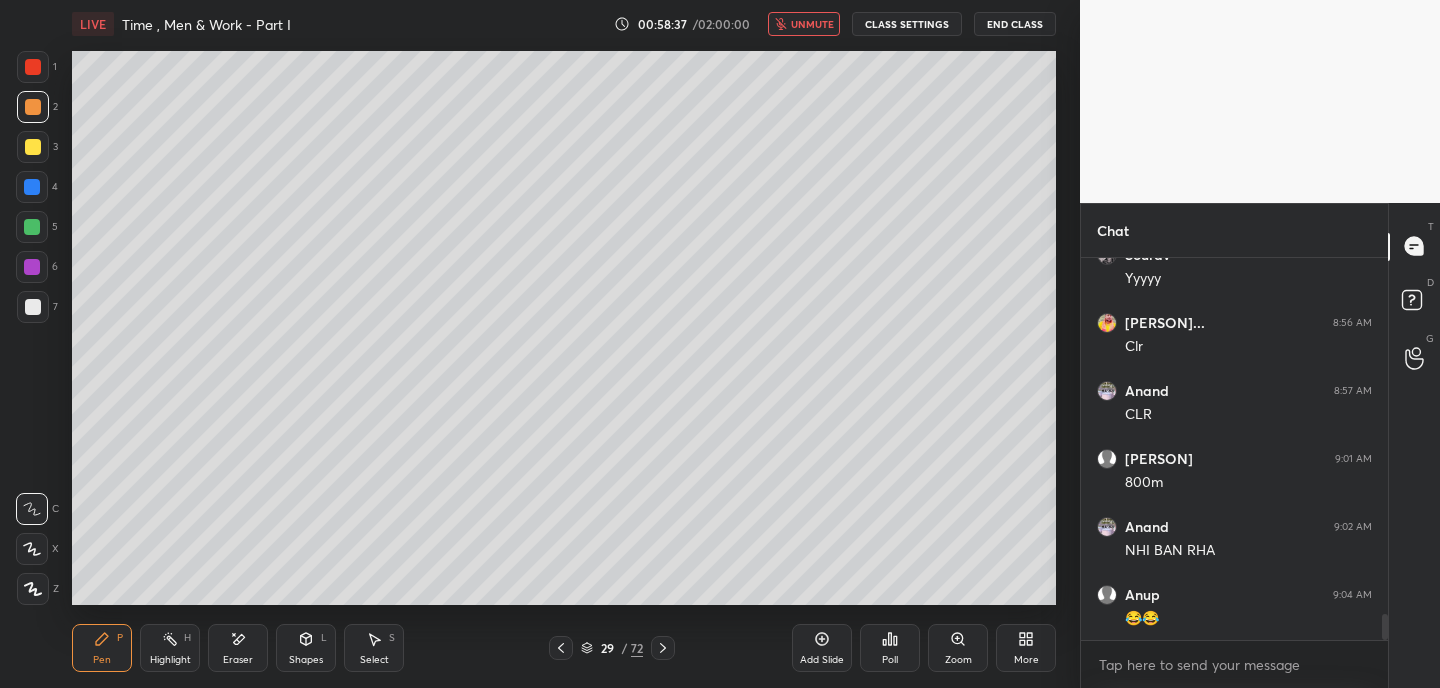 click on "unmute" at bounding box center [812, 24] 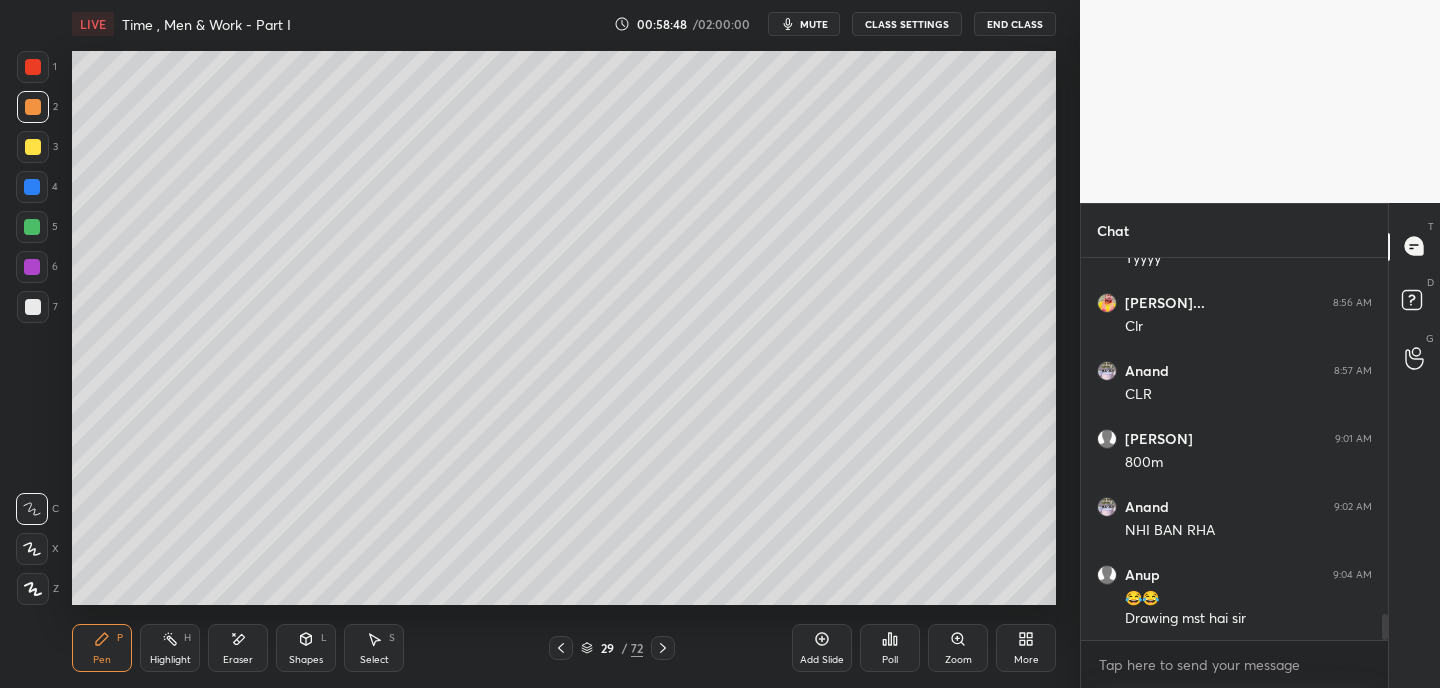 scroll, scrollTop: 5376, scrollLeft: 0, axis: vertical 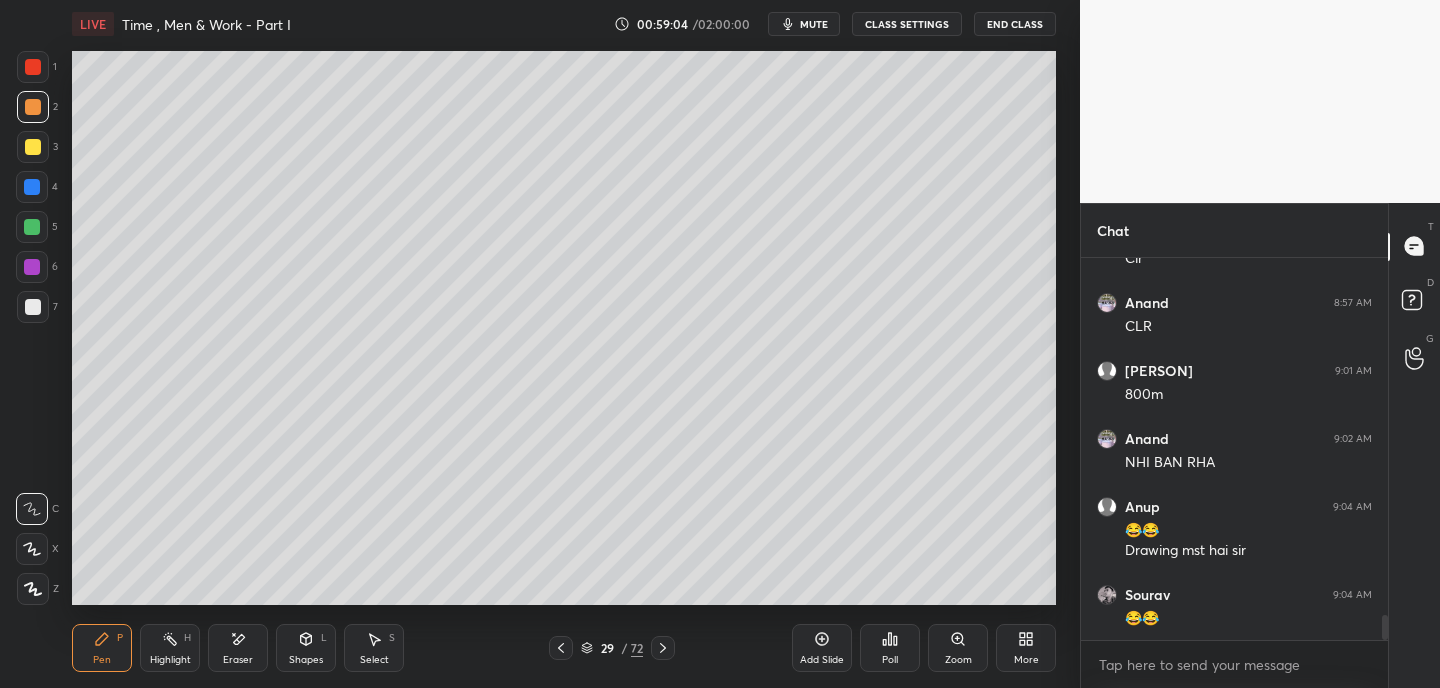 click at bounding box center [33, 147] 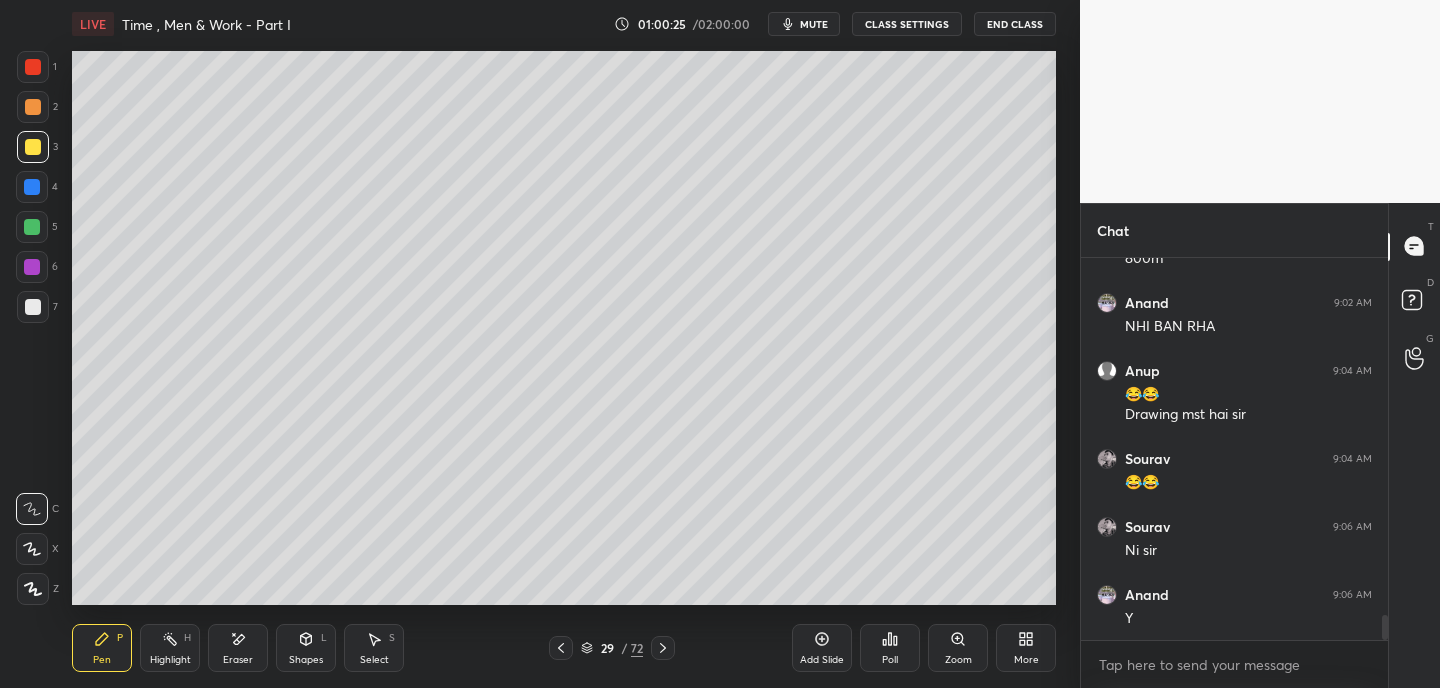 scroll, scrollTop: 5580, scrollLeft: 0, axis: vertical 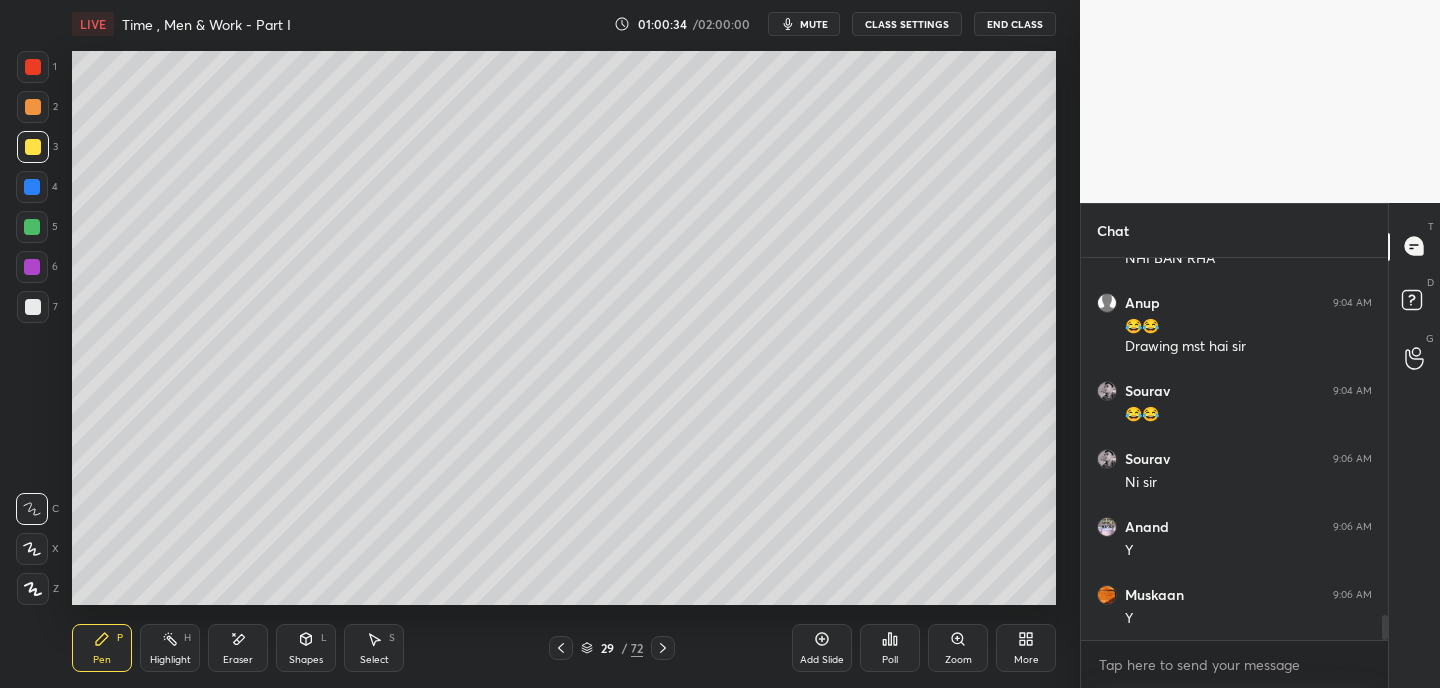 drag, startPoint x: 167, startPoint y: 651, endPoint x: 161, endPoint y: 635, distance: 17.088007 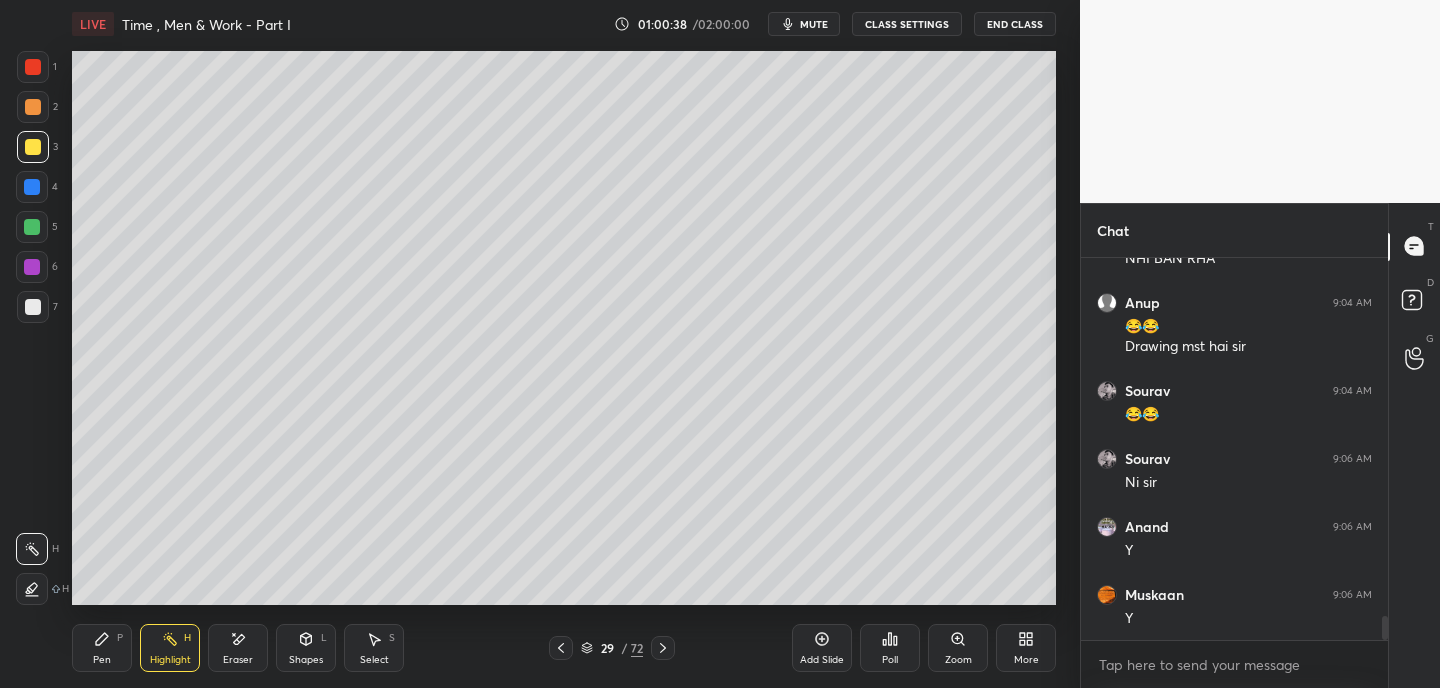 scroll, scrollTop: 5648, scrollLeft: 0, axis: vertical 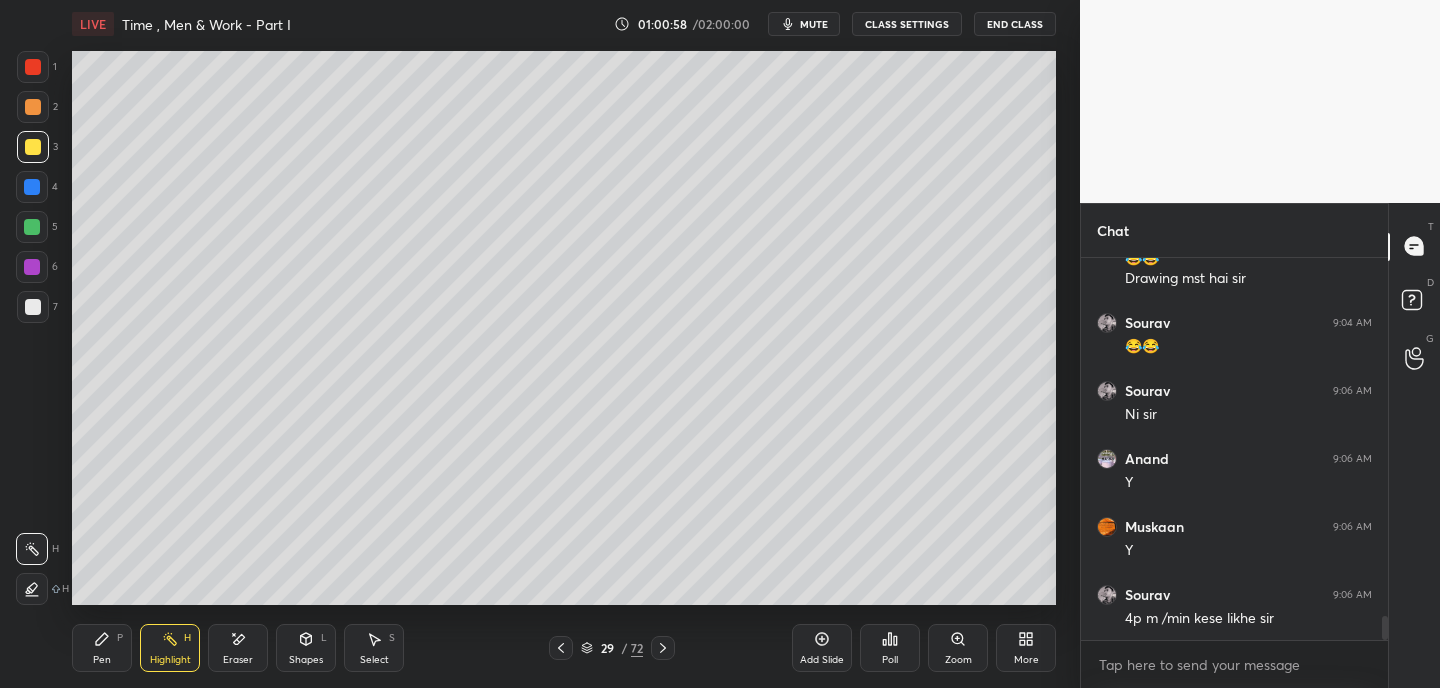 click on "Pen P" at bounding box center (102, 648) 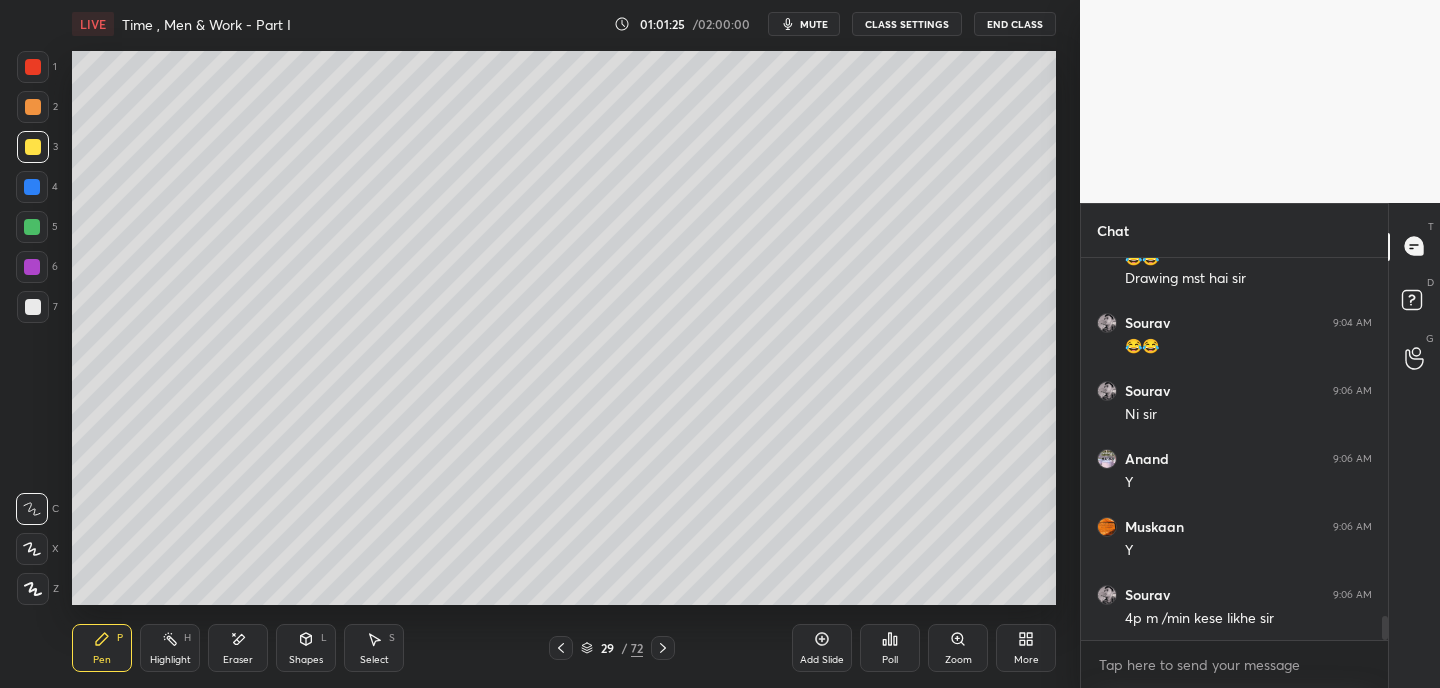click on "Poll" at bounding box center (890, 648) 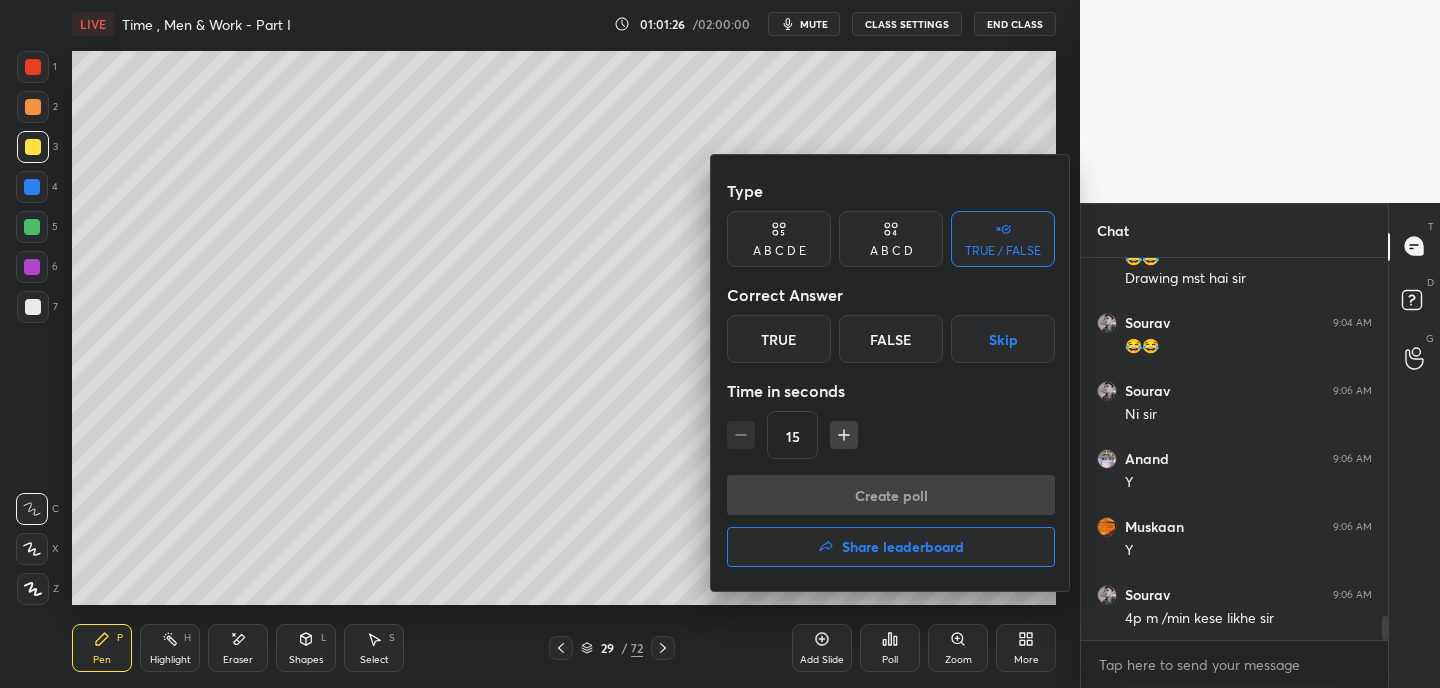 drag, startPoint x: 806, startPoint y: 355, endPoint x: 816, endPoint y: 369, distance: 17.20465 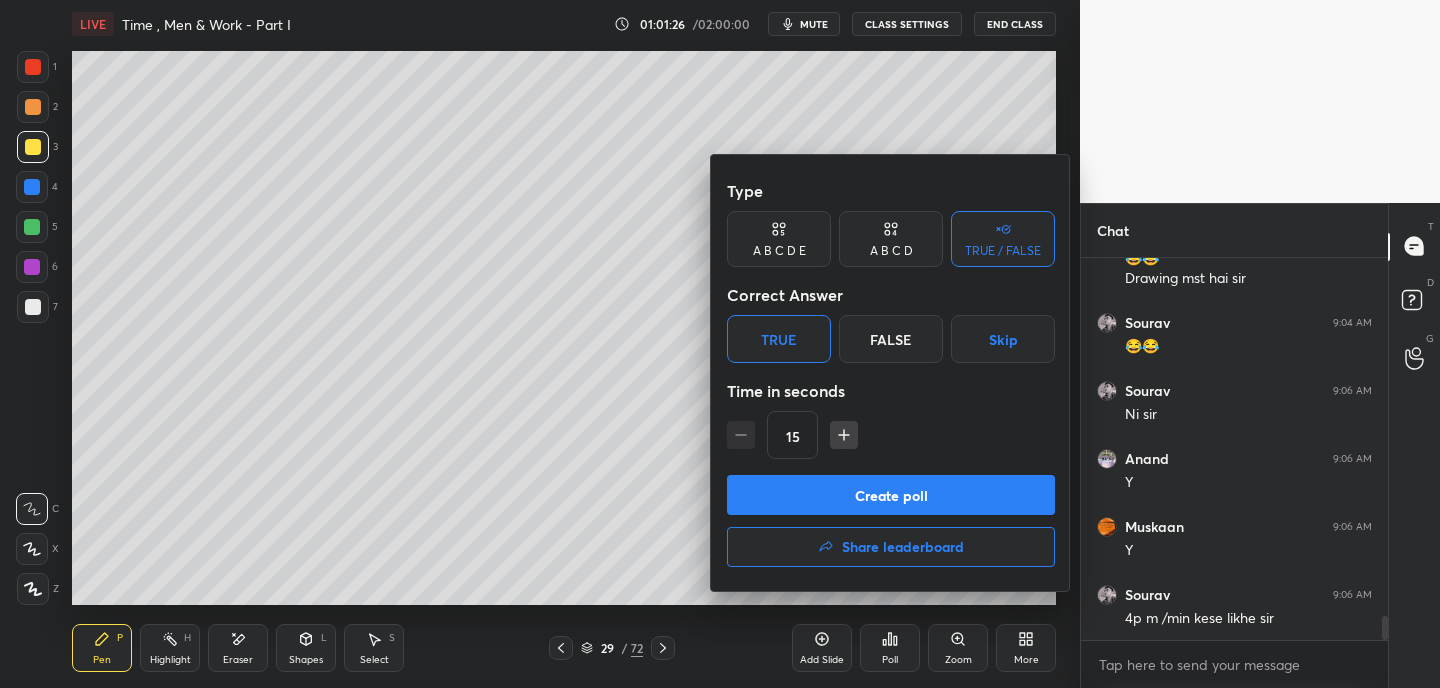 click on "Create poll" at bounding box center [891, 495] 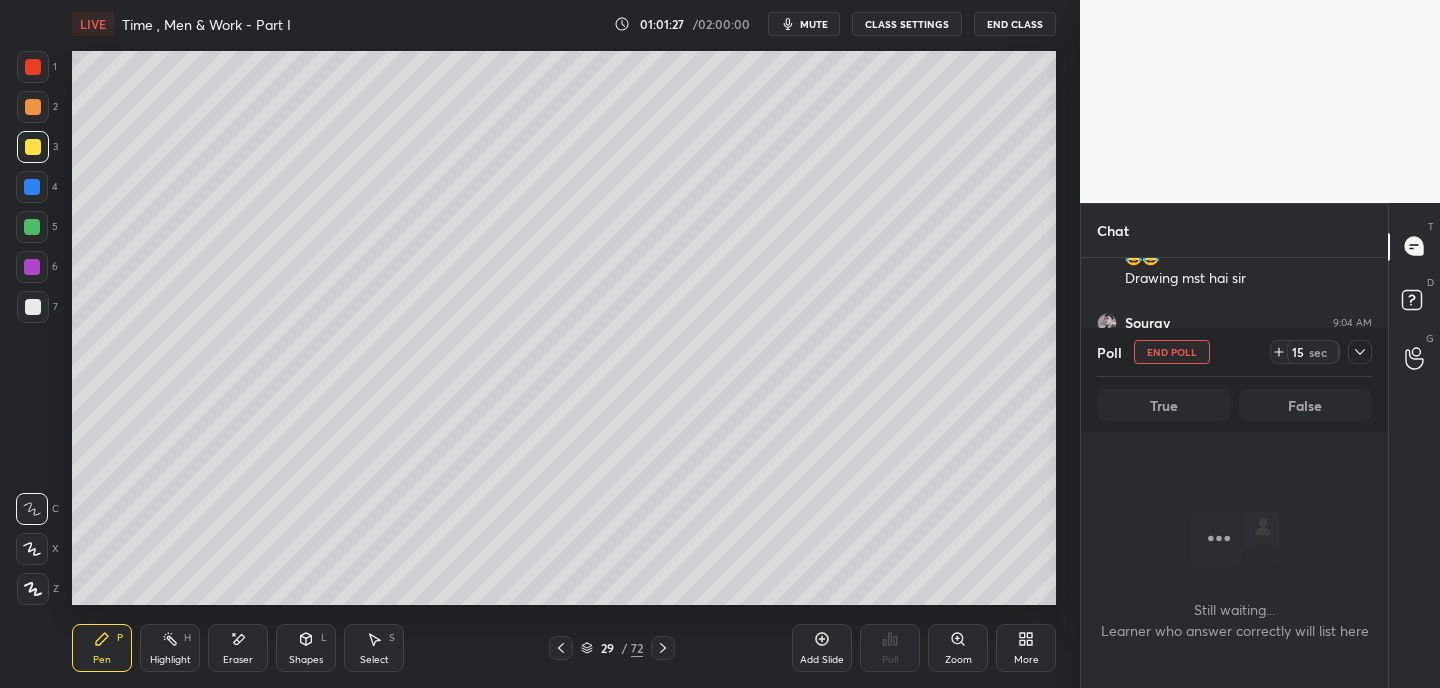 scroll, scrollTop: 278, scrollLeft: 301, axis: both 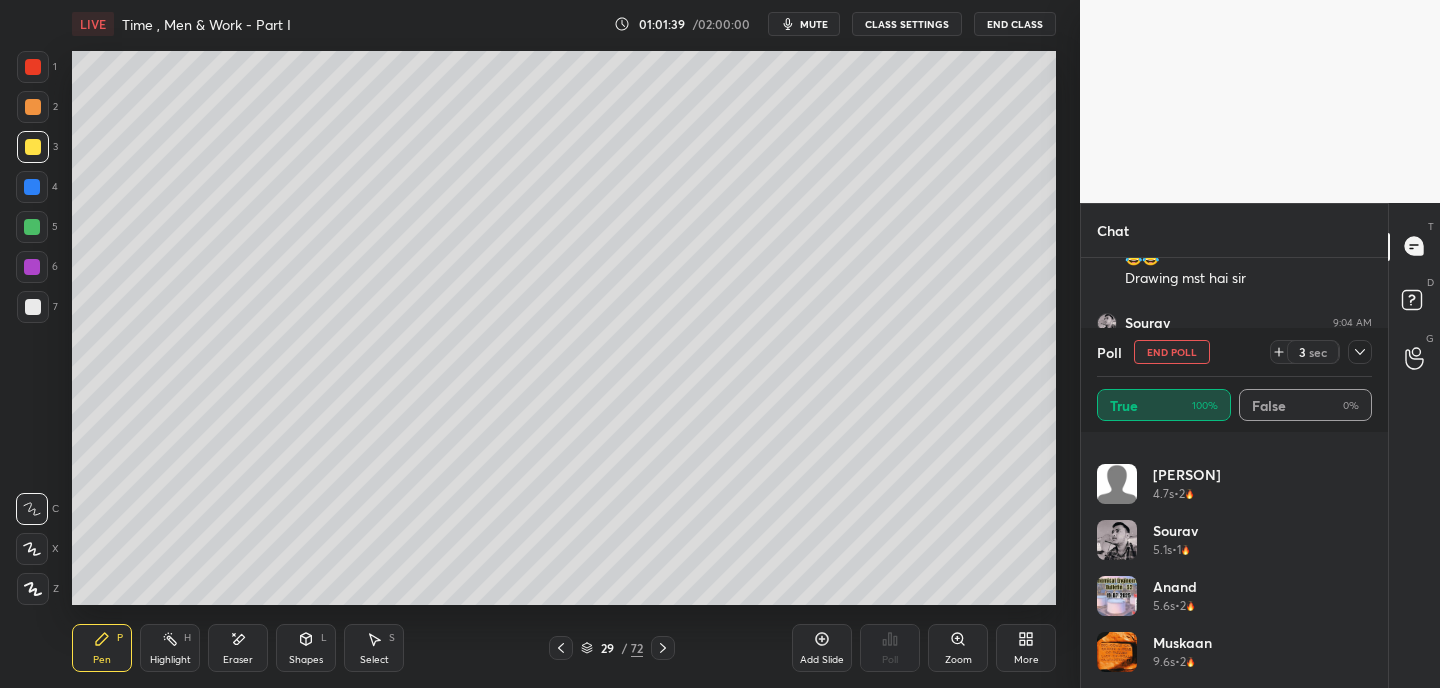 click 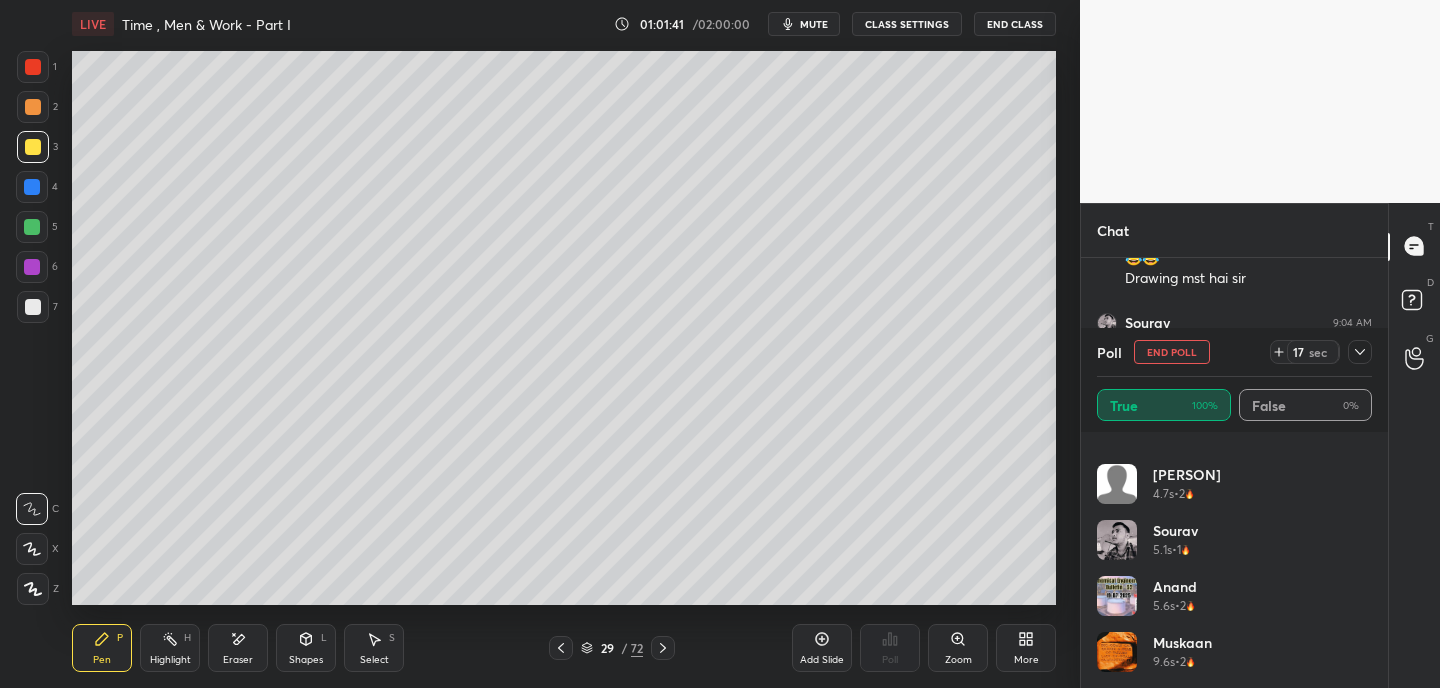 drag, startPoint x: 1371, startPoint y: 529, endPoint x: 1367, endPoint y: 491, distance: 38.209946 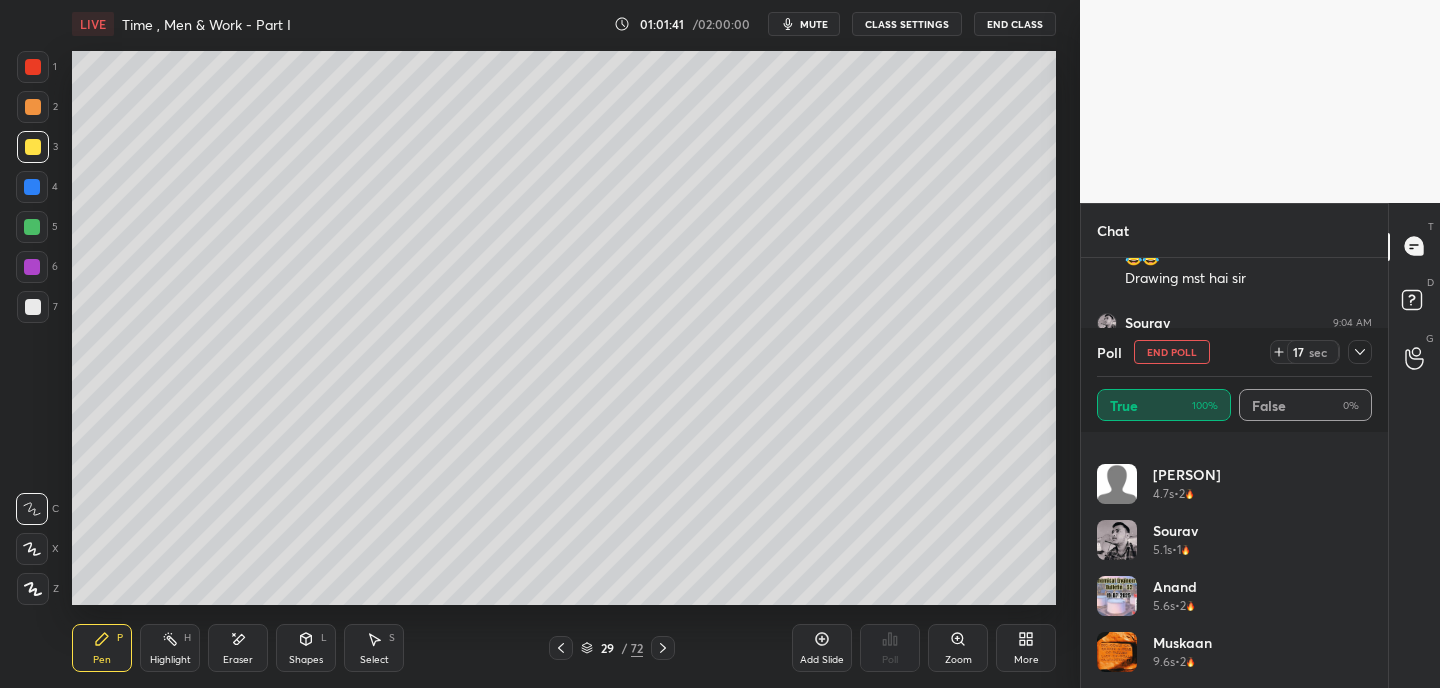 click on "[FIRST] [TIME]  •  2 [FIRST] [TIME]  •  2 [FIRST] [TIME]  •  1 [FIRST] [TIME]  •  2 [FIRST] [TIME]  •  2" at bounding box center (1234, 560) 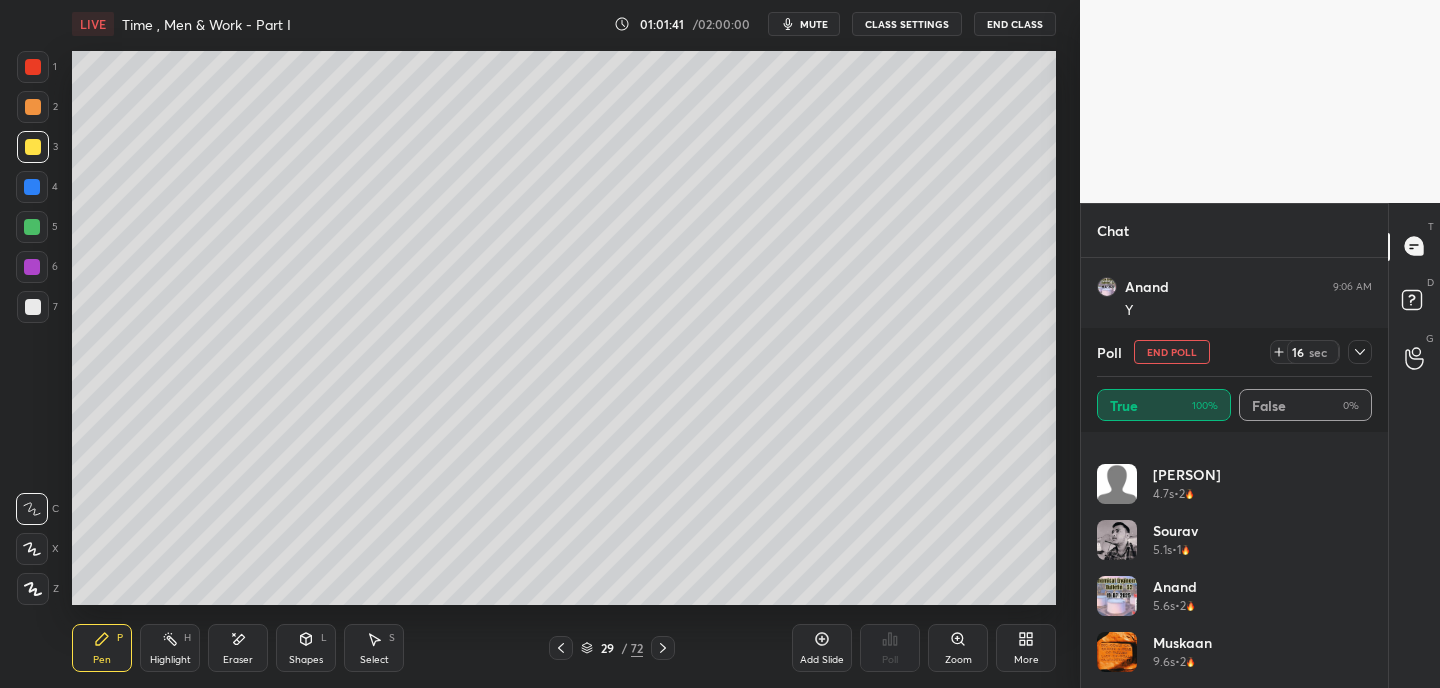 scroll, scrollTop: 152, scrollLeft: 0, axis: vertical 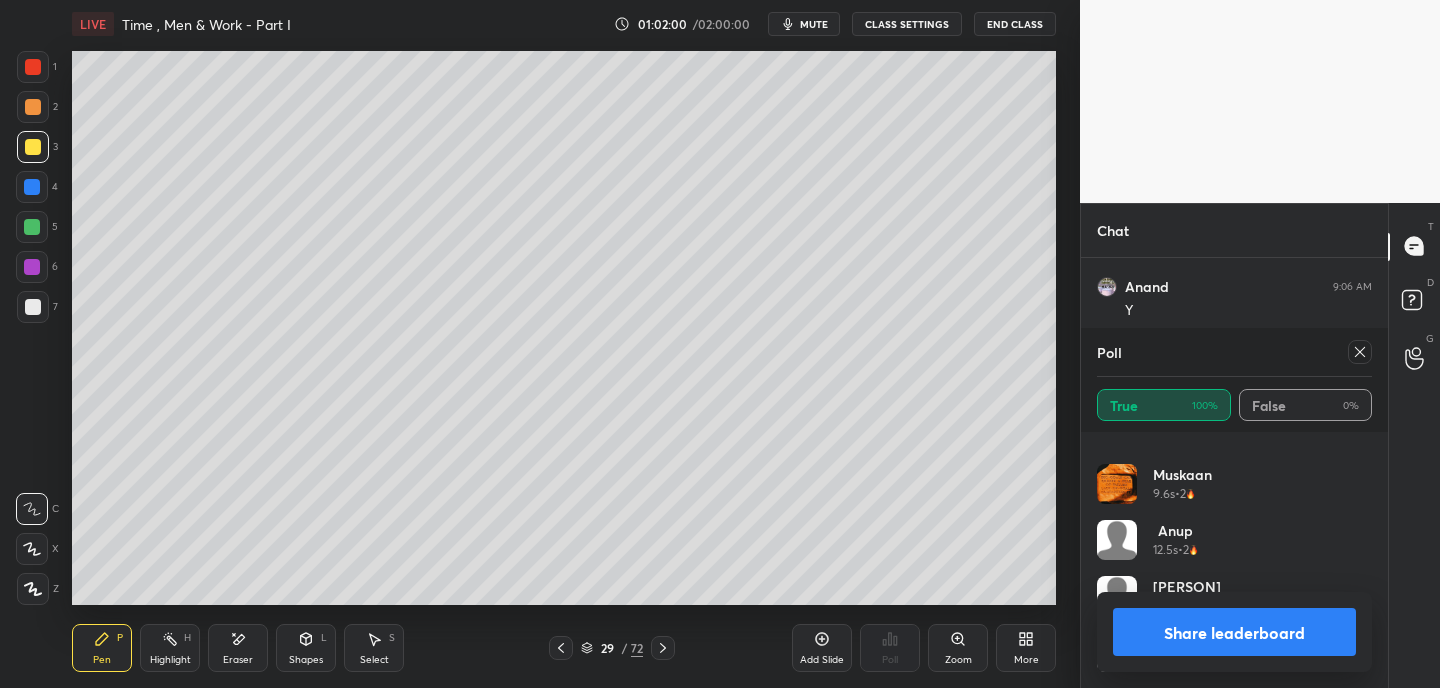 click 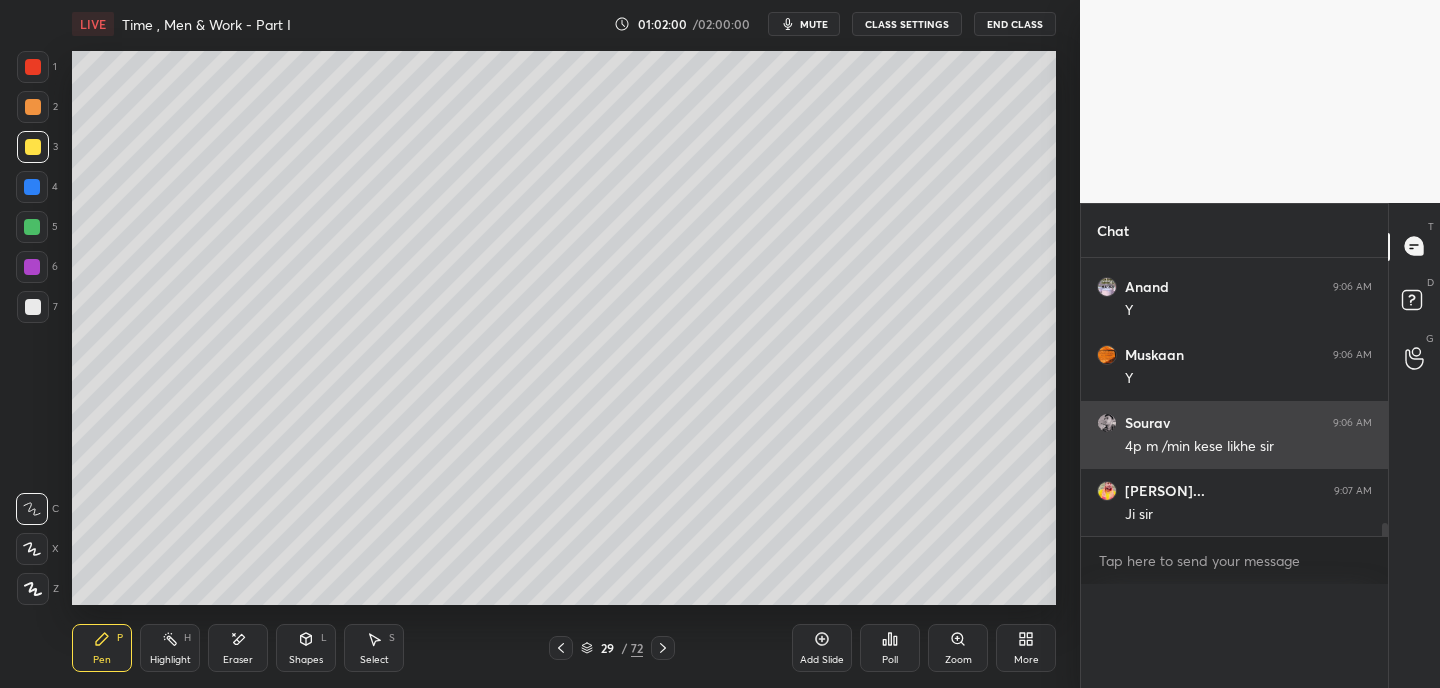 scroll, scrollTop: 0, scrollLeft: 0, axis: both 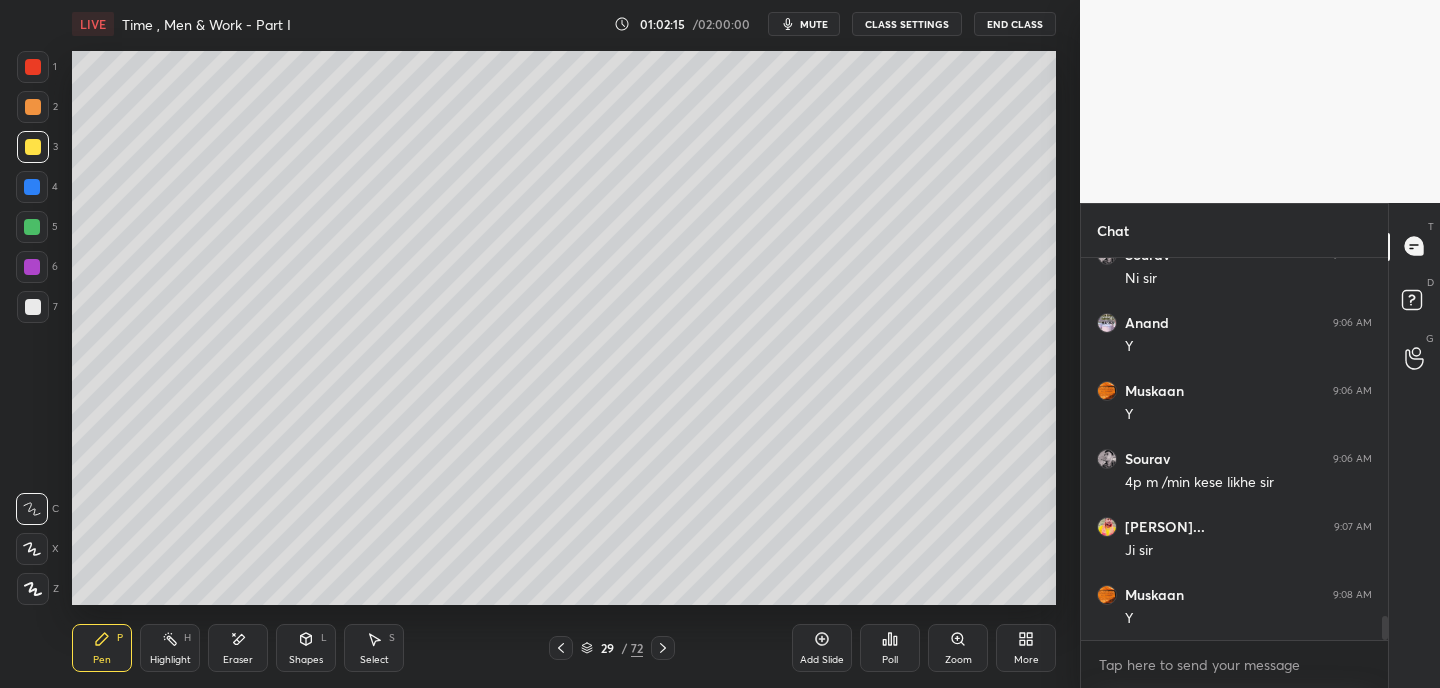 click 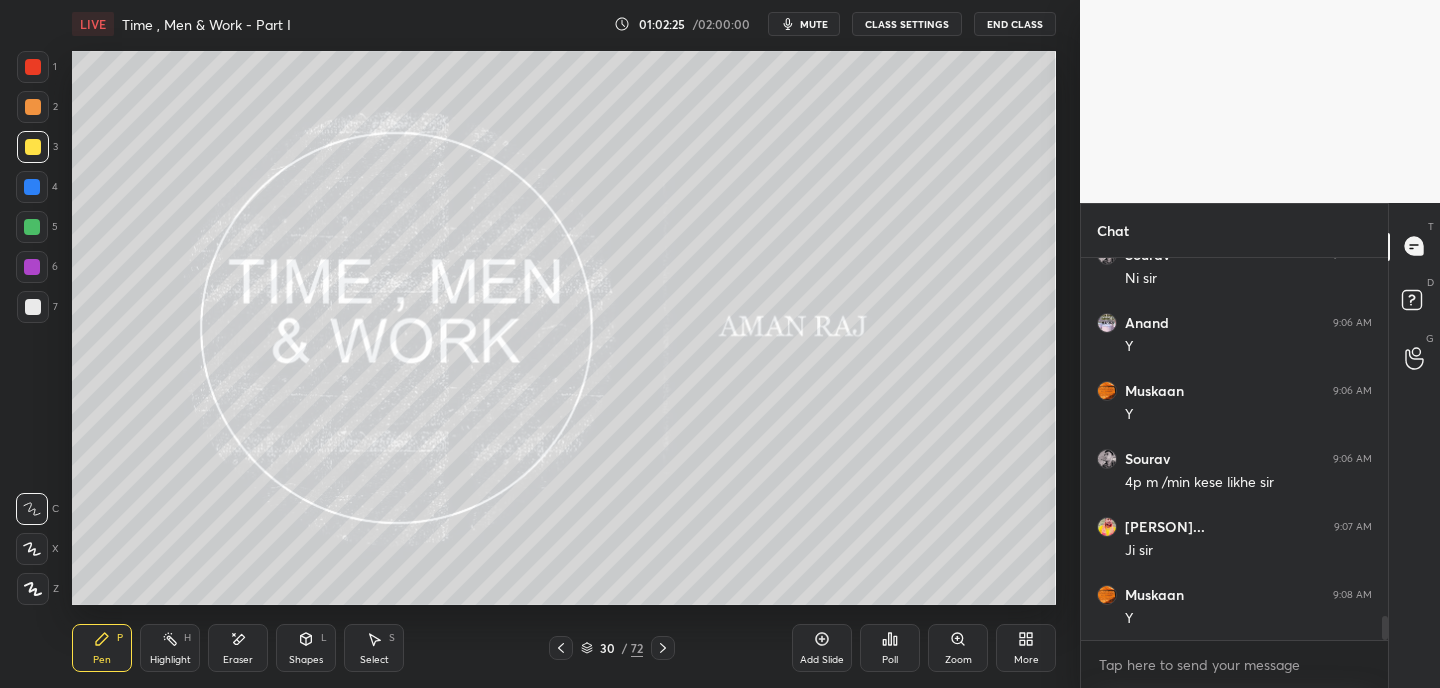 click on "More" at bounding box center (1026, 648) 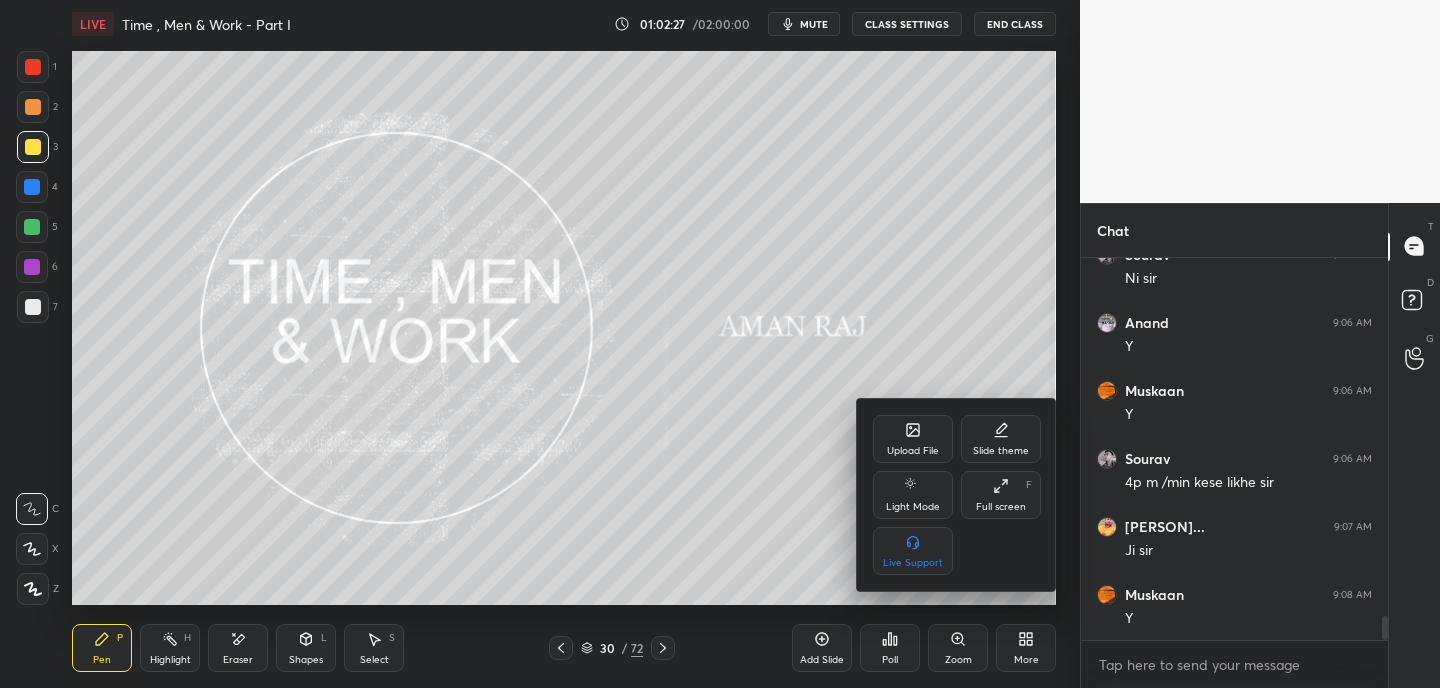 click on "Full screen" at bounding box center (1001, 507) 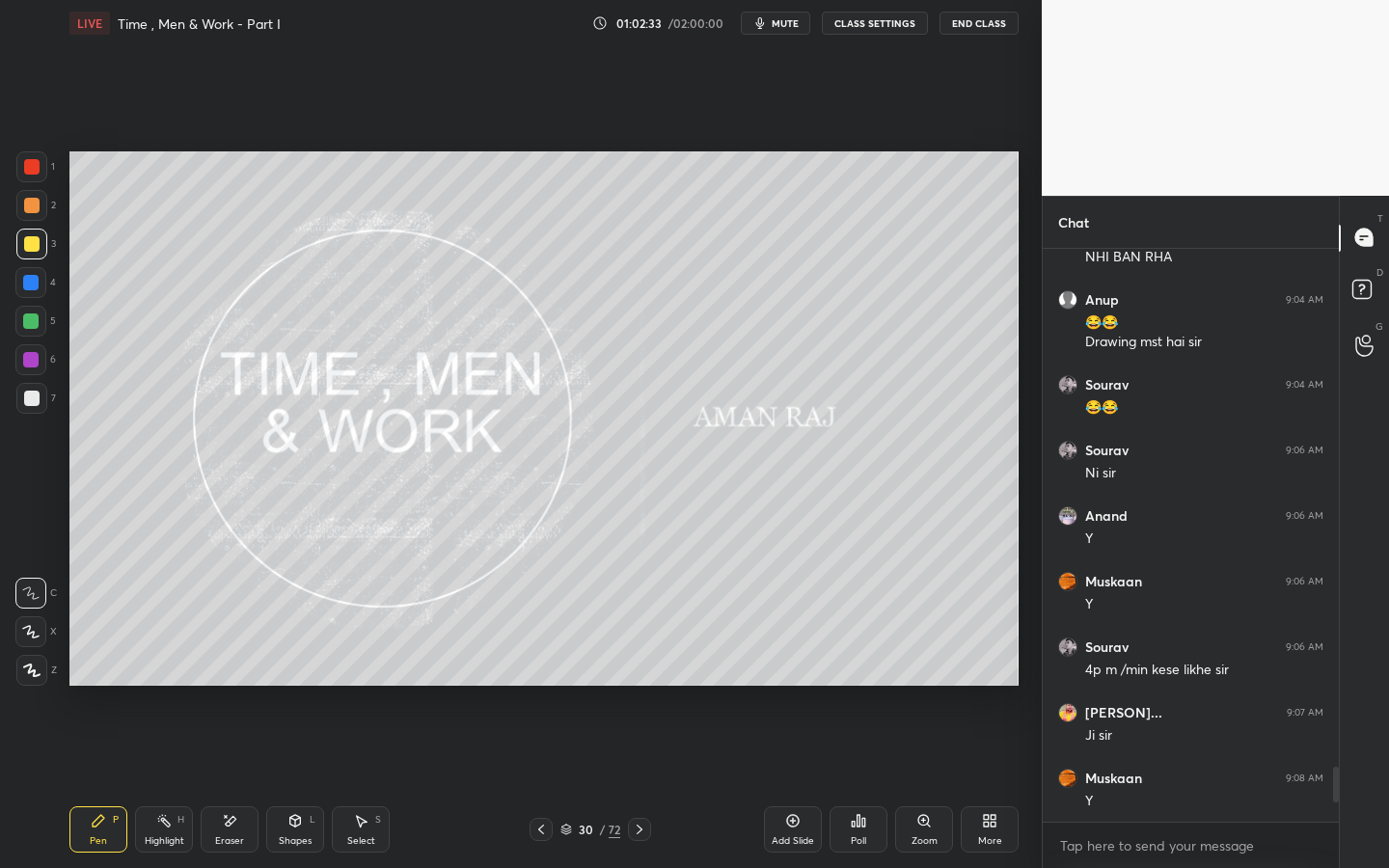 click on "1 2 3 4 5 6 7 C X Z E E Erase all   H H LIVE [TIME] , [PERSON] & Work - Part I 01:02:33 /  02:00:00 mute CLASS SETTINGS End Class Setting up your live class Poll for   secs No correct answer Start poll Back [TIME] , [PERSON] & Work - Part I • L18 of Complete course on General Aptitude [PERSON] Pen P Highlight H Eraser Shapes L Select S 30 / 72 Add Slide Poll Zoom More" at bounding box center [521, 434] 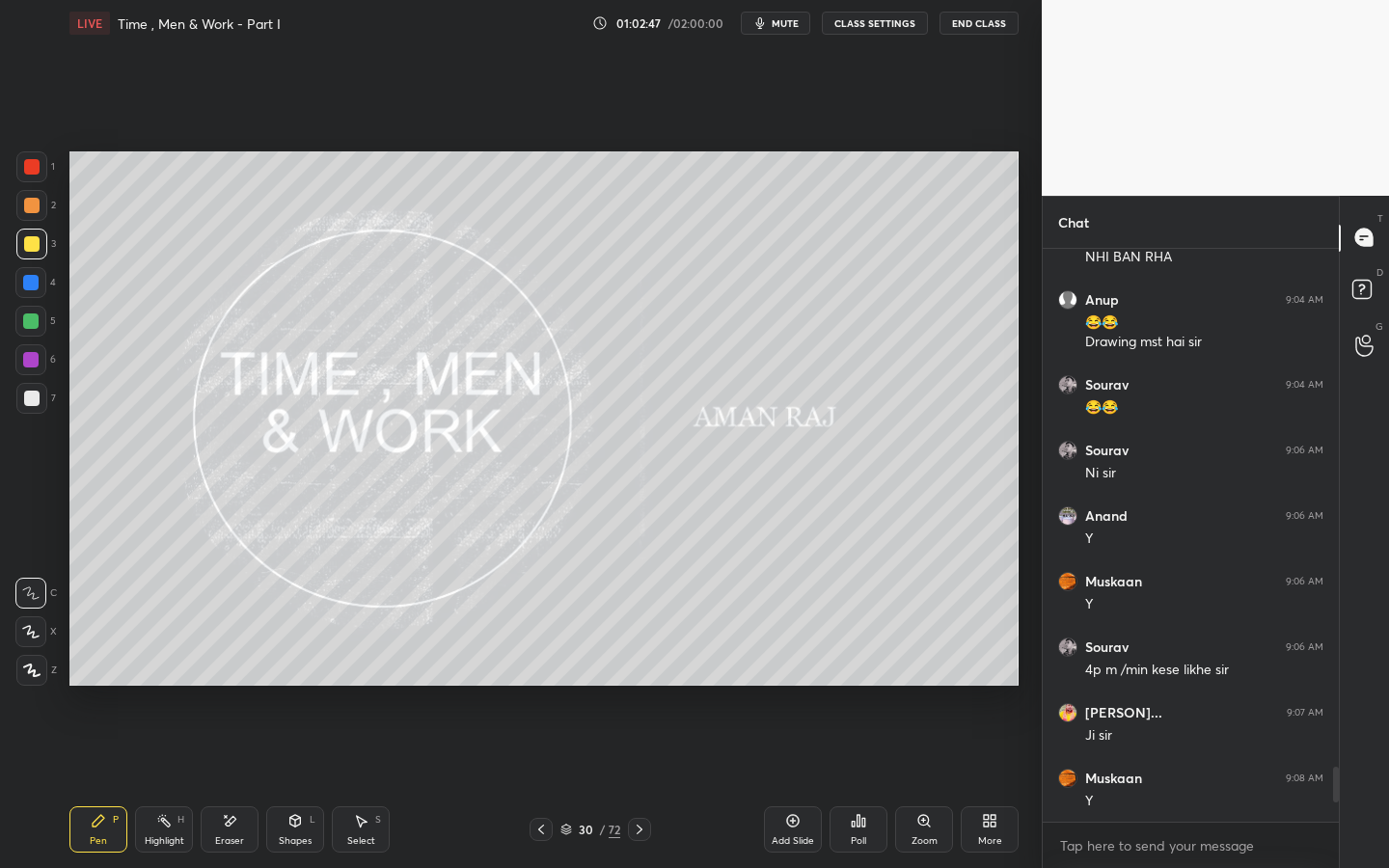 click 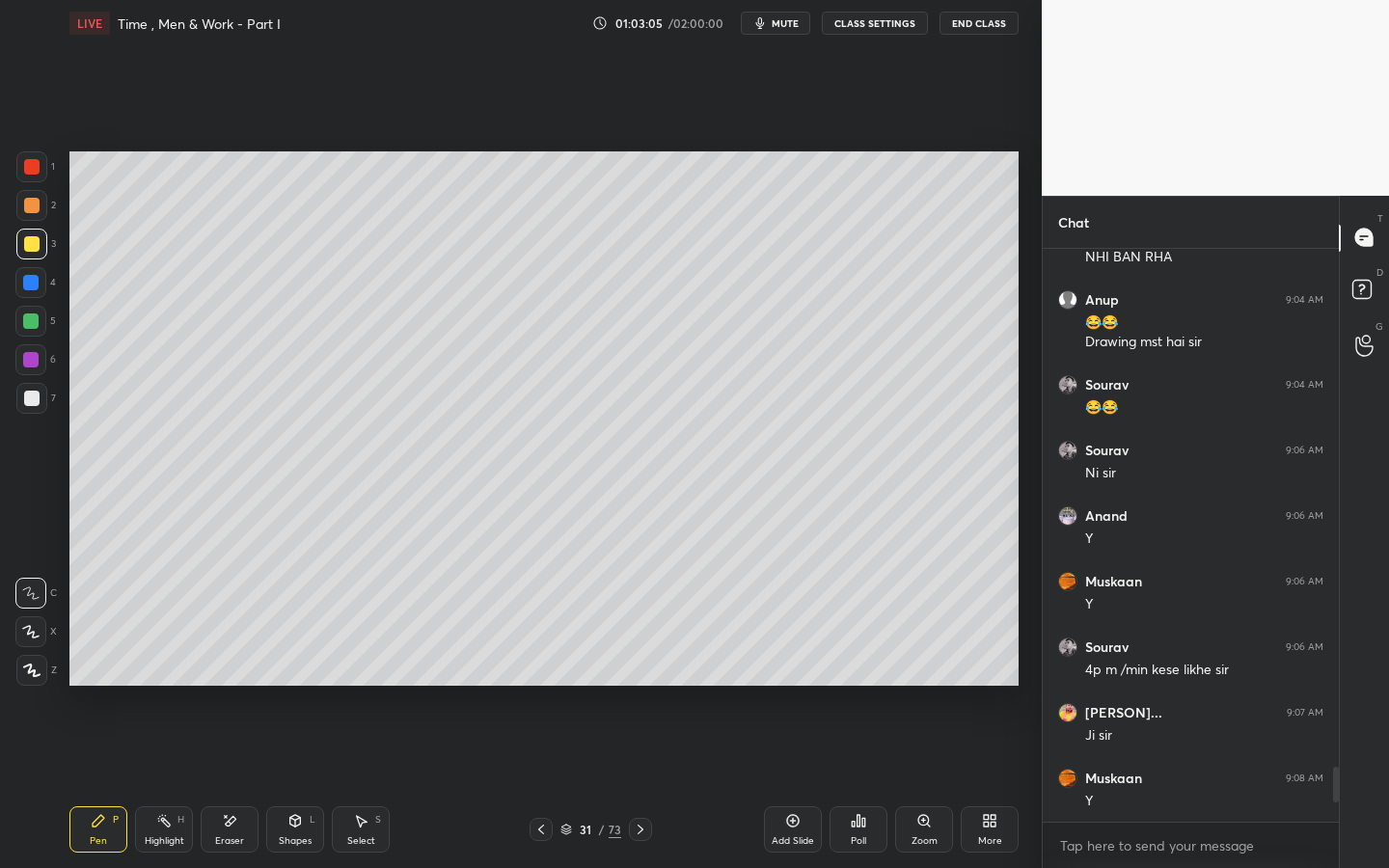 click on "Eraser" at bounding box center (230, 829) 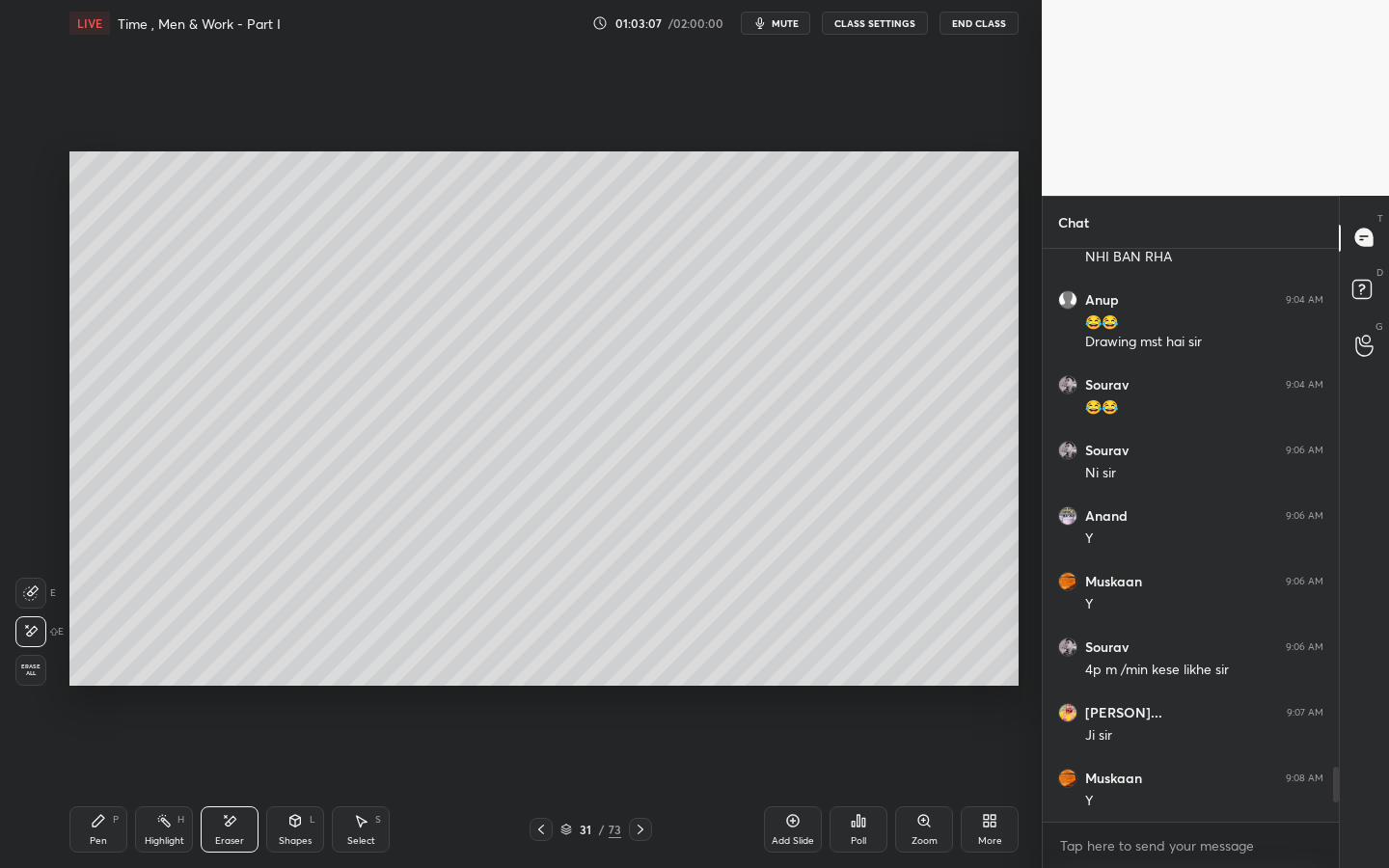 drag, startPoint x: 115, startPoint y: 824, endPoint x: 120, endPoint y: 803, distance: 21.587033 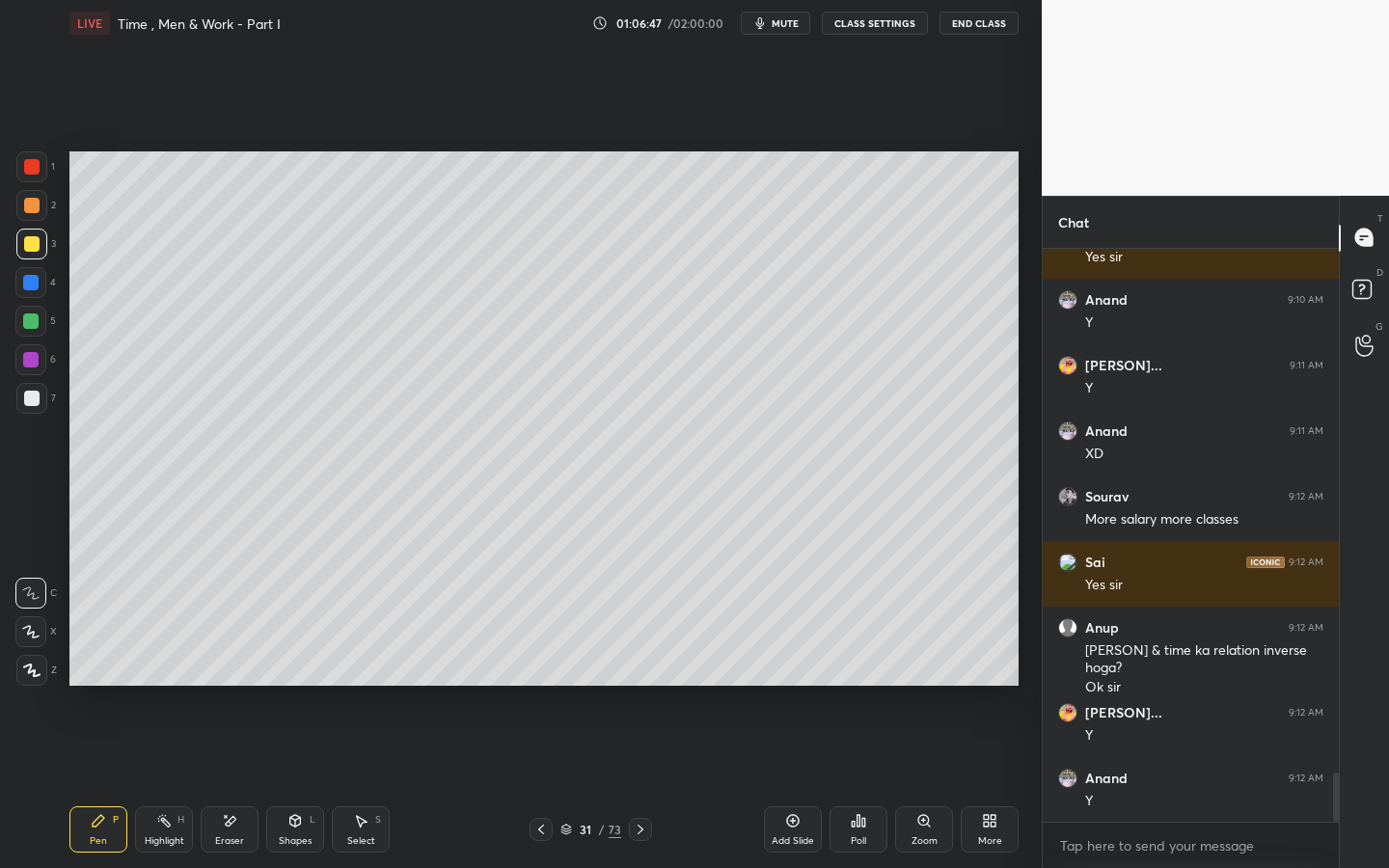 scroll, scrollTop: 6280, scrollLeft: 0, axis: vertical 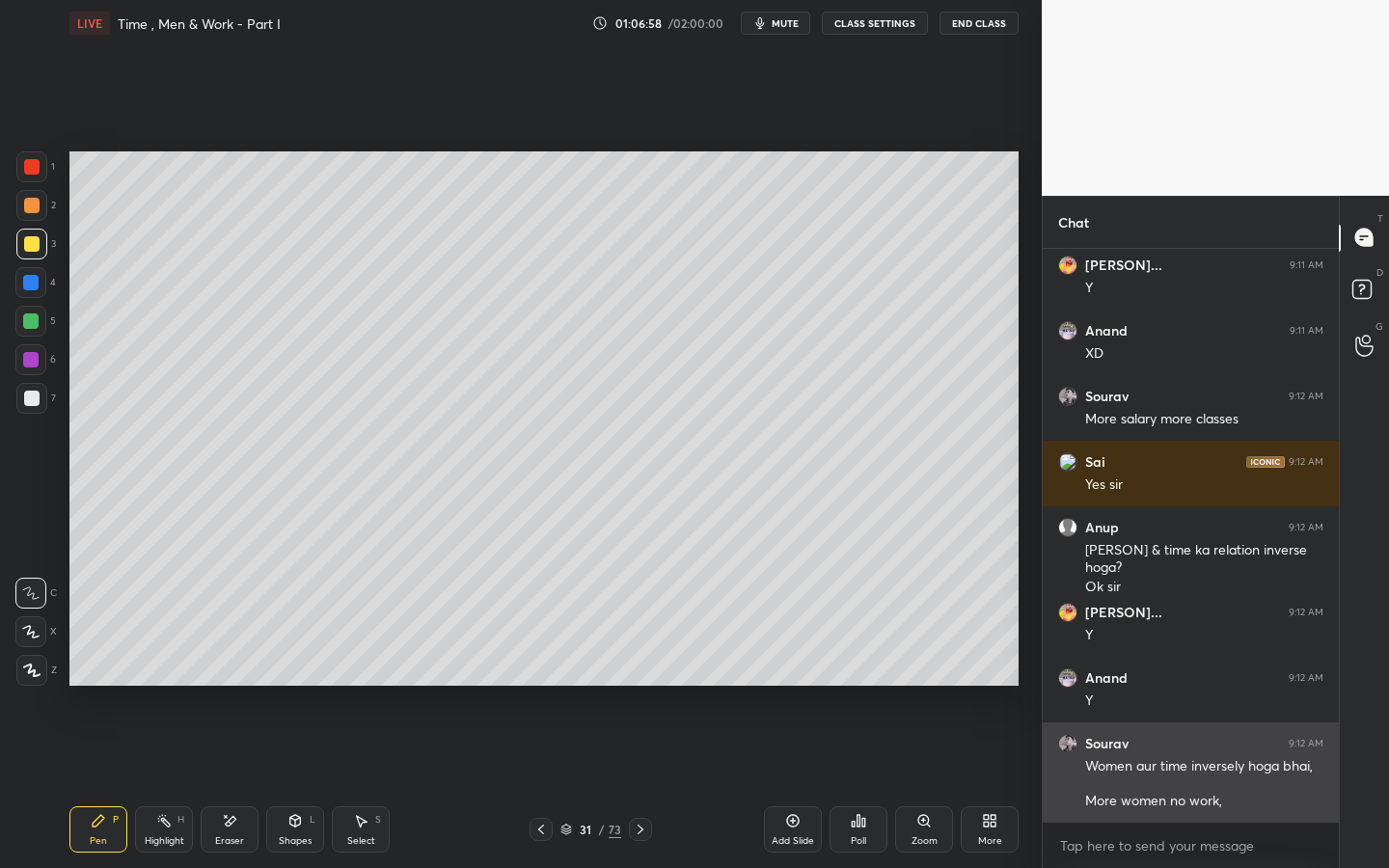 click at bounding box center [1068, 744] 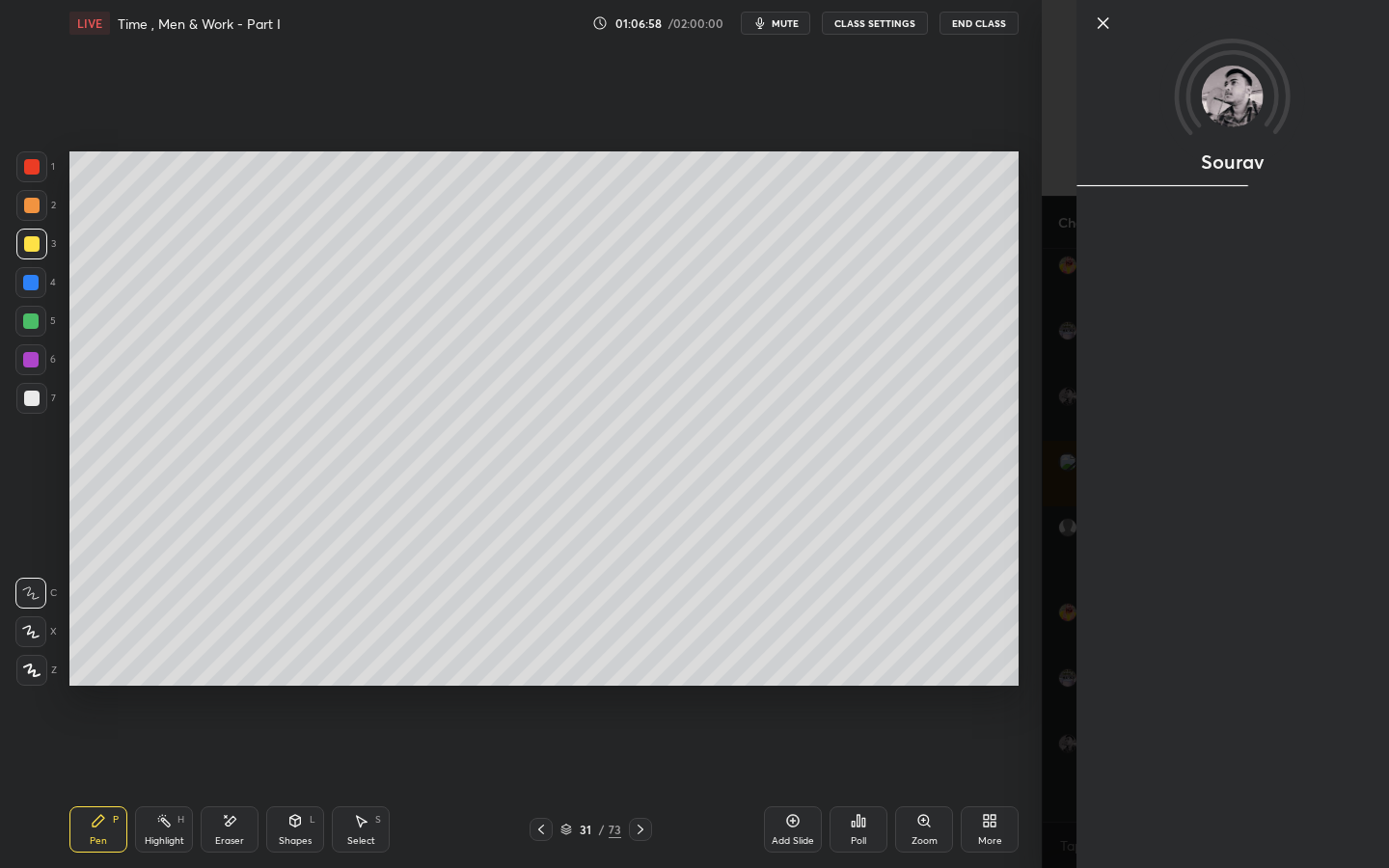 scroll, scrollTop: 6346, scrollLeft: 0, axis: vertical 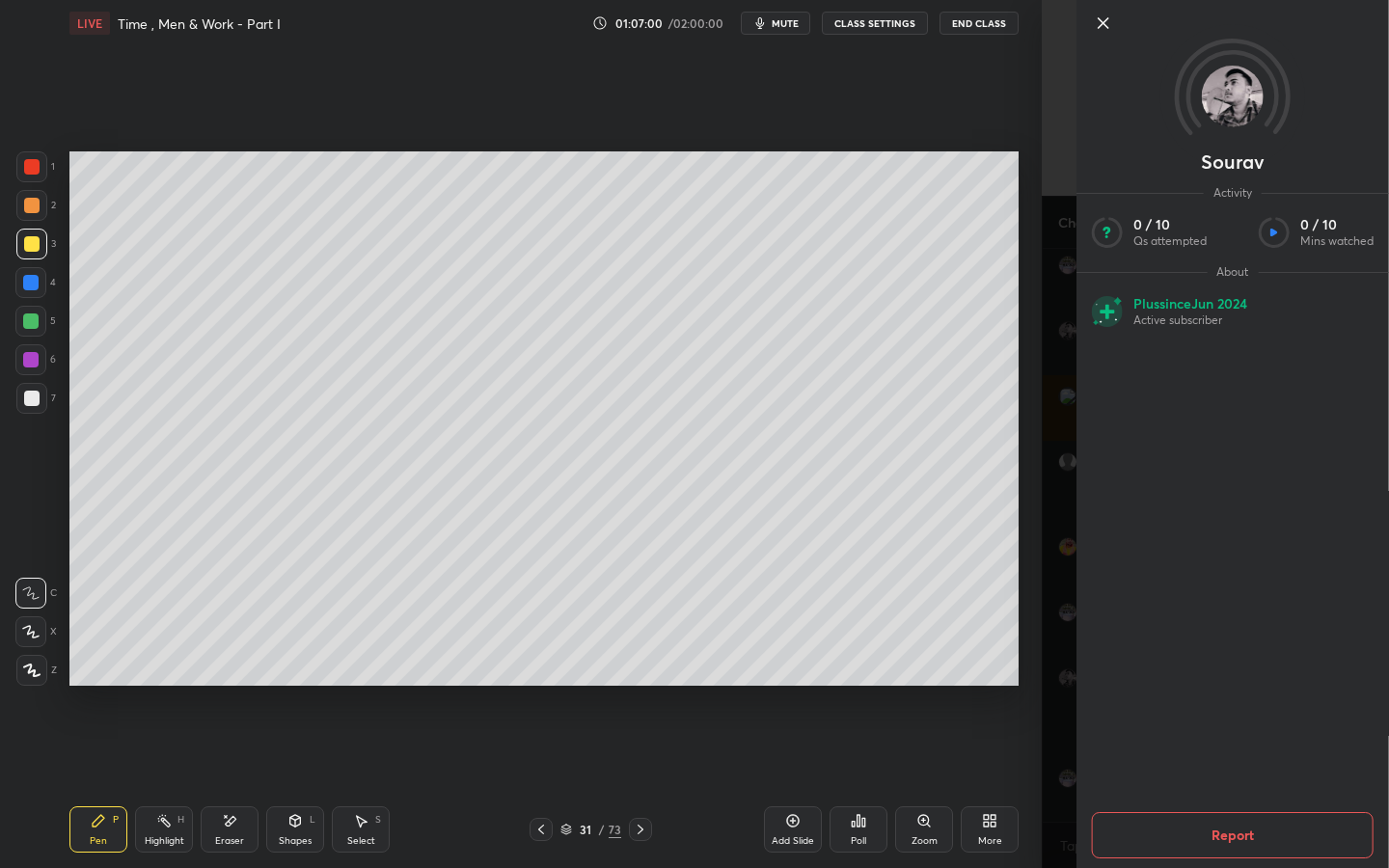 click 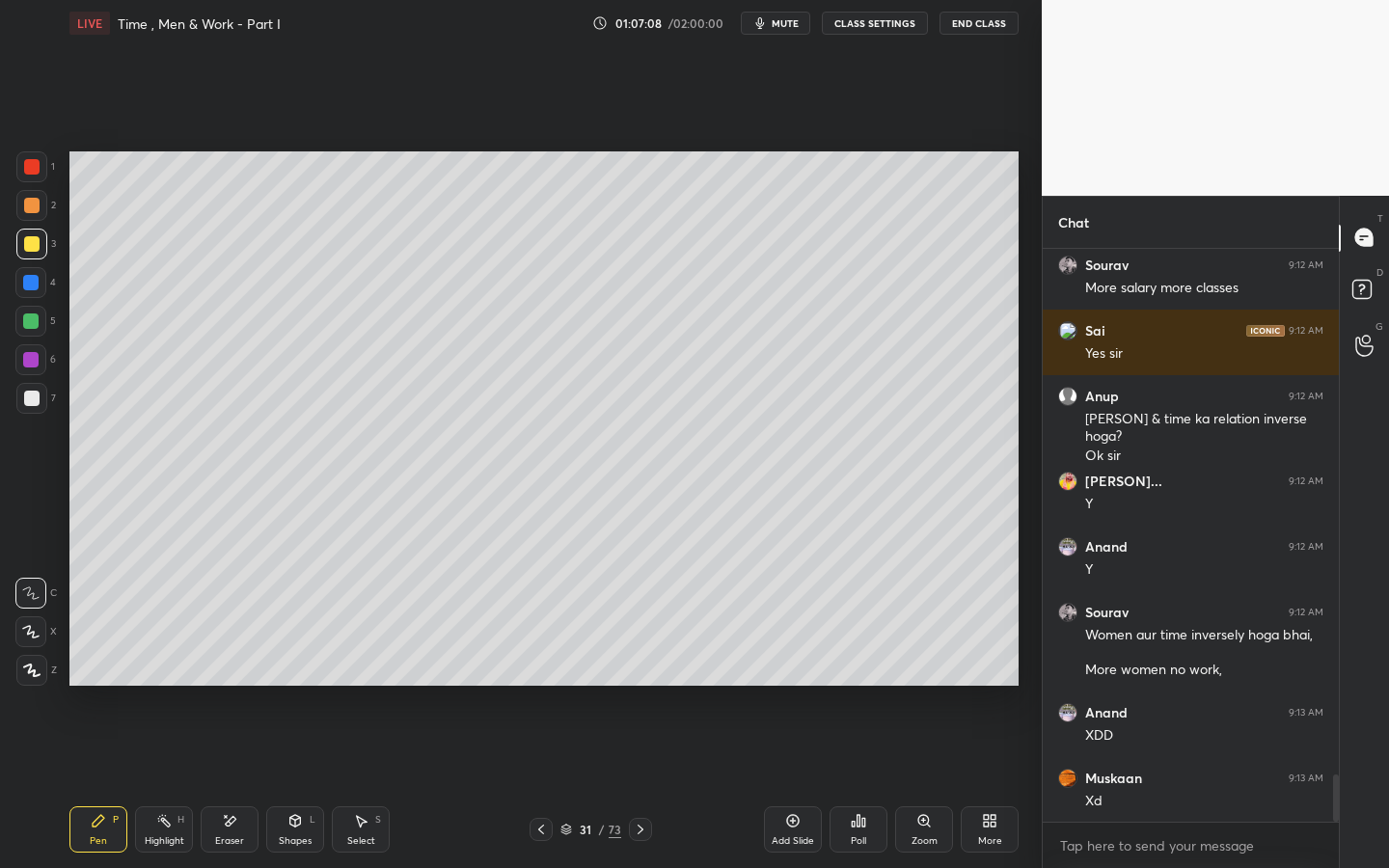 scroll, scrollTop: 6477, scrollLeft: 0, axis: vertical 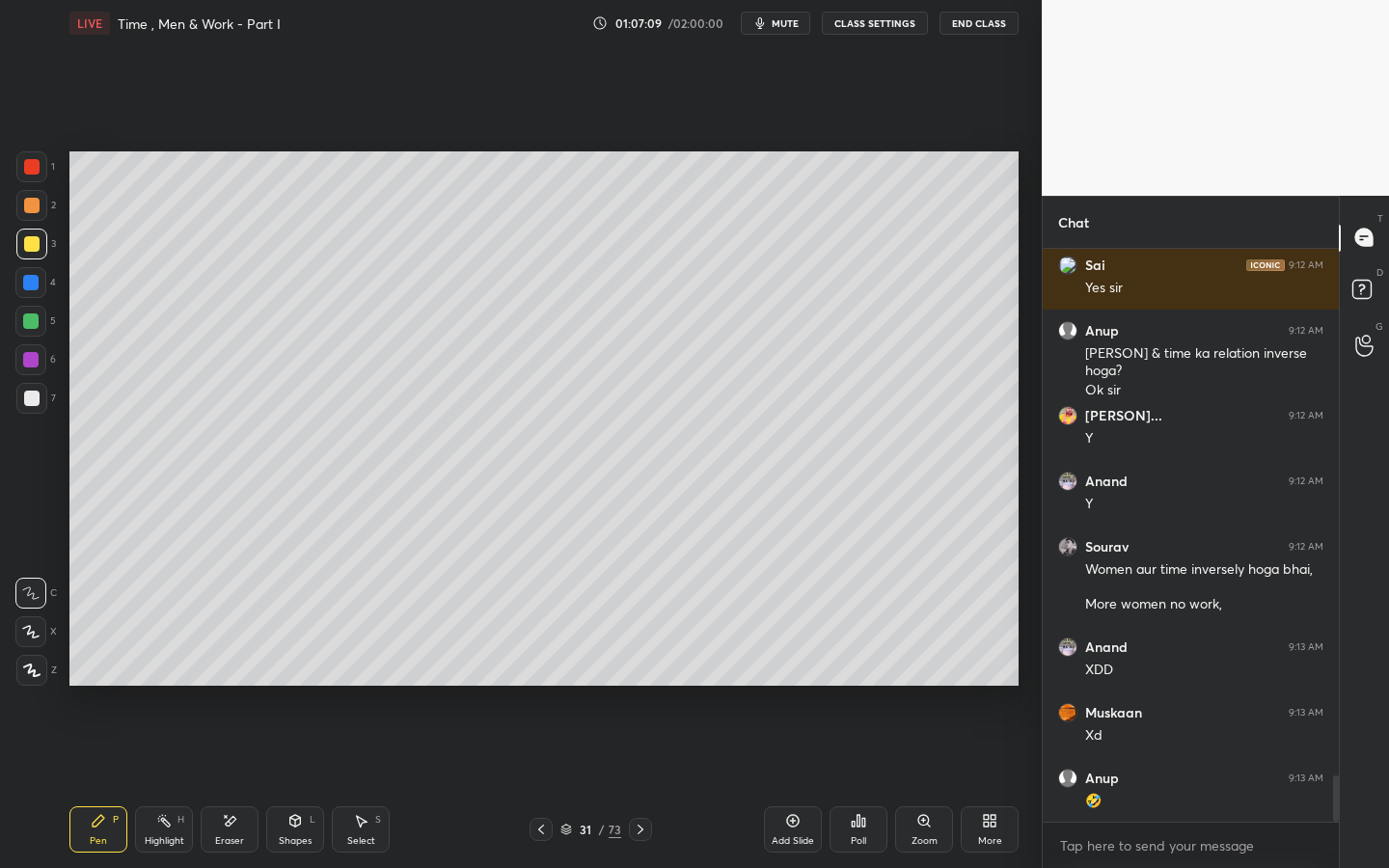 click on "Add Slide" at bounding box center (793, 829) 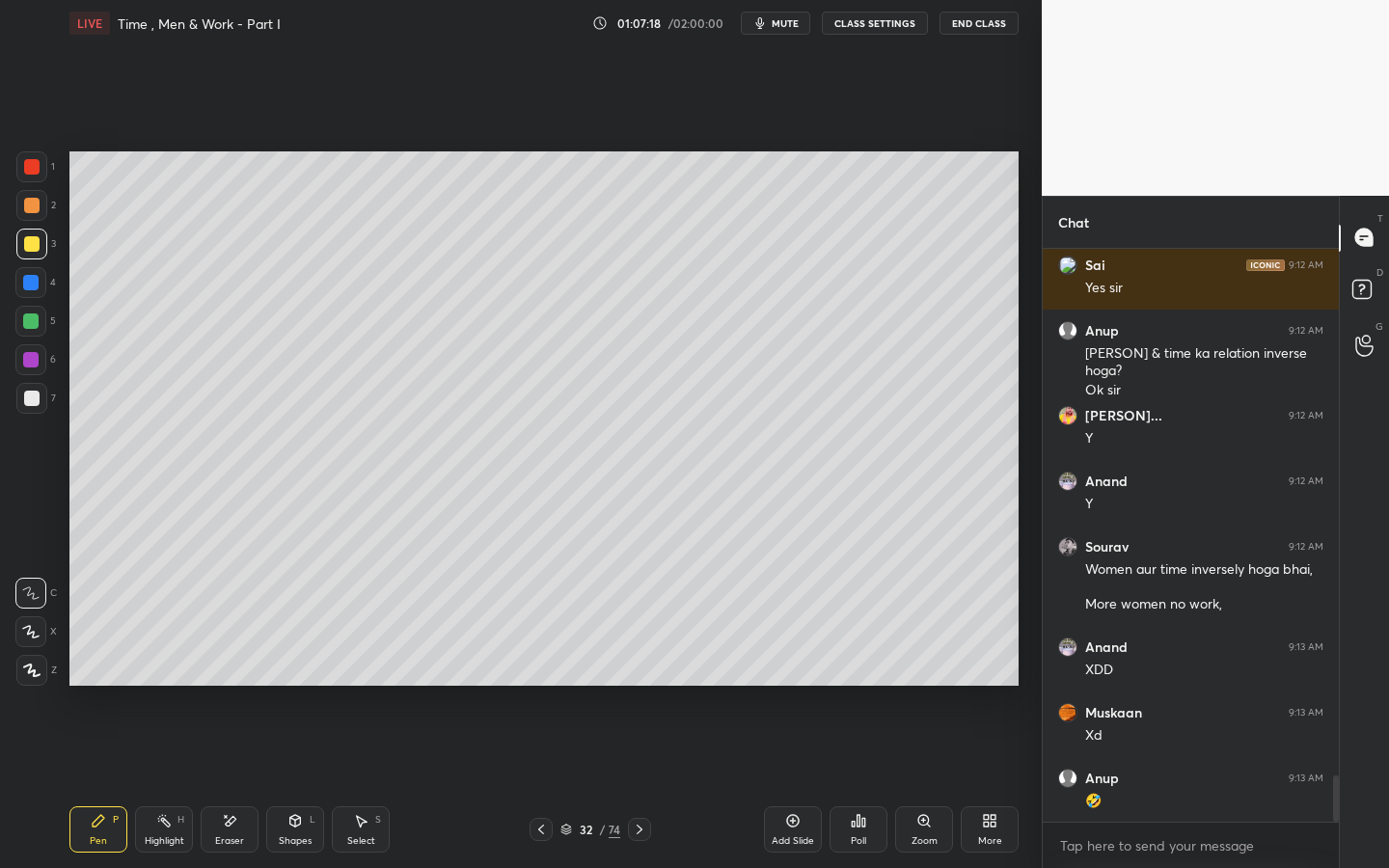 scroll, scrollTop: 6543, scrollLeft: 0, axis: vertical 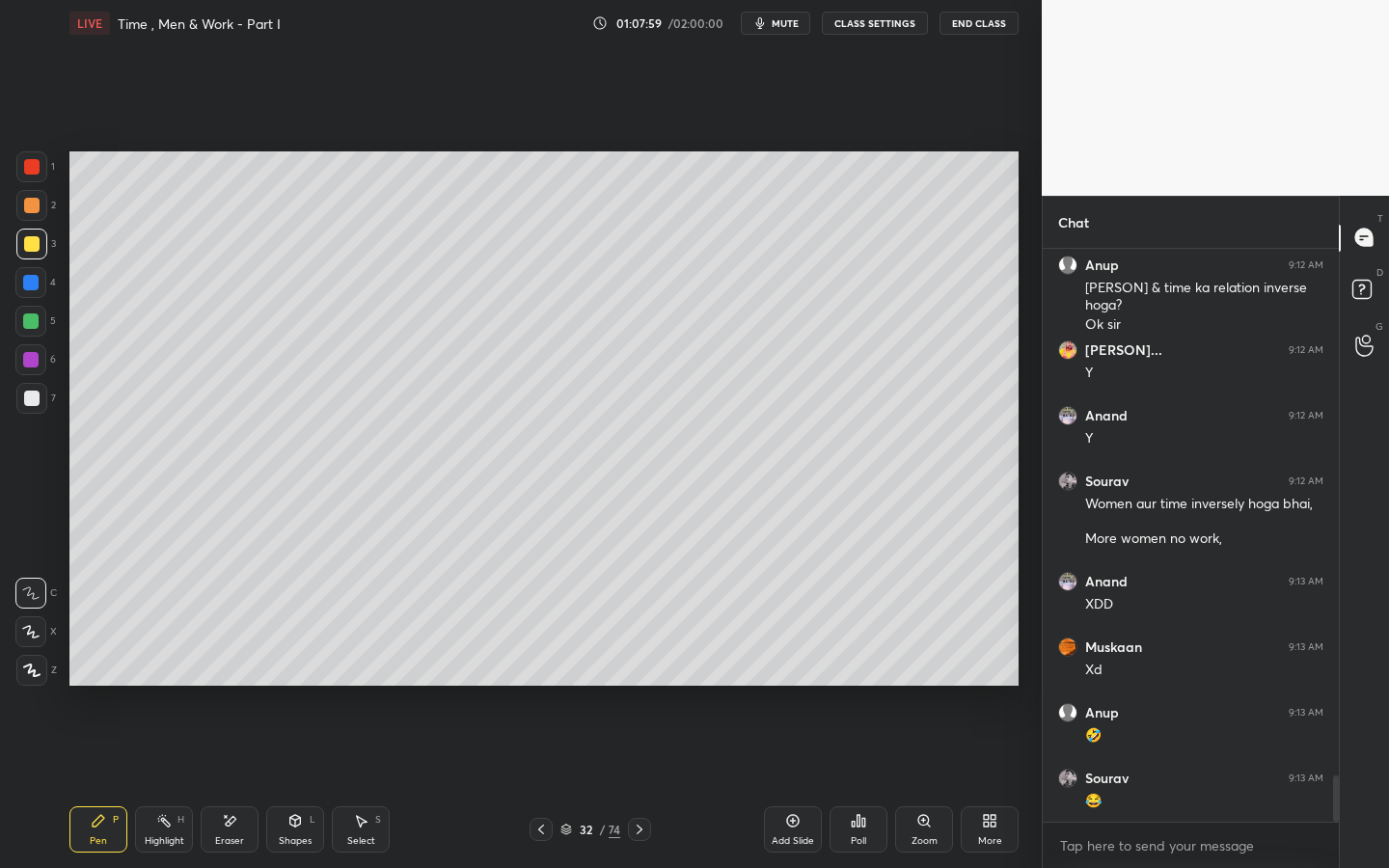 click on "Shapes L" at bounding box center (295, 829) 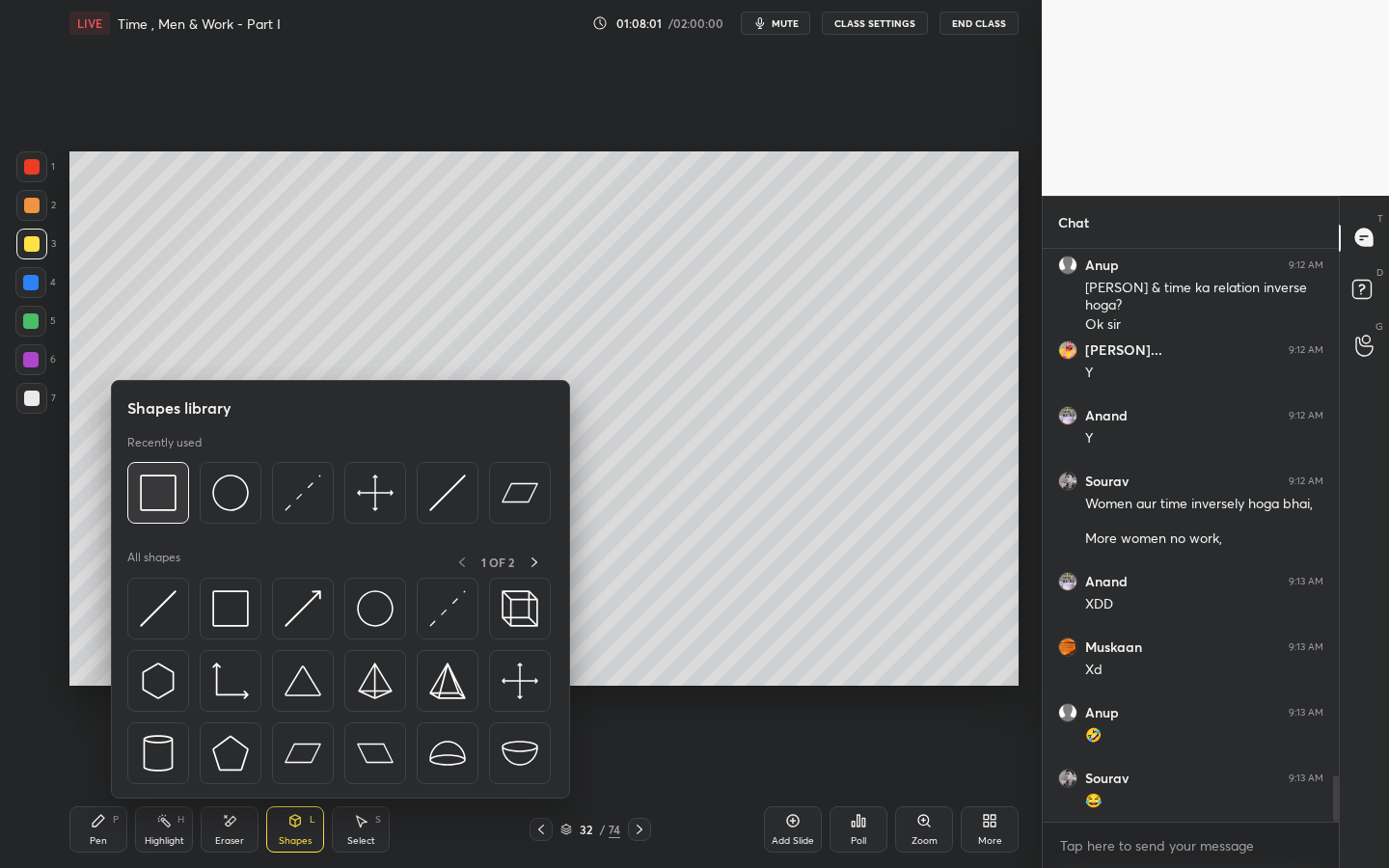 click at bounding box center [158, 493] 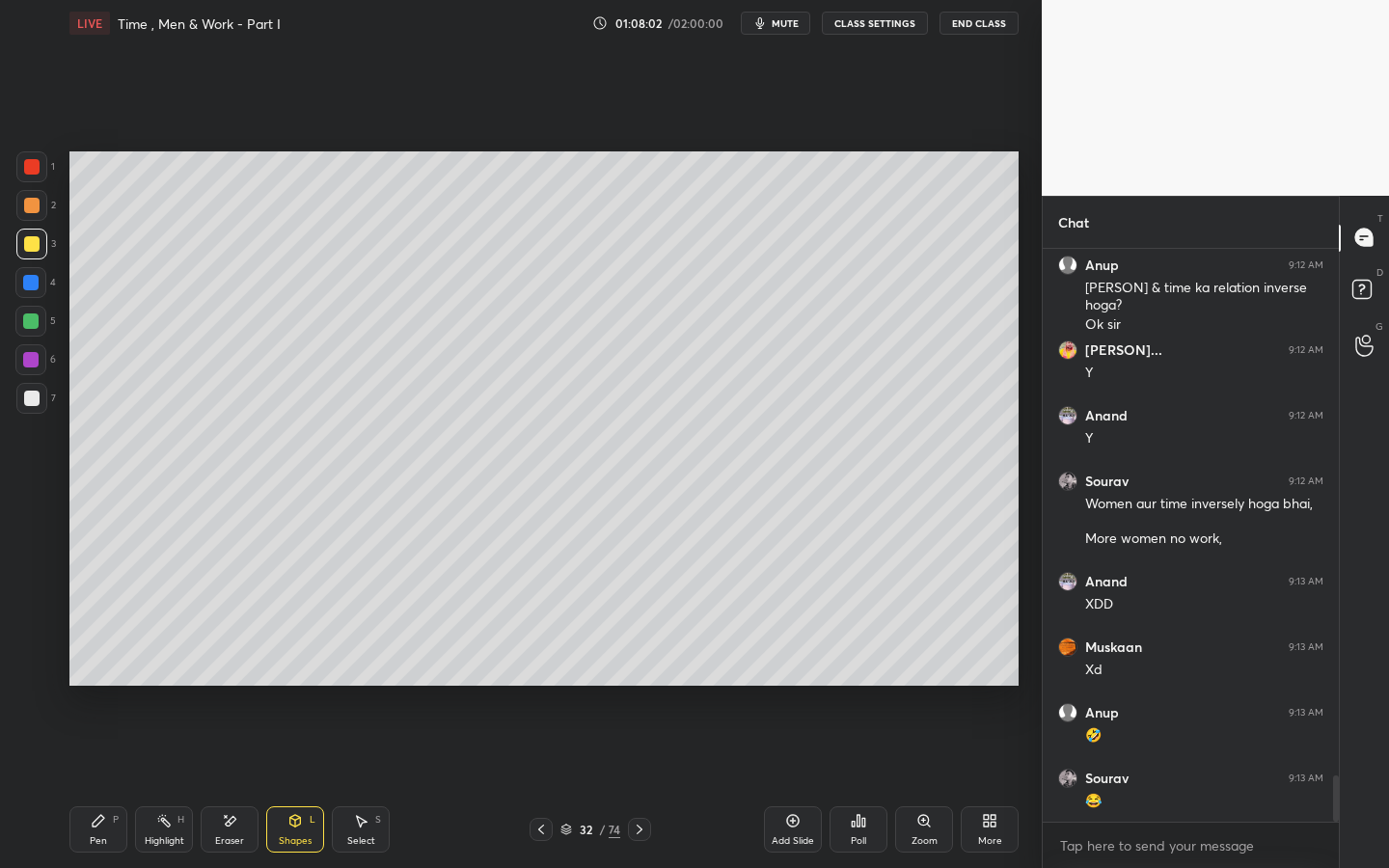 drag, startPoint x: 36, startPoint y: 201, endPoint x: 68, endPoint y: 209, distance: 32.98485 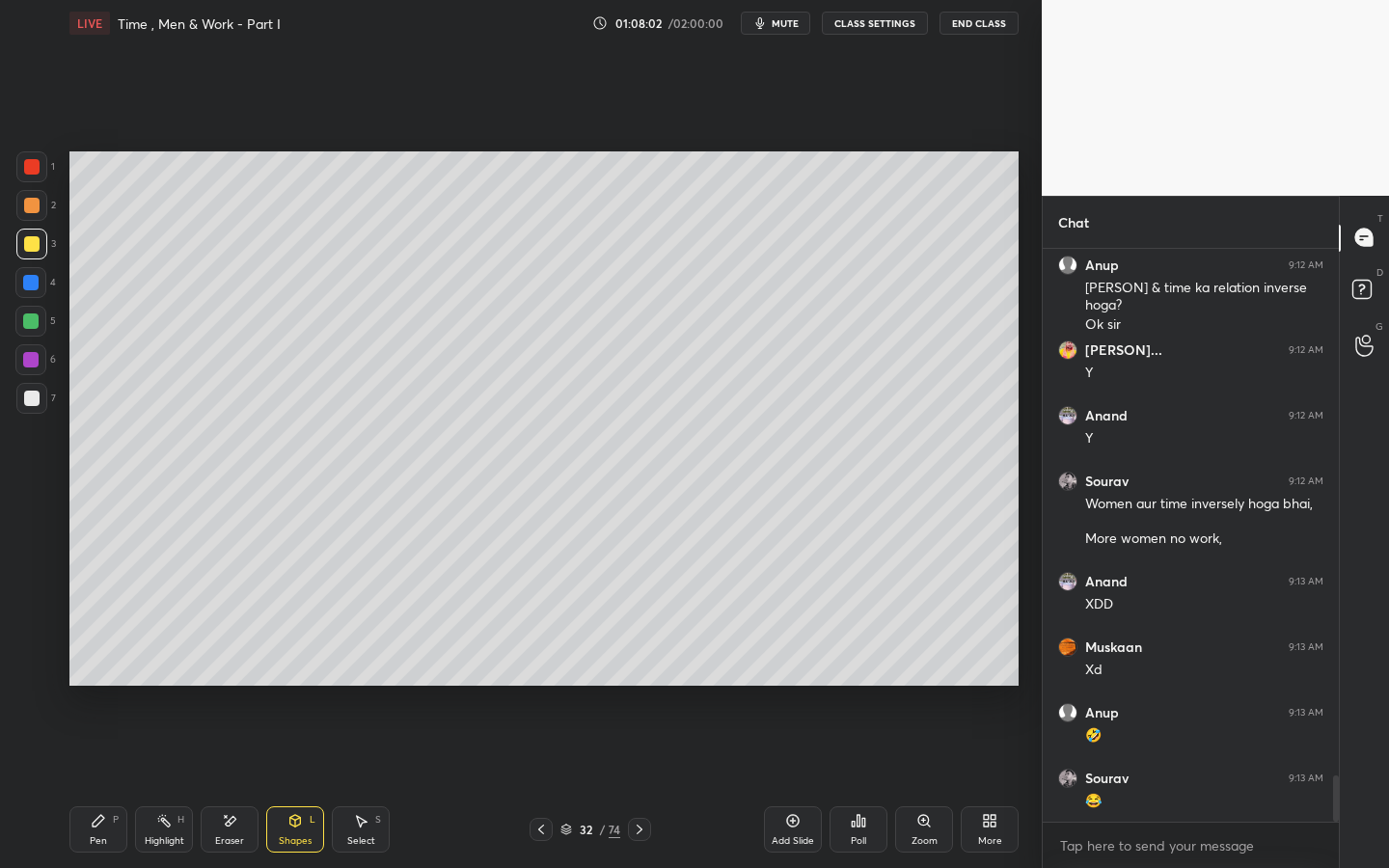 click at bounding box center [32, 205] 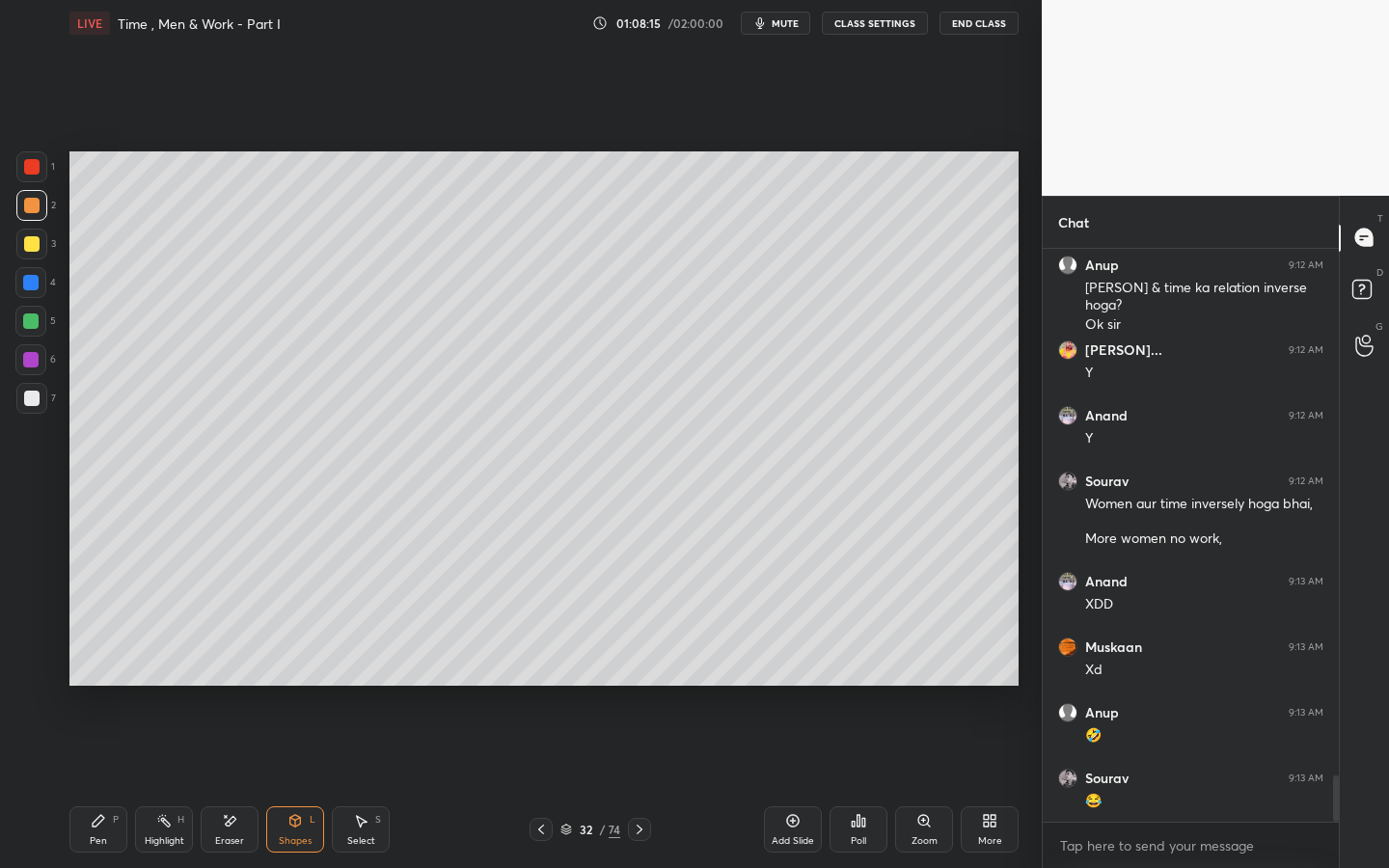 drag, startPoint x: 103, startPoint y: 823, endPoint x: 109, endPoint y: 796, distance: 27.658633 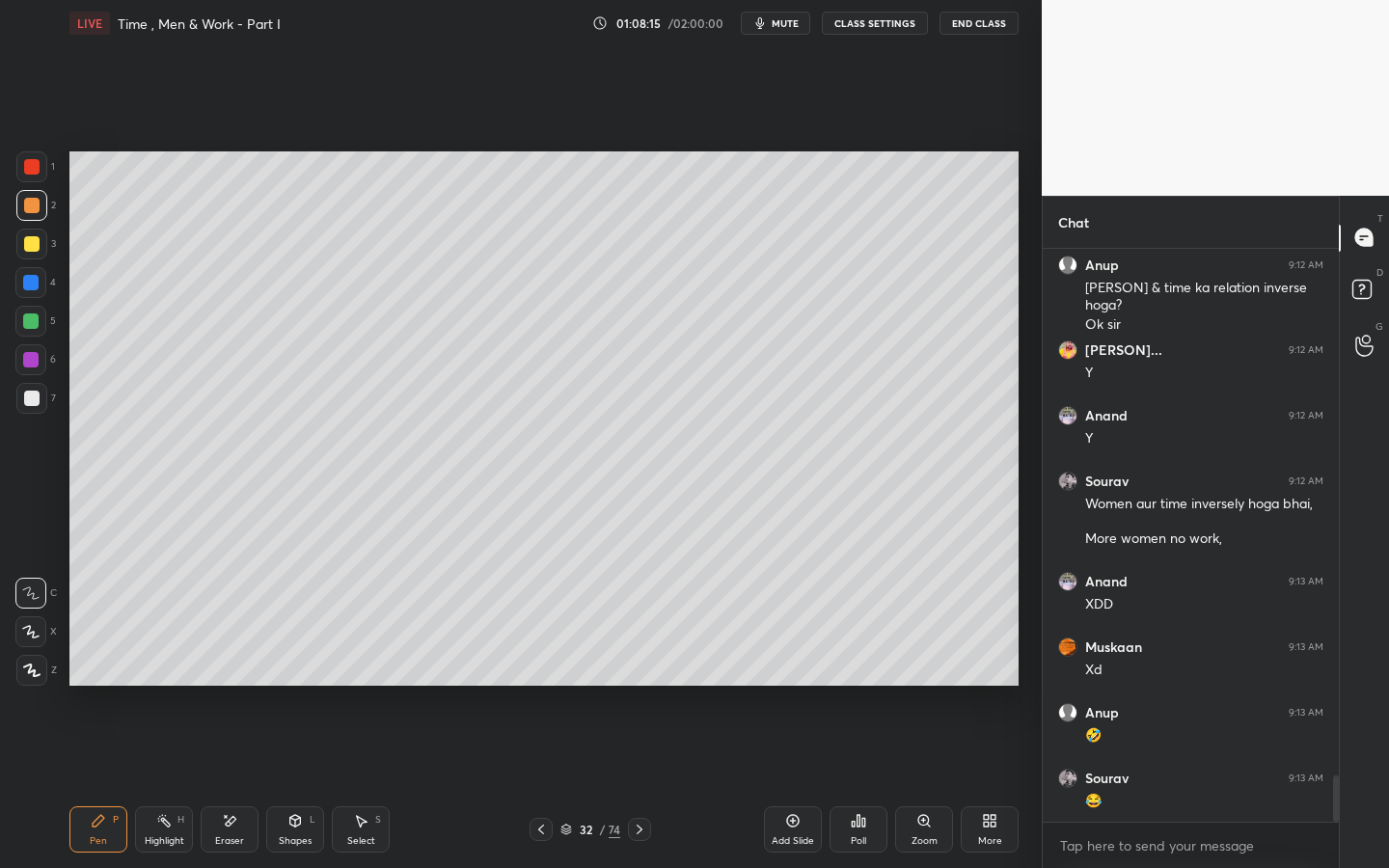 click at bounding box center [32, 244] 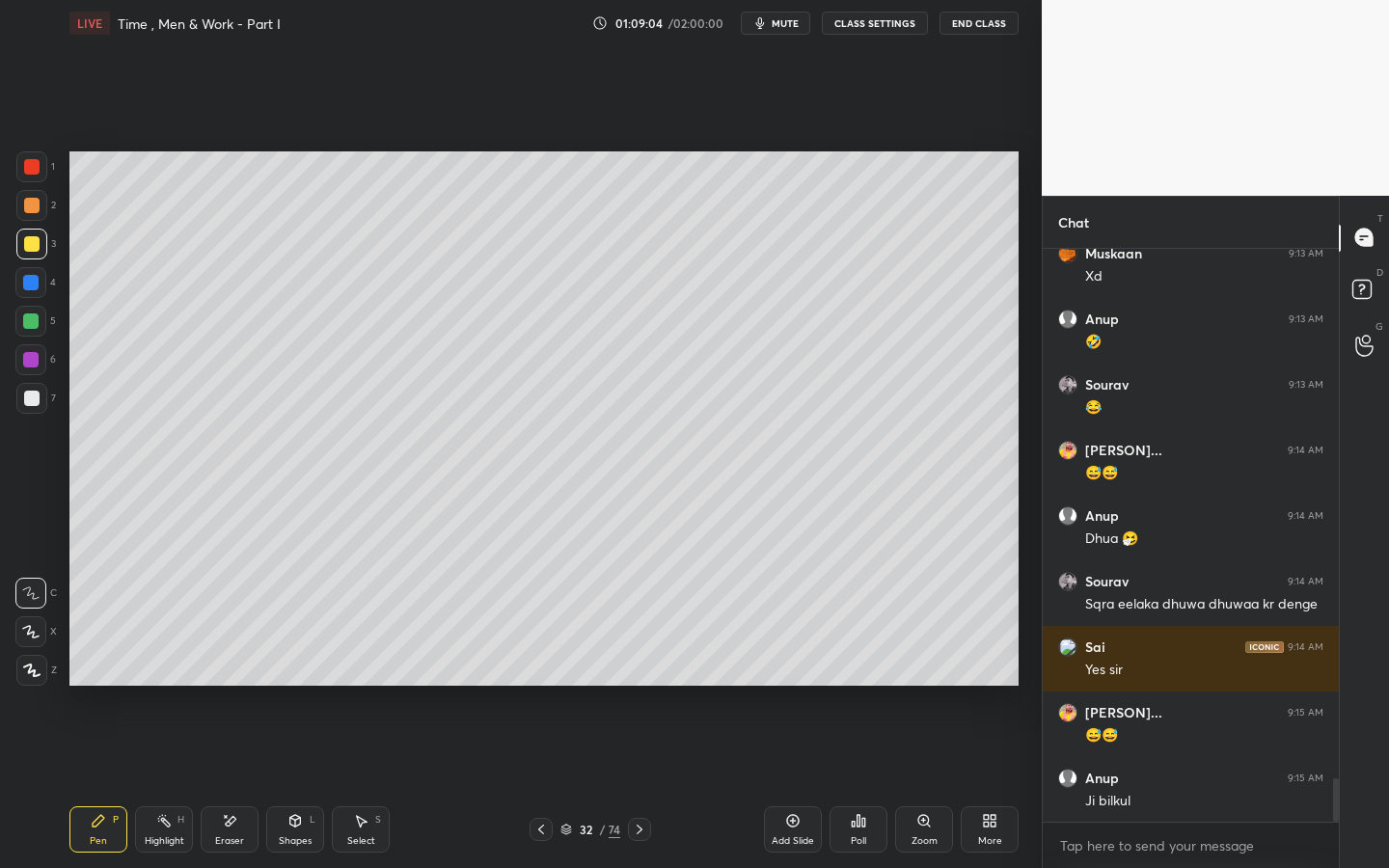 scroll, scrollTop: 7002, scrollLeft: 0, axis: vertical 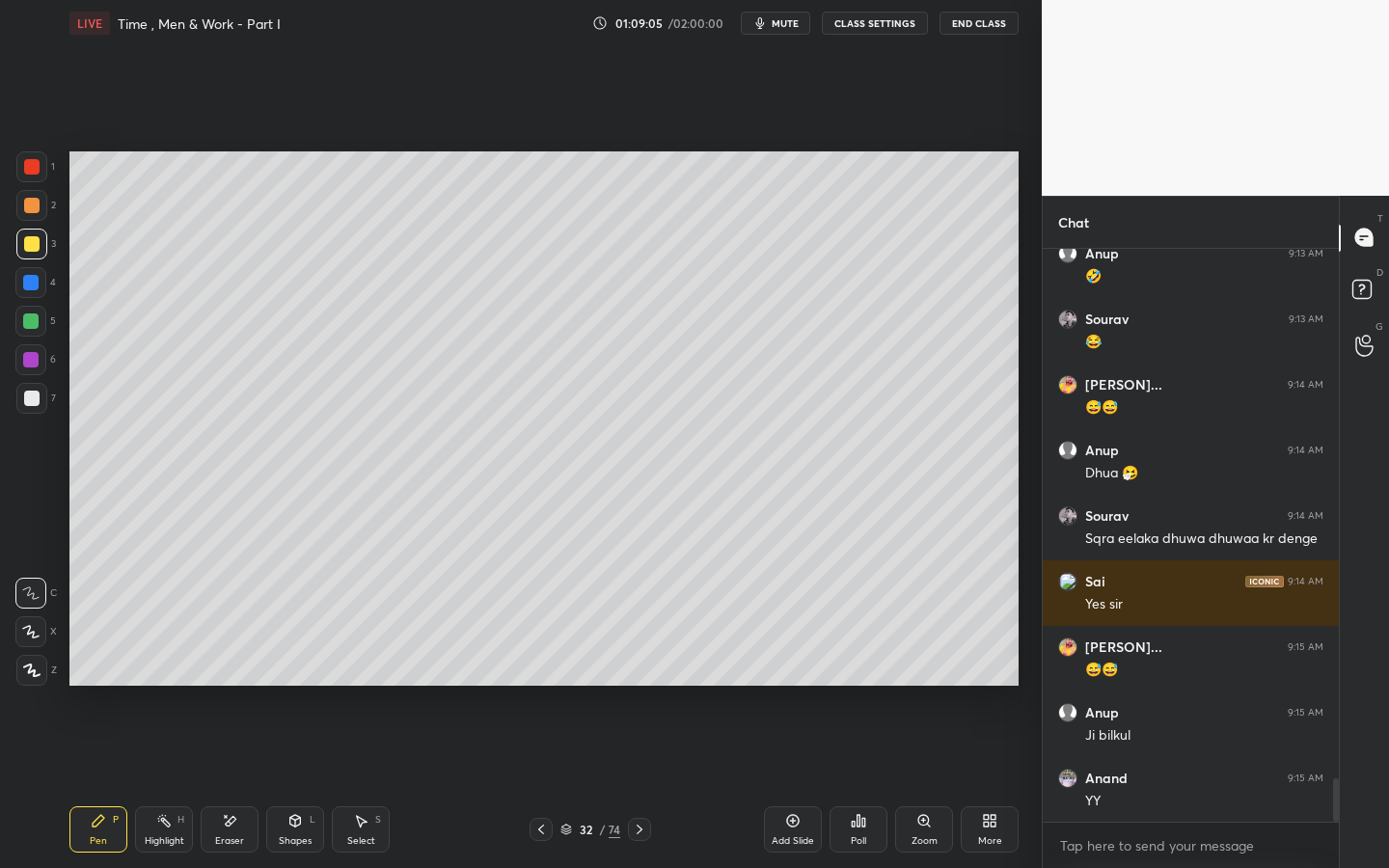 click 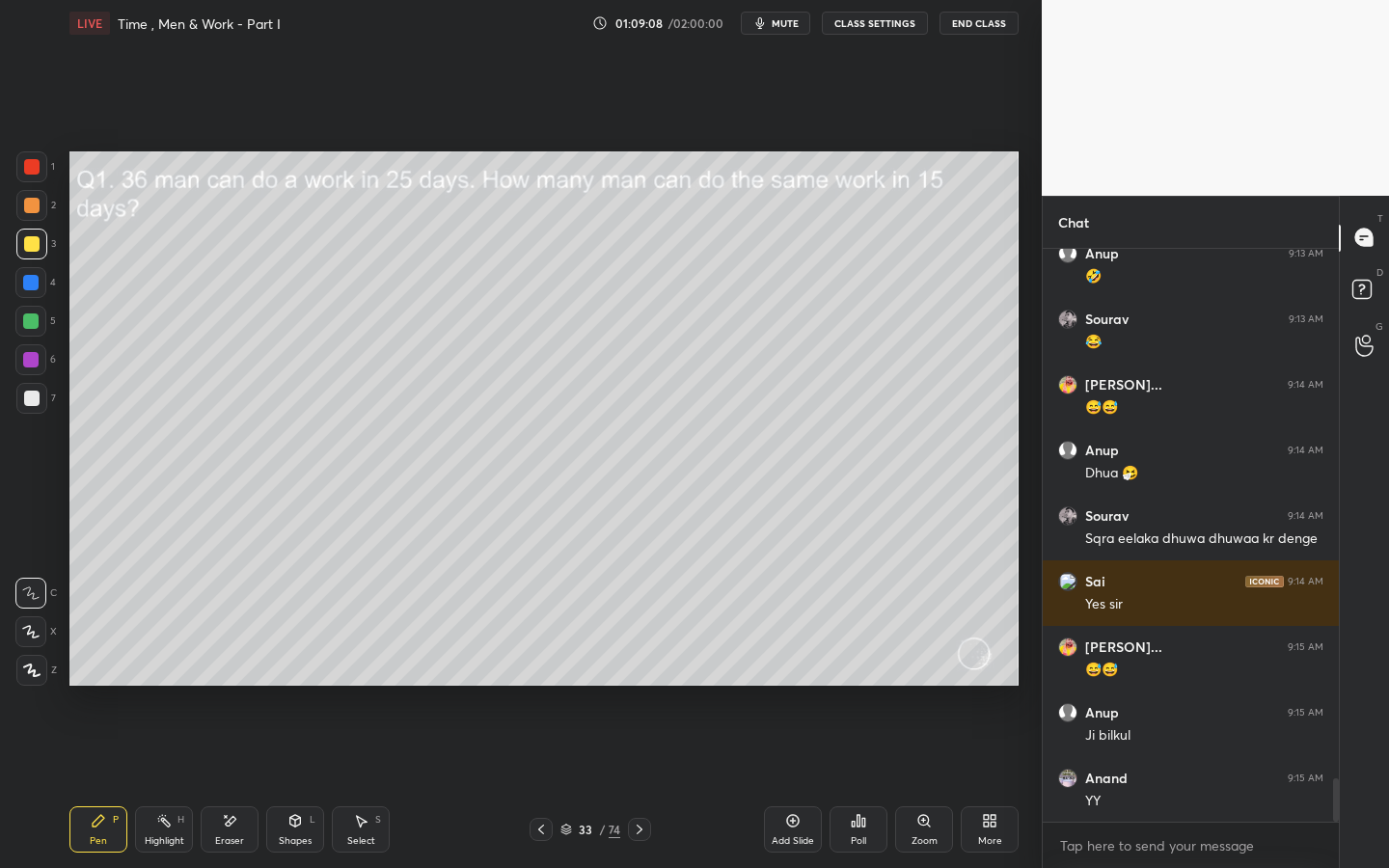click at bounding box center [32, 167] 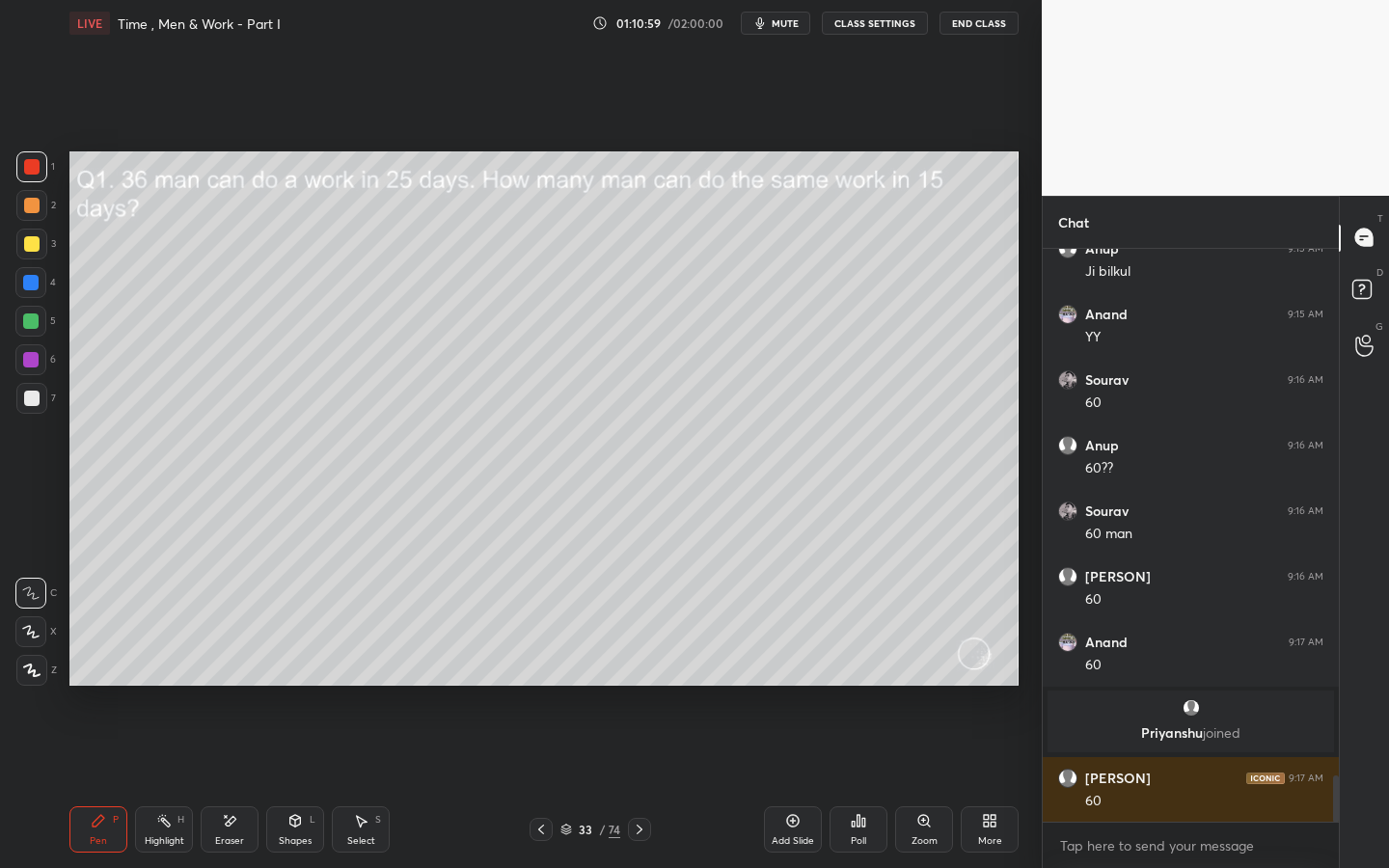 scroll, scrollTop: 6539, scrollLeft: 0, axis: vertical 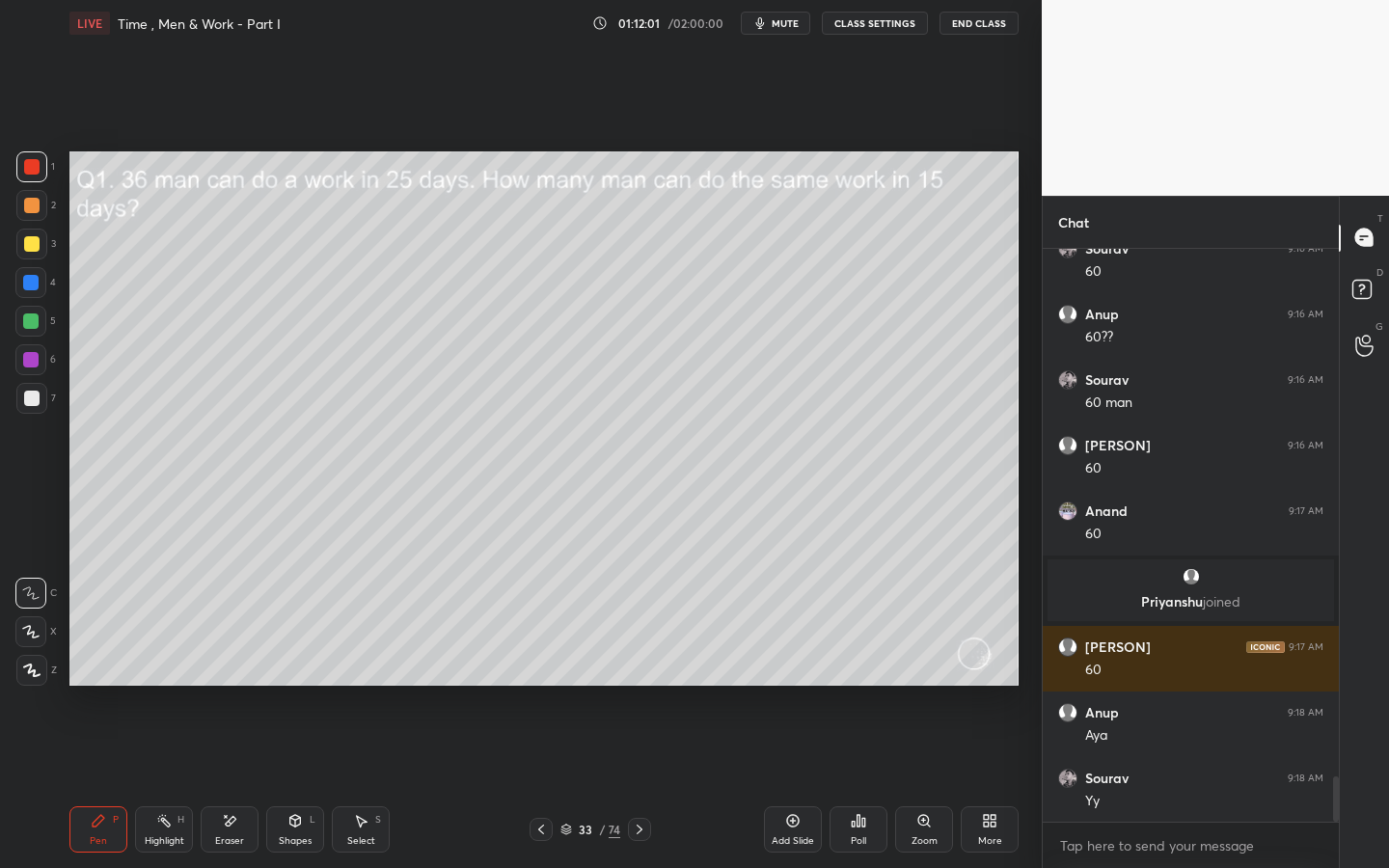 click 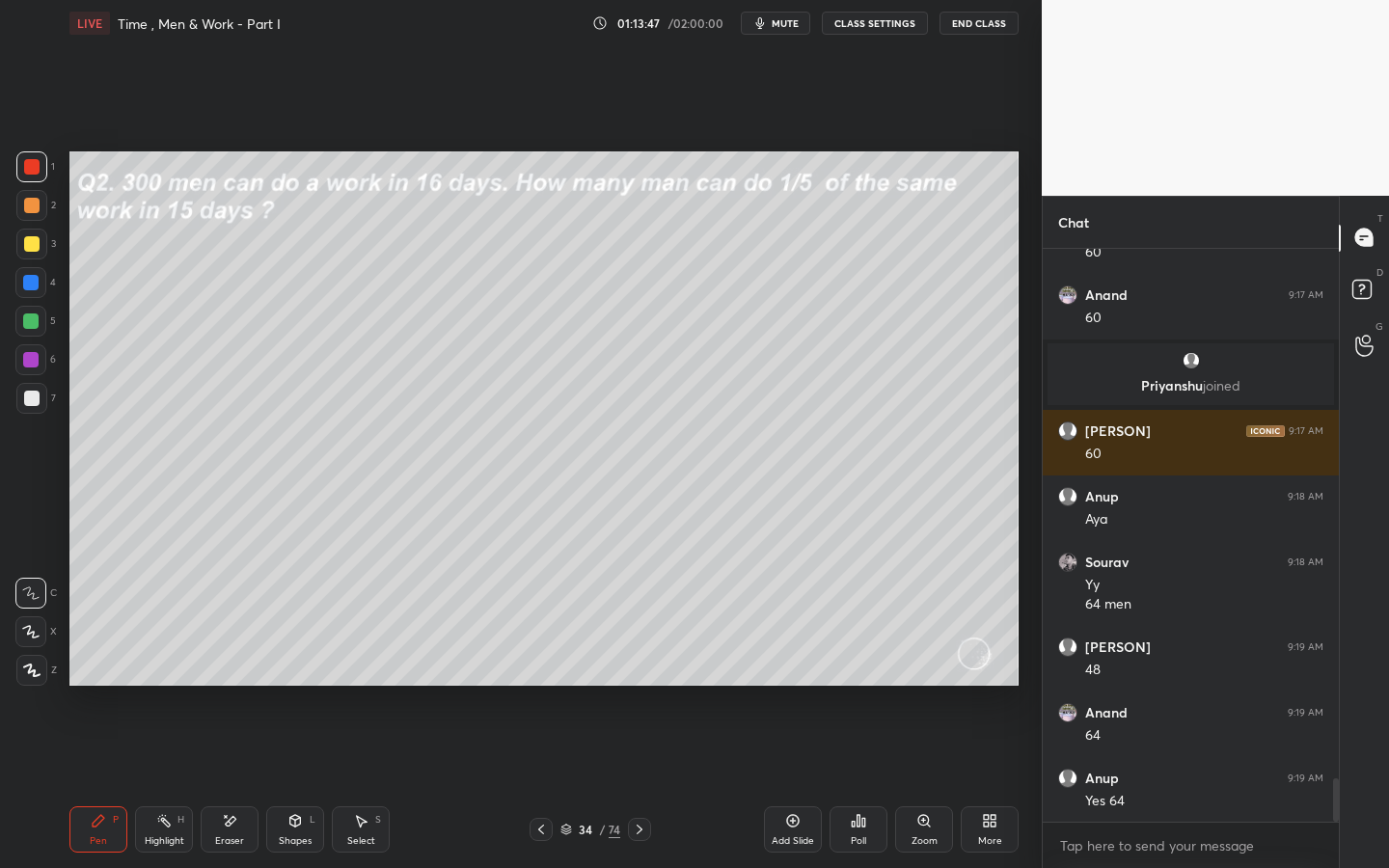 scroll, scrollTop: 6952, scrollLeft: 0, axis: vertical 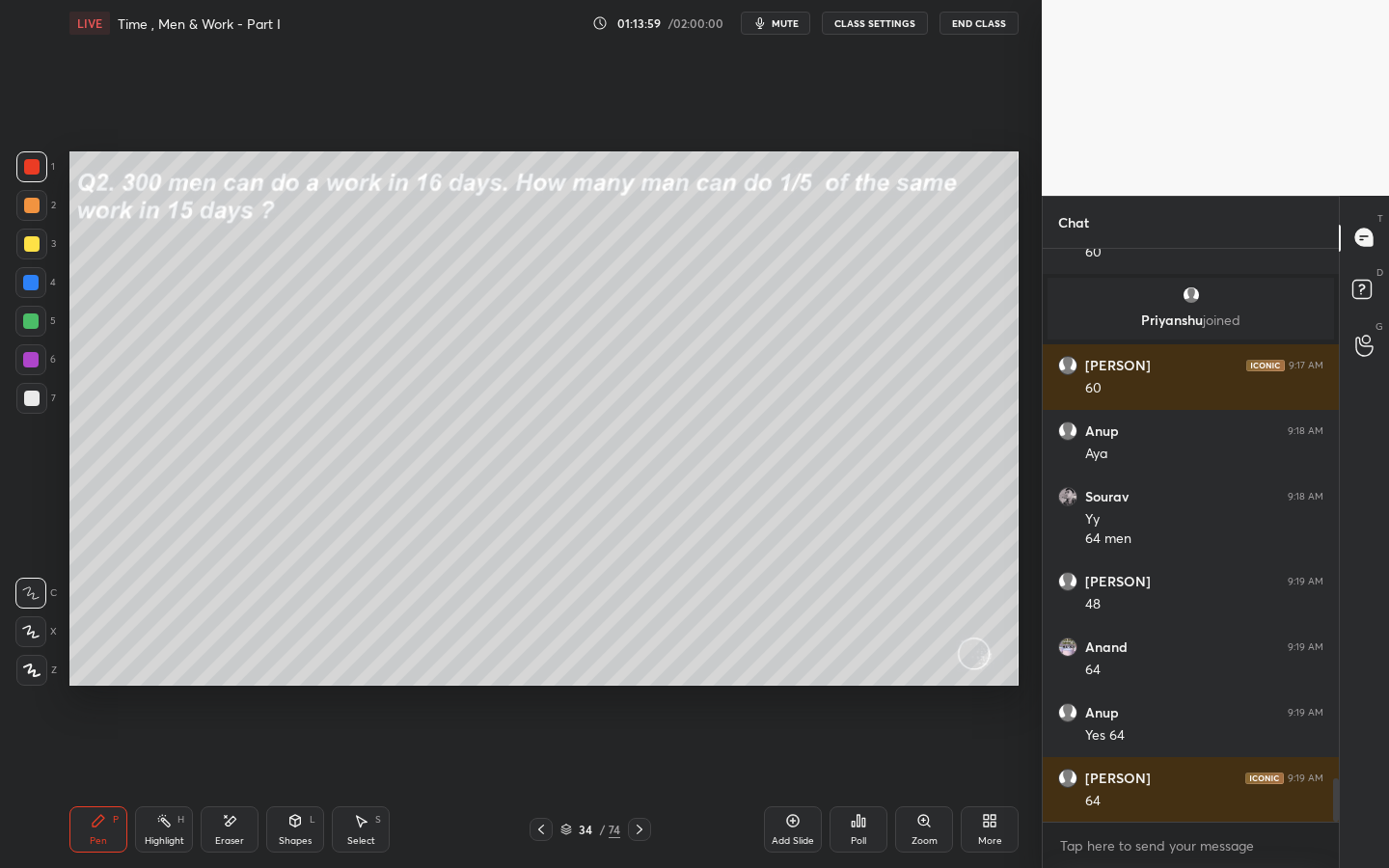 click on "Poll" at bounding box center (858, 829) 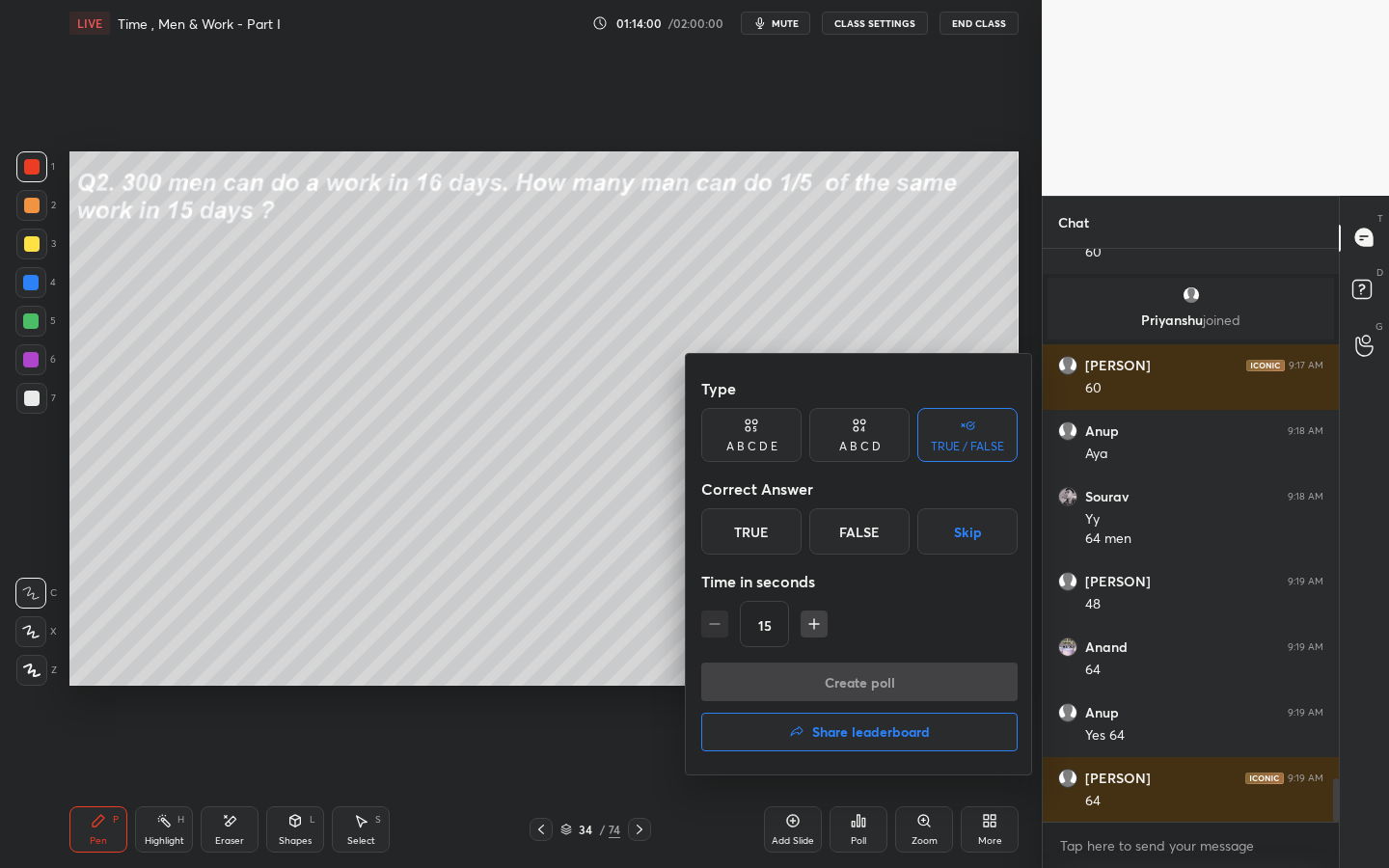drag, startPoint x: 766, startPoint y: 540, endPoint x: 762, endPoint y: 583, distance: 43.185646 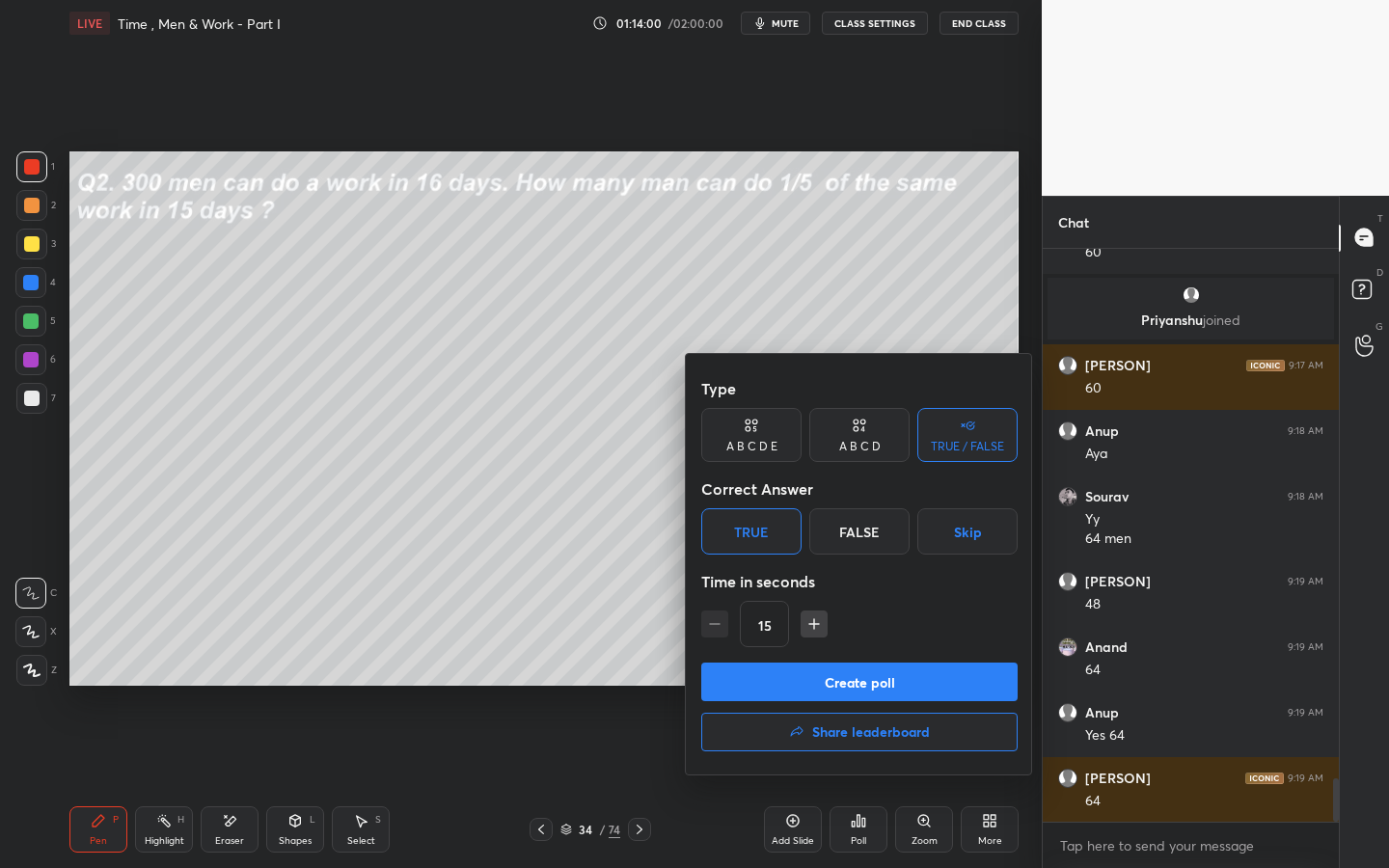 click on "Create poll" at bounding box center (859, 682) 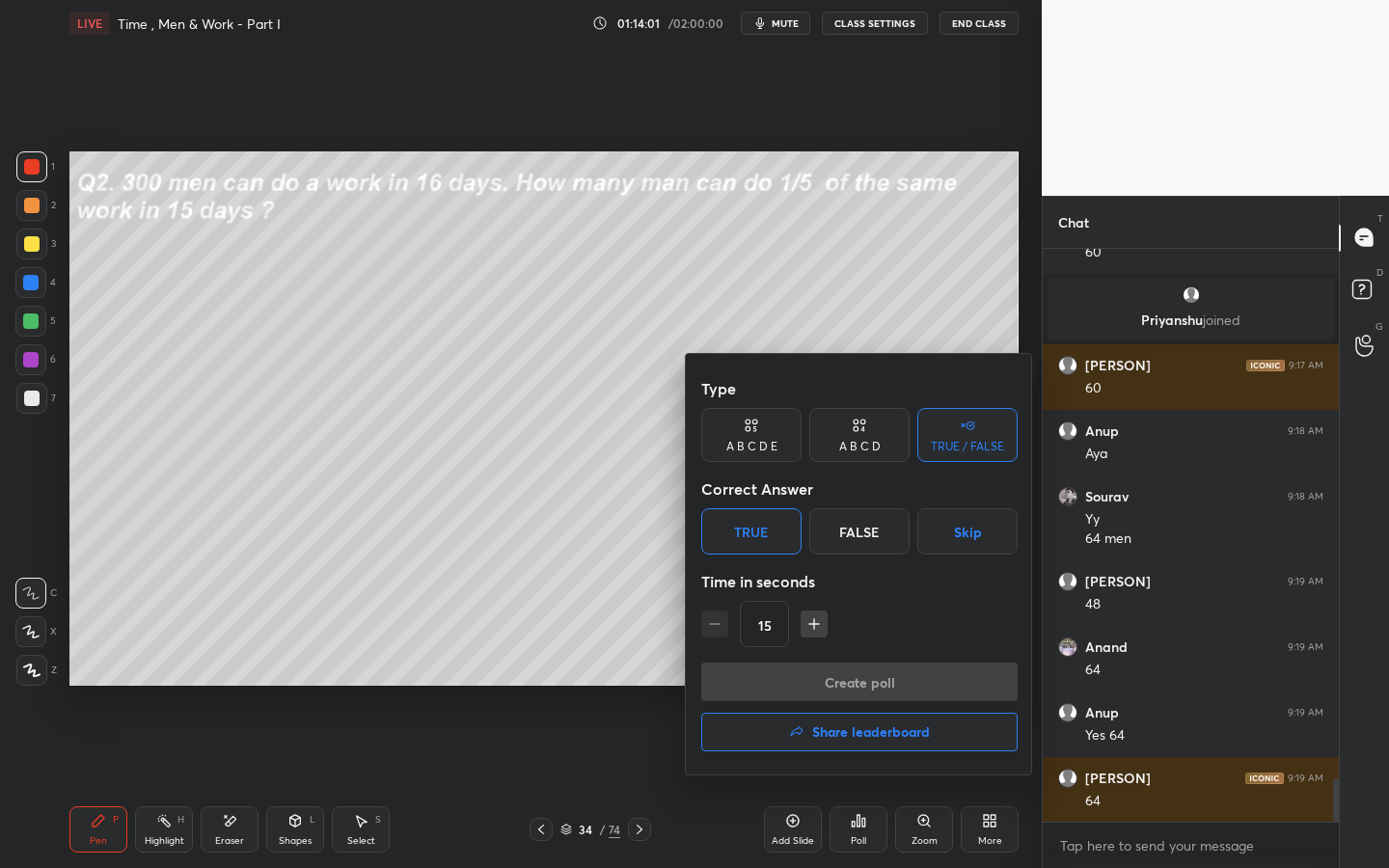 scroll, scrollTop: 535, scrollLeft: 290, axis: both 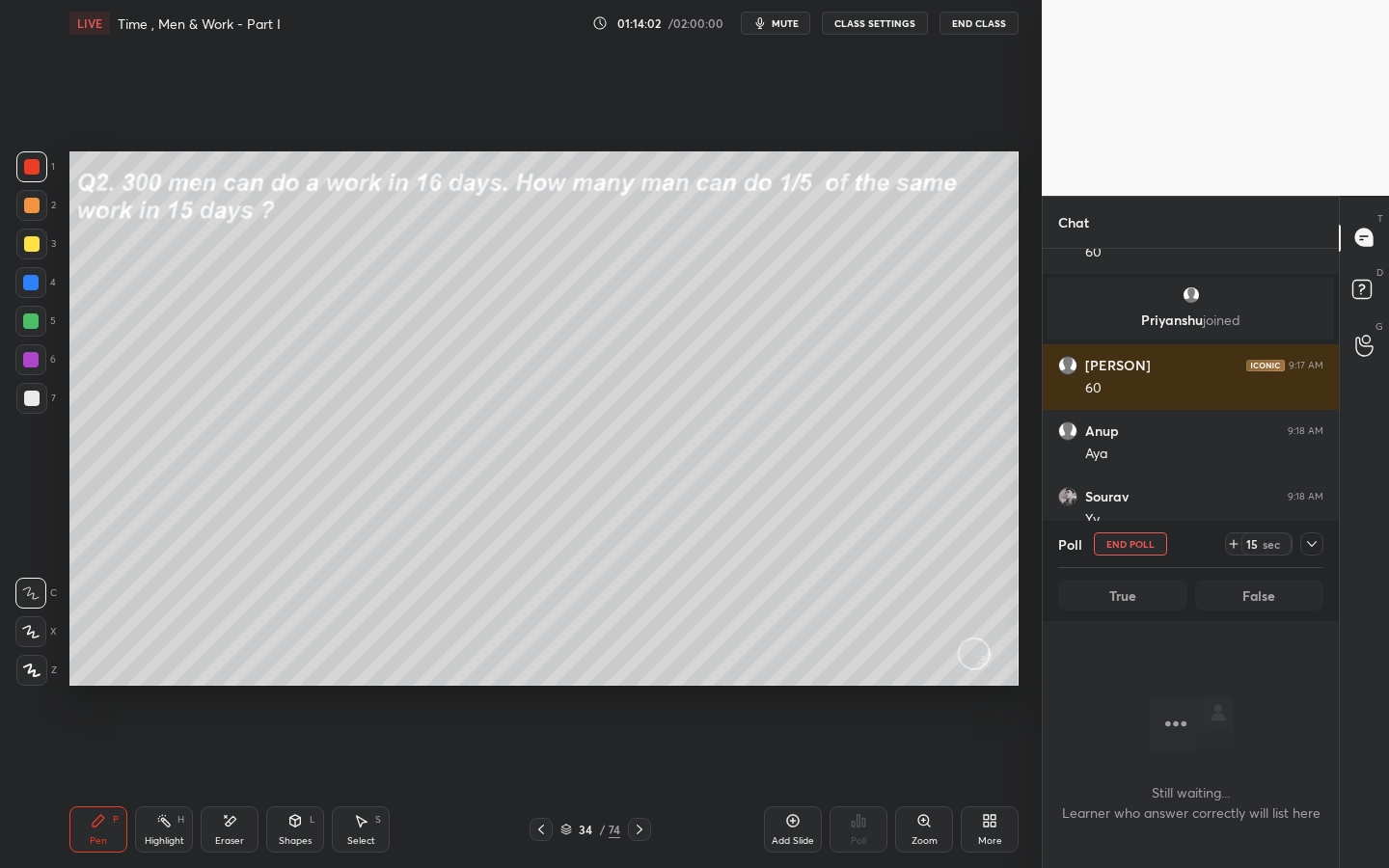 click at bounding box center (32, 205) 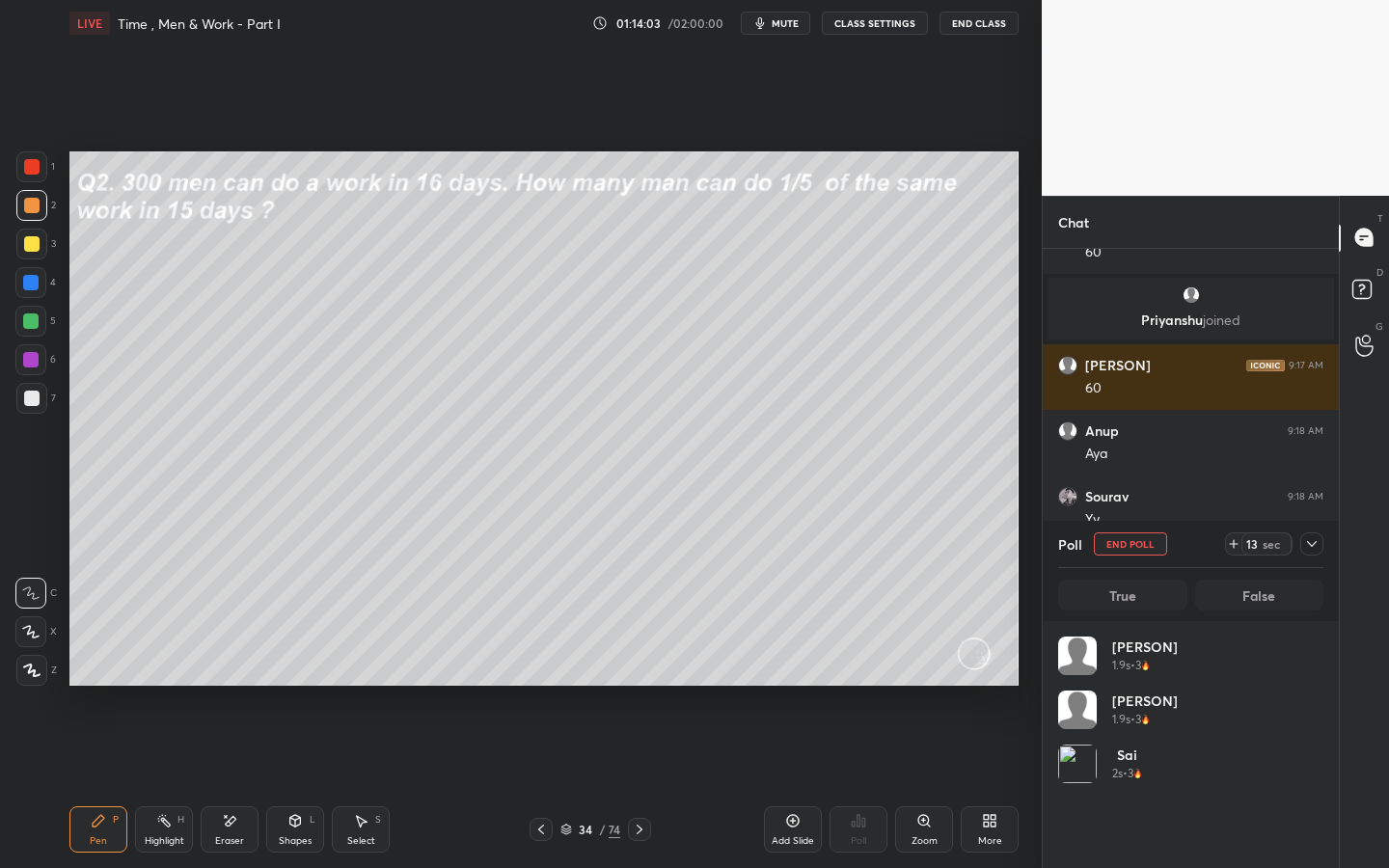 scroll, scrollTop: 7, scrollLeft: 7, axis: both 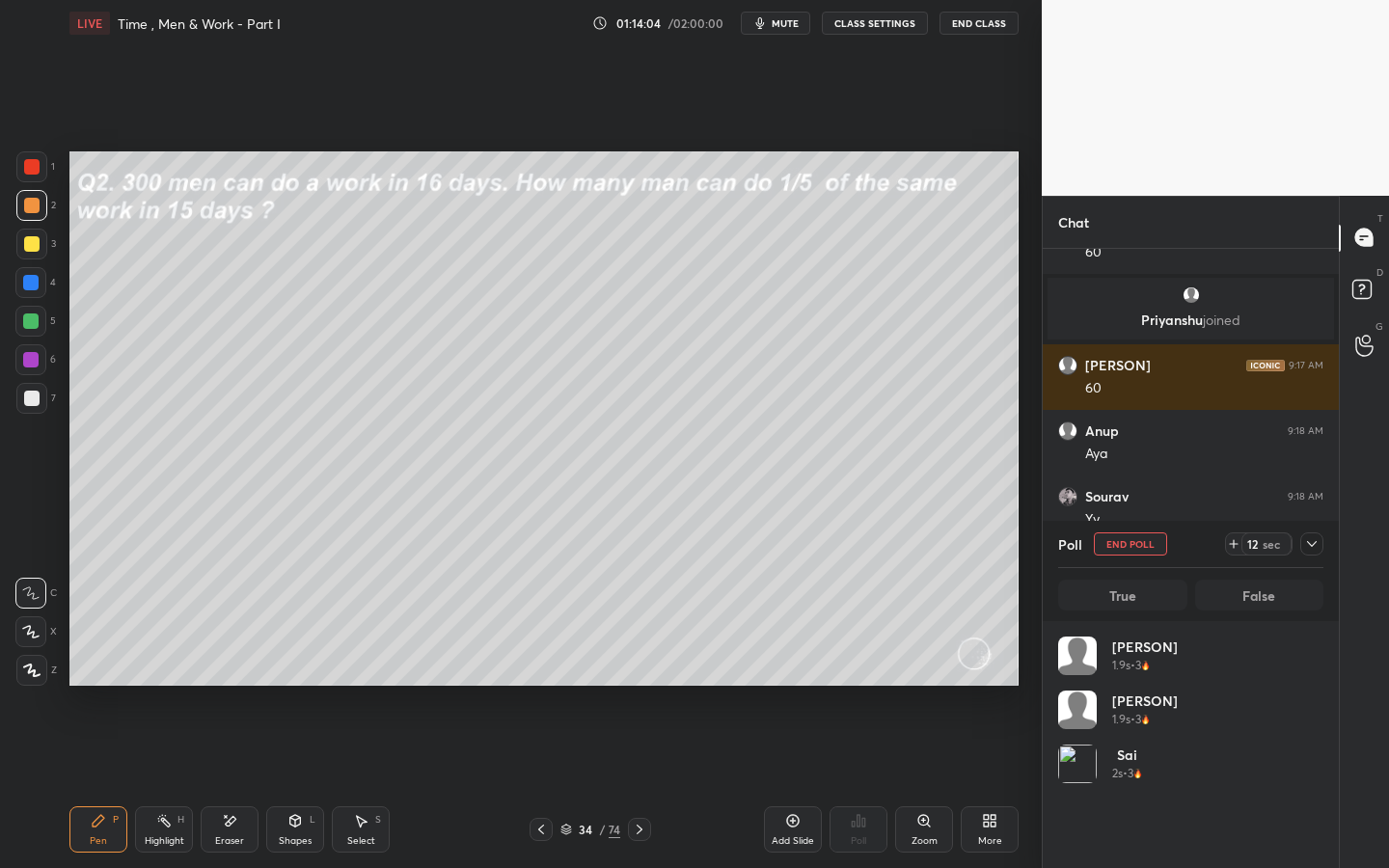 click 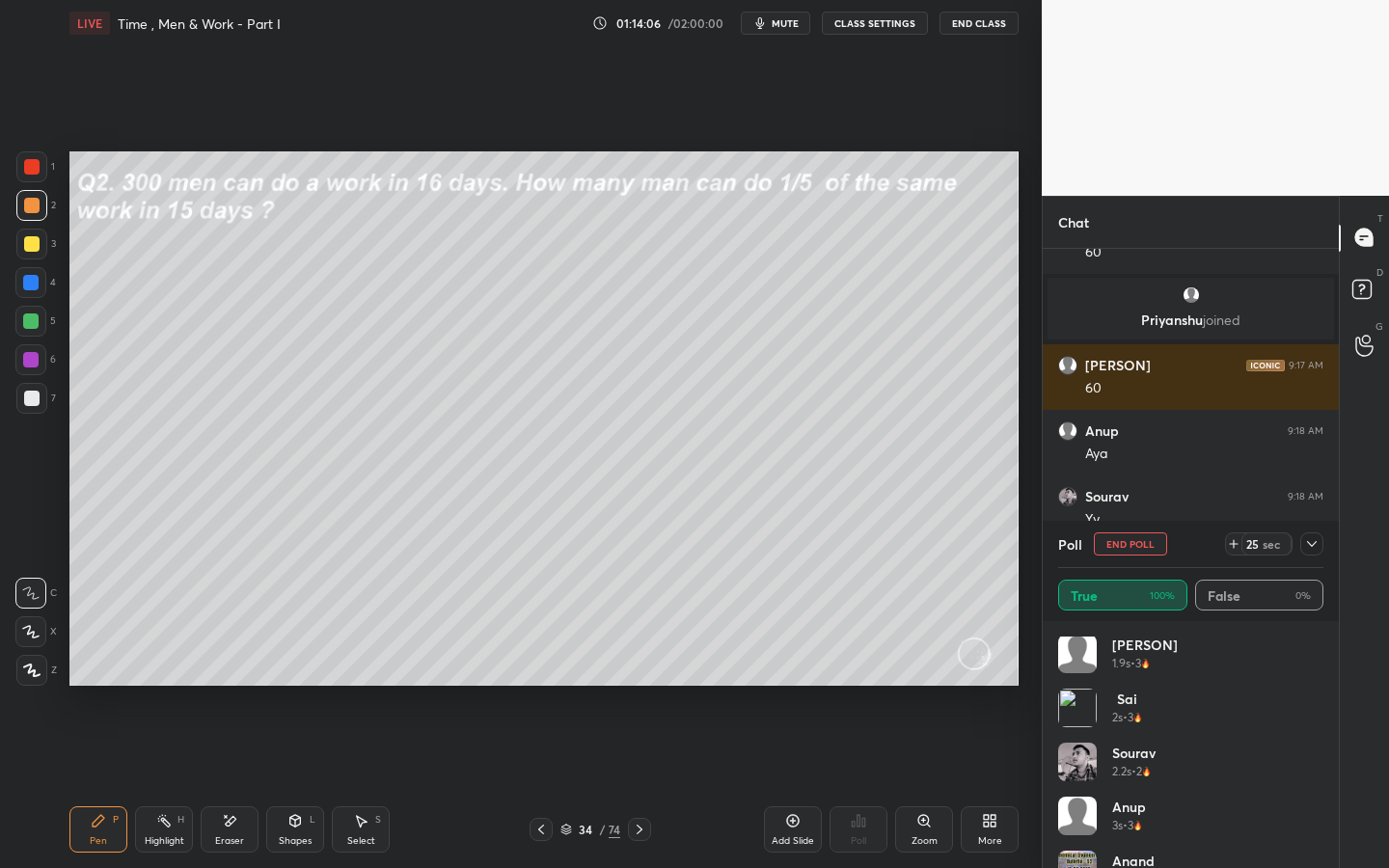 scroll, scrollTop: 93, scrollLeft: 0, axis: vertical 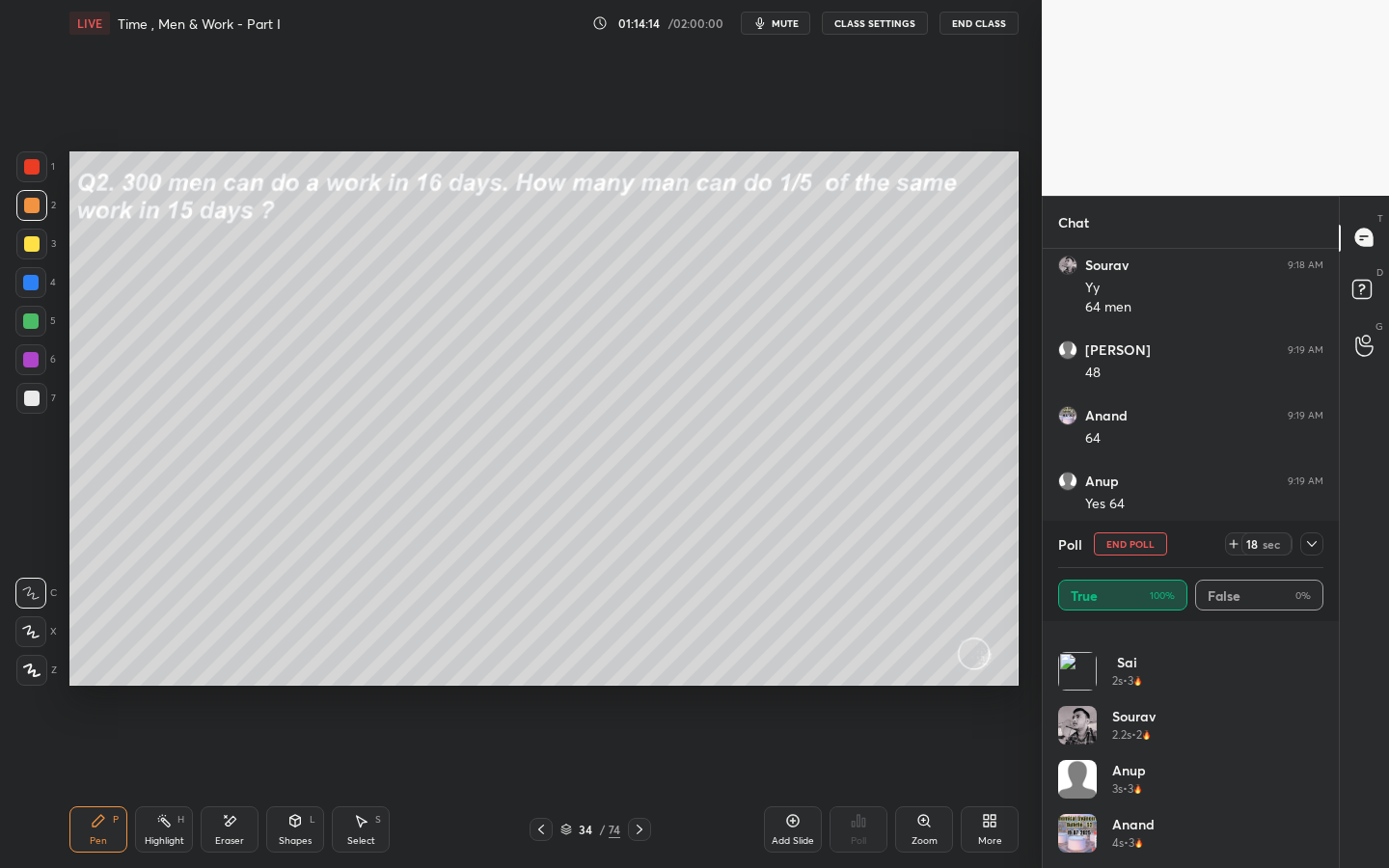 click on "[FIRST] [TIME]  •  3 [FIRST] [TIME]  •  3 [FIRST] [TIME]  •  3 [FIRST] [TIME]  •  2 [FIRST] [TIME]  •  3 [FIRST] [TIME]  •  3" at bounding box center [1190, 745] 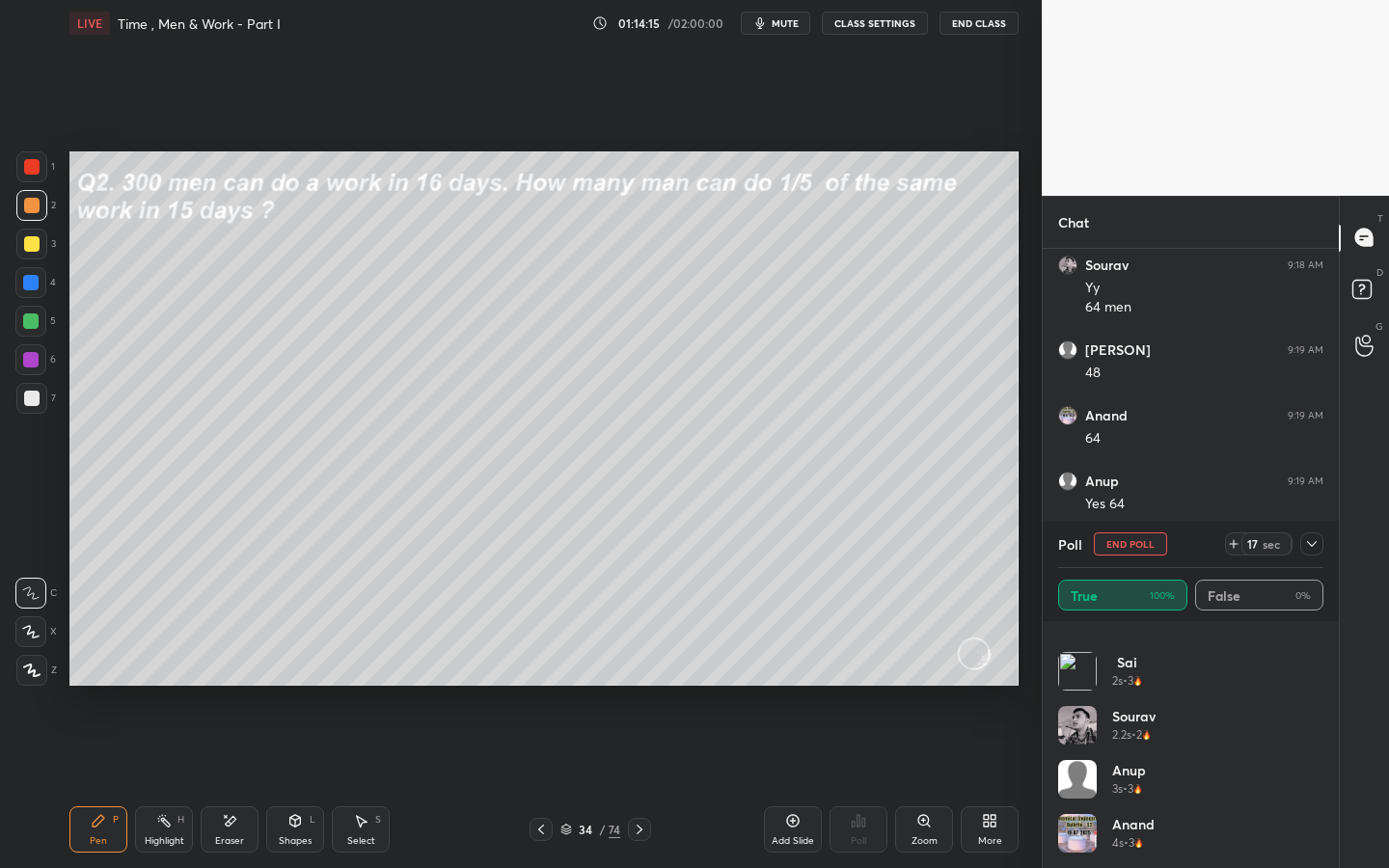 drag, startPoint x: 1323, startPoint y: 719, endPoint x: 1324, endPoint y: 637, distance: 82.0061 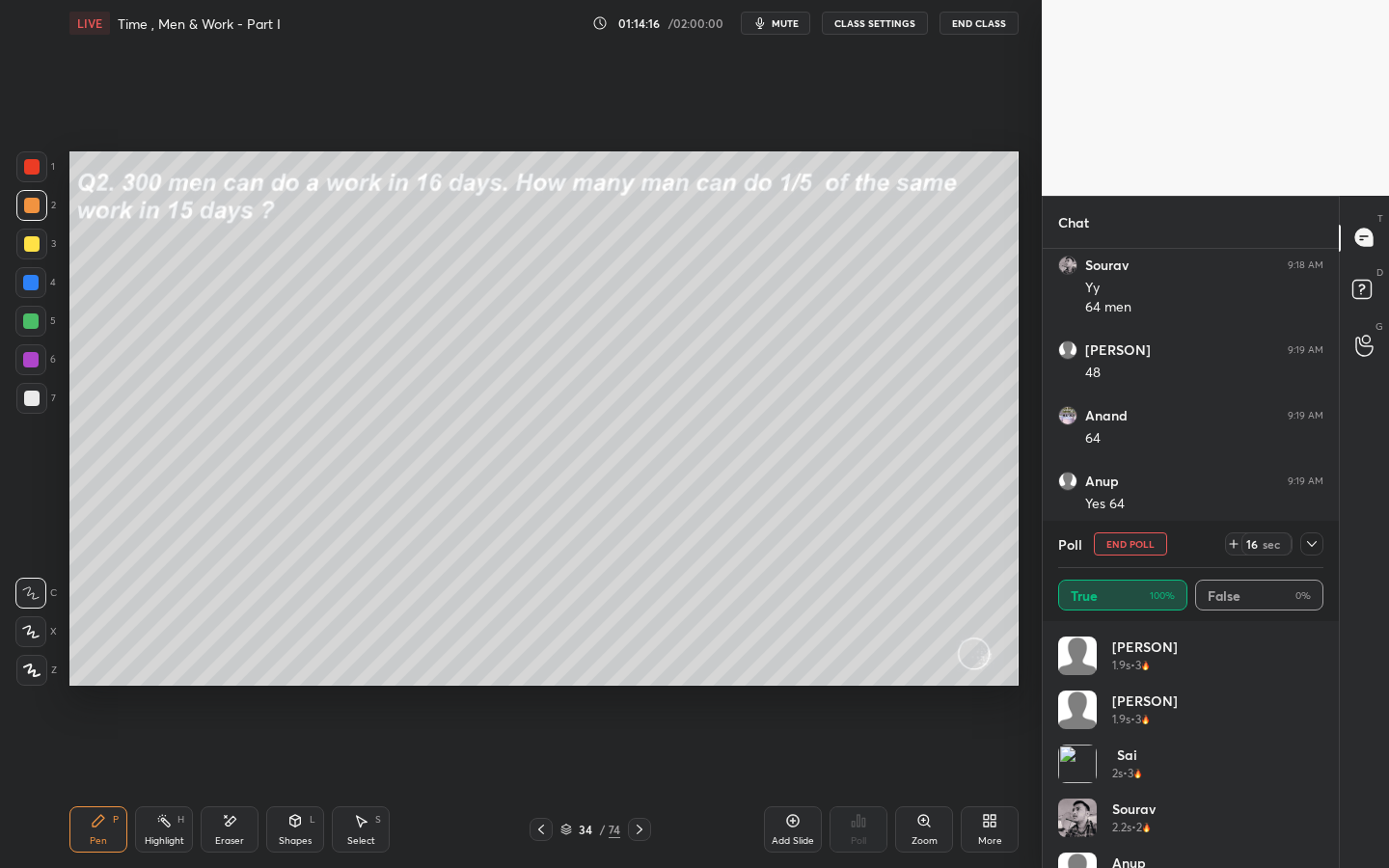 scroll, scrollTop: 93, scrollLeft: 0, axis: vertical 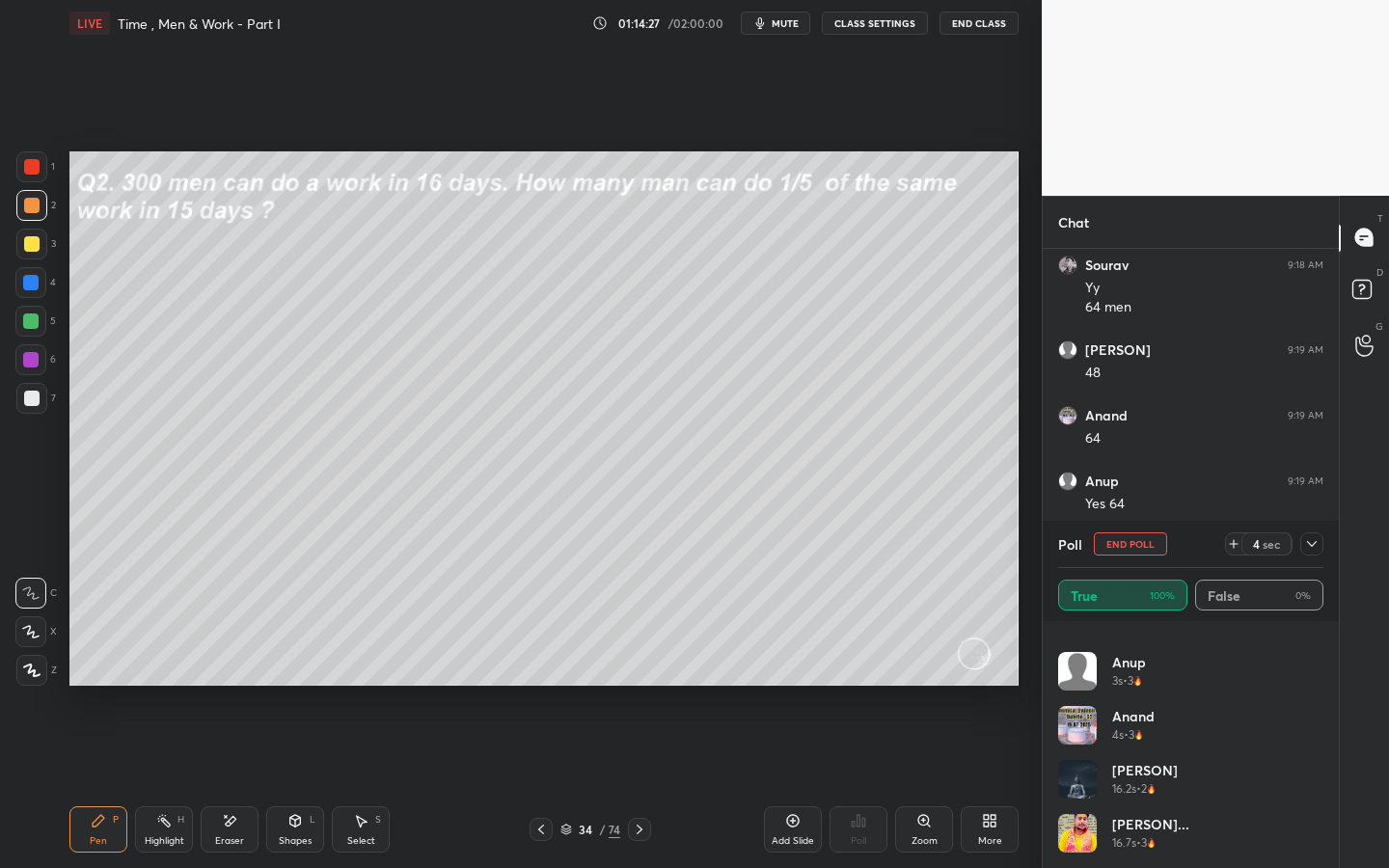 click 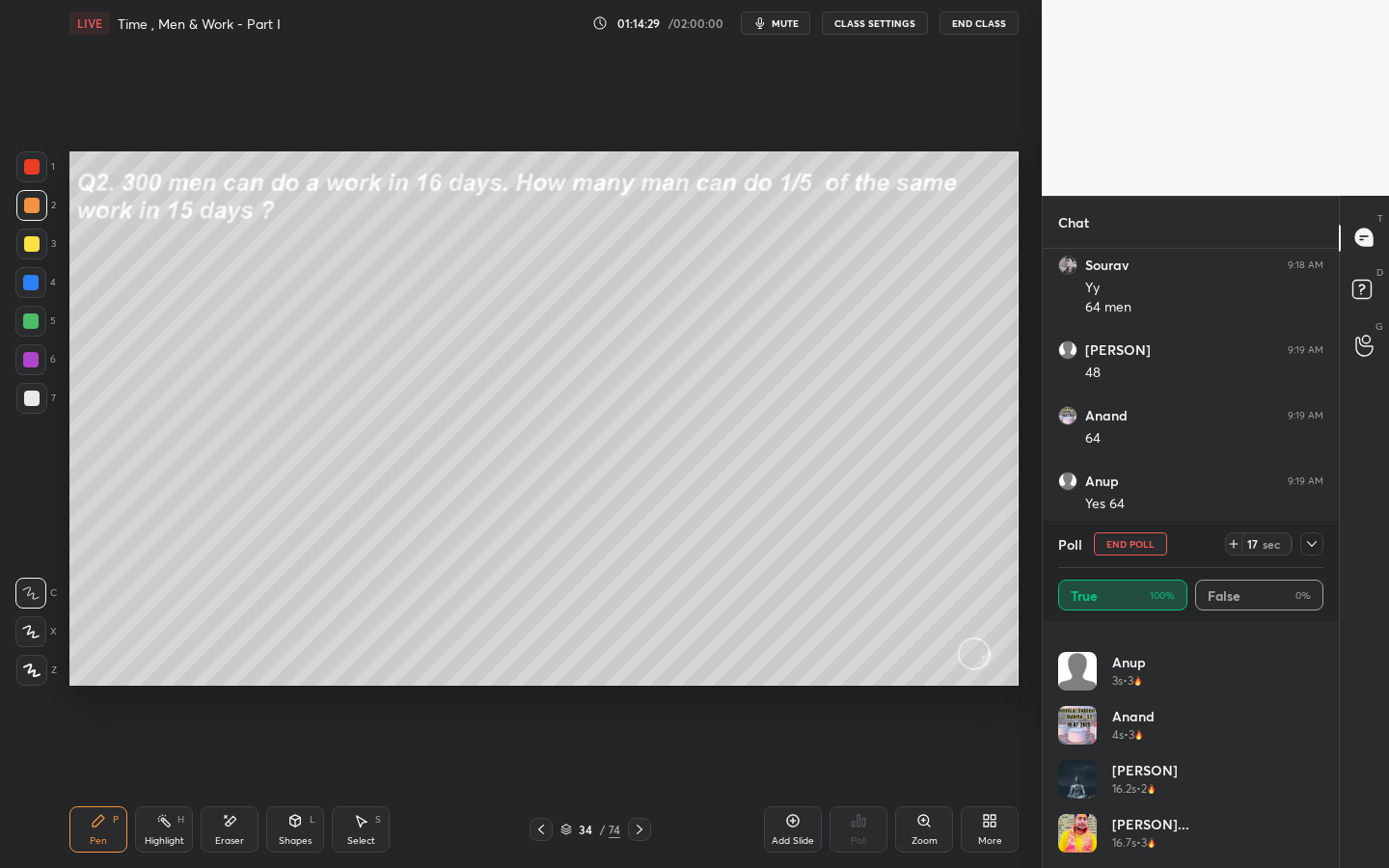 drag, startPoint x: 1323, startPoint y: 758, endPoint x: 1319, endPoint y: 717, distance: 41.19466 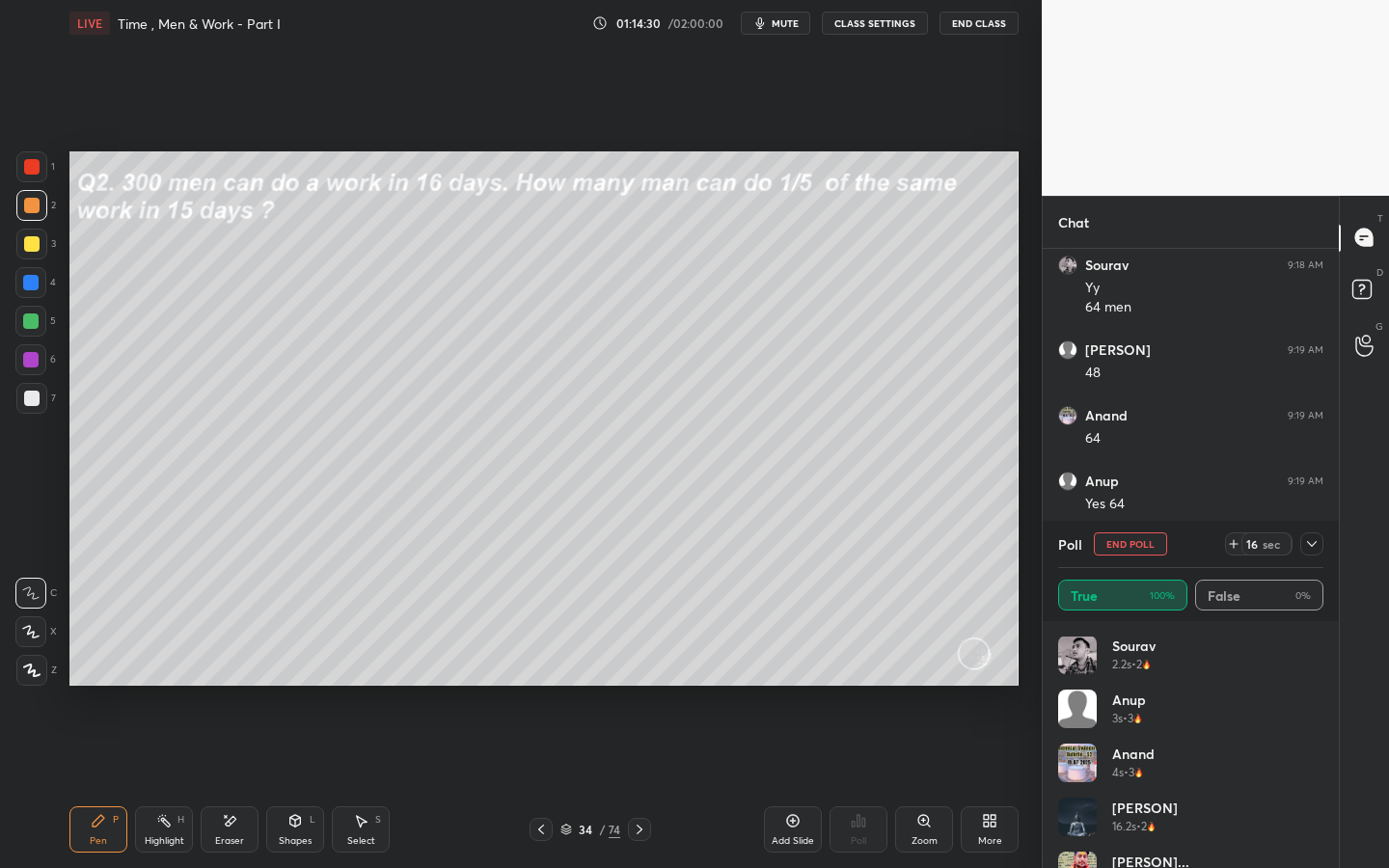 scroll, scrollTop: 83, scrollLeft: 0, axis: vertical 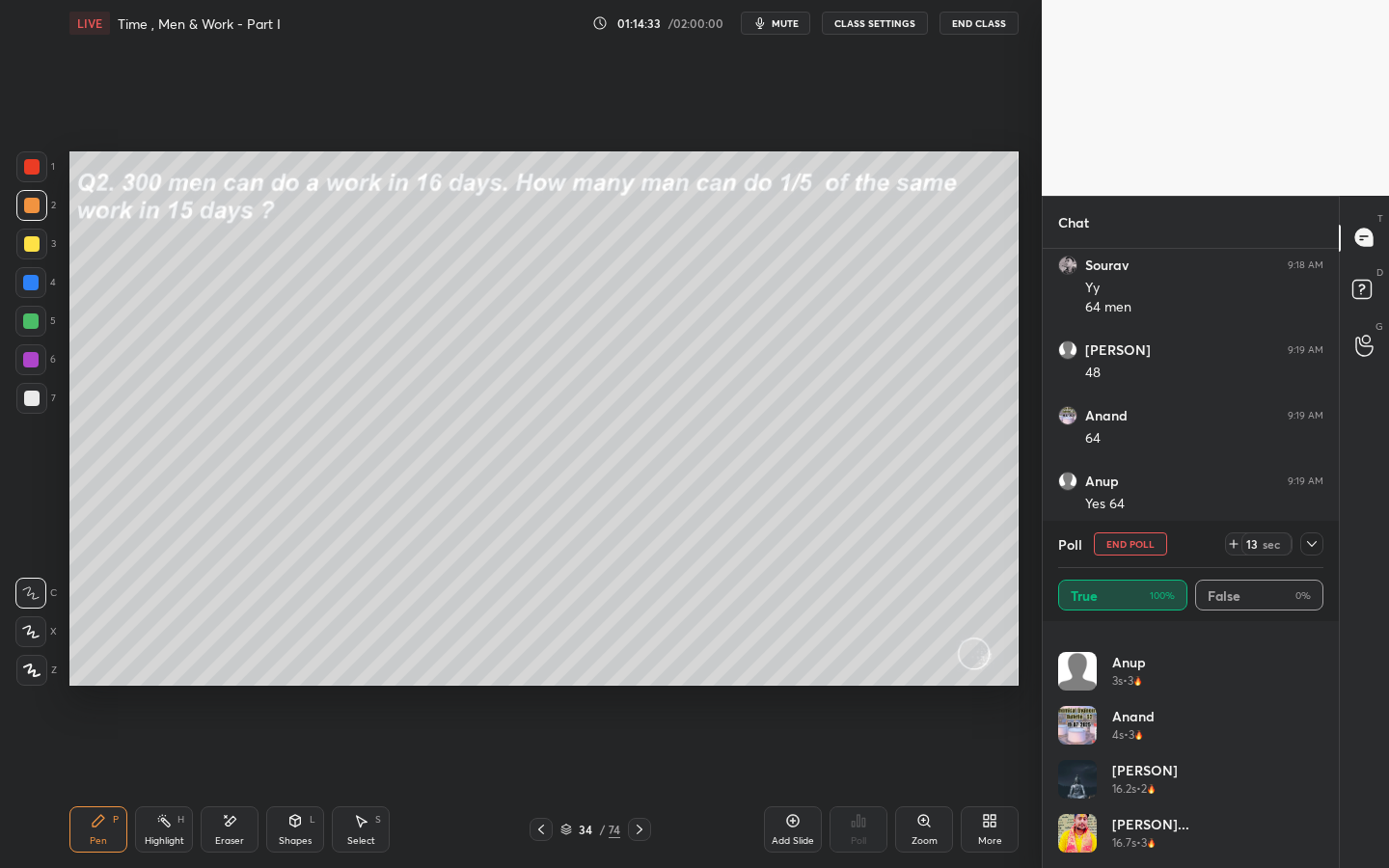 click 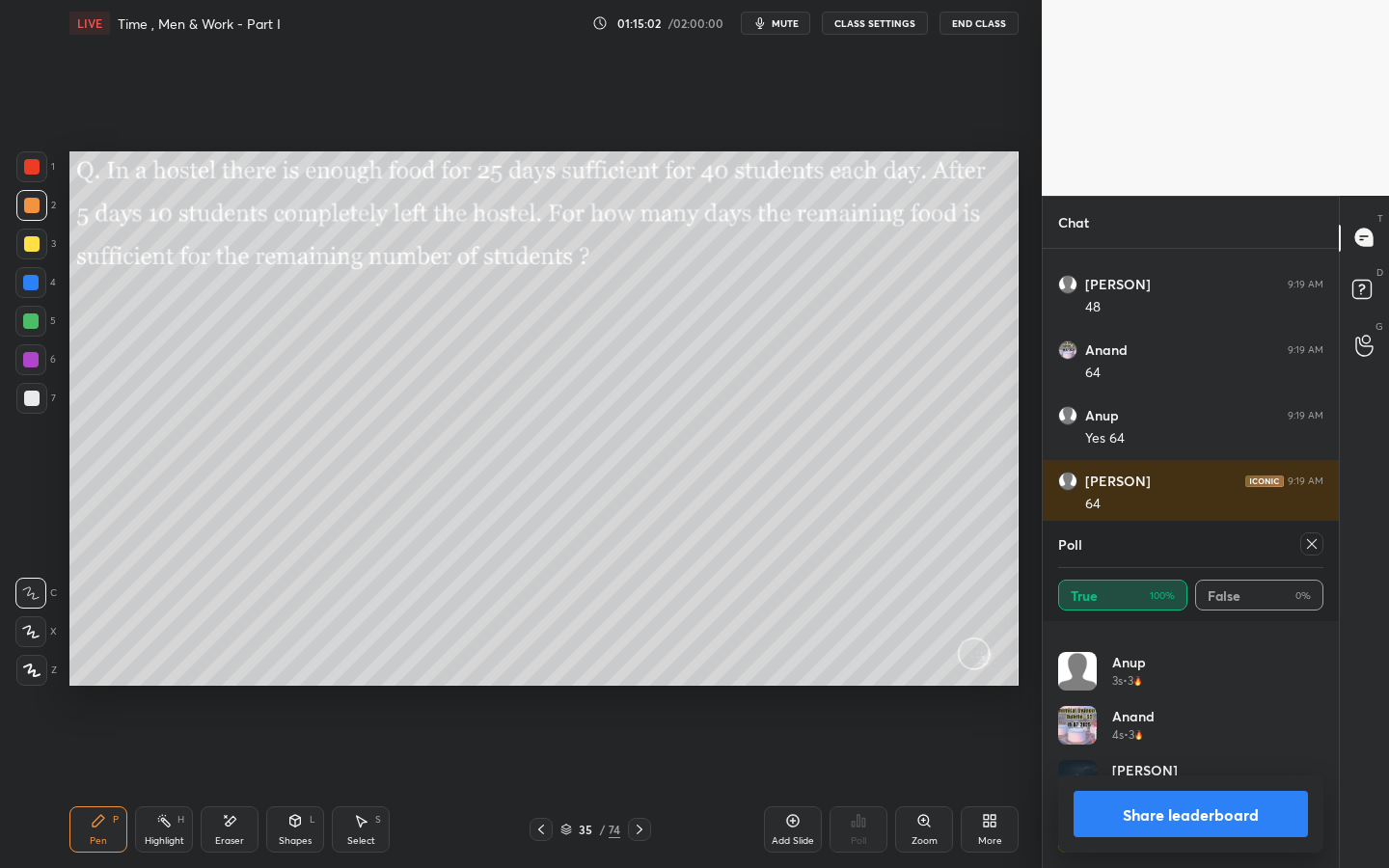 click at bounding box center (1312, 544) 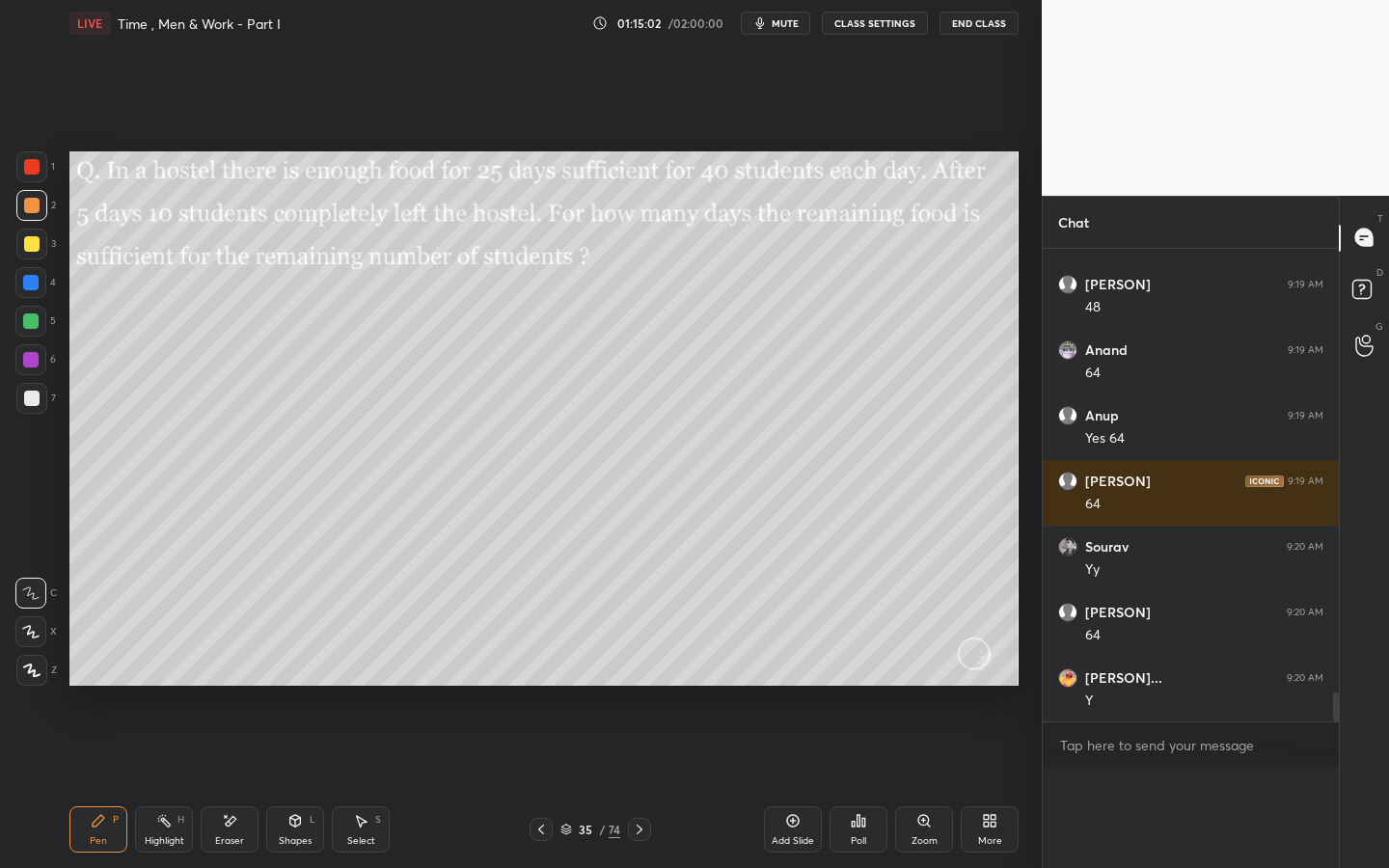 scroll, scrollTop: 0, scrollLeft: 0, axis: both 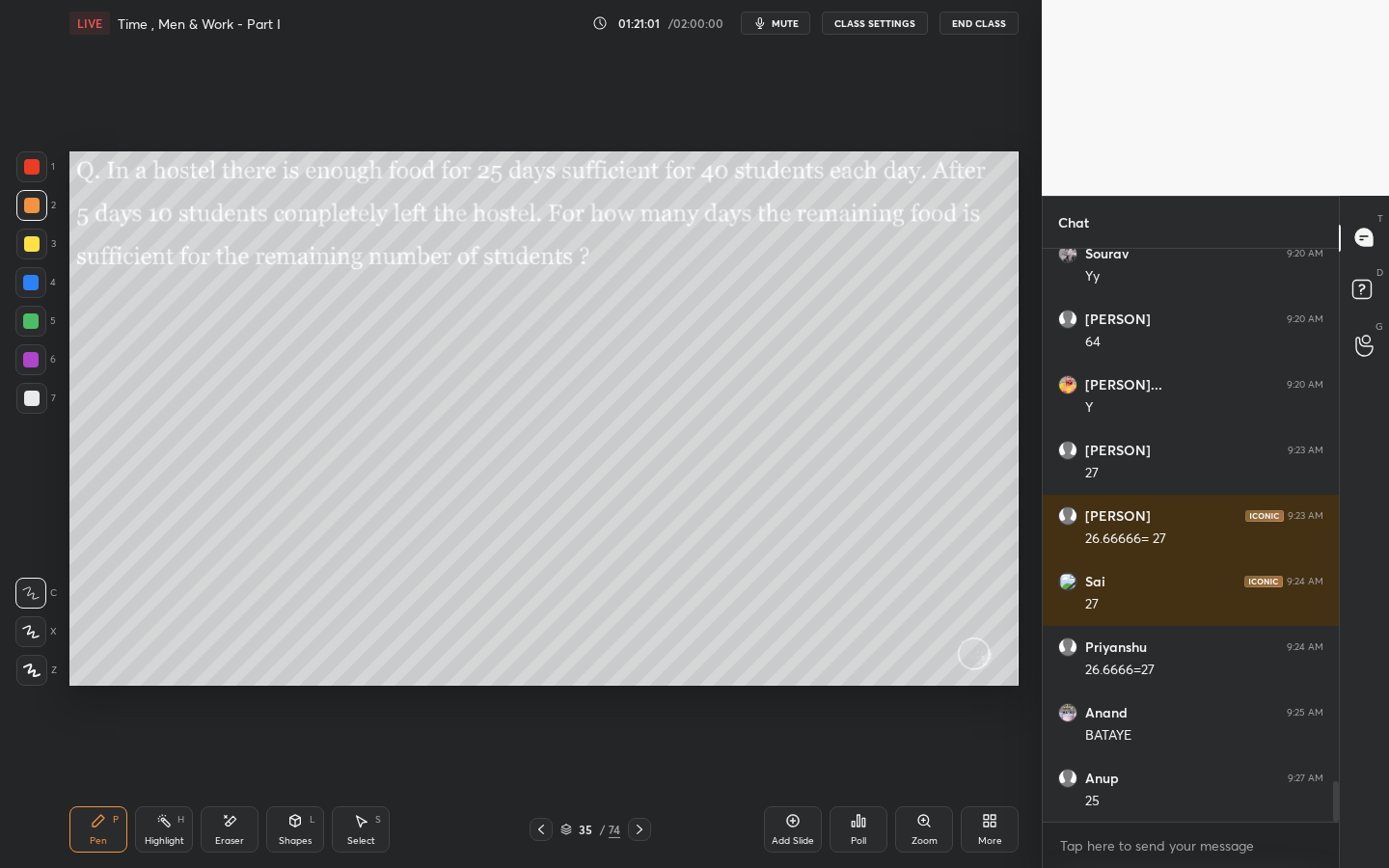 drag, startPoint x: 212, startPoint y: 823, endPoint x: 188, endPoint y: 709, distance: 116.49893 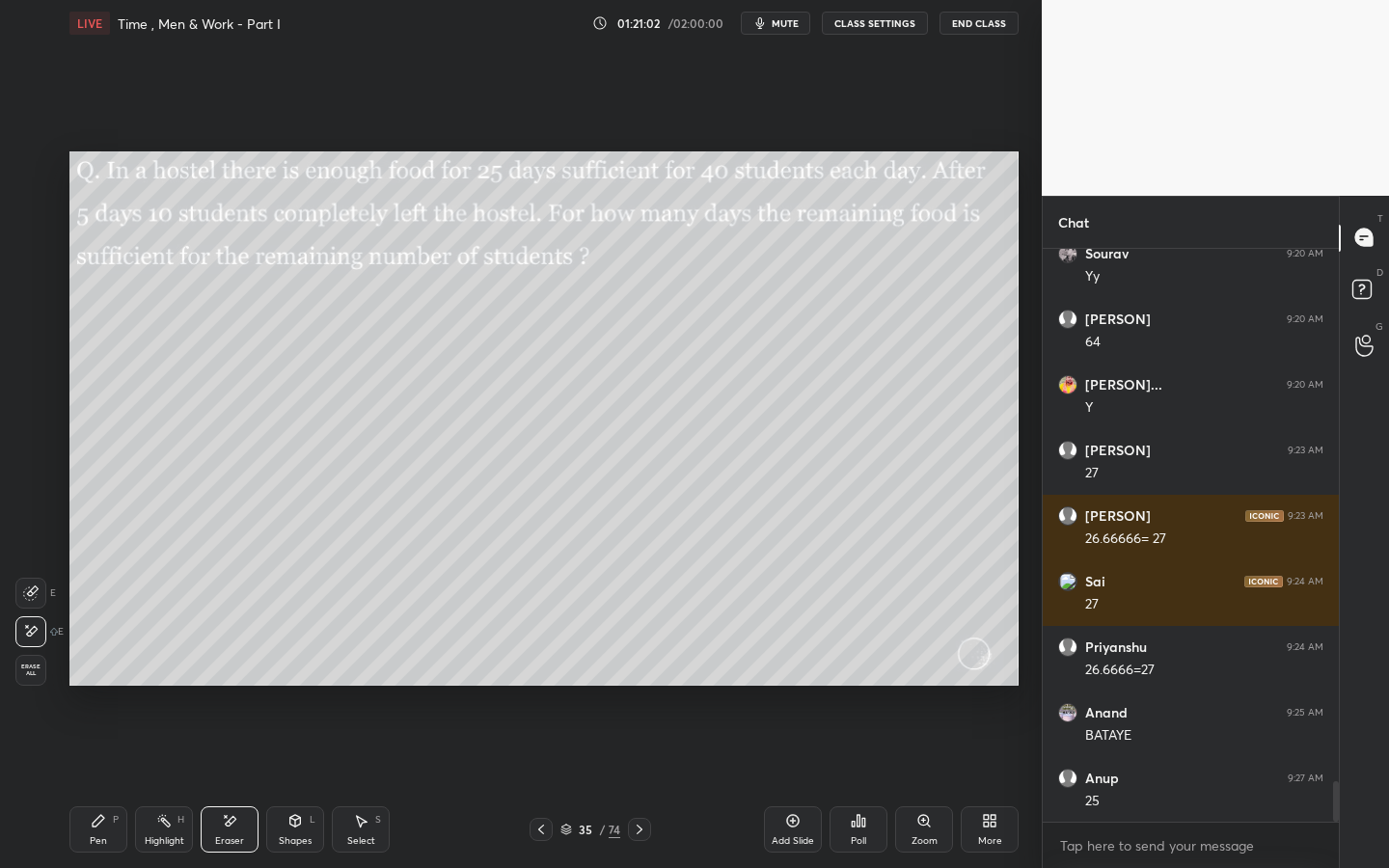 scroll, scrollTop: 7608, scrollLeft: 0, axis: vertical 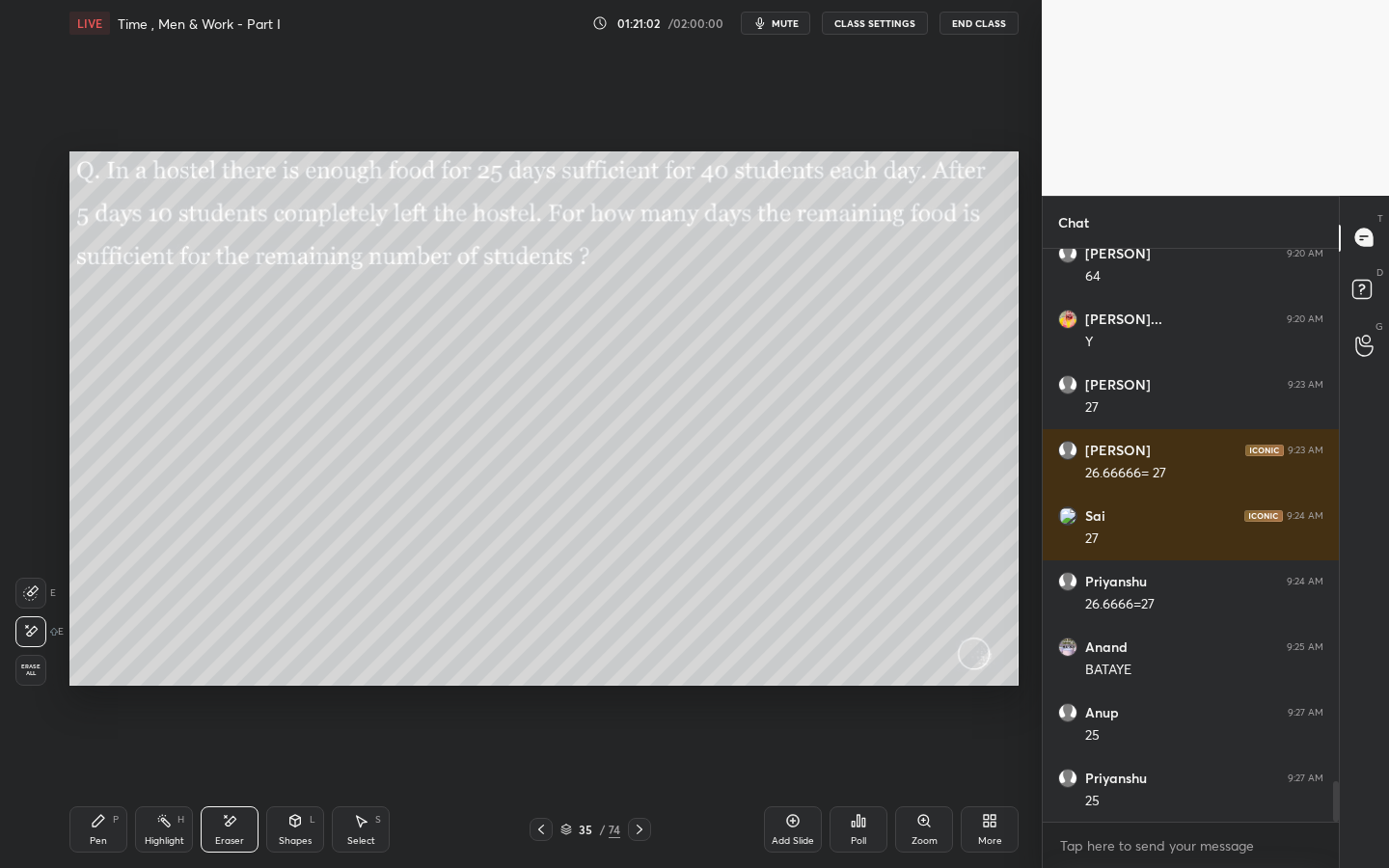 click 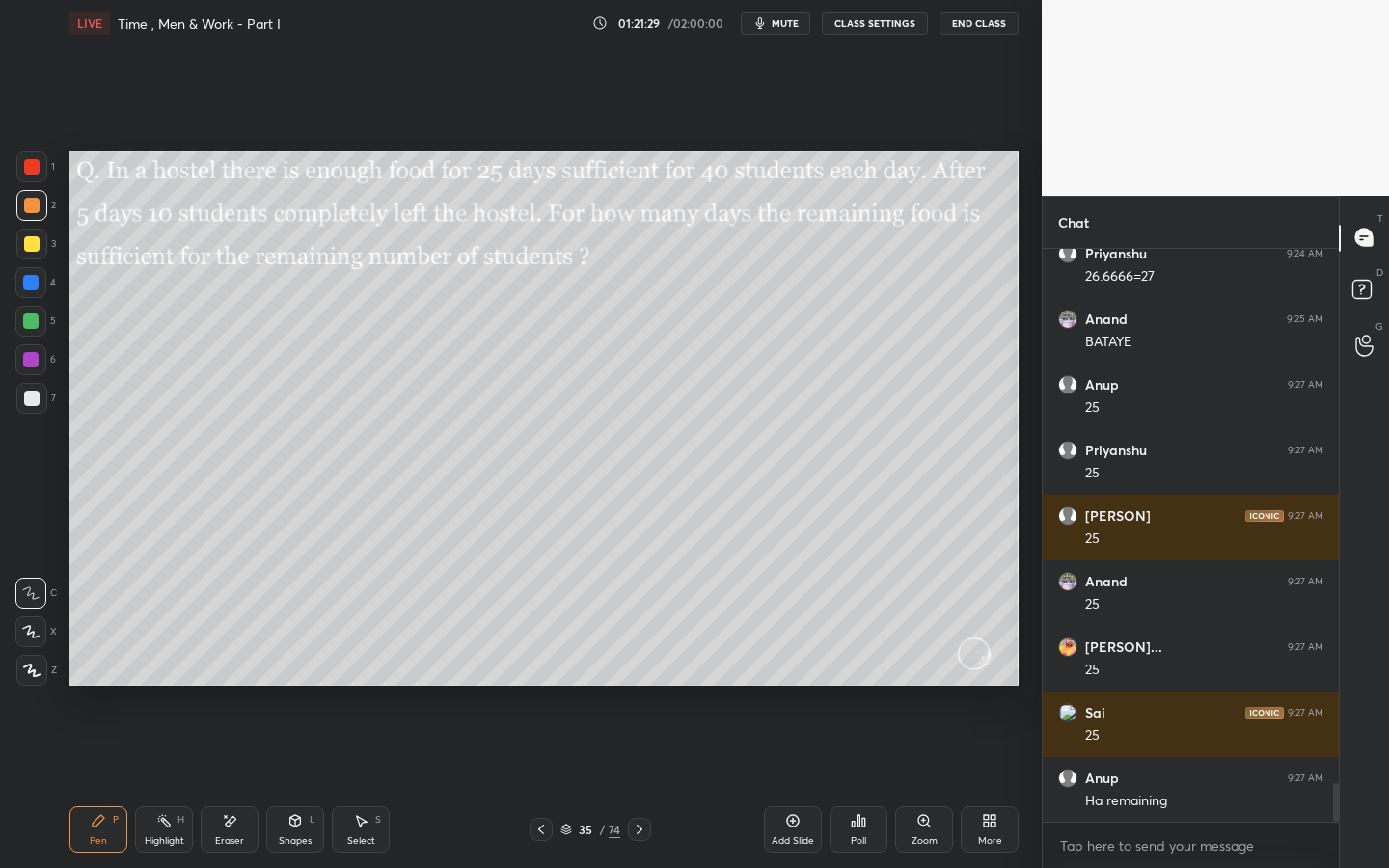 scroll, scrollTop: 8001, scrollLeft: 0, axis: vertical 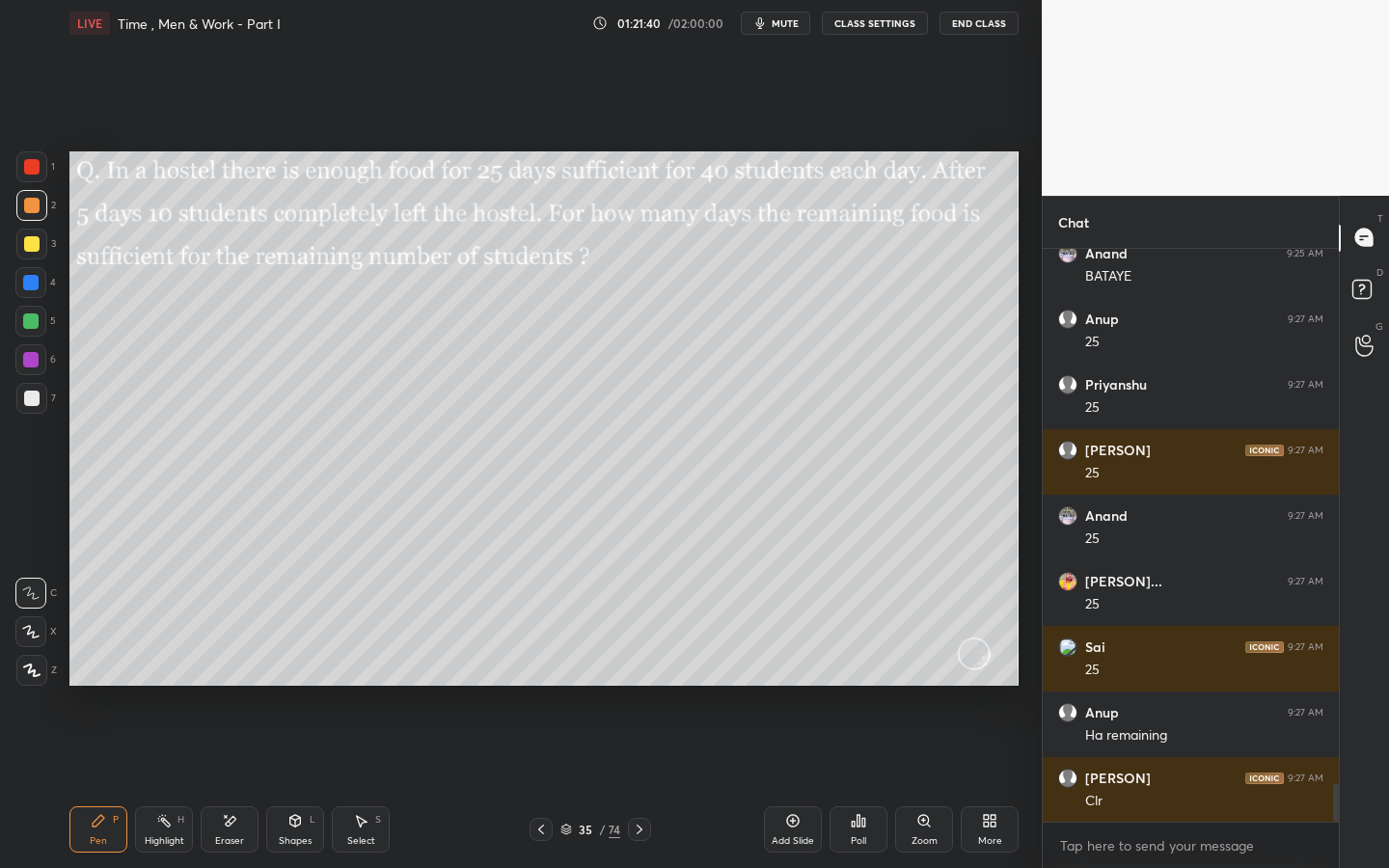 drag, startPoint x: 235, startPoint y: 834, endPoint x: 242, endPoint y: 803, distance: 31.7805 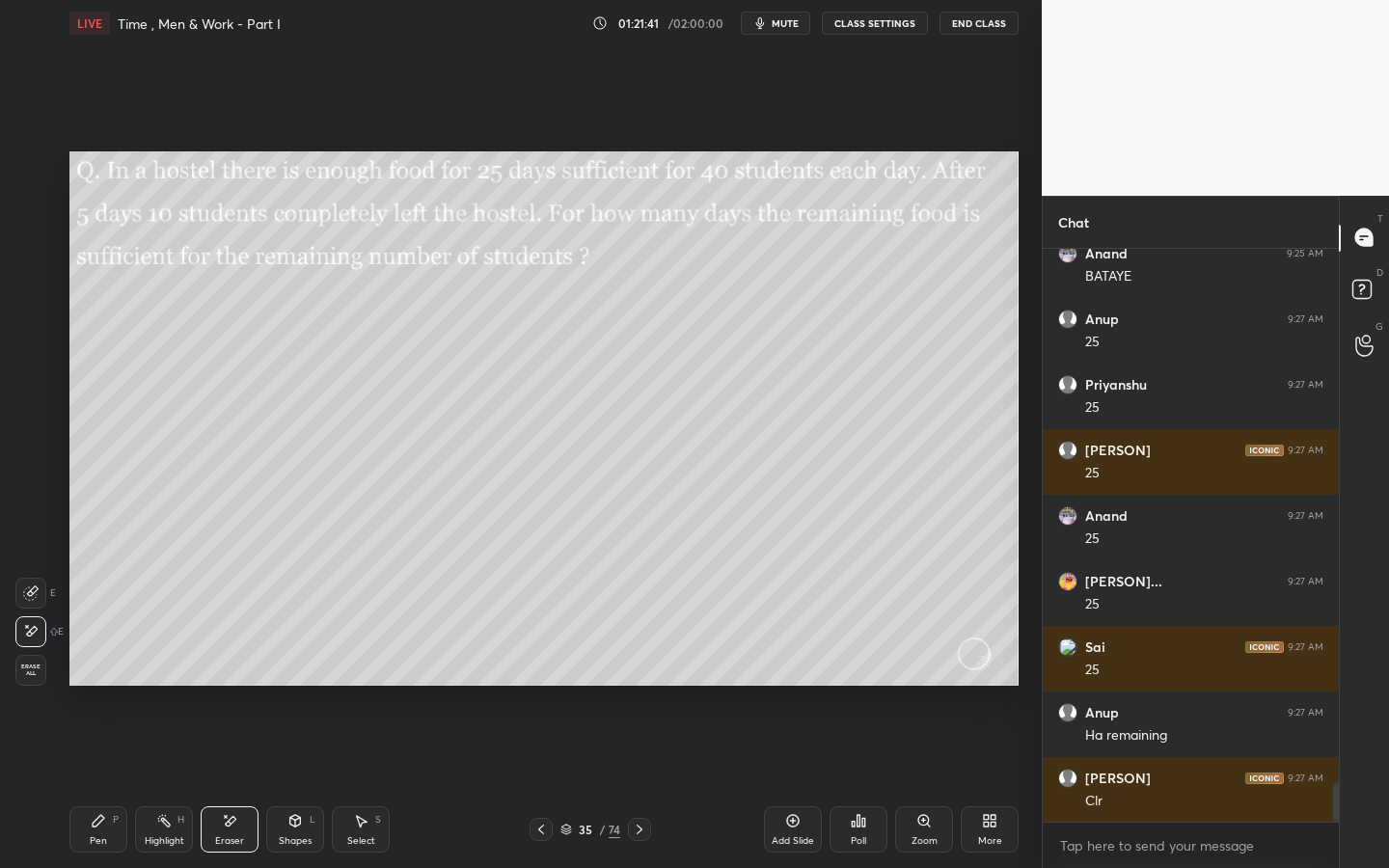 drag, startPoint x: 89, startPoint y: 824, endPoint x: 153, endPoint y: 719, distance: 122.96748 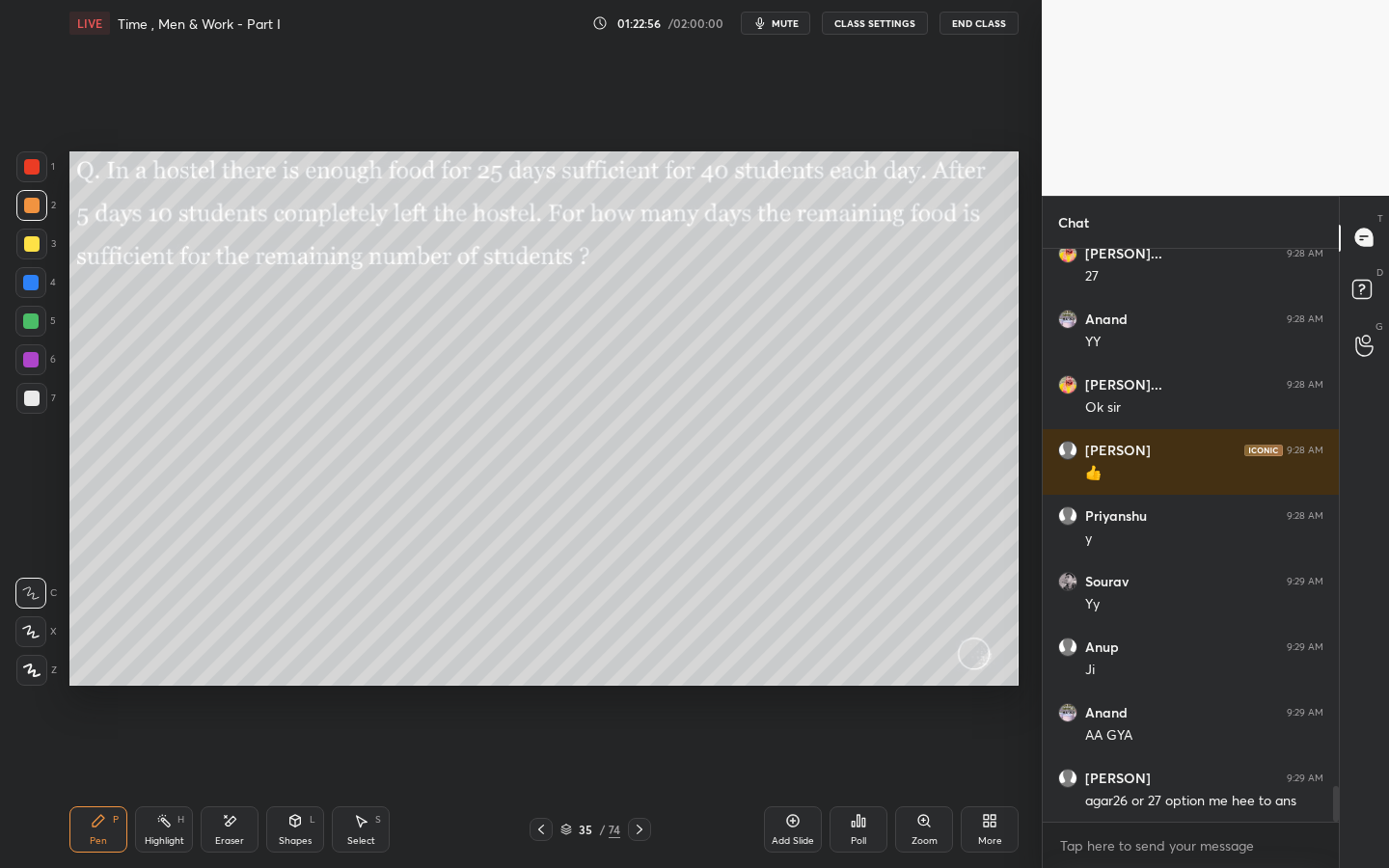 scroll, scrollTop: 8657, scrollLeft: 0, axis: vertical 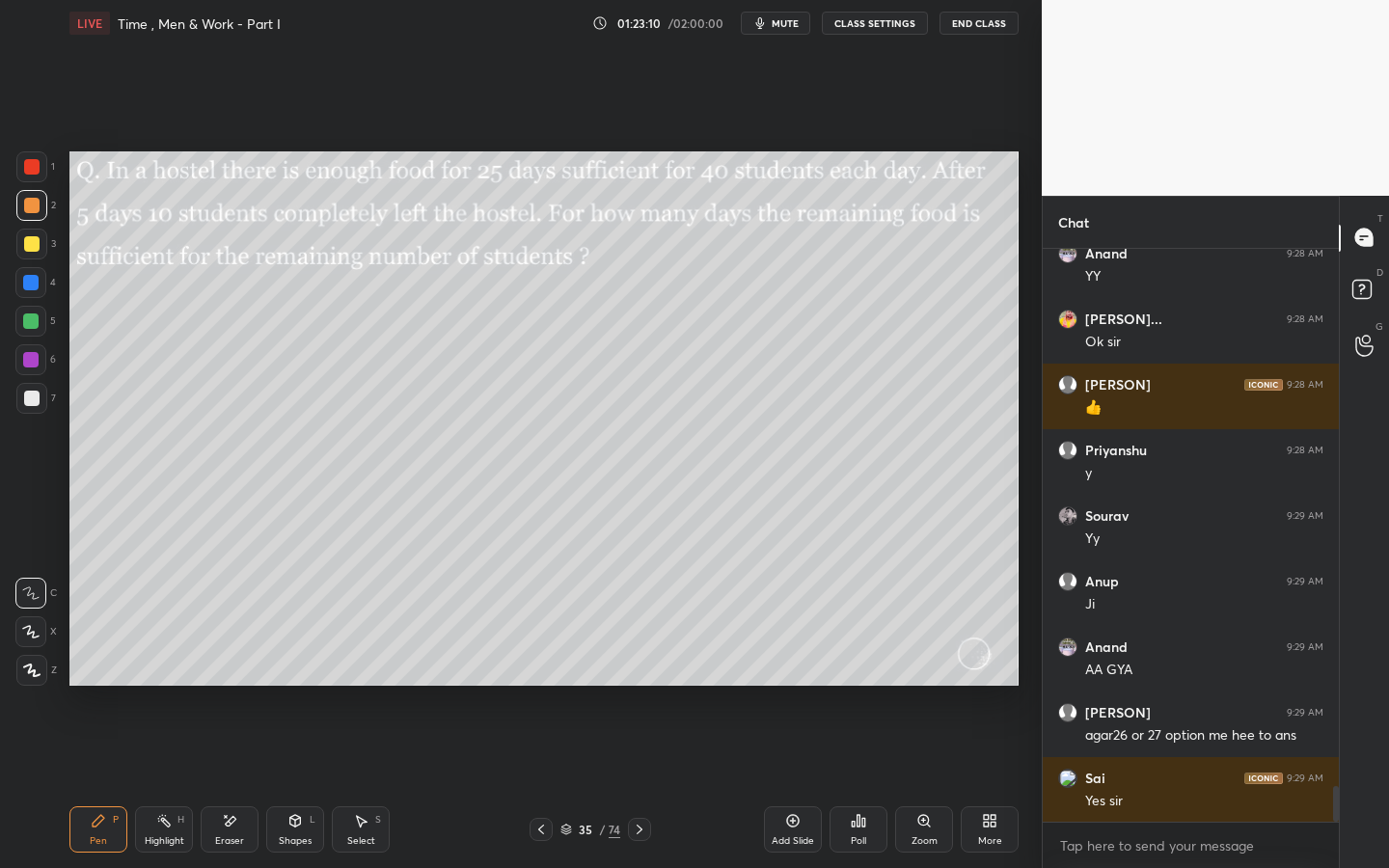click 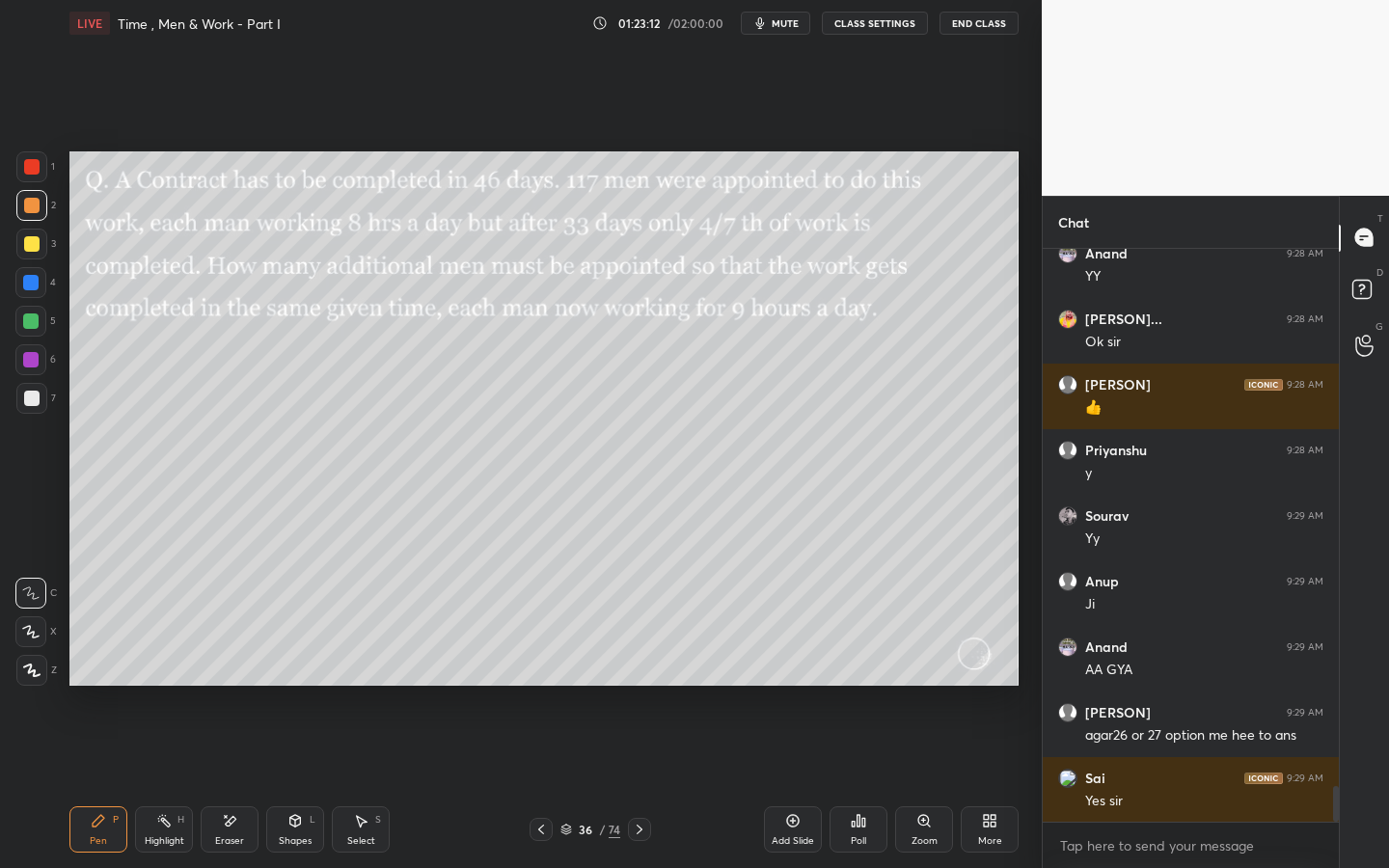 click at bounding box center [32, 244] 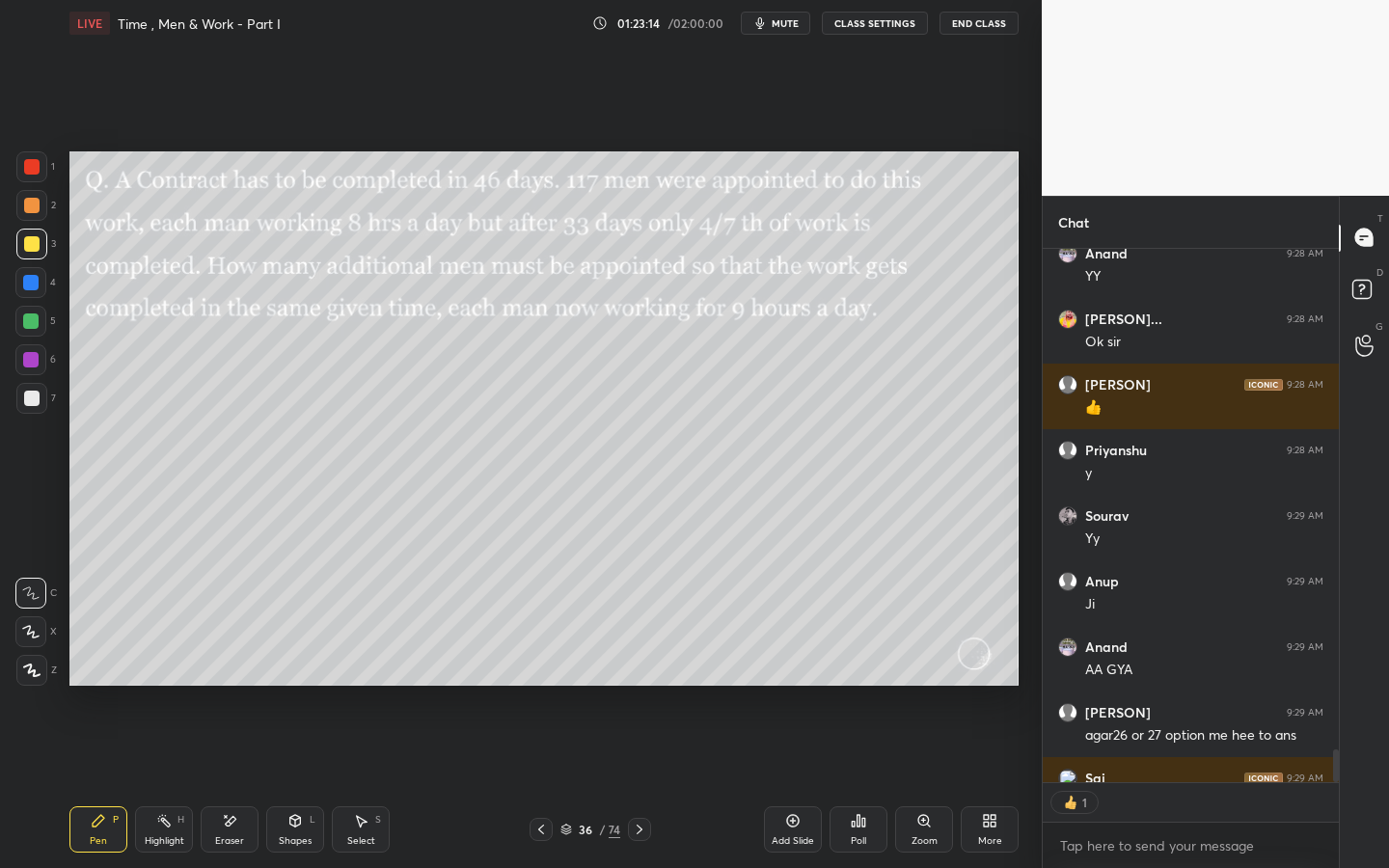 scroll, scrollTop: 528, scrollLeft: 290, axis: both 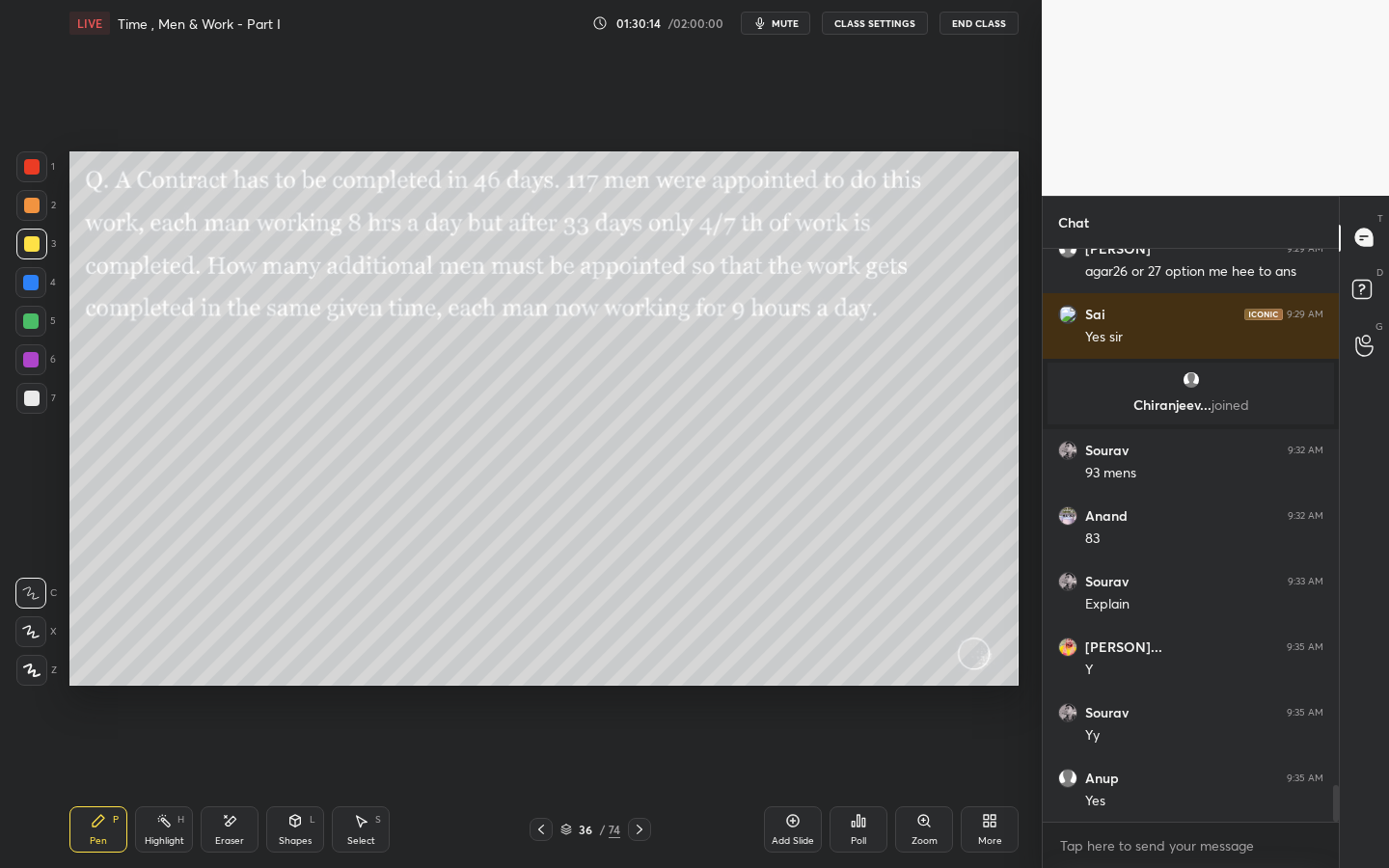 click 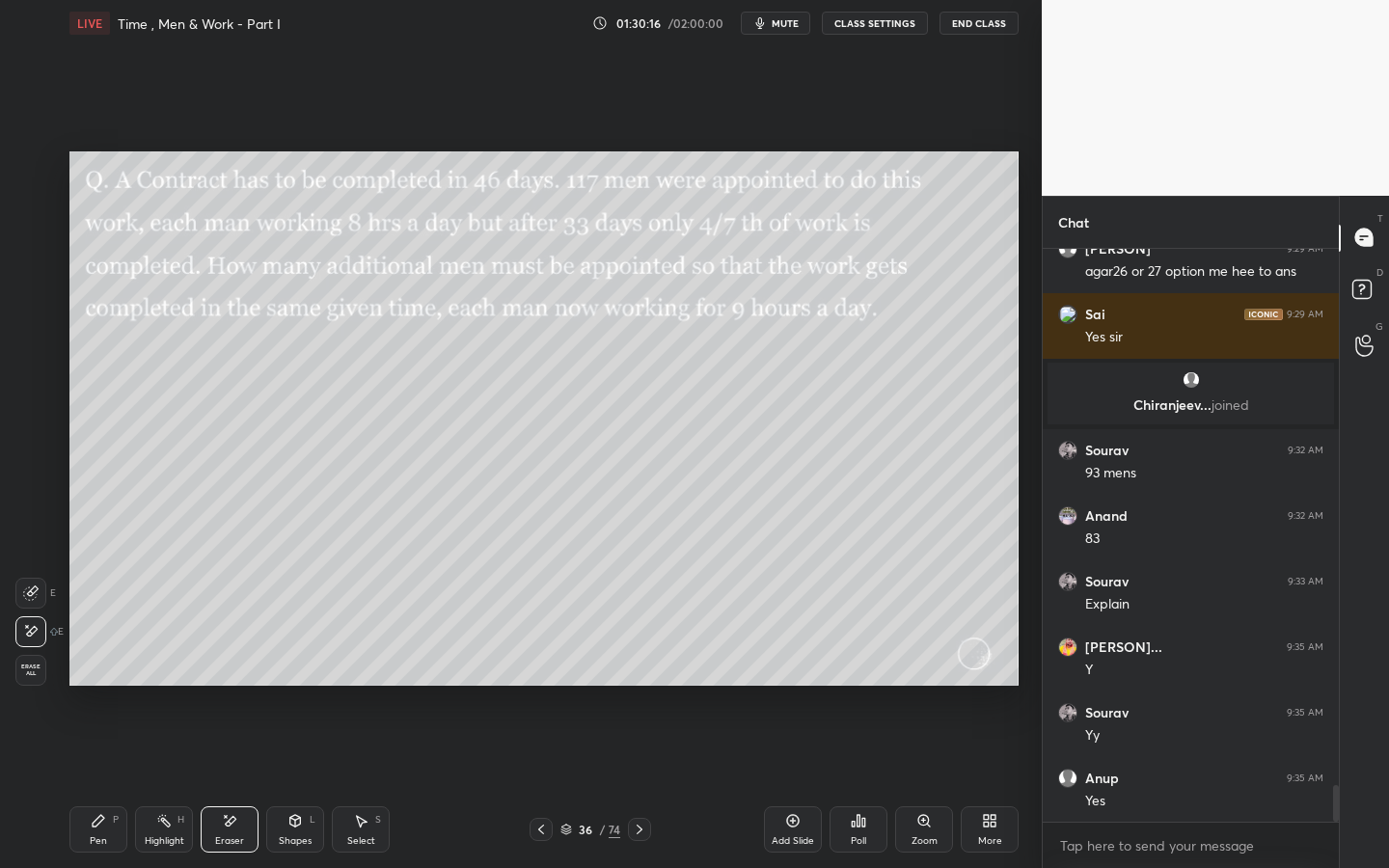 click 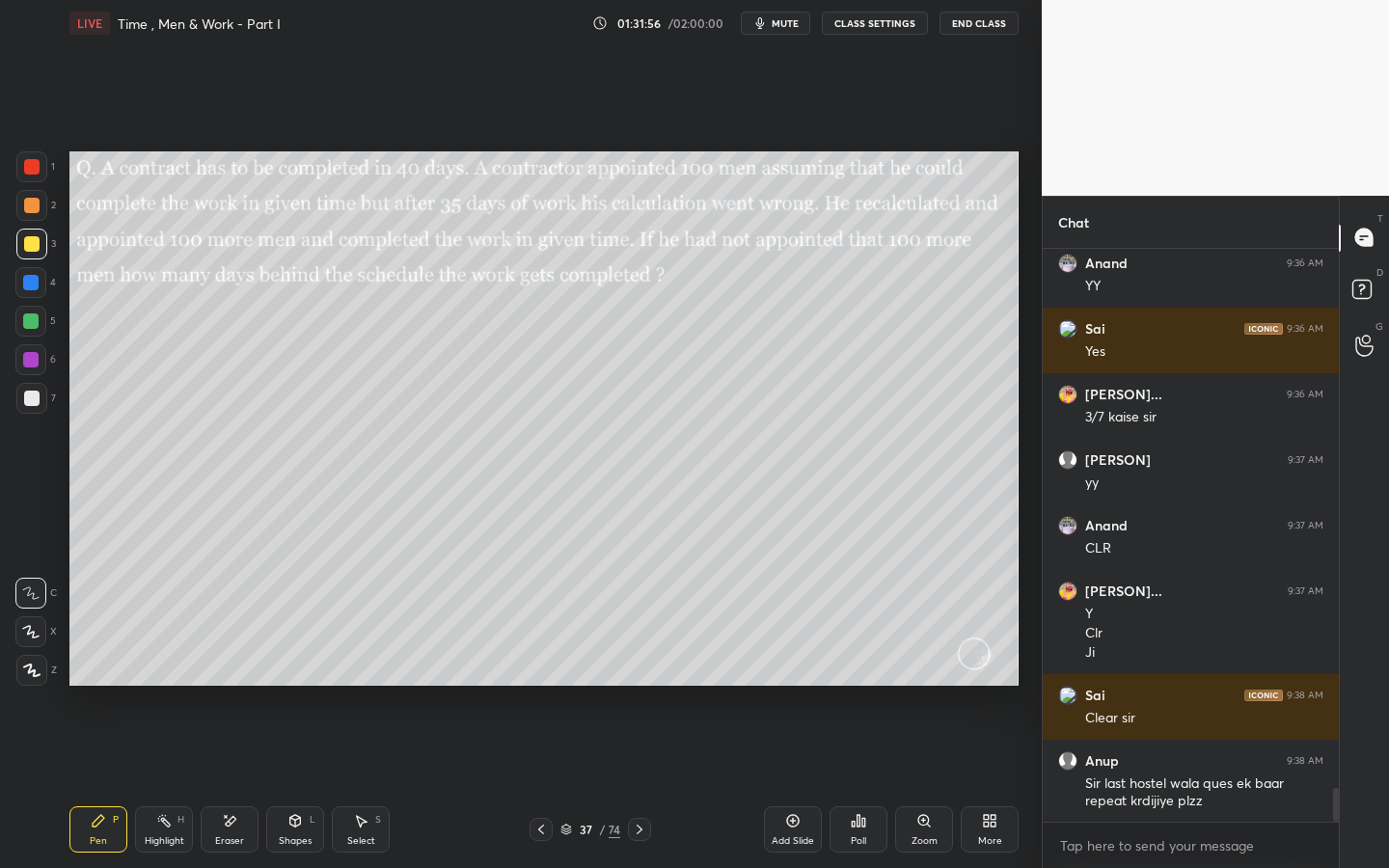 scroll, scrollTop: 9129, scrollLeft: 0, axis: vertical 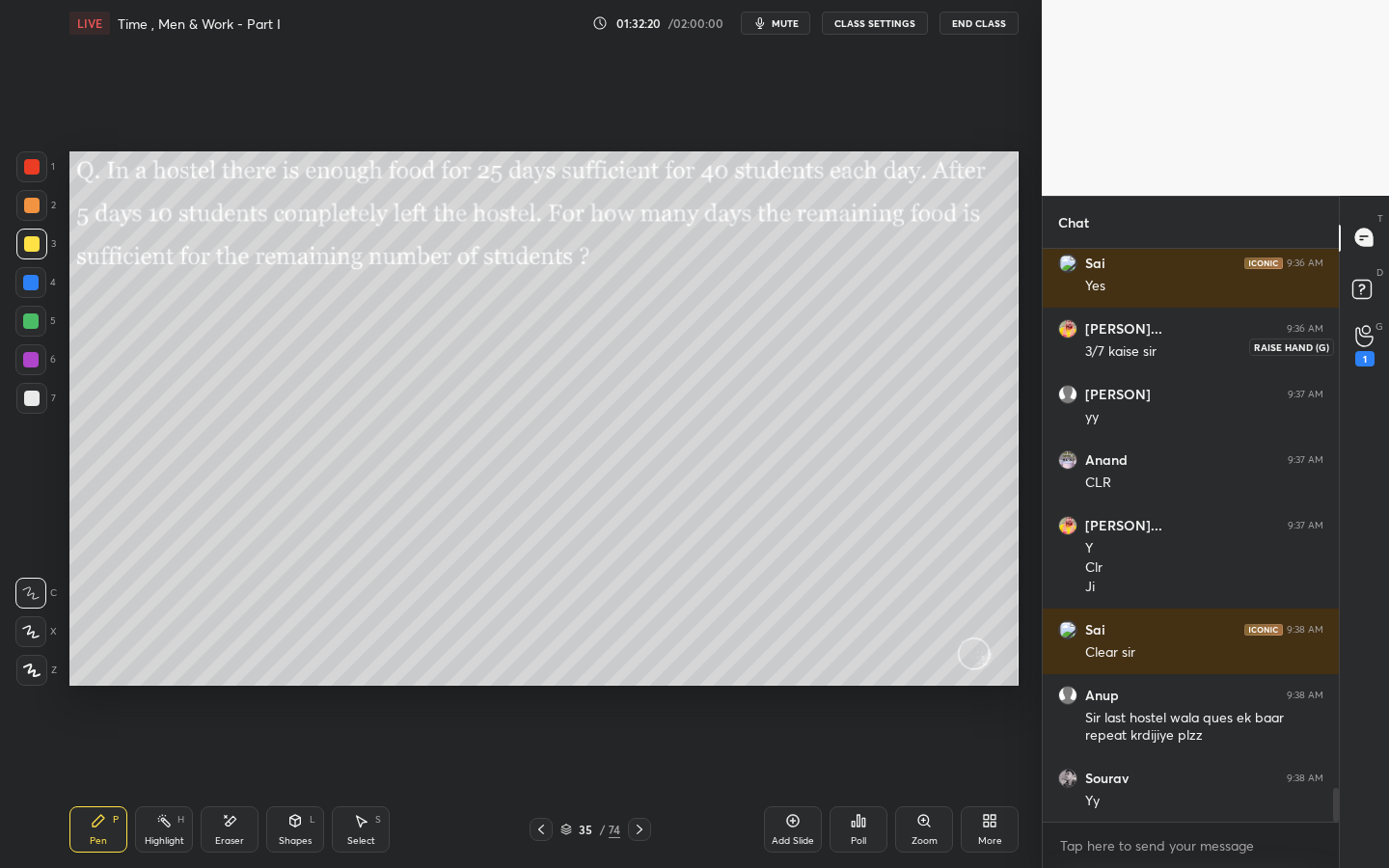 click 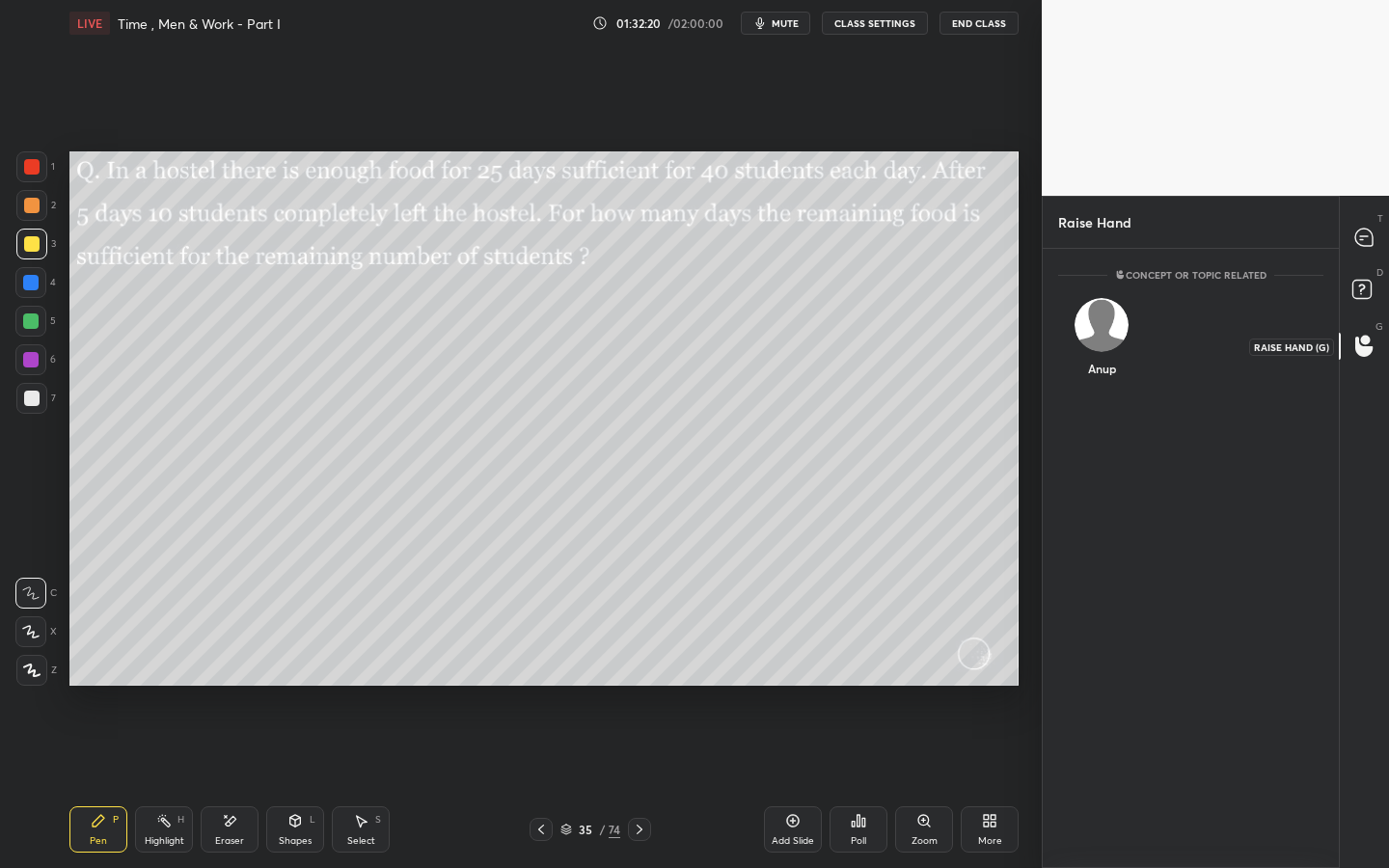 scroll, scrollTop: 613, scrollLeft: 290, axis: both 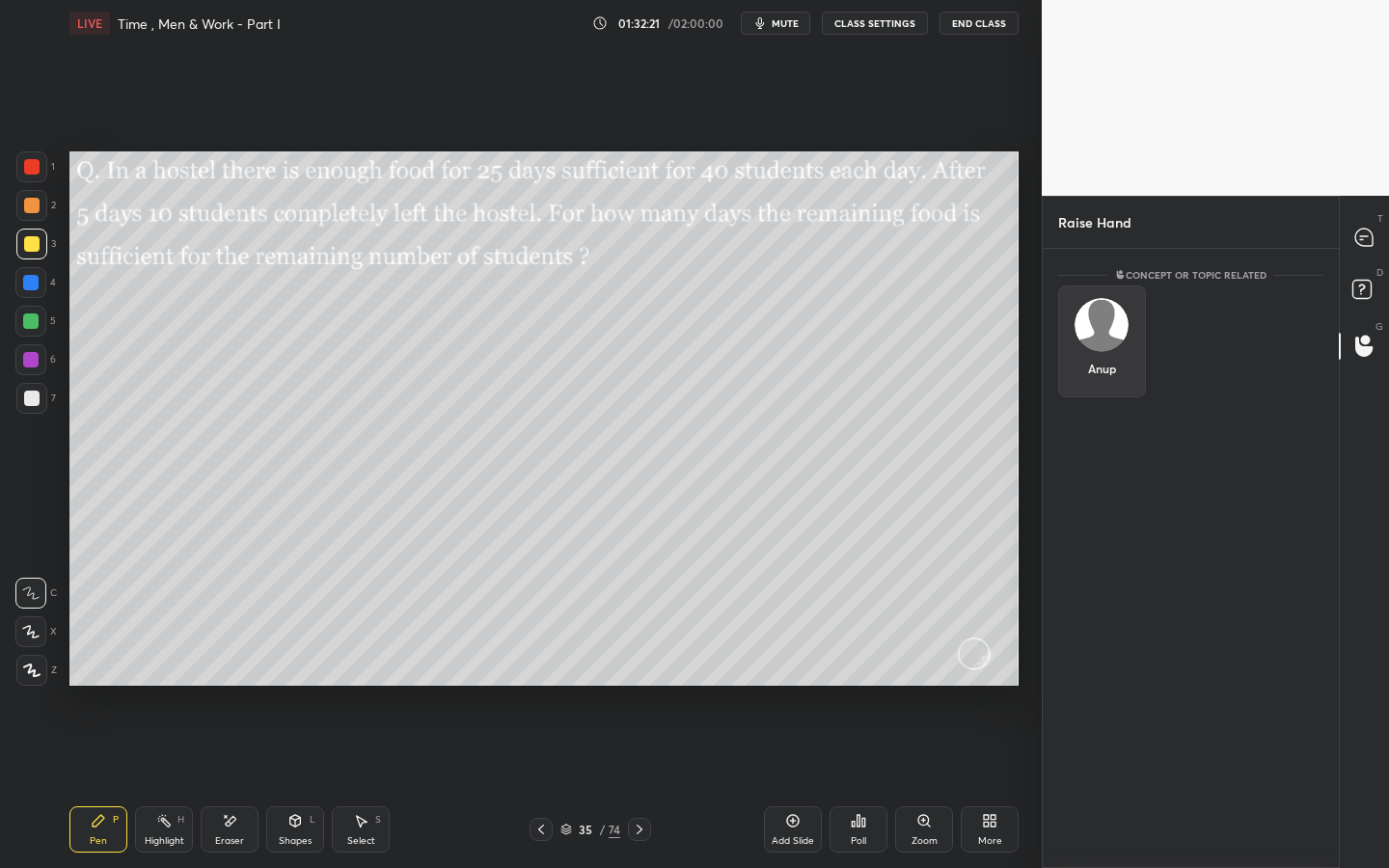 click on "Anup" at bounding box center (1102, 341) 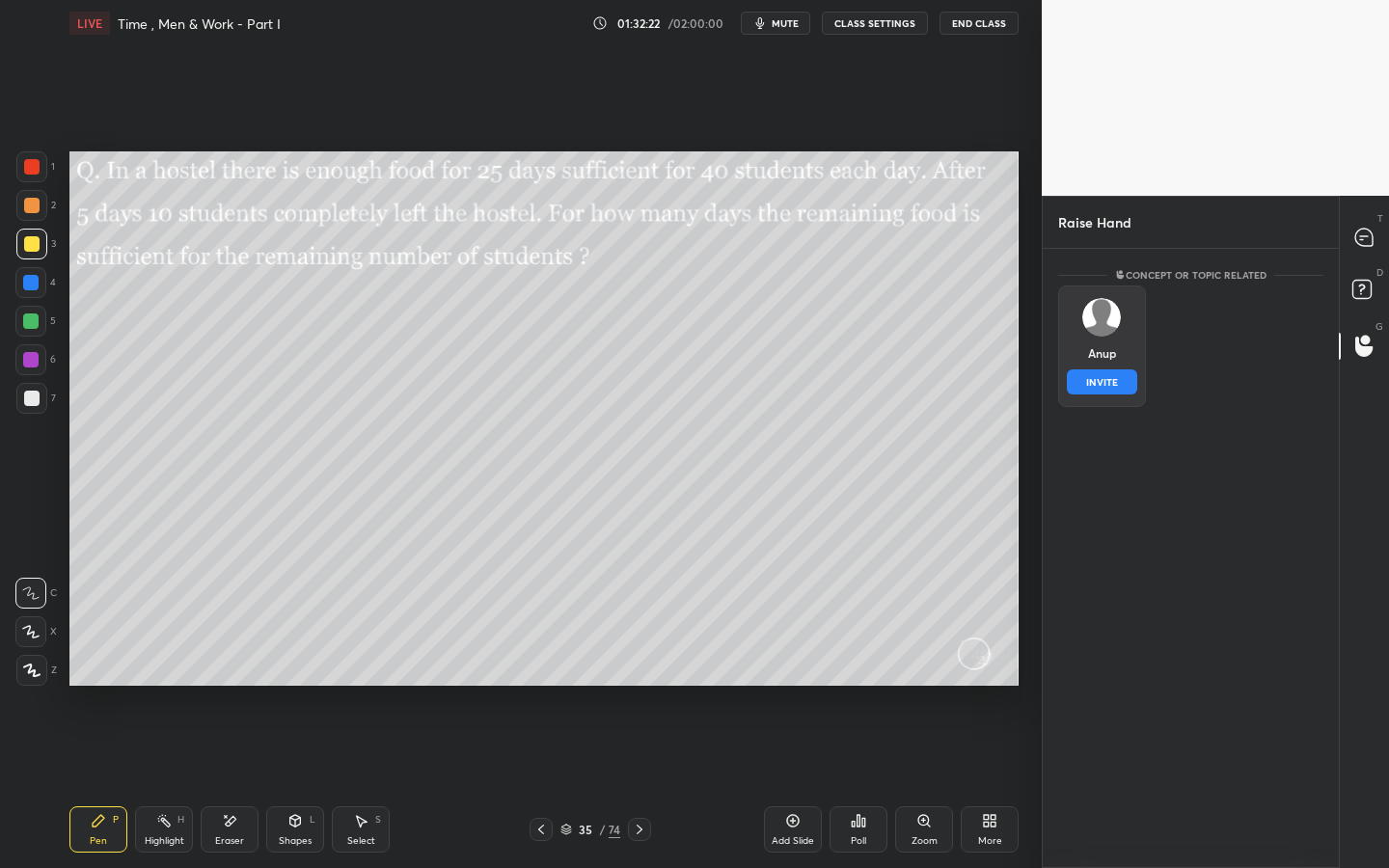 click on "INVITE" at bounding box center (1102, 382) 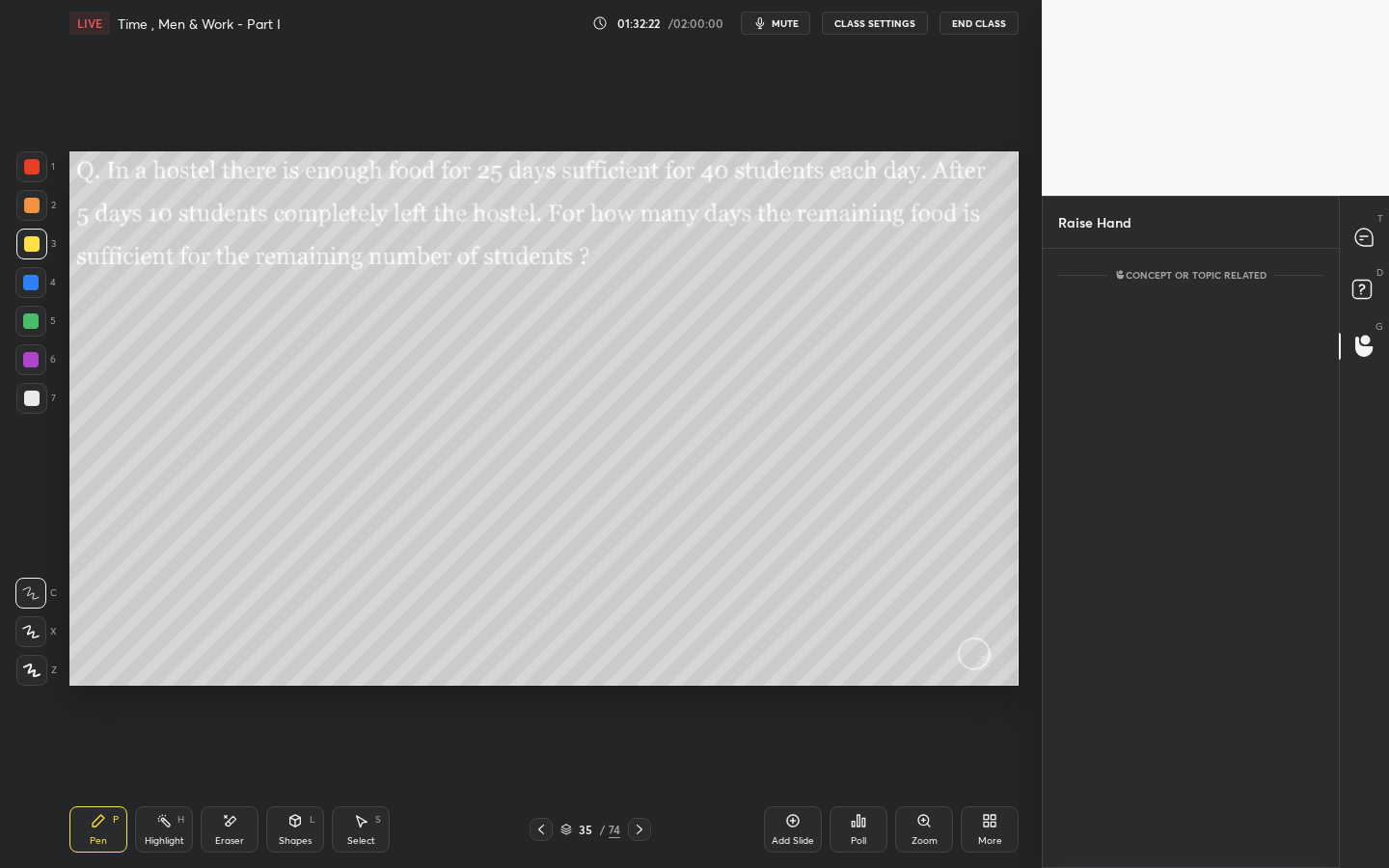scroll, scrollTop: 535, scrollLeft: 290, axis: both 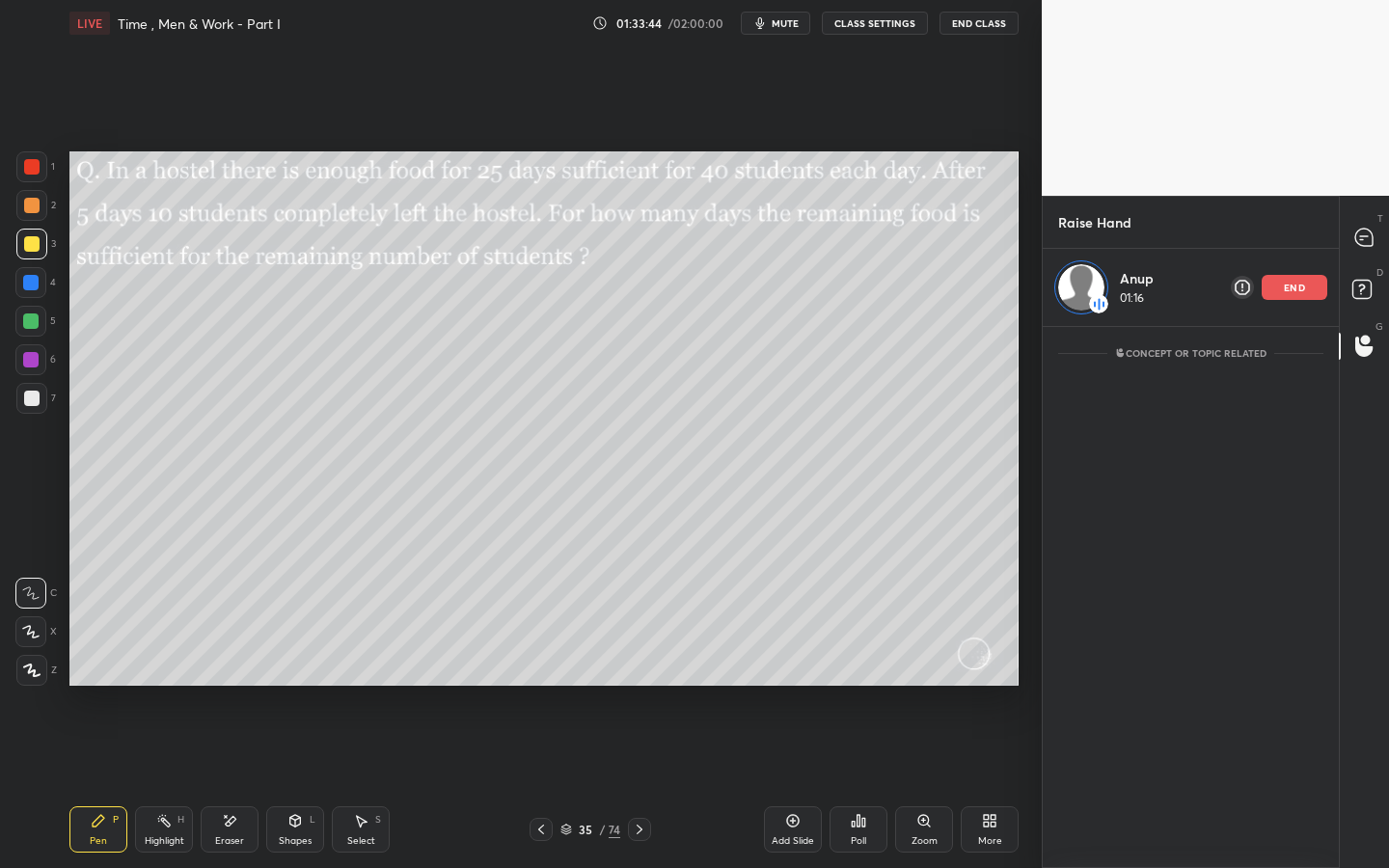 drag, startPoint x: 165, startPoint y: 826, endPoint x: 202, endPoint y: 760, distance: 75.66373 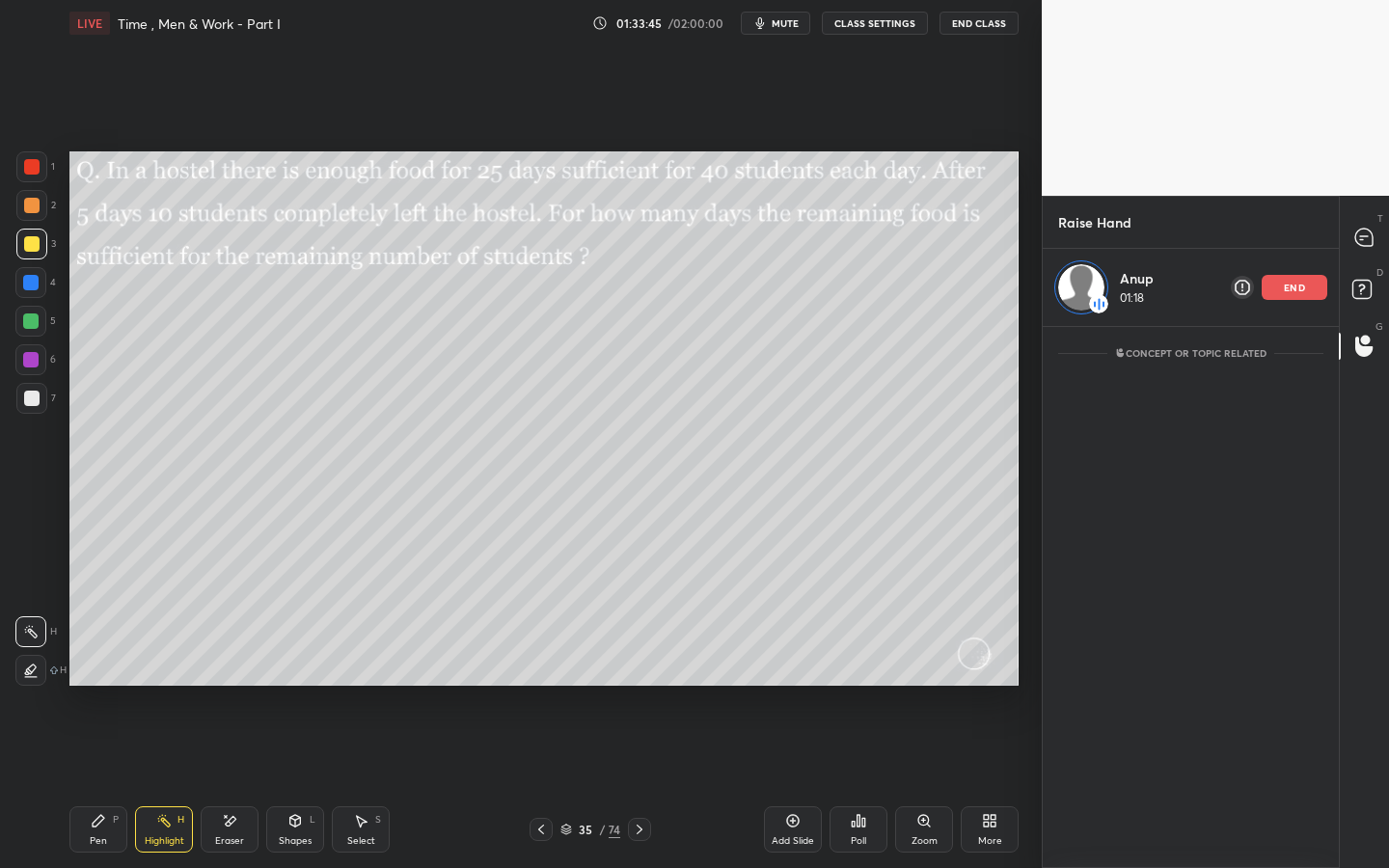 drag, startPoint x: 227, startPoint y: 824, endPoint x: 239, endPoint y: 806, distance: 21.633308 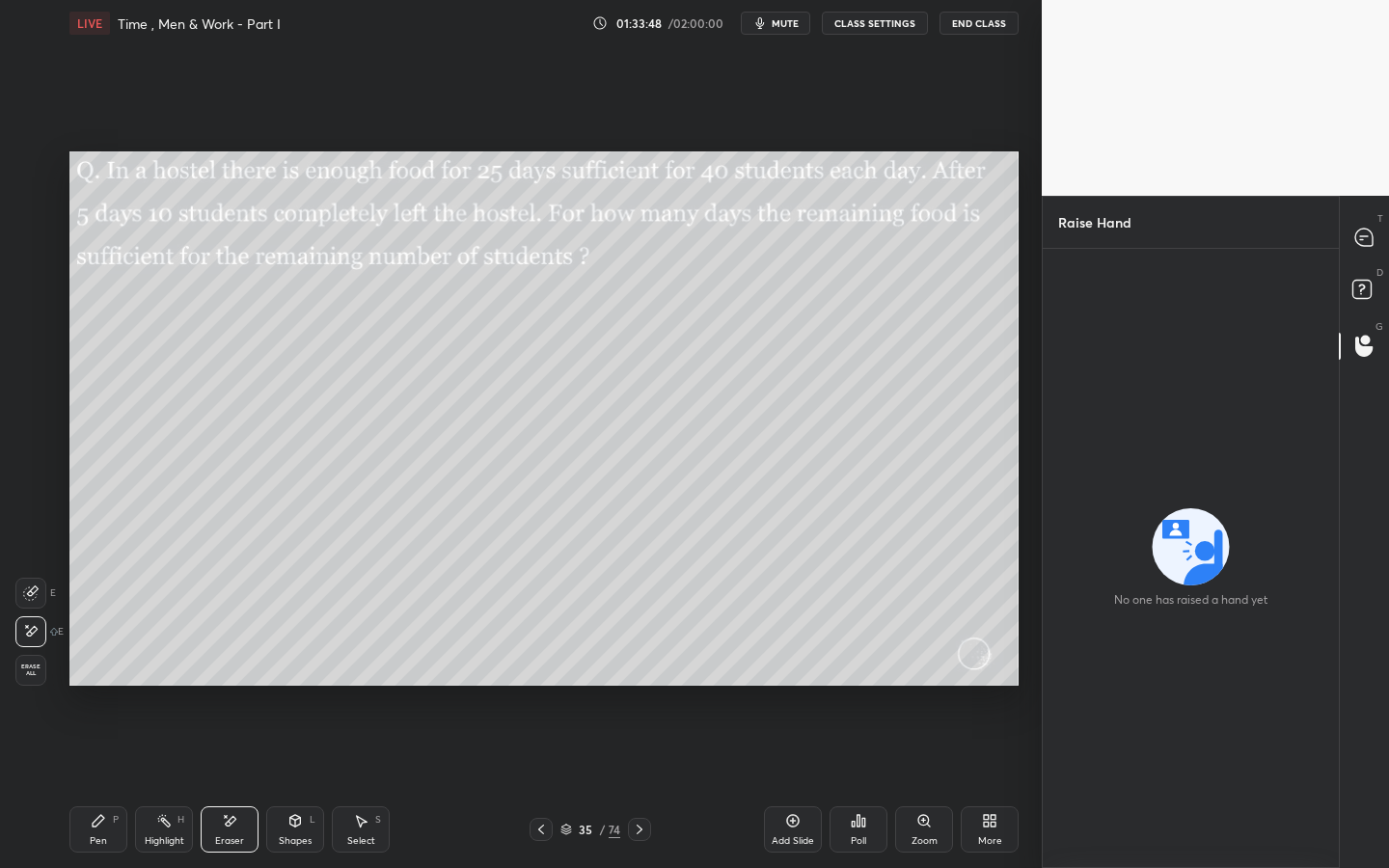 click on "Pen P" at bounding box center [98, 829] 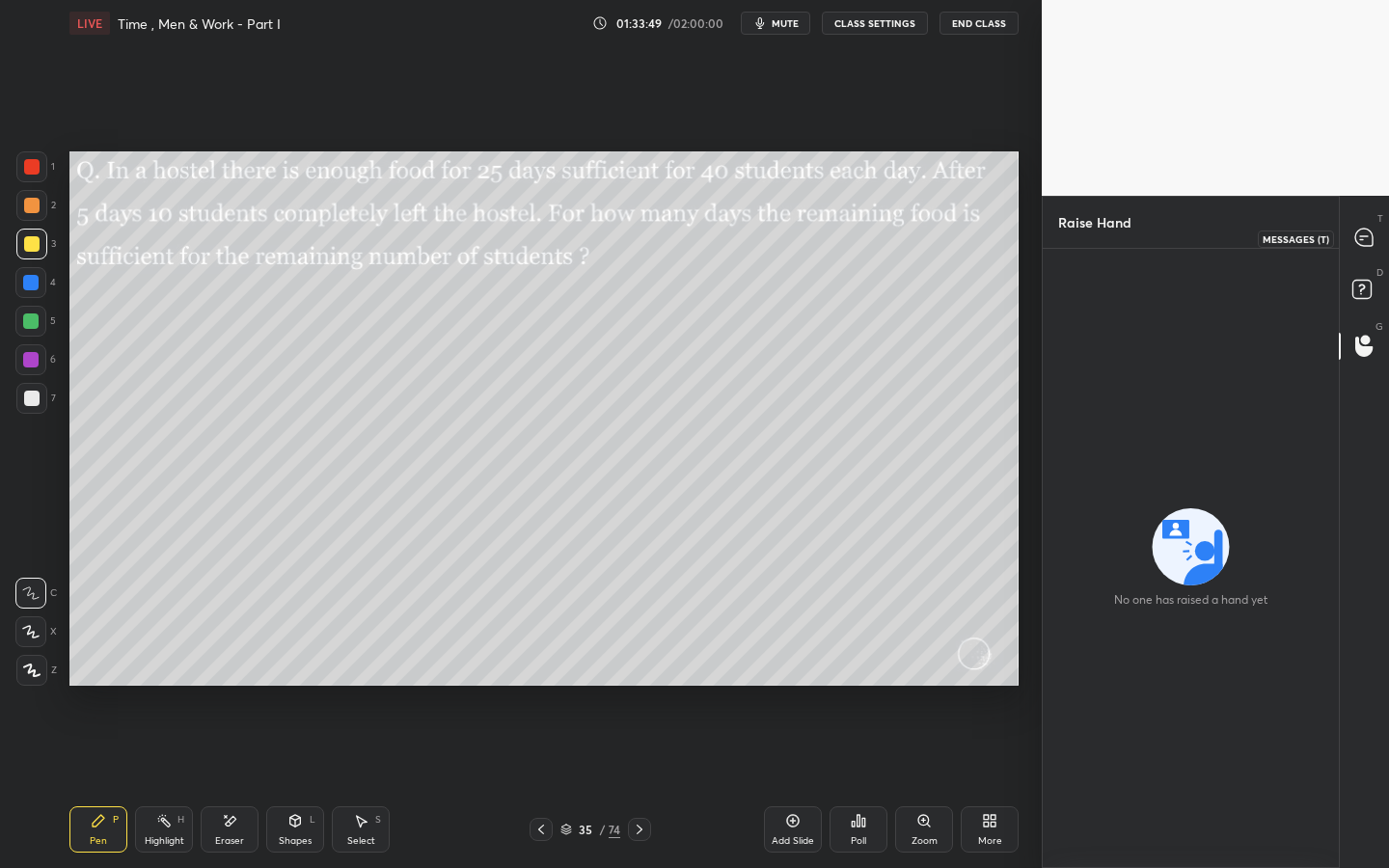 click 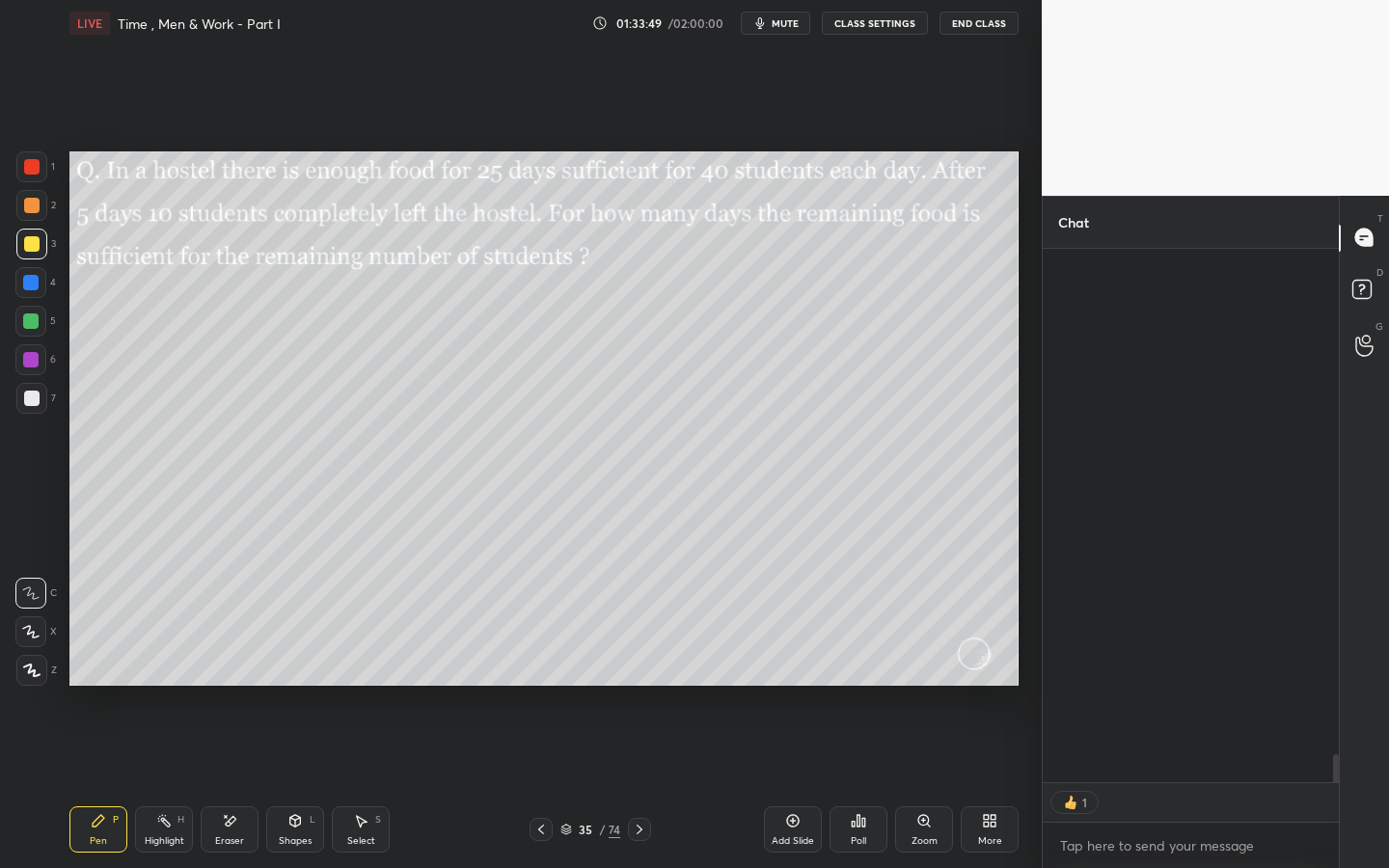 scroll, scrollTop: 9610, scrollLeft: 0, axis: vertical 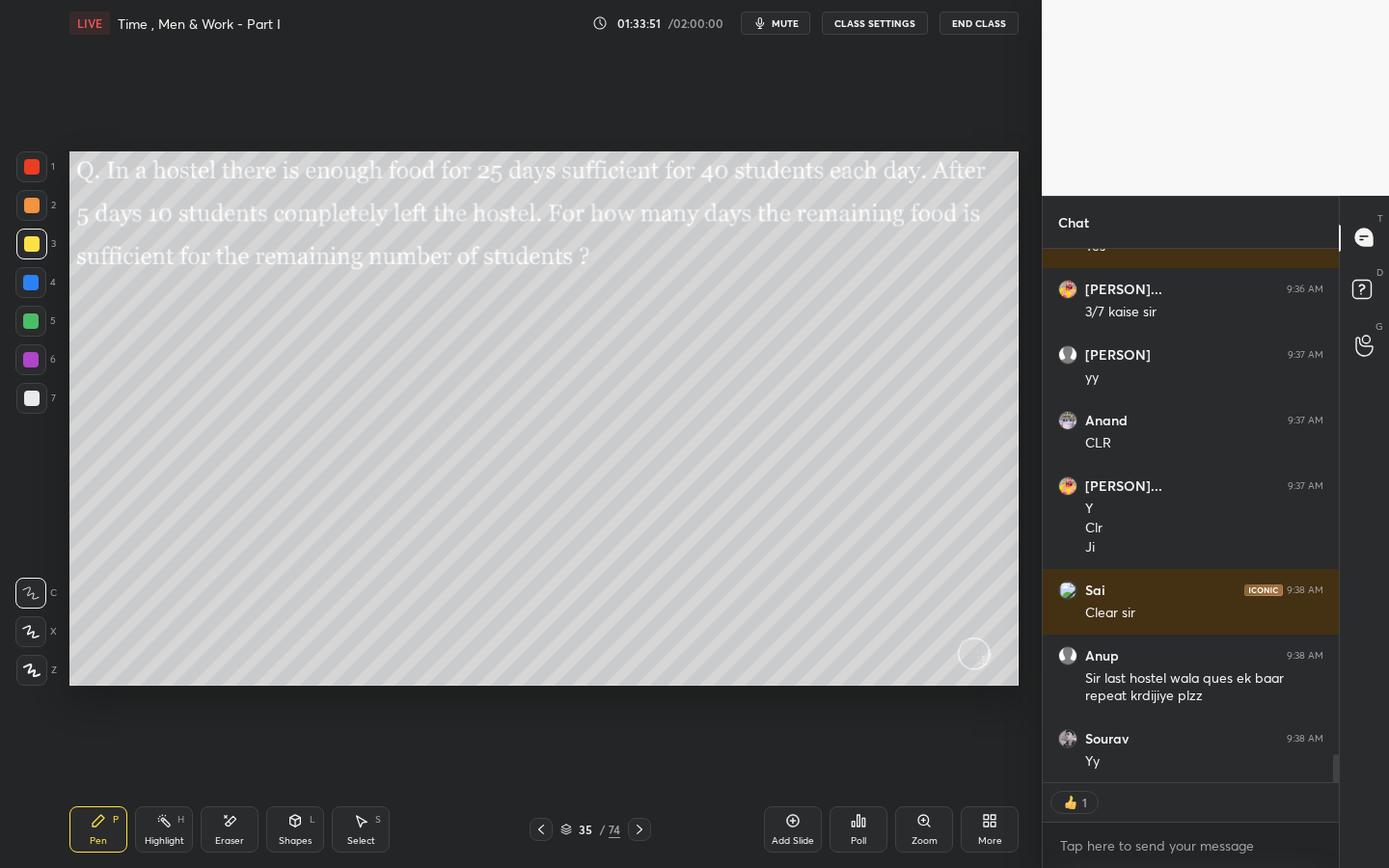 click 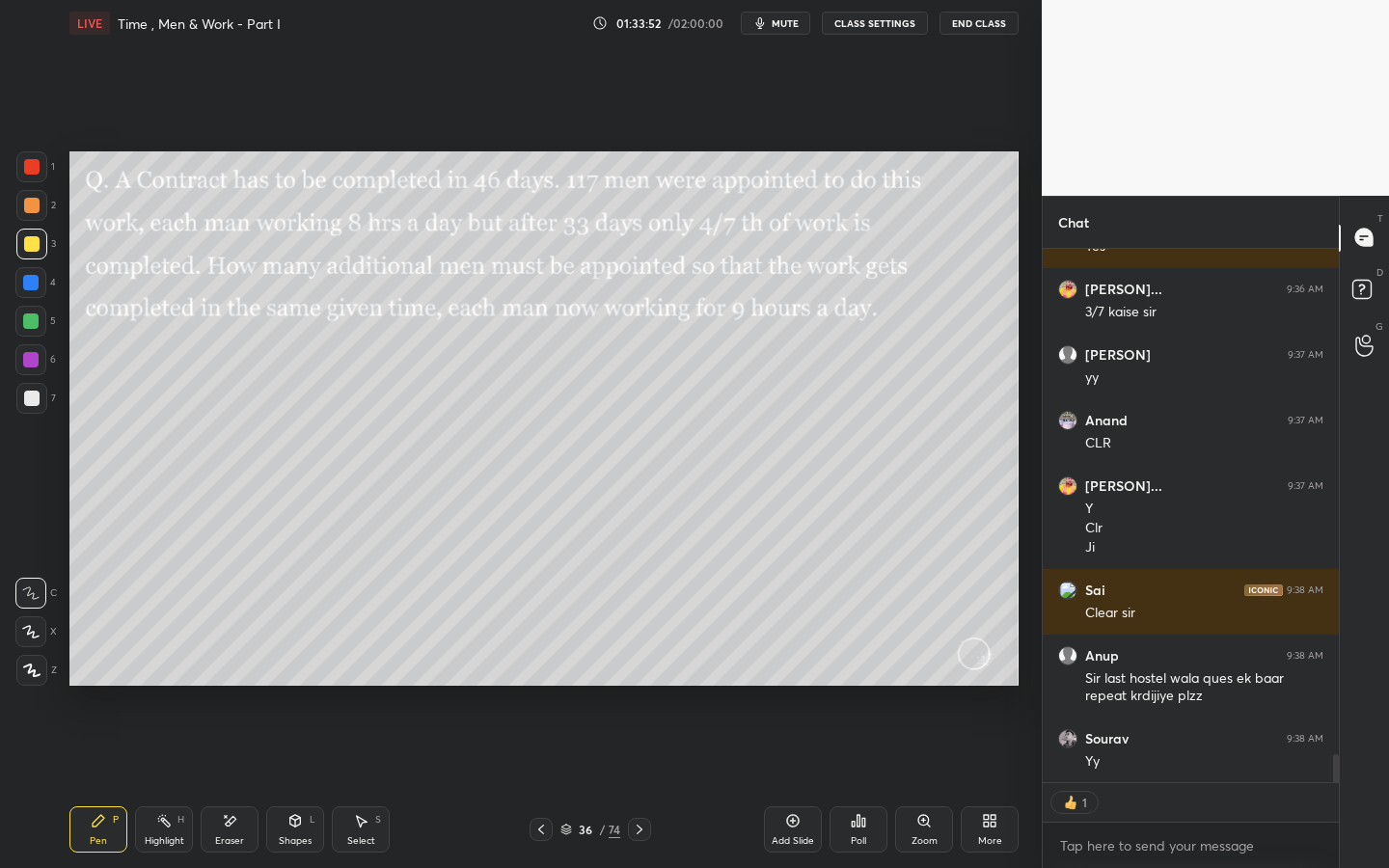 click 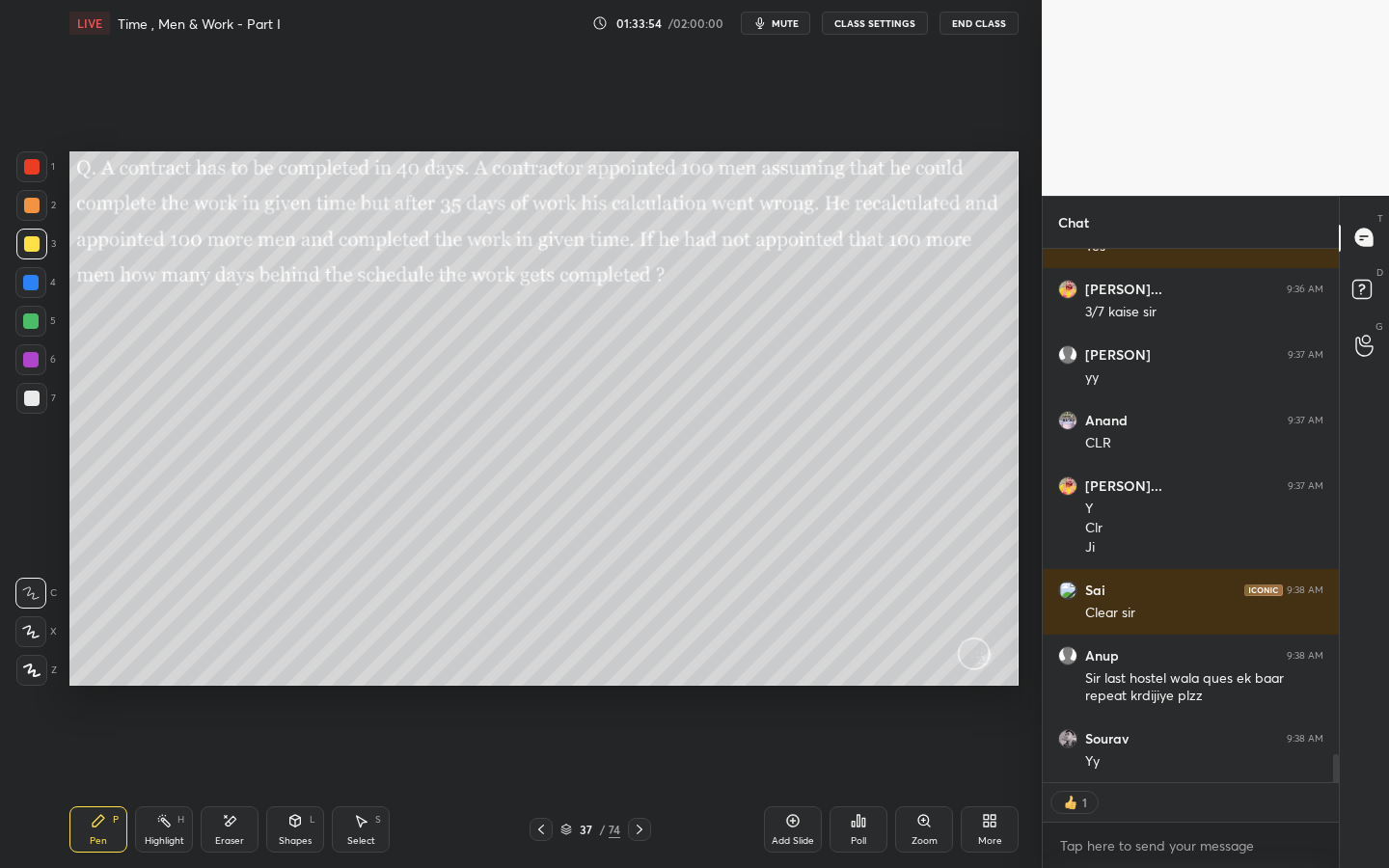 scroll, scrollTop: 7, scrollLeft: 7, axis: both 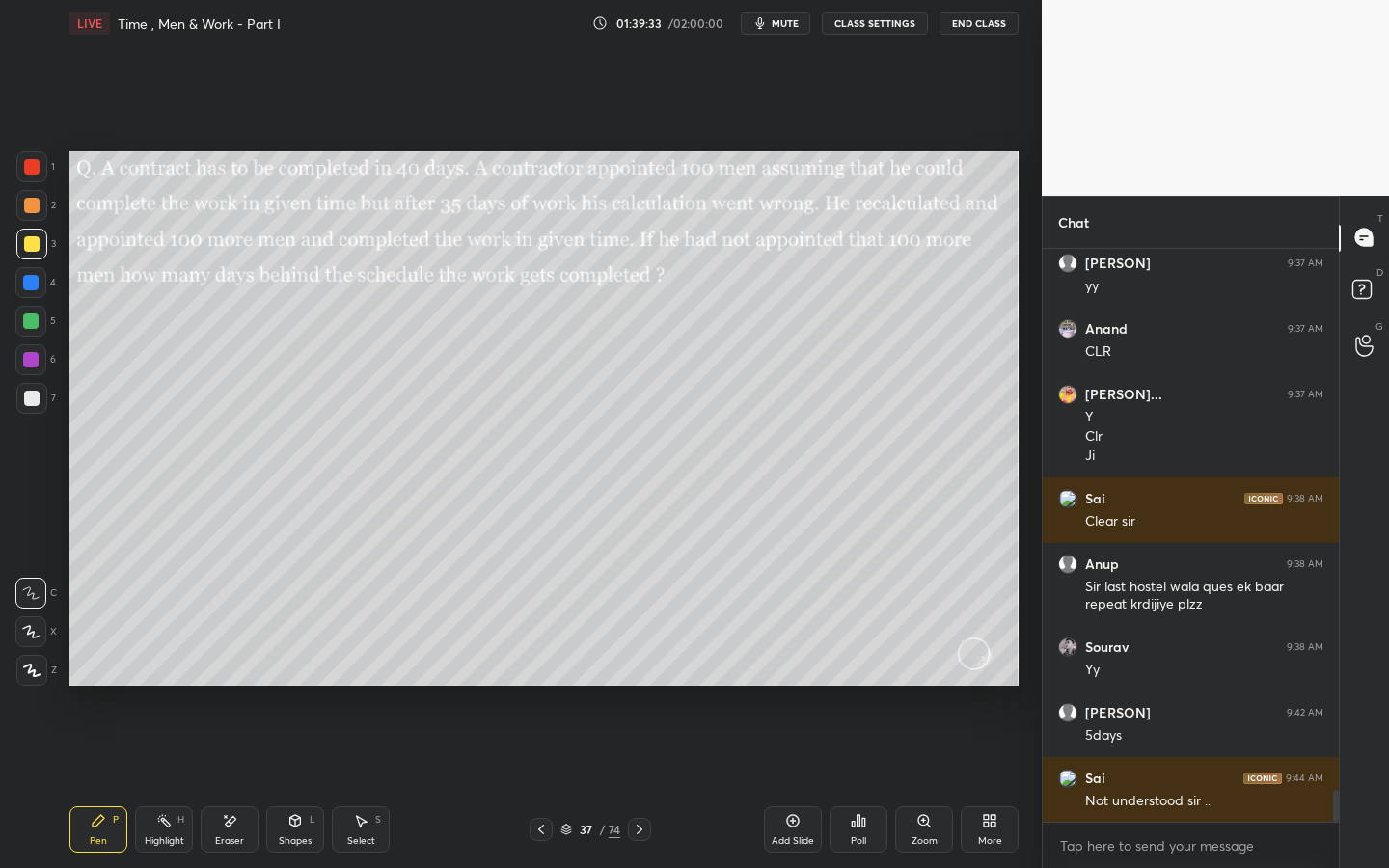 click on "Eraser" at bounding box center (230, 829) 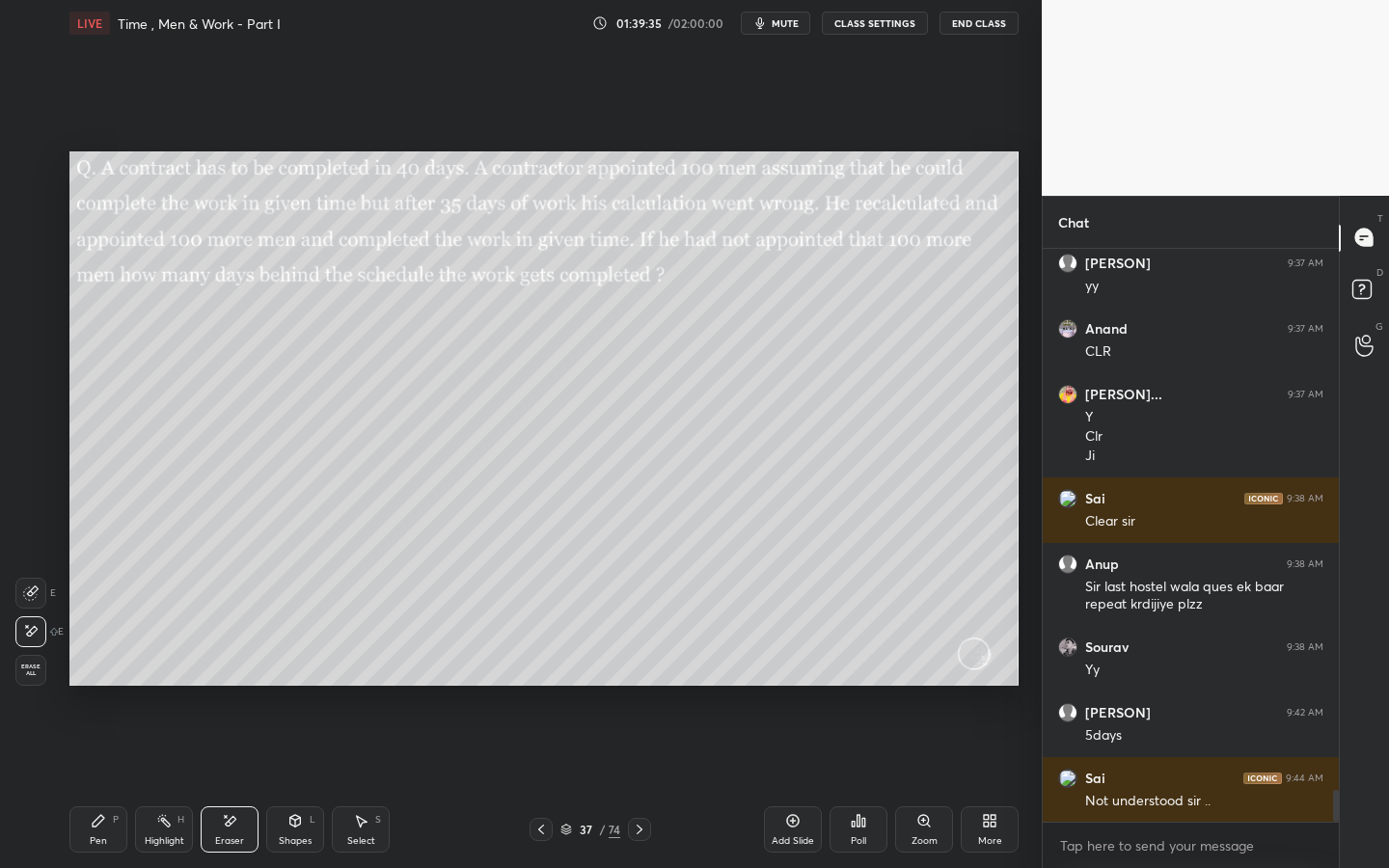 click on "Pen P Highlight H Eraser Shapes L Select S 37 / 74 Add Slide Poll Zoom More" at bounding box center [544, 829] 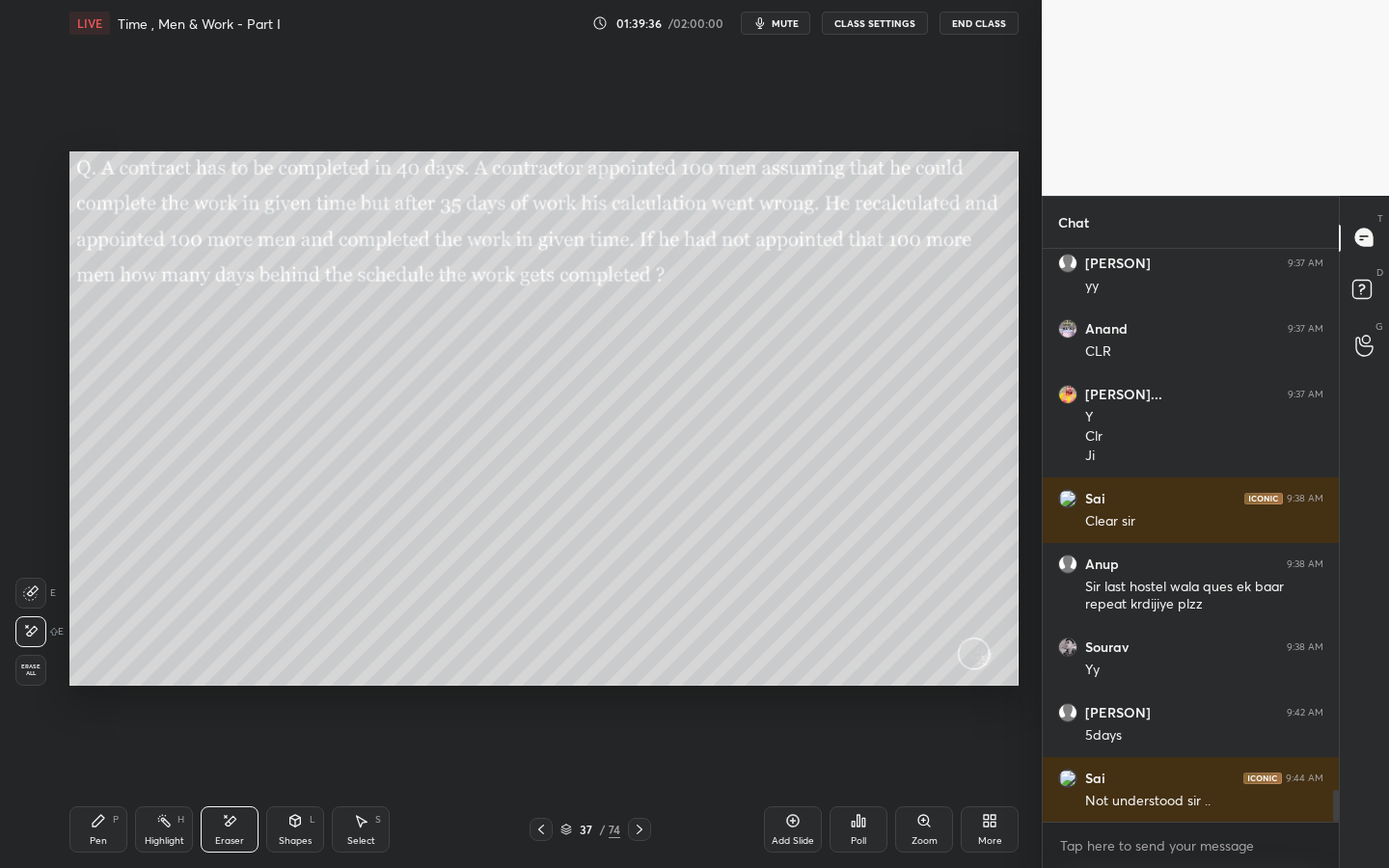 drag, startPoint x: 99, startPoint y: 827, endPoint x: 106, endPoint y: 802, distance: 25.96151 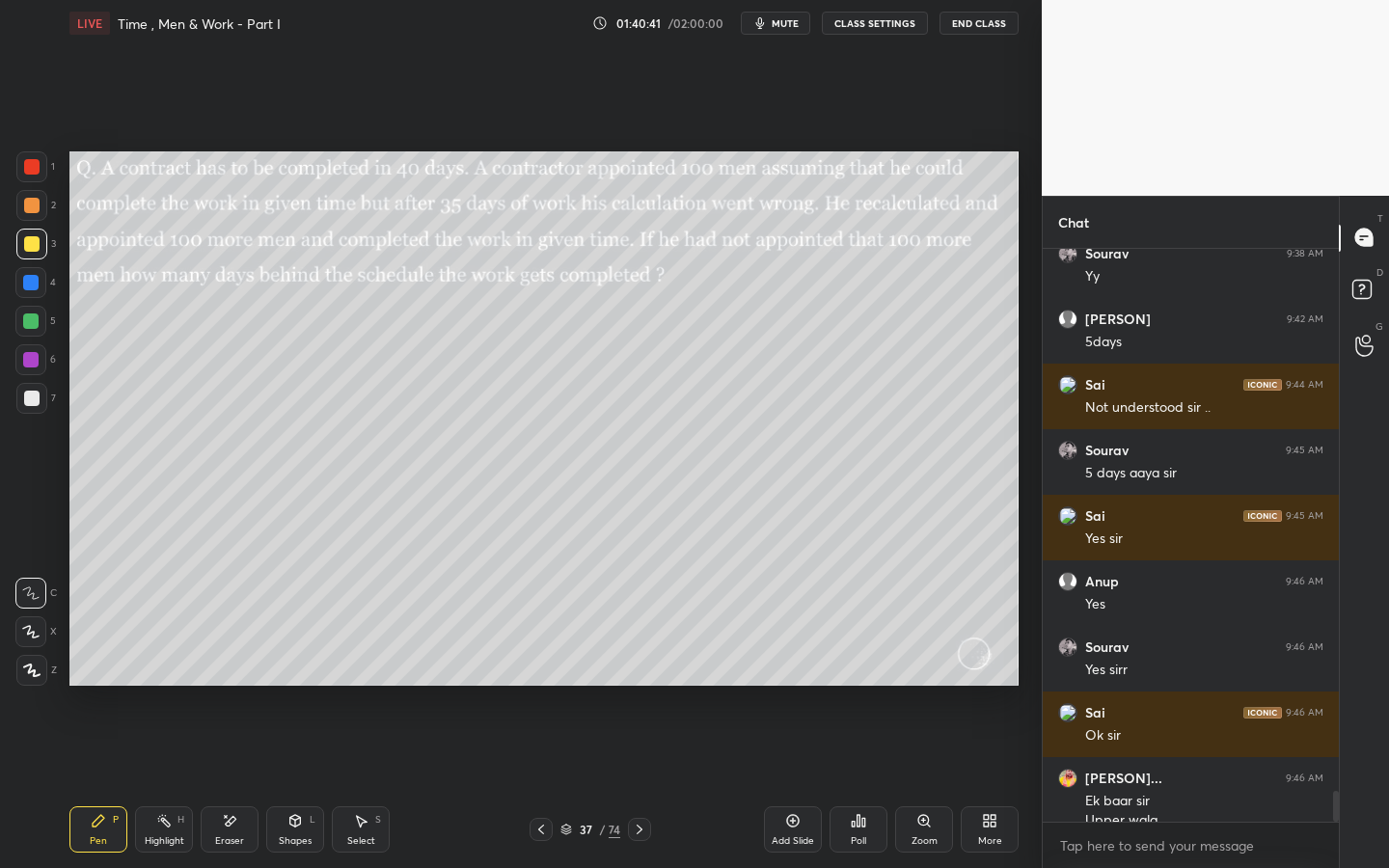 scroll, scrollTop: 10114, scrollLeft: 0, axis: vertical 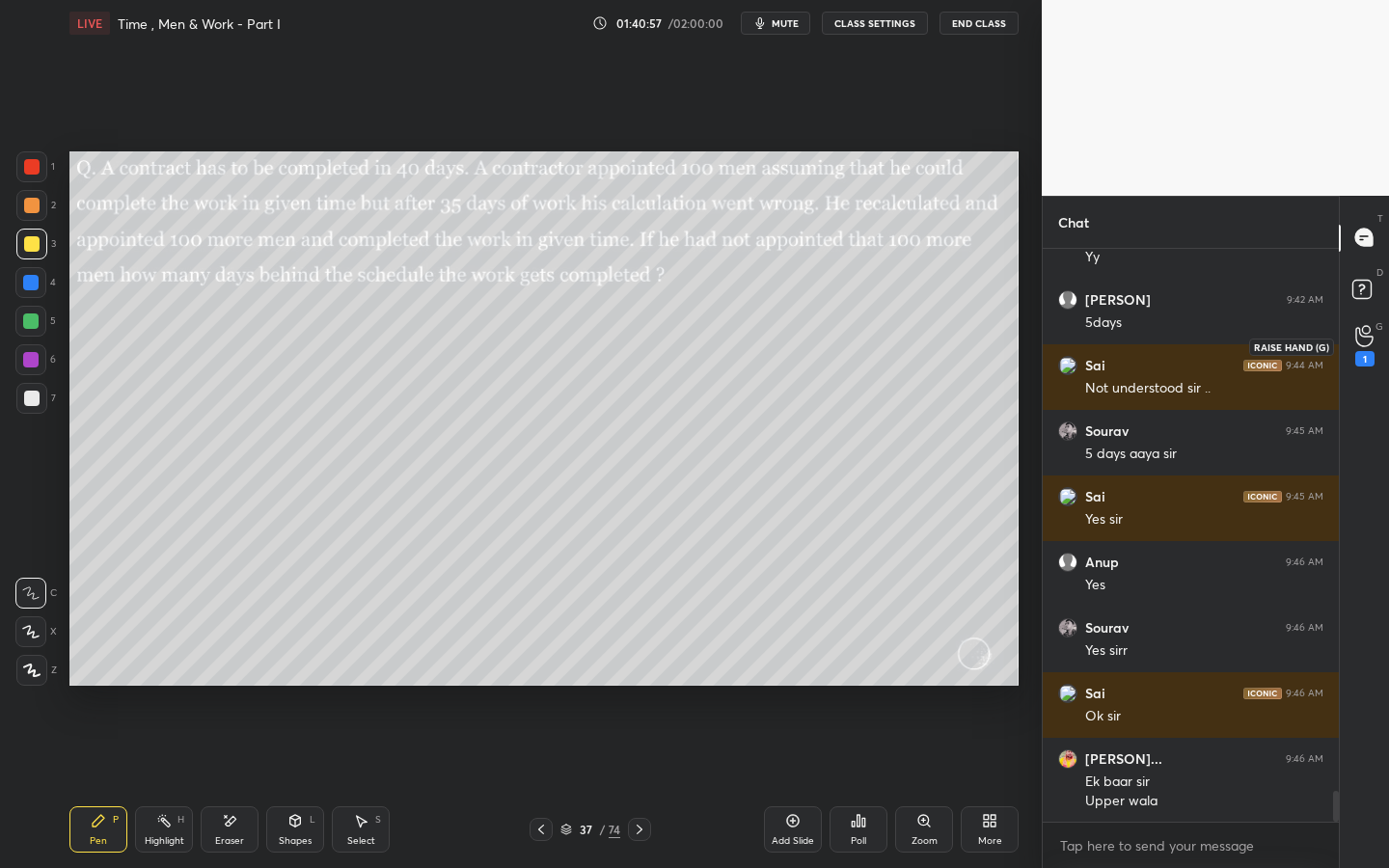 click 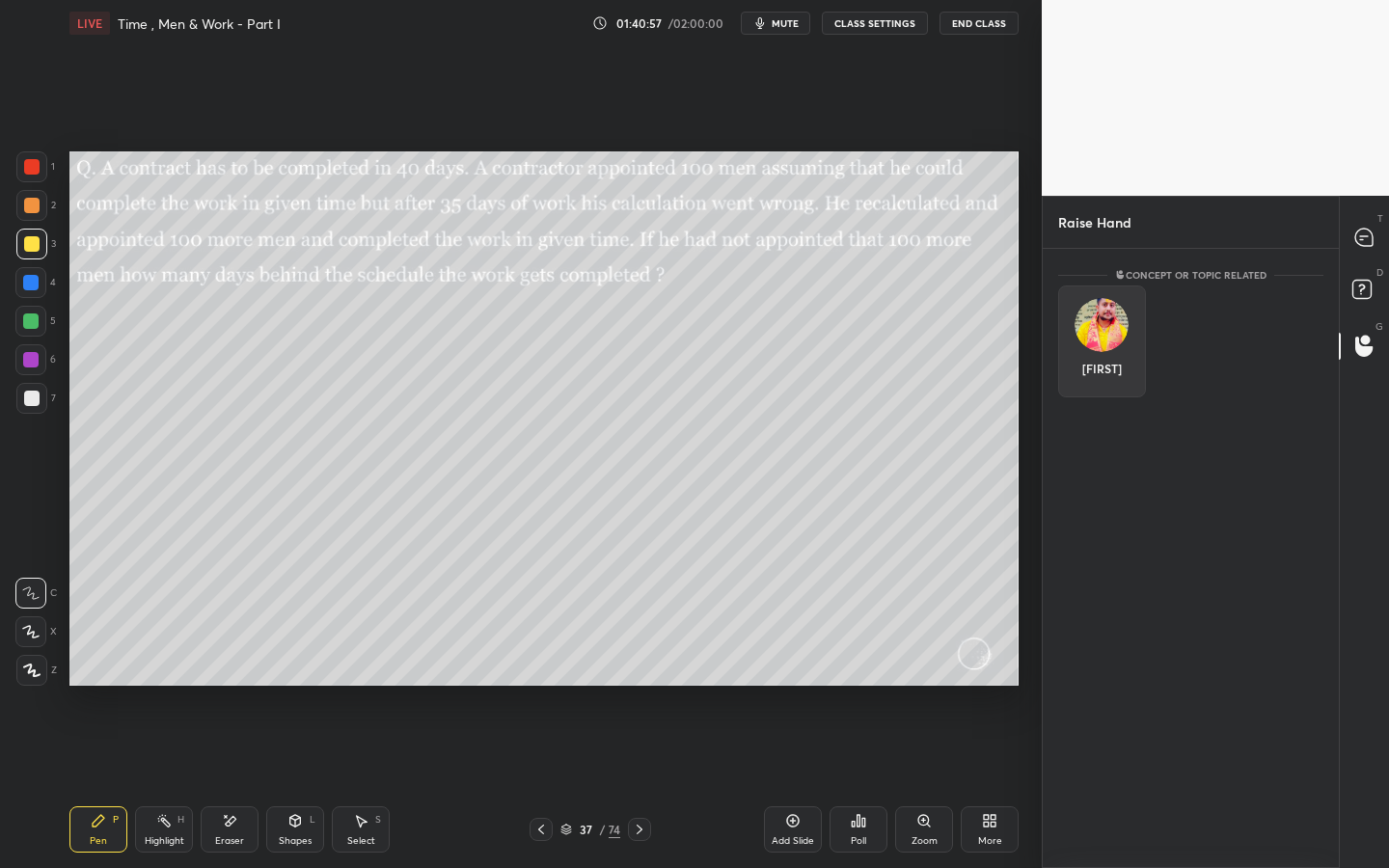 click on "[FIRST]" at bounding box center [1102, 341] 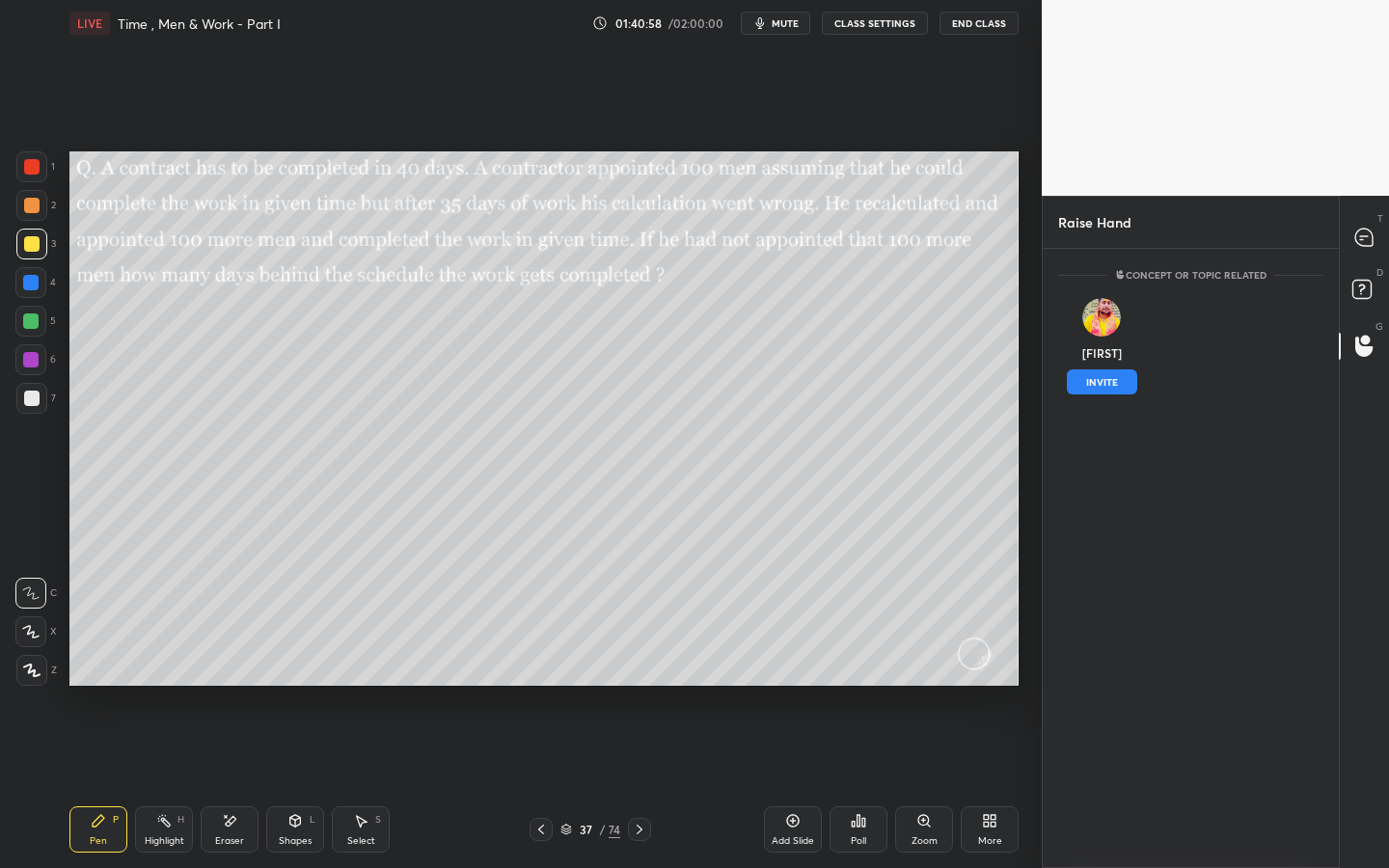drag, startPoint x: 1109, startPoint y: 383, endPoint x: 1129, endPoint y: 364, distance: 27.586228 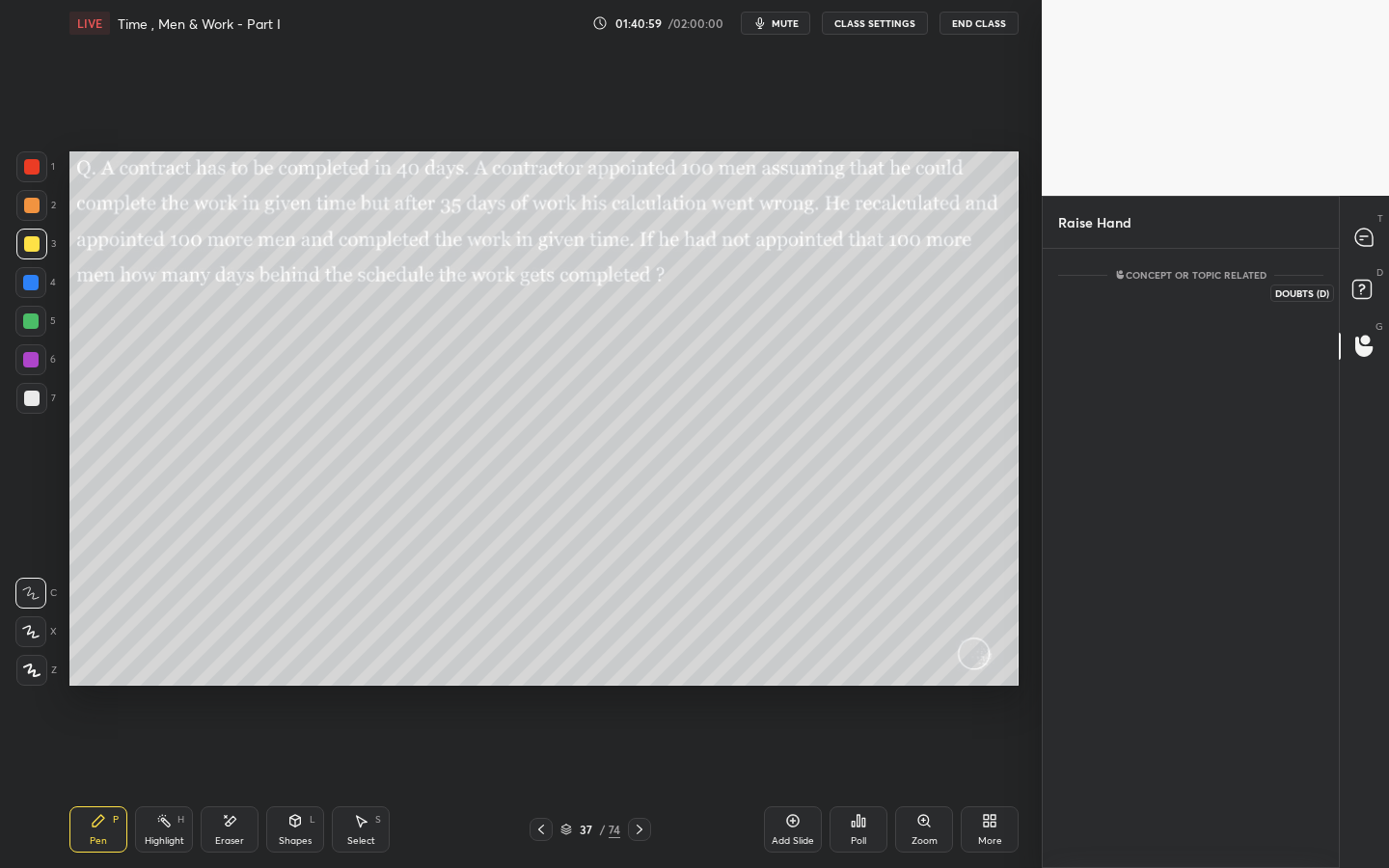 click 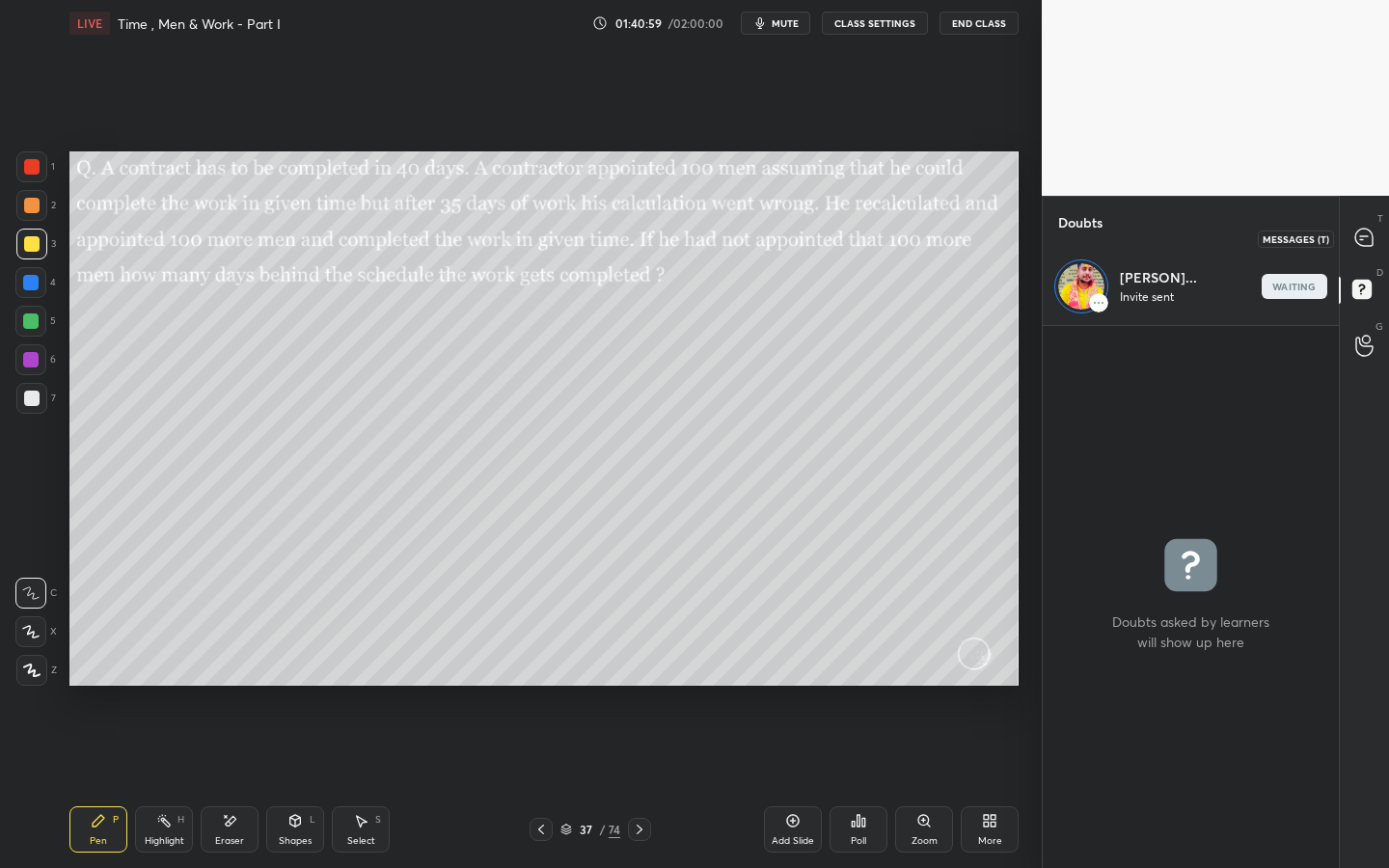 click 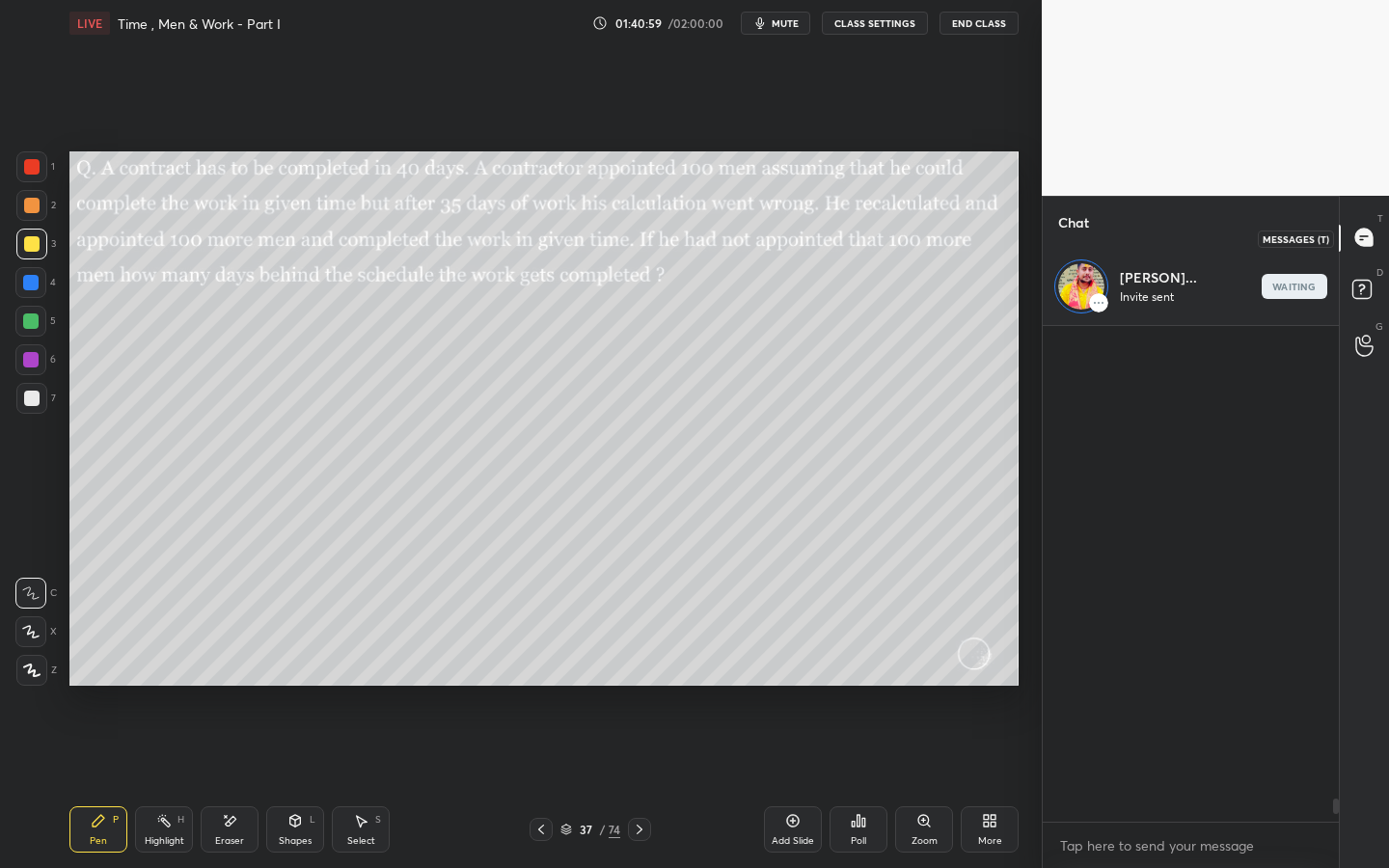 scroll, scrollTop: 10192, scrollLeft: 0, axis: vertical 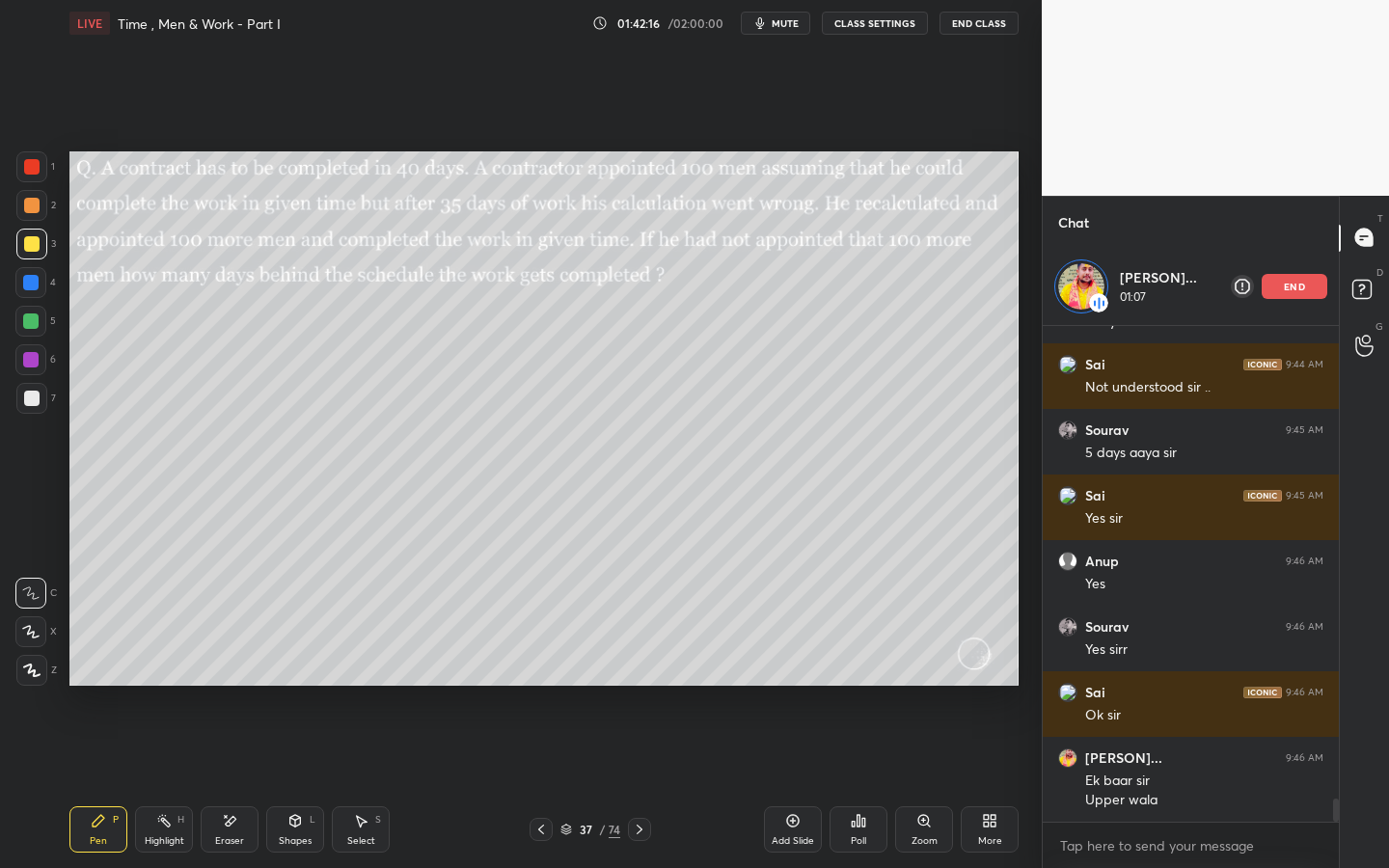 click on "end" at bounding box center [1294, 286] 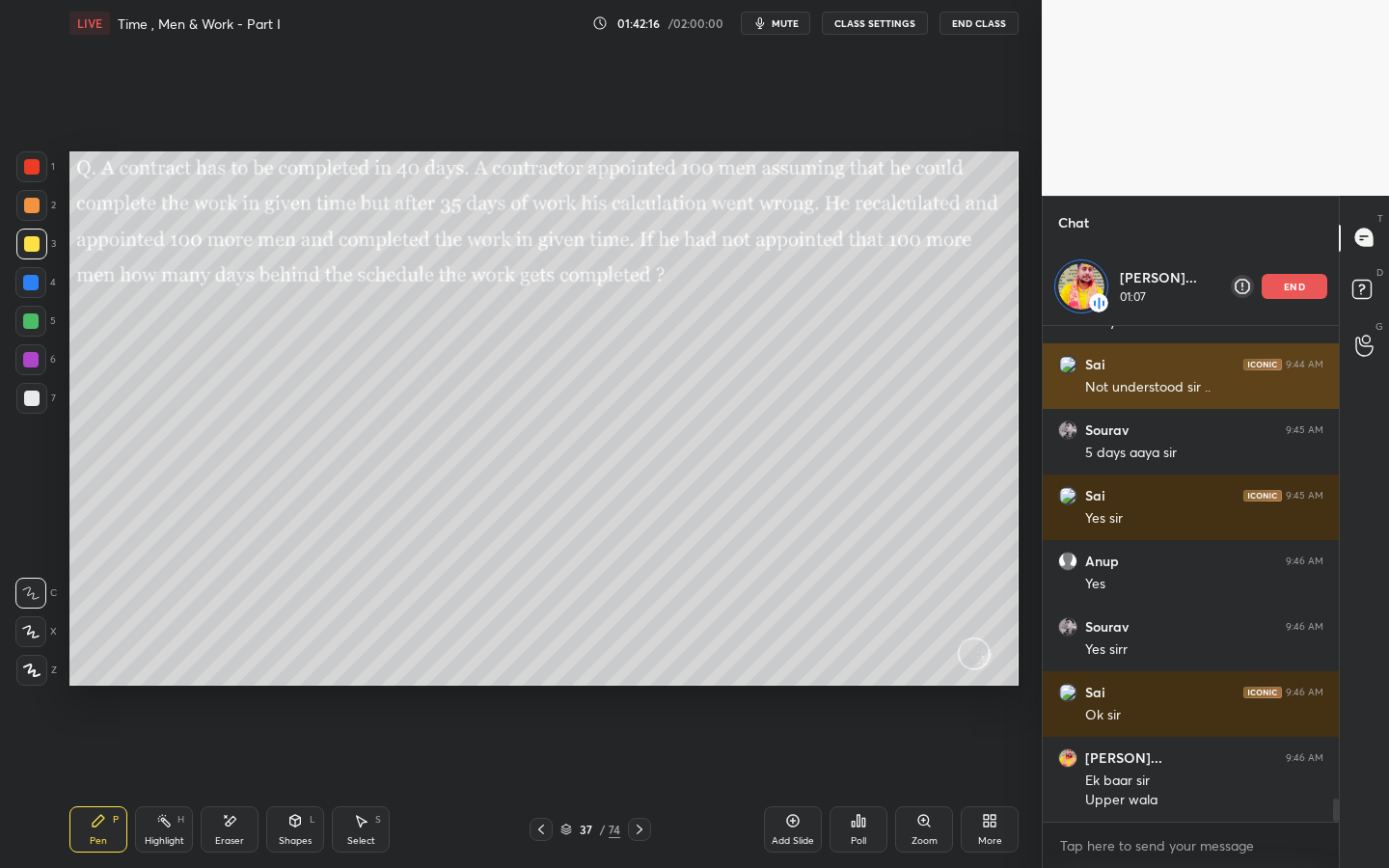 scroll, scrollTop: 7, scrollLeft: 7, axis: both 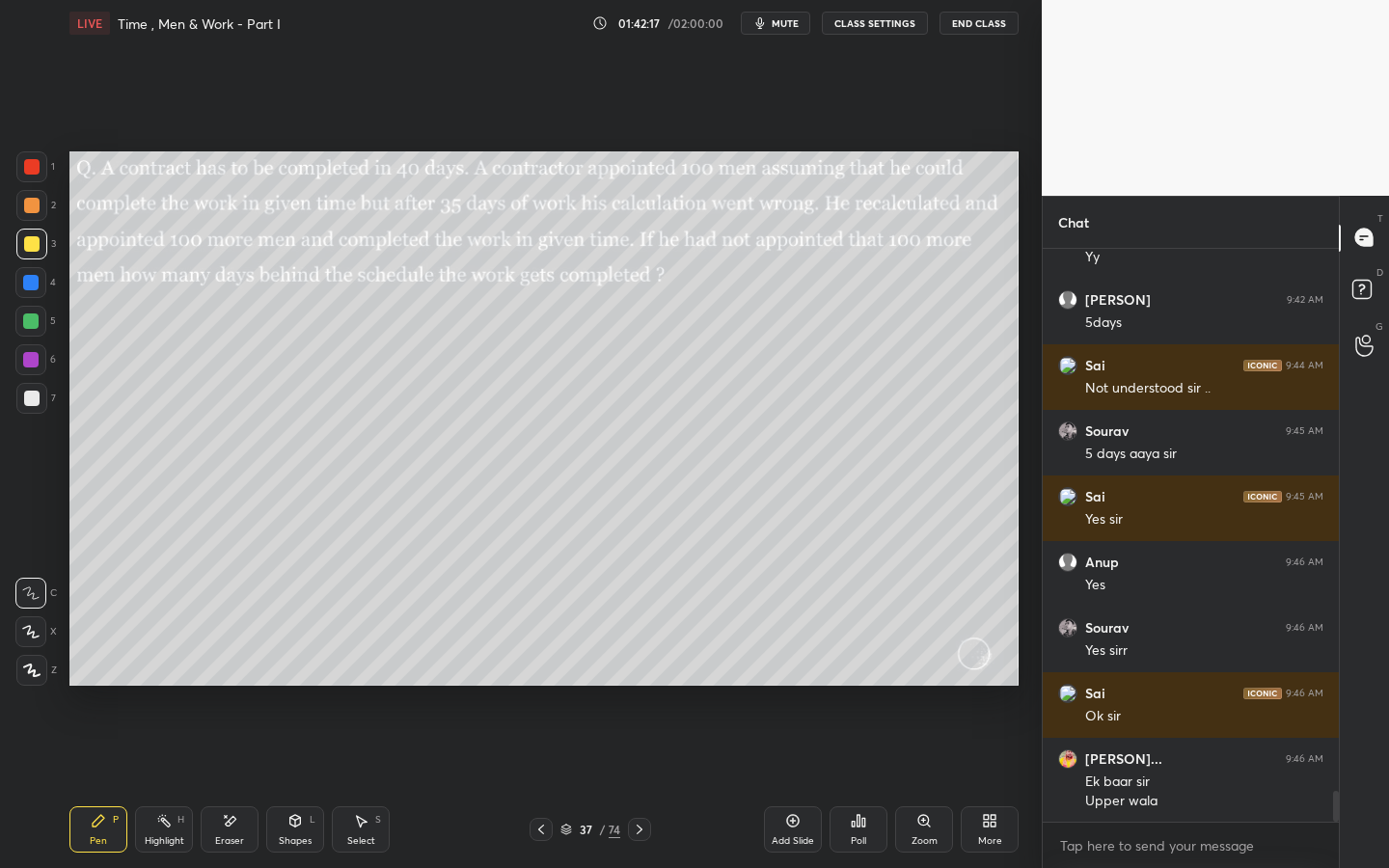 click at bounding box center (640, 829) 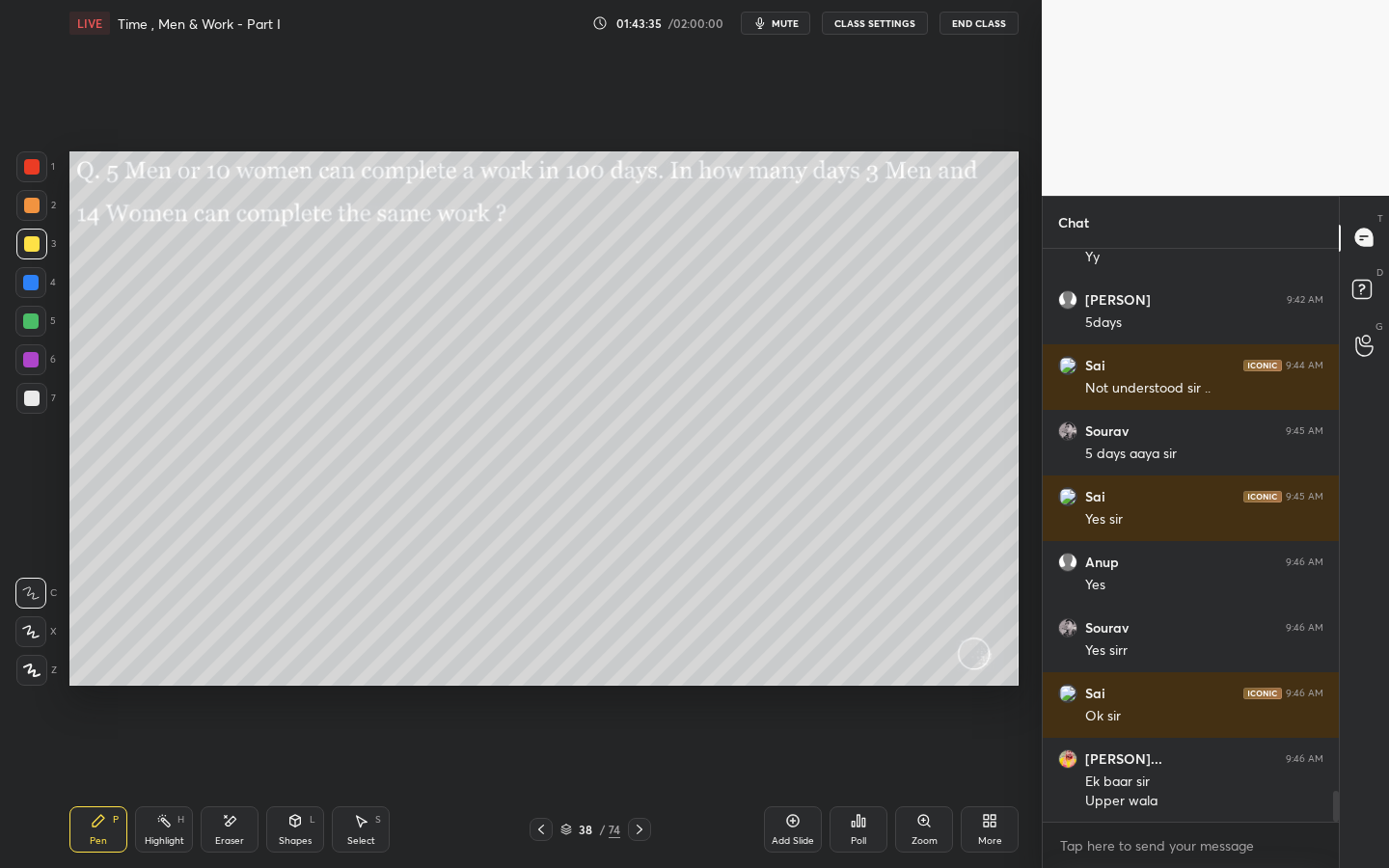 scroll, scrollTop: 10180, scrollLeft: 0, axis: vertical 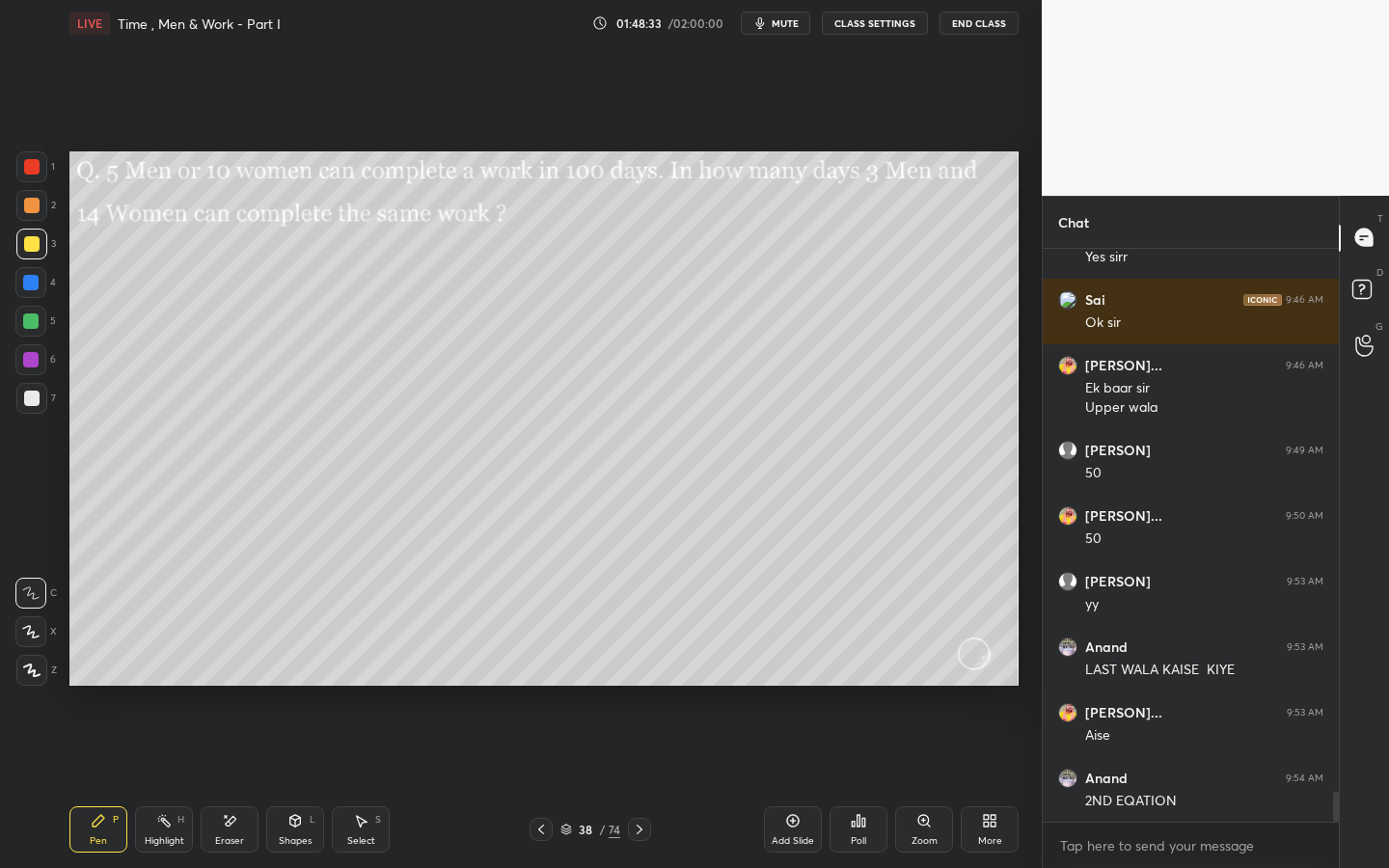 click on "Highlight H" at bounding box center (164, 829) 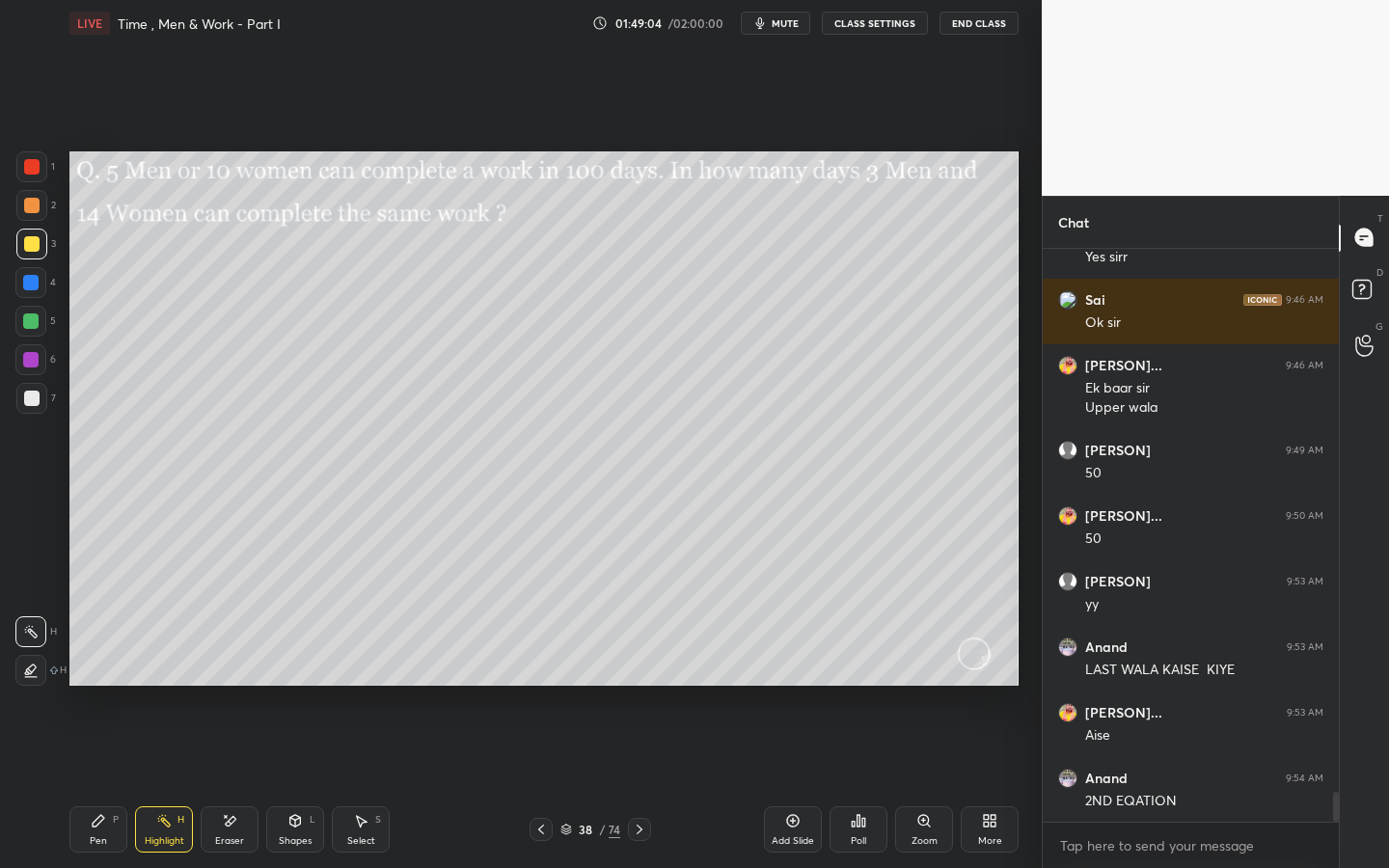 drag, startPoint x: 100, startPoint y: 852, endPoint x: 100, endPoint y: 837, distance: 15 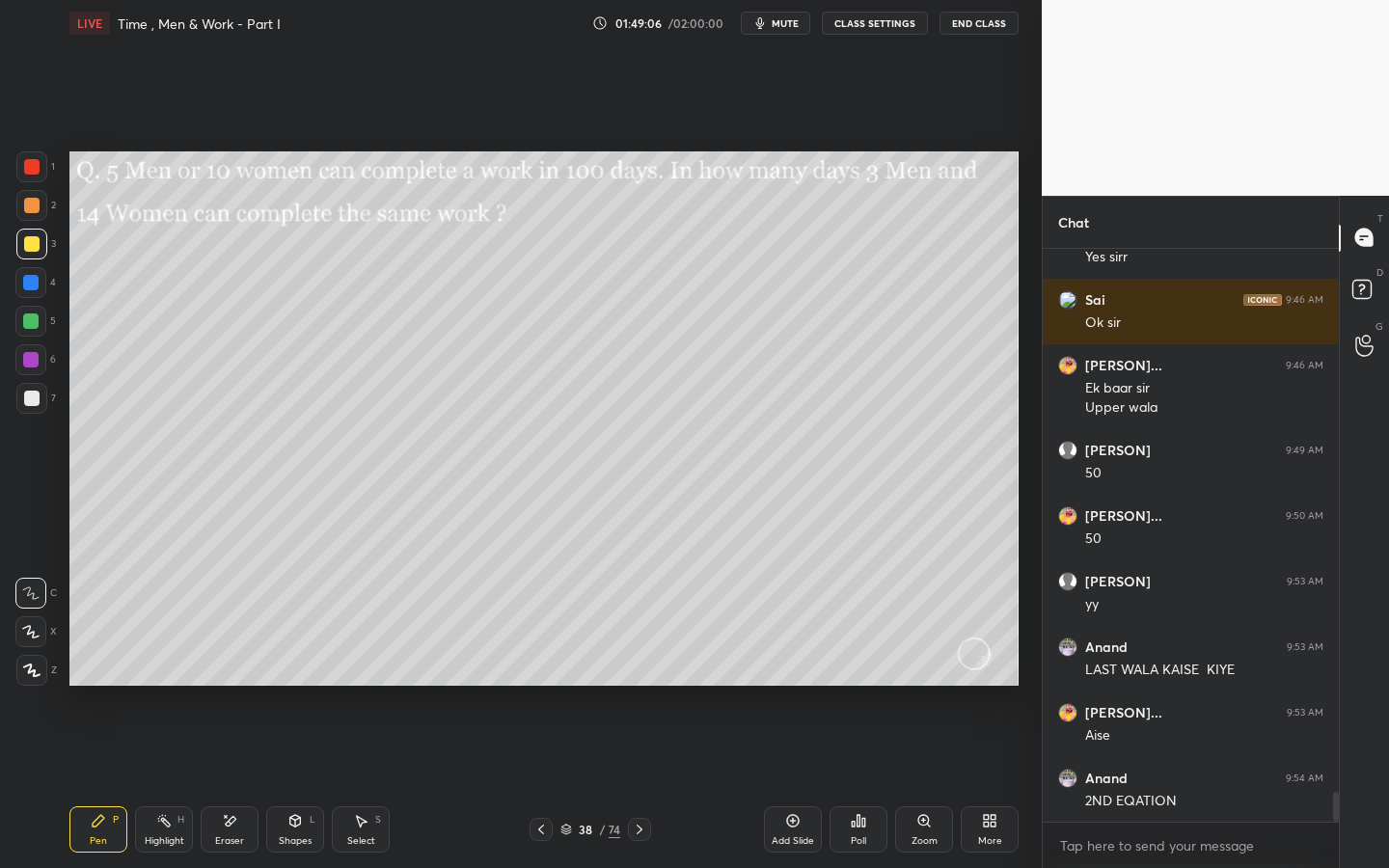 click 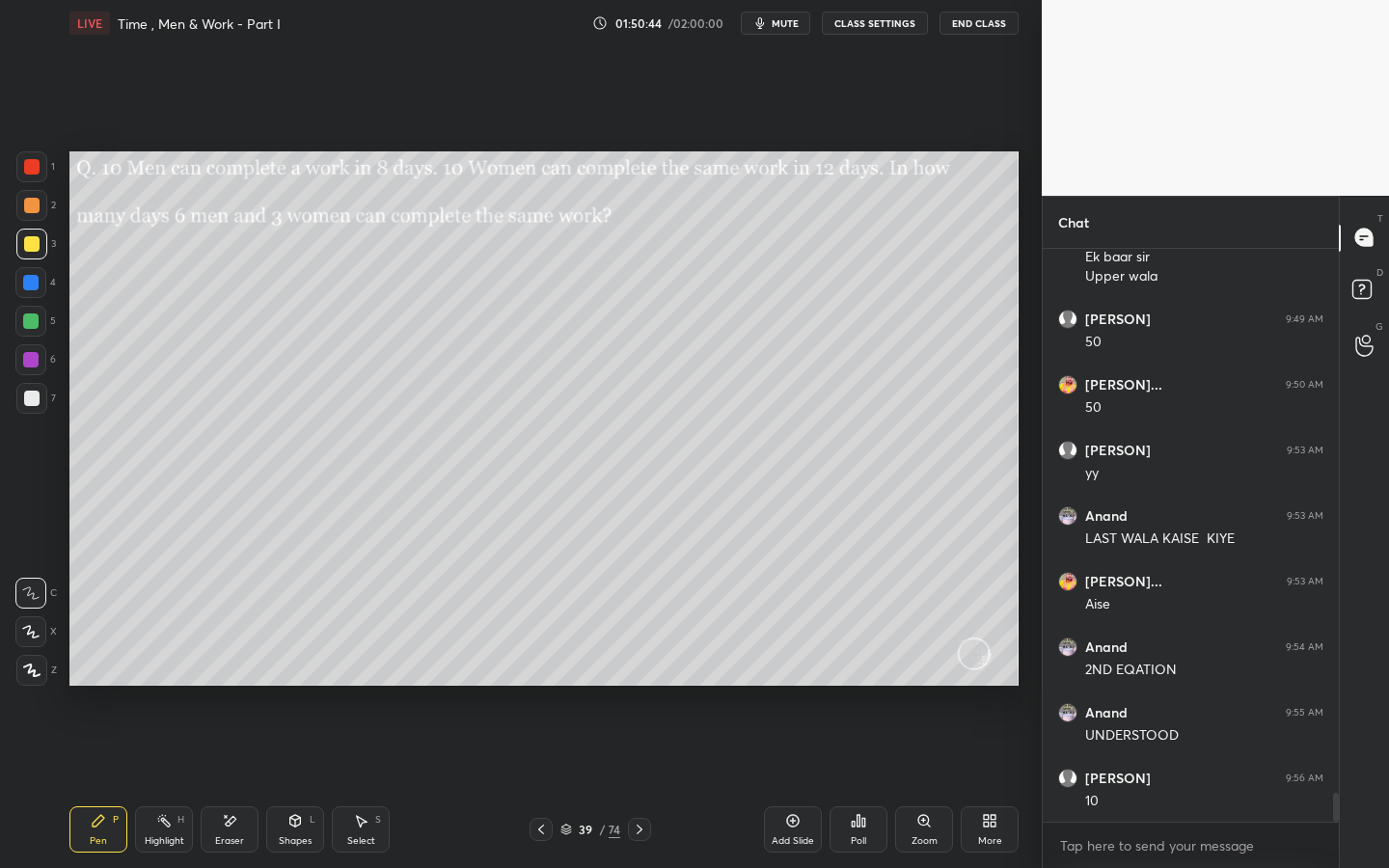 scroll, scrollTop: 10704, scrollLeft: 0, axis: vertical 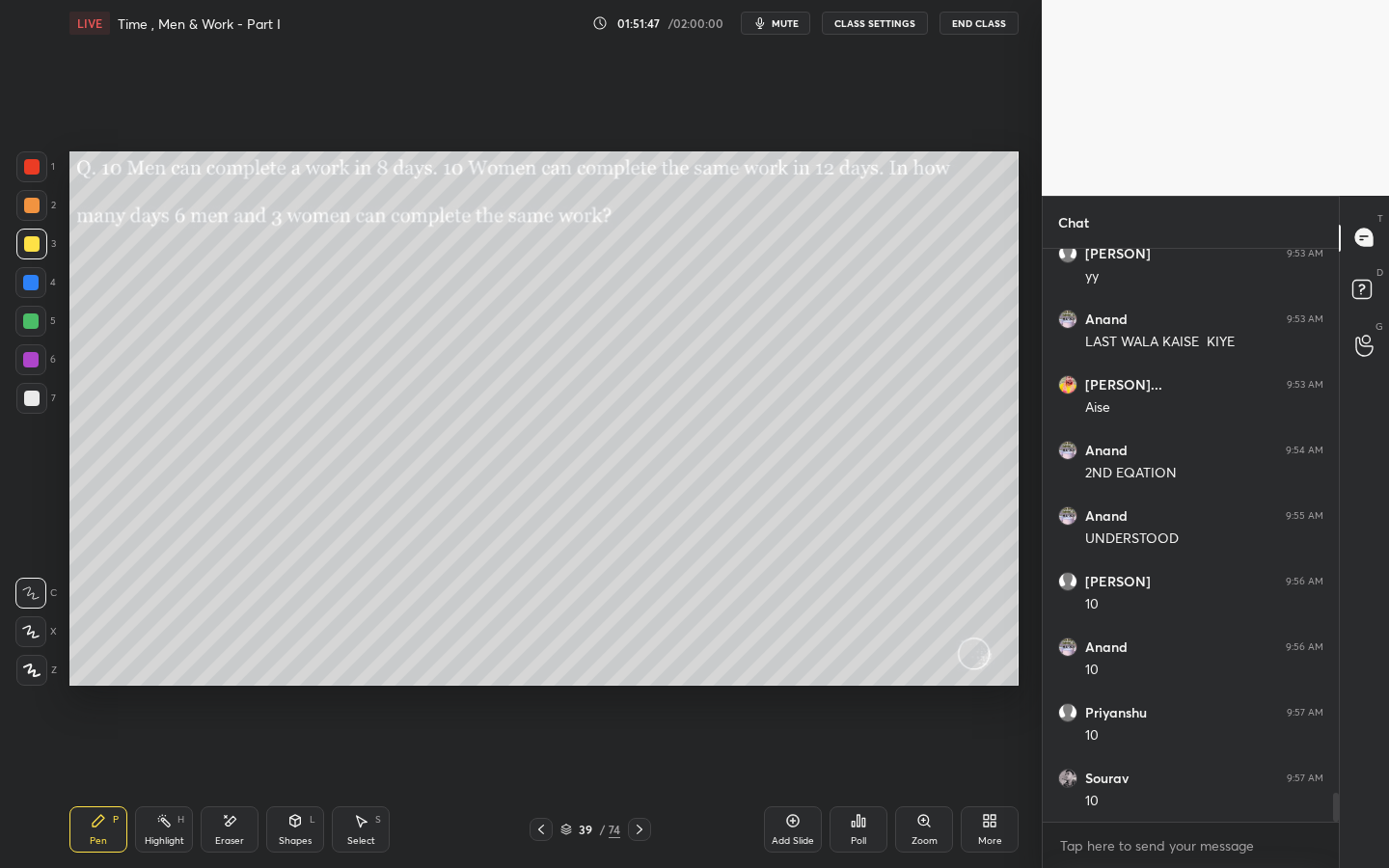 drag, startPoint x: 232, startPoint y: 823, endPoint x: 270, endPoint y: 714, distance: 115.43396 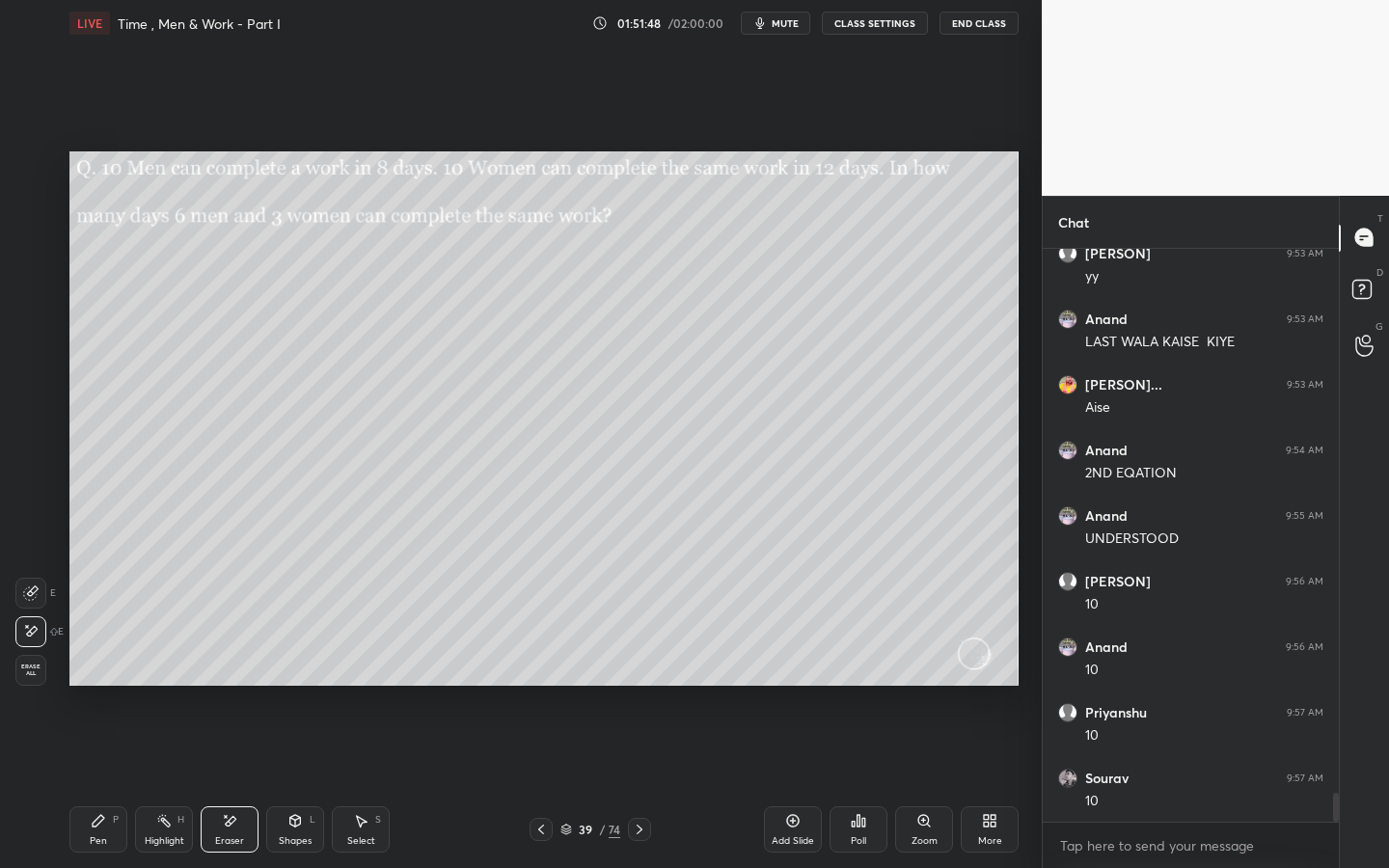 drag, startPoint x: 97, startPoint y: 840, endPoint x: 117, endPoint y: 788, distance: 55.71355 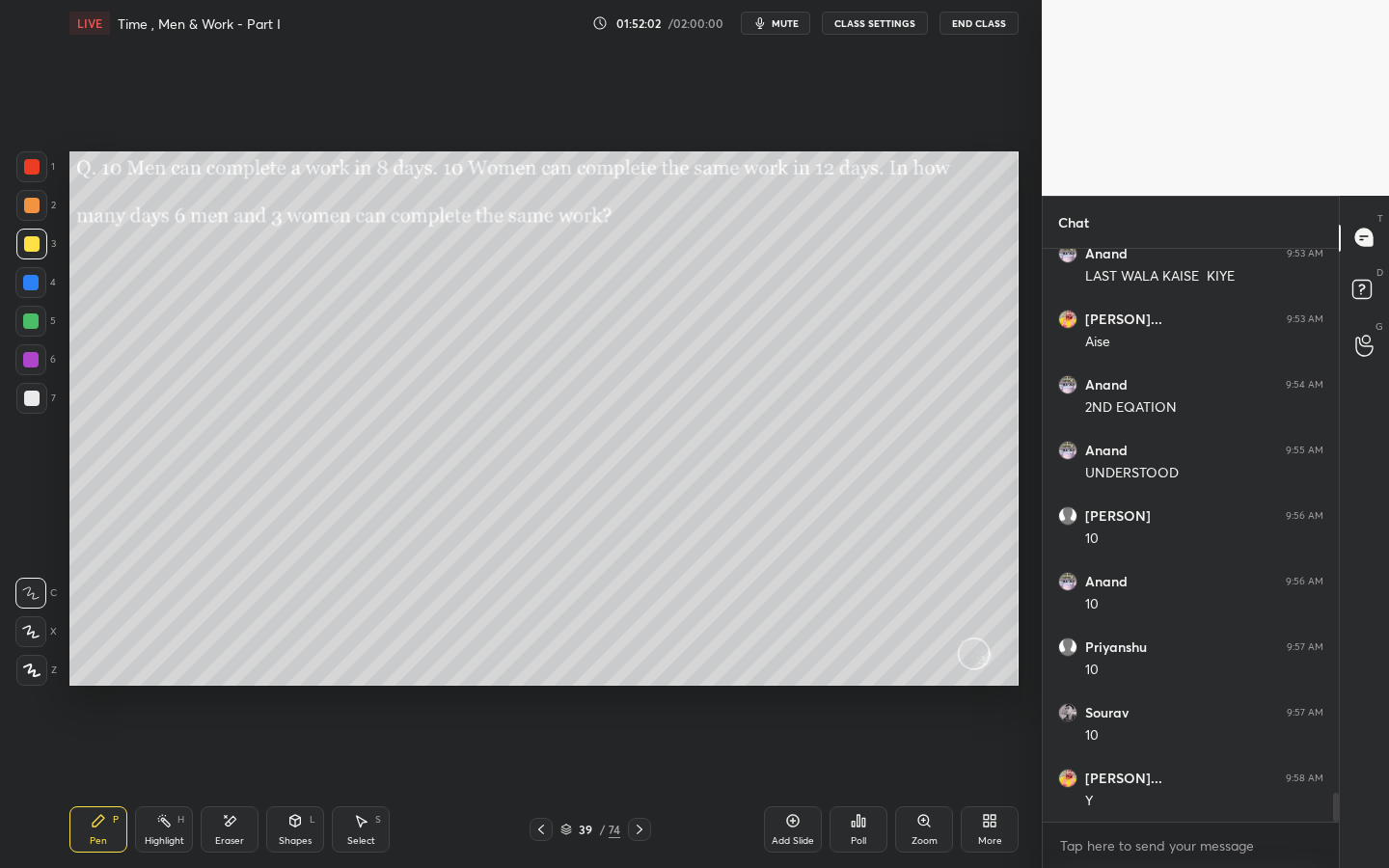 scroll, scrollTop: 10967, scrollLeft: 0, axis: vertical 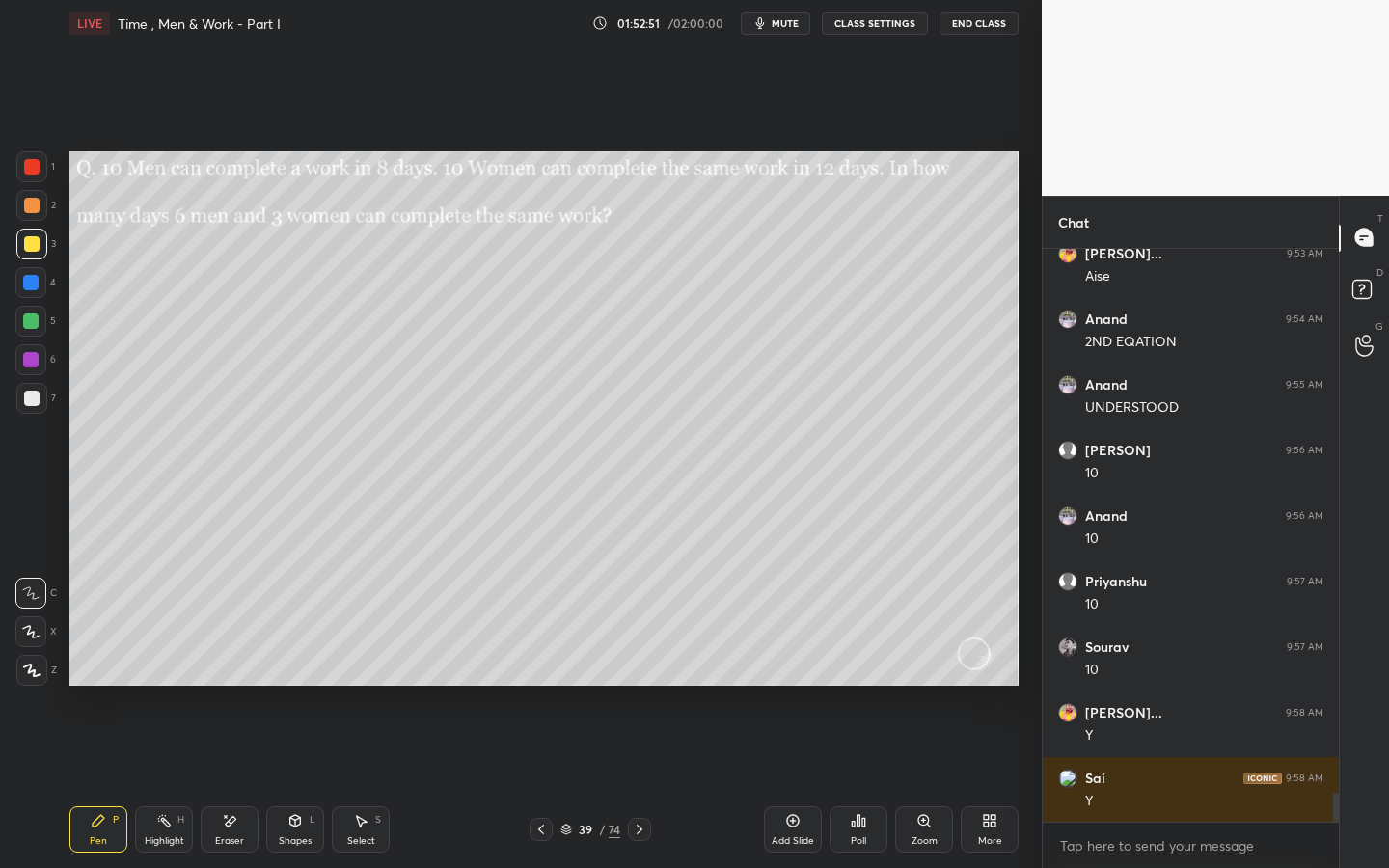 click on "Setting up your live class Poll for   secs No correct answer Start poll" at bounding box center (544, 419) 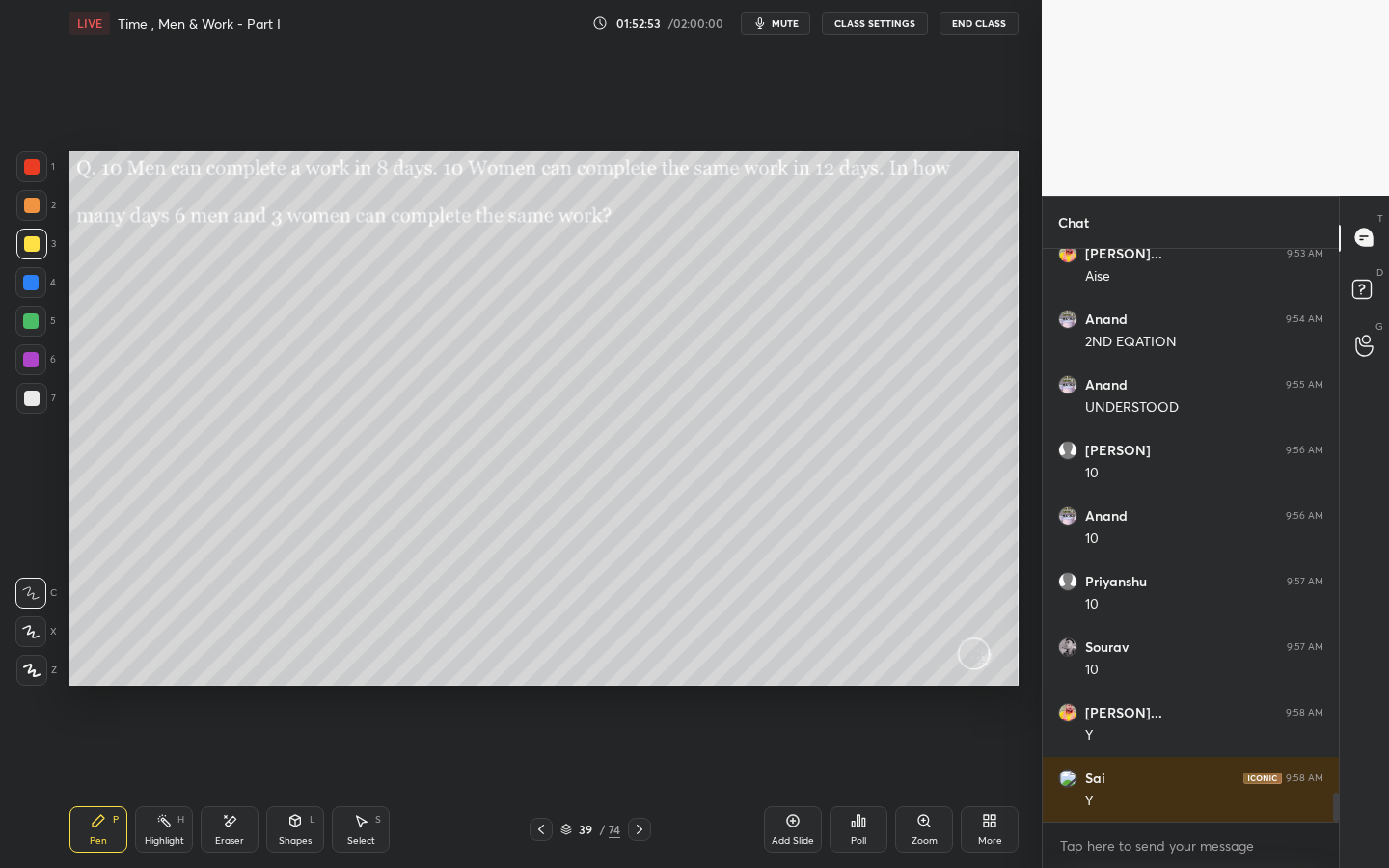 click on "Setting up your live class Poll for   secs No correct answer Start poll" at bounding box center (544, 419) 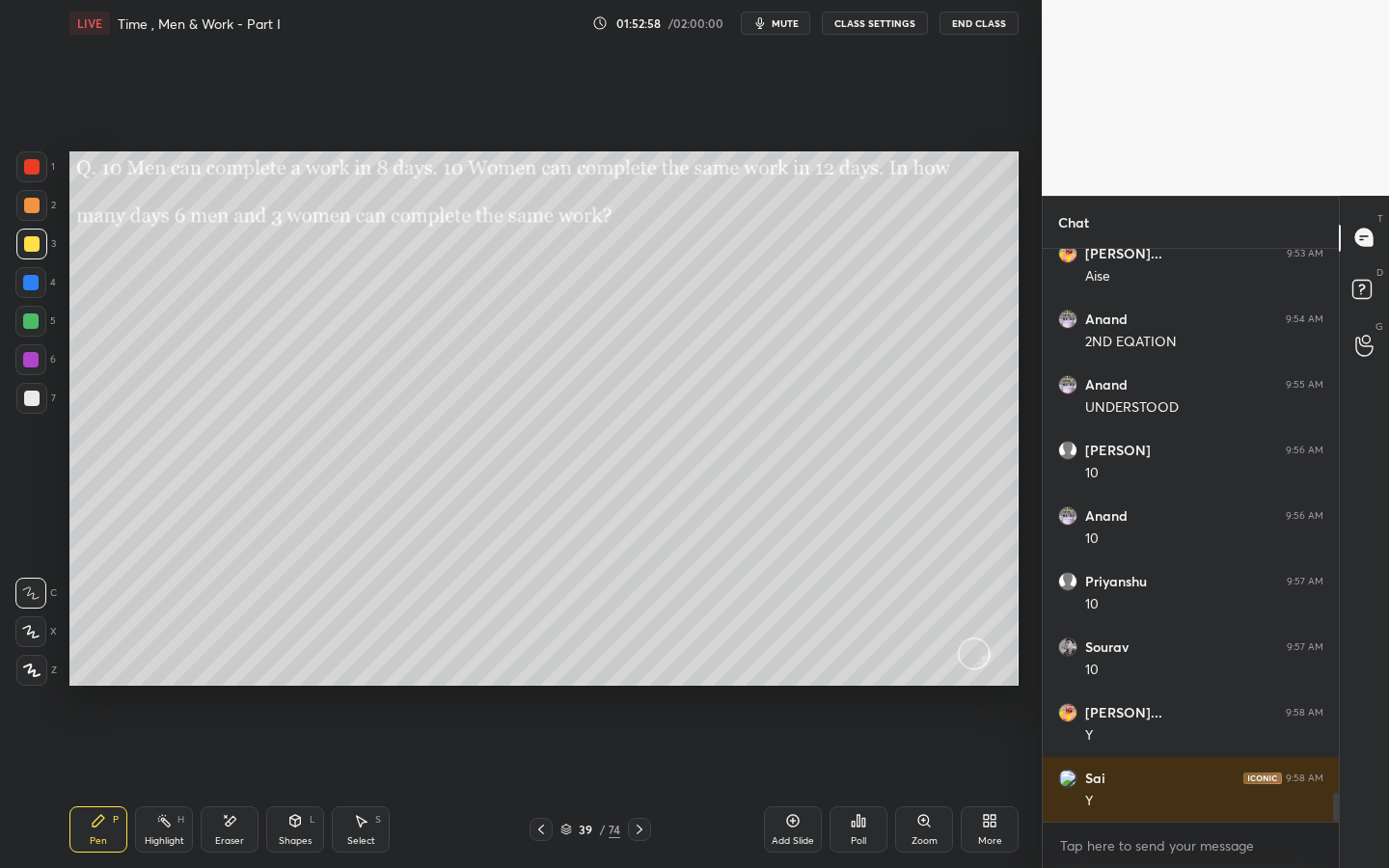 scroll, scrollTop: 11032, scrollLeft: 0, axis: vertical 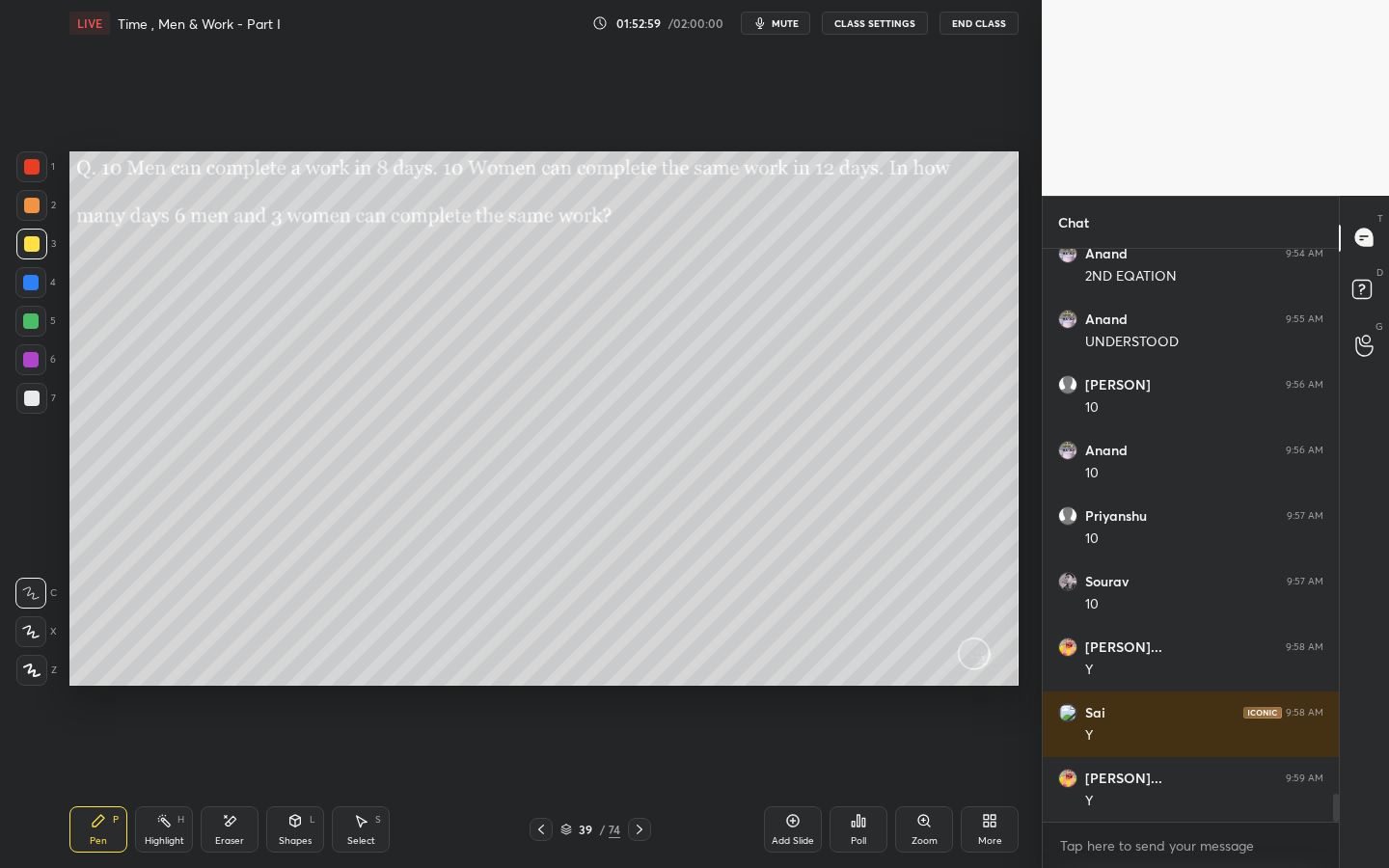 drag, startPoint x: 238, startPoint y: 834, endPoint x: 319, endPoint y: 745, distance: 120.34118 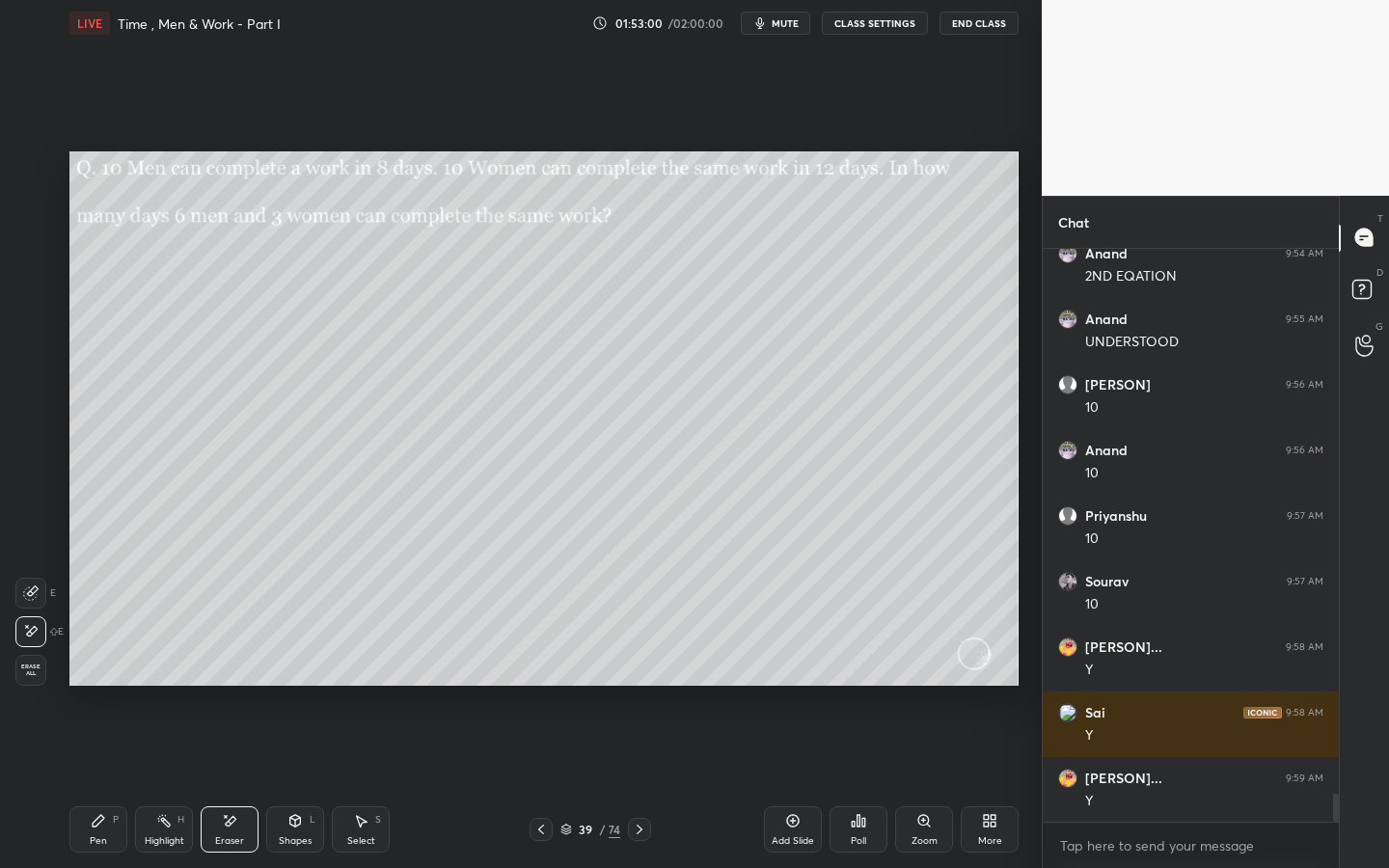 click on "Pen" at bounding box center (98, 841) 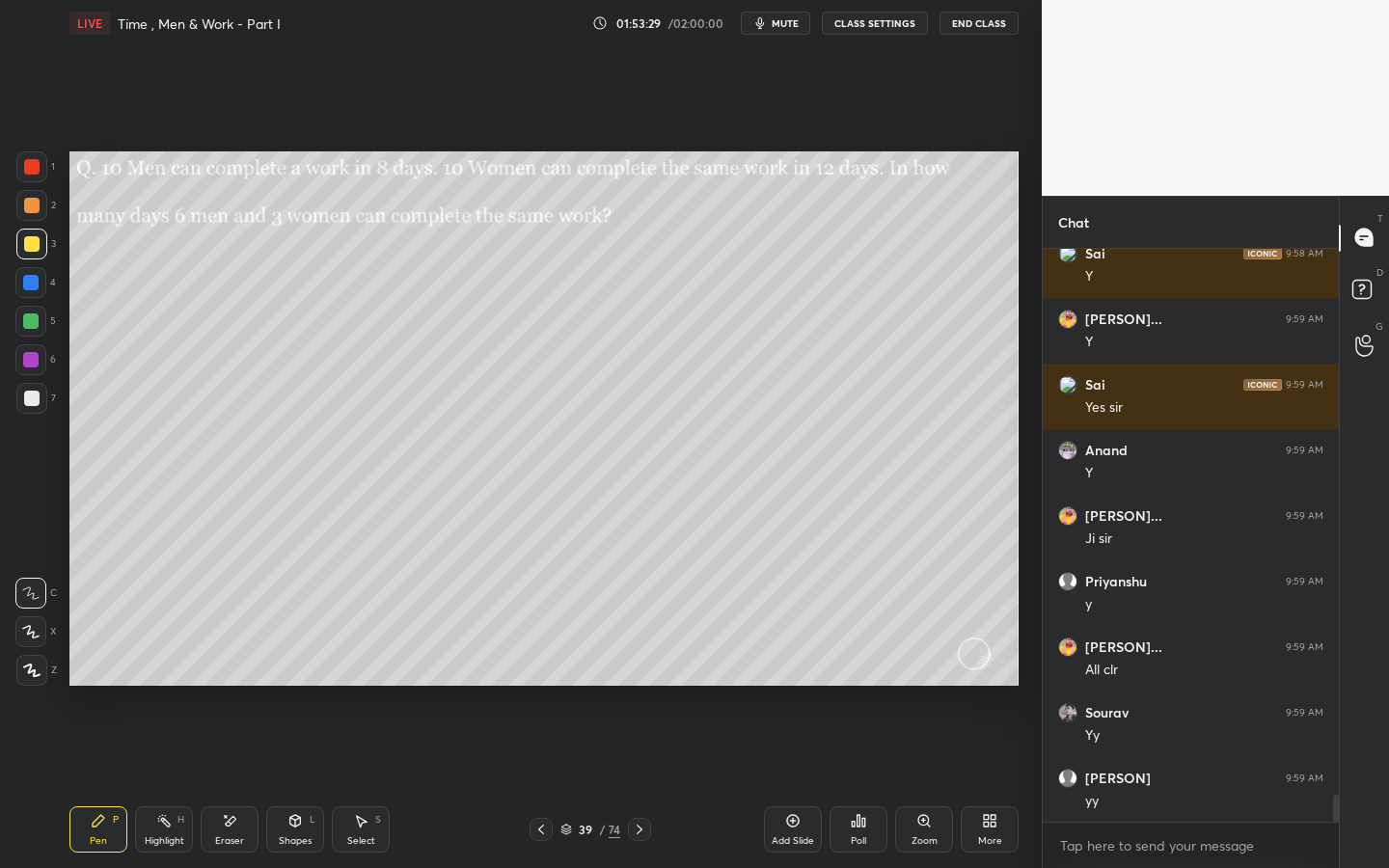 scroll, scrollTop: 11557, scrollLeft: 0, axis: vertical 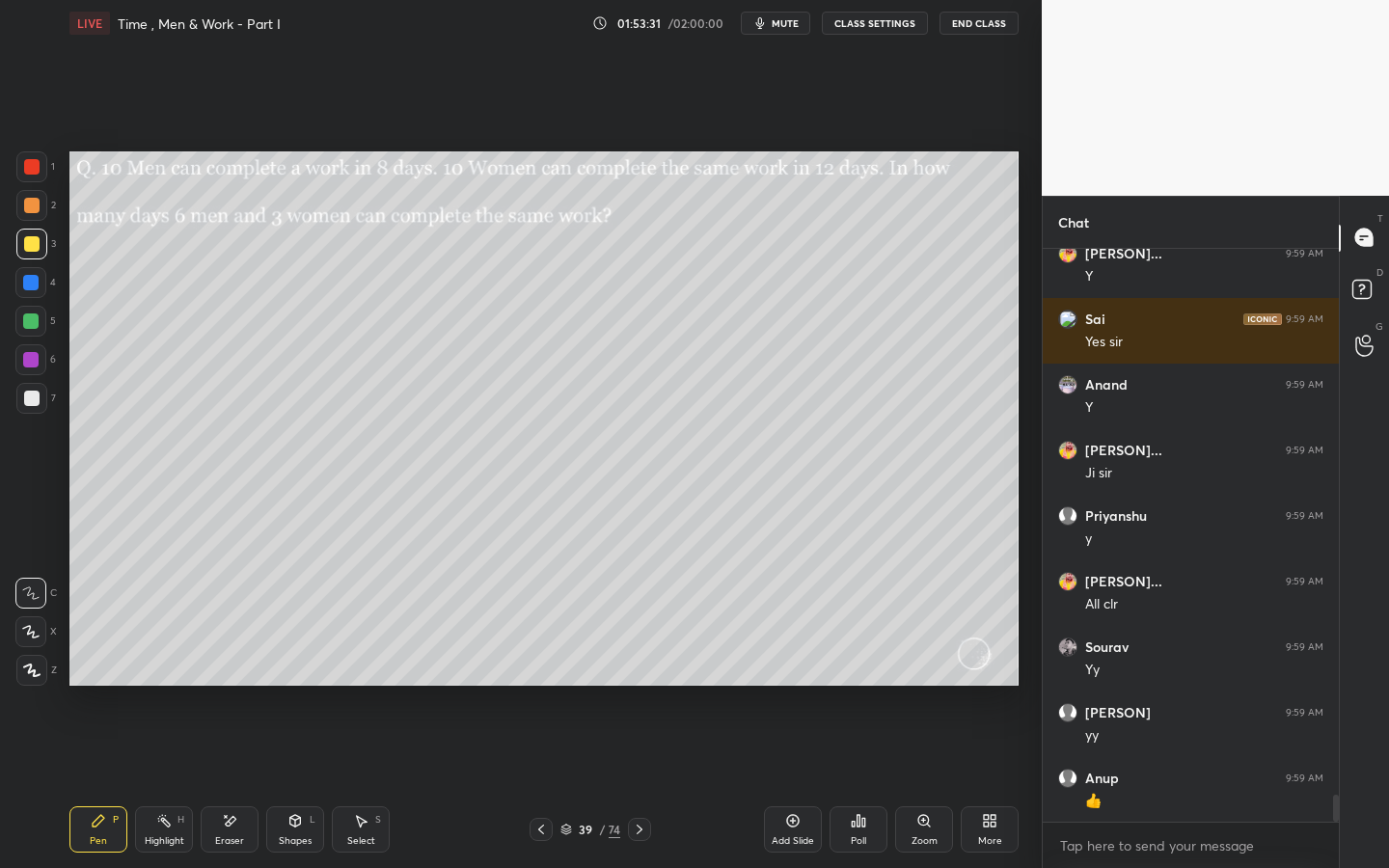 click 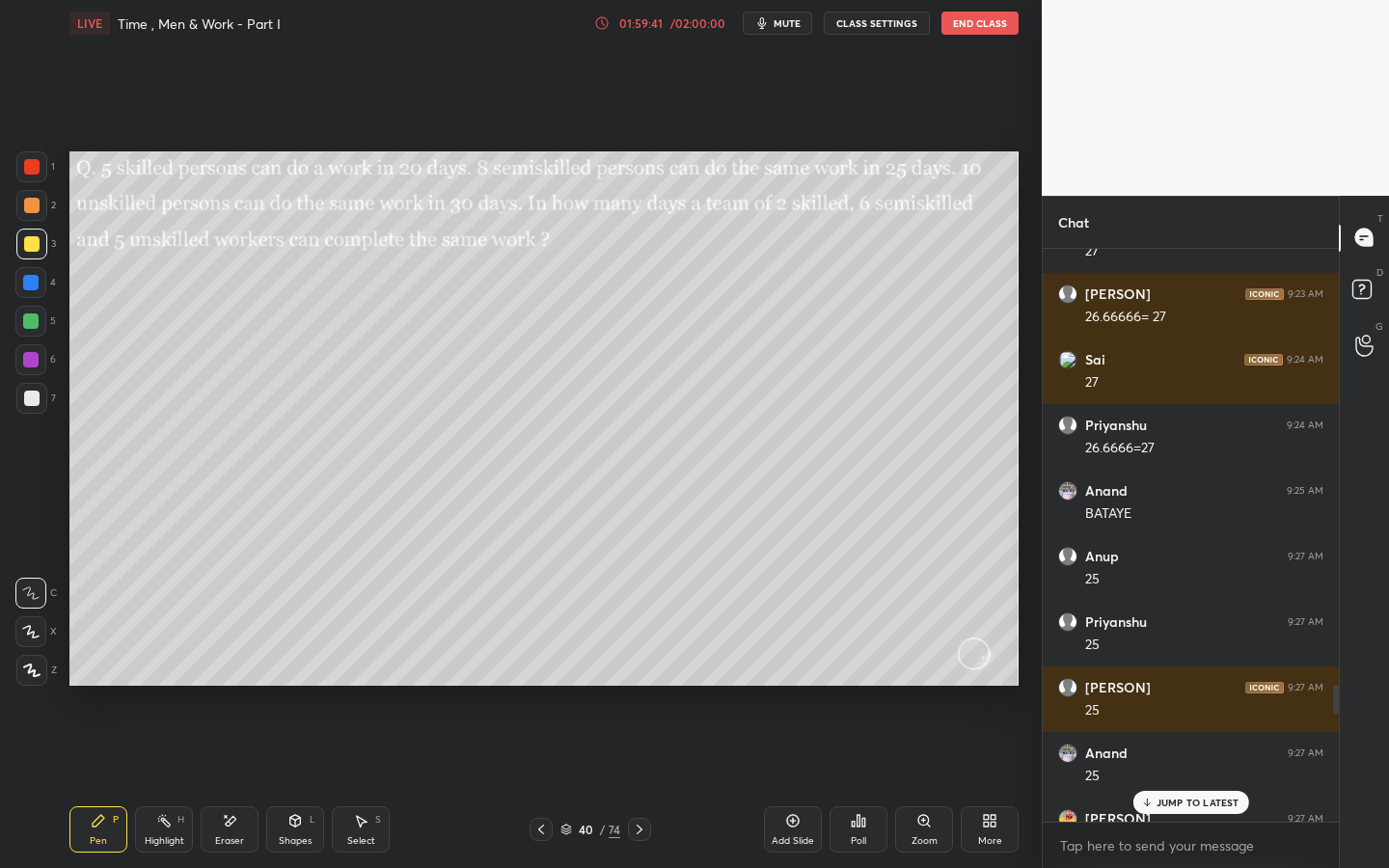 scroll, scrollTop: 9888, scrollLeft: 0, axis: vertical 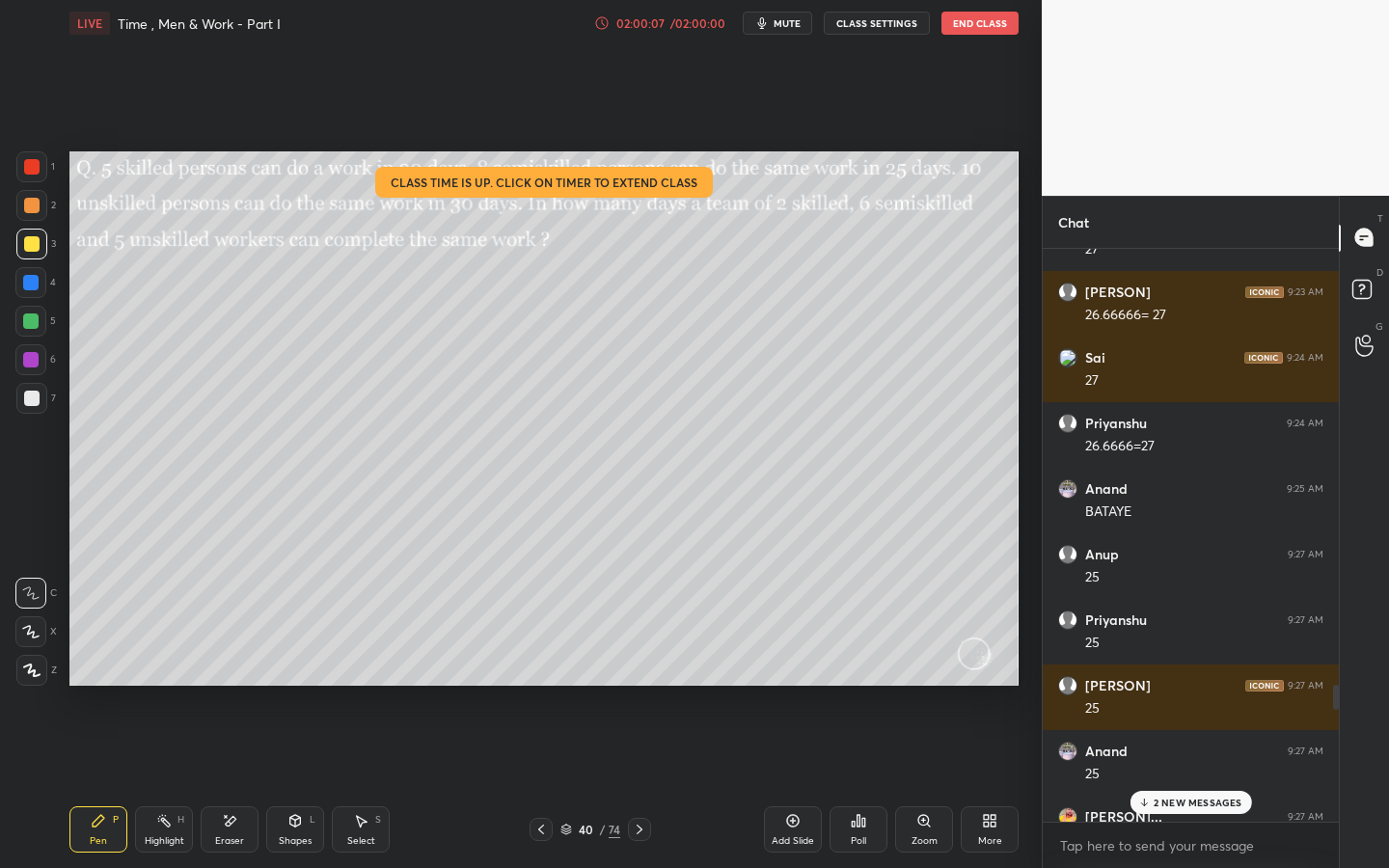 click on "2 NEW MESSAGES" at bounding box center (1190, 802) 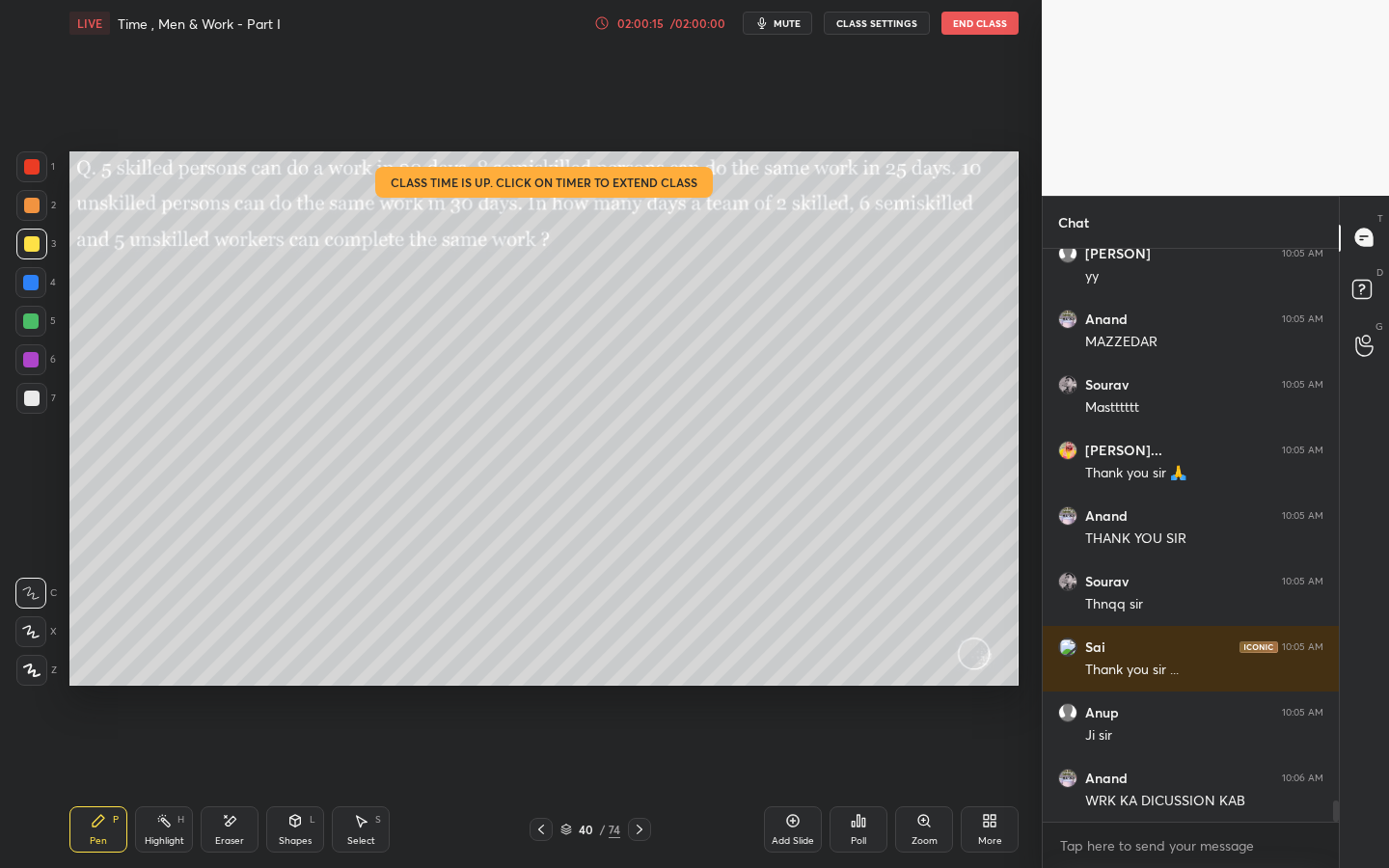 click on "End Class" at bounding box center (980, 23) 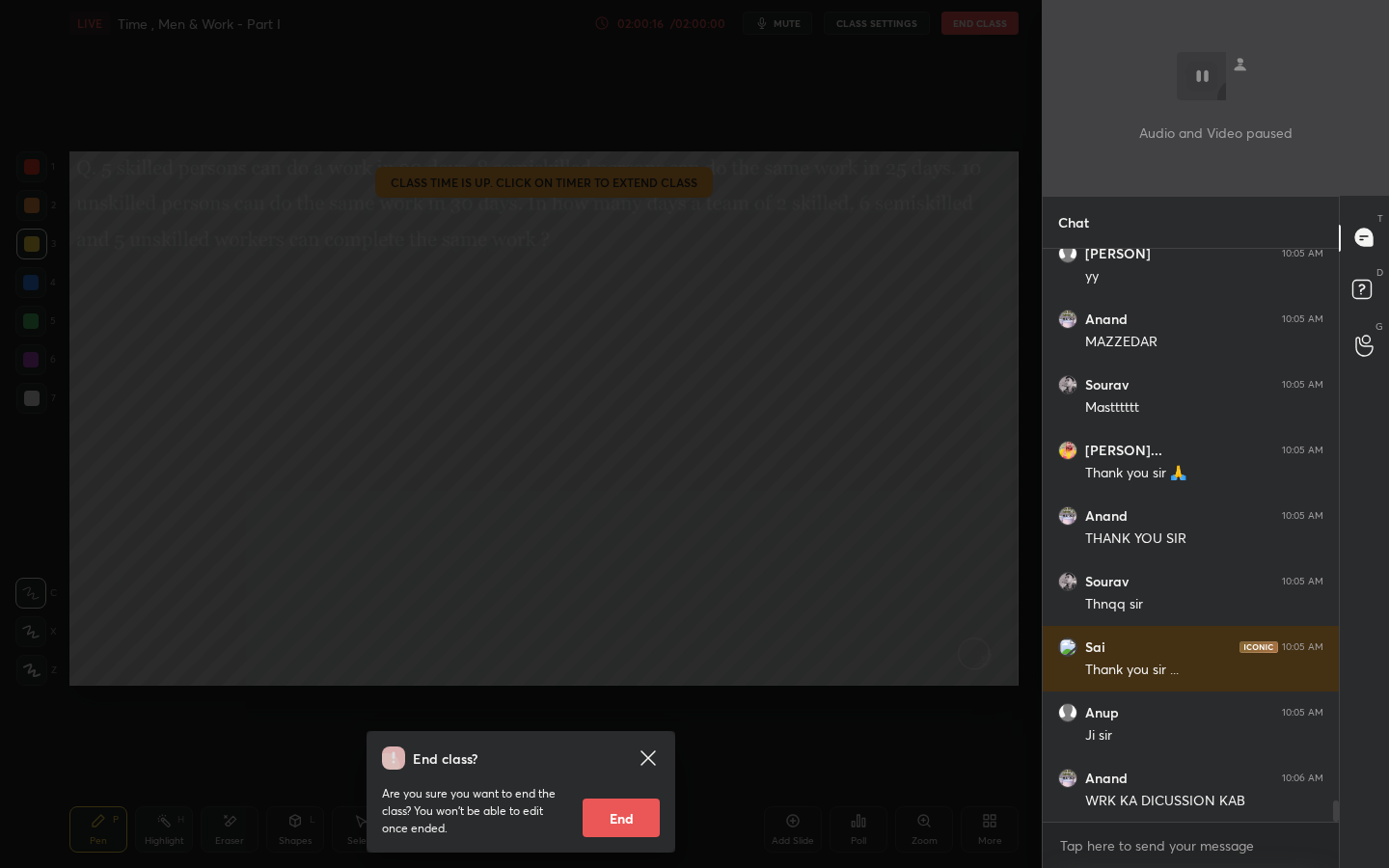 click on "End" at bounding box center (621, 818) 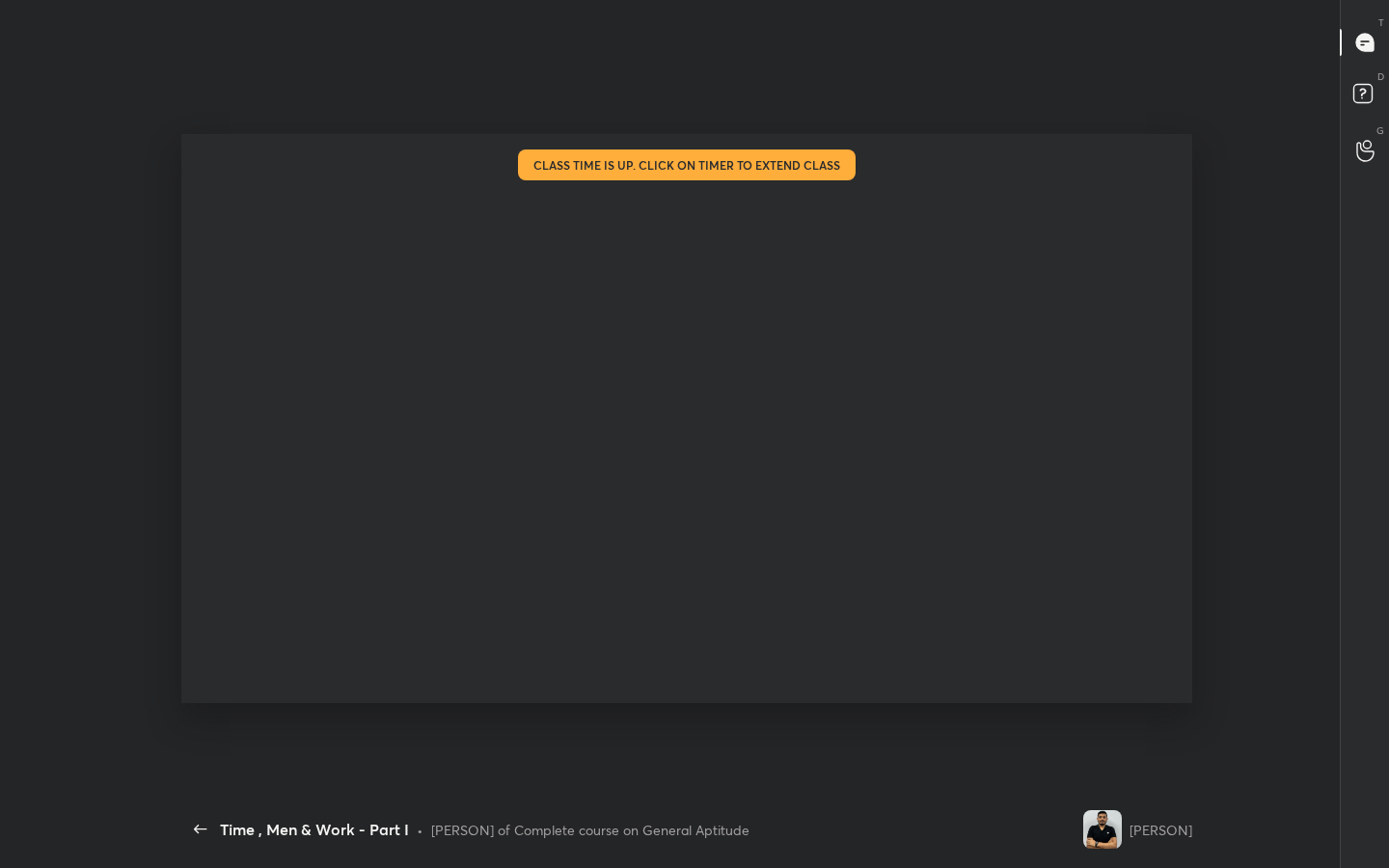 scroll, scrollTop: 14722, scrollLeft: 0, axis: vertical 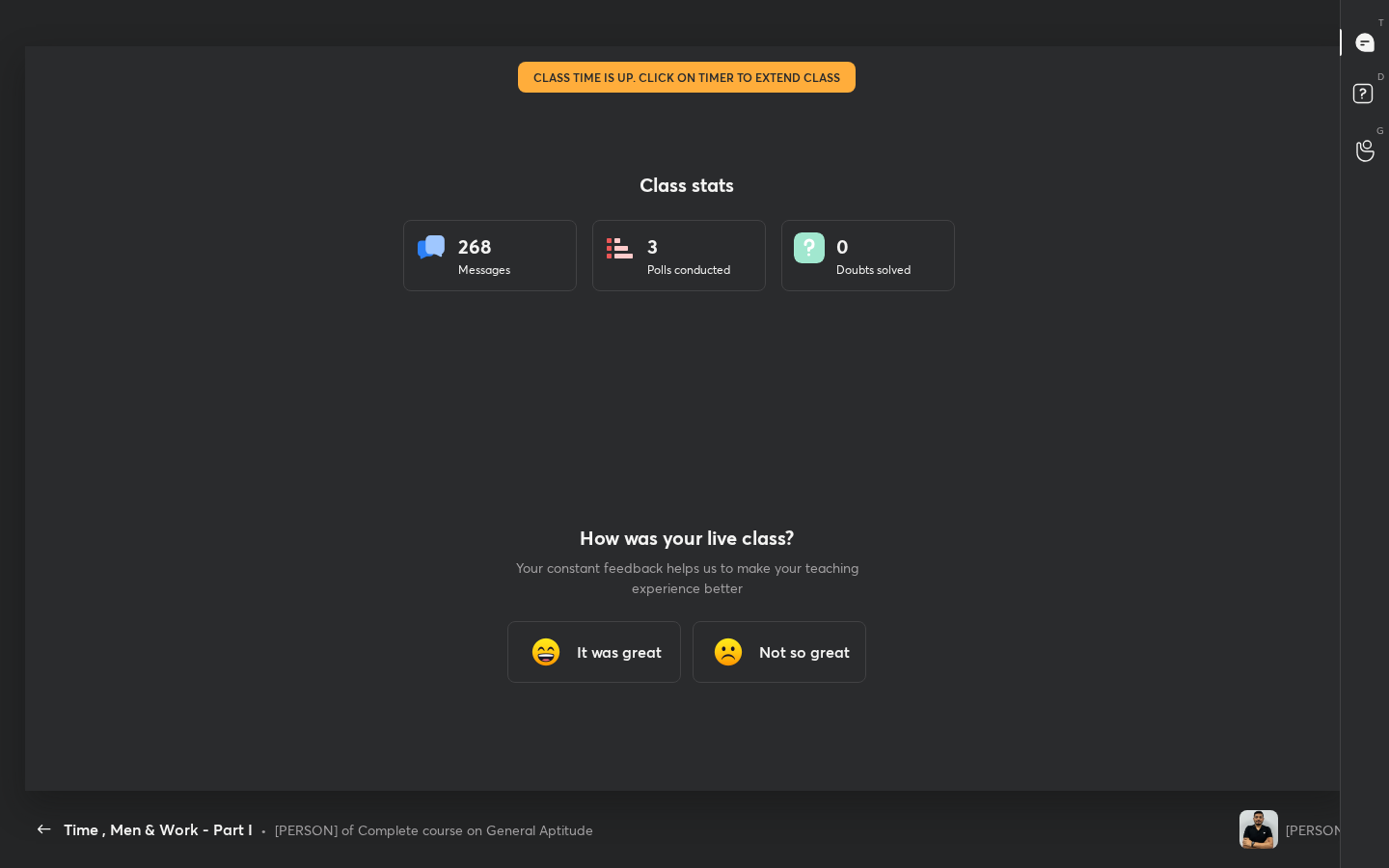 click on "It was great" at bounding box center [594, 652] 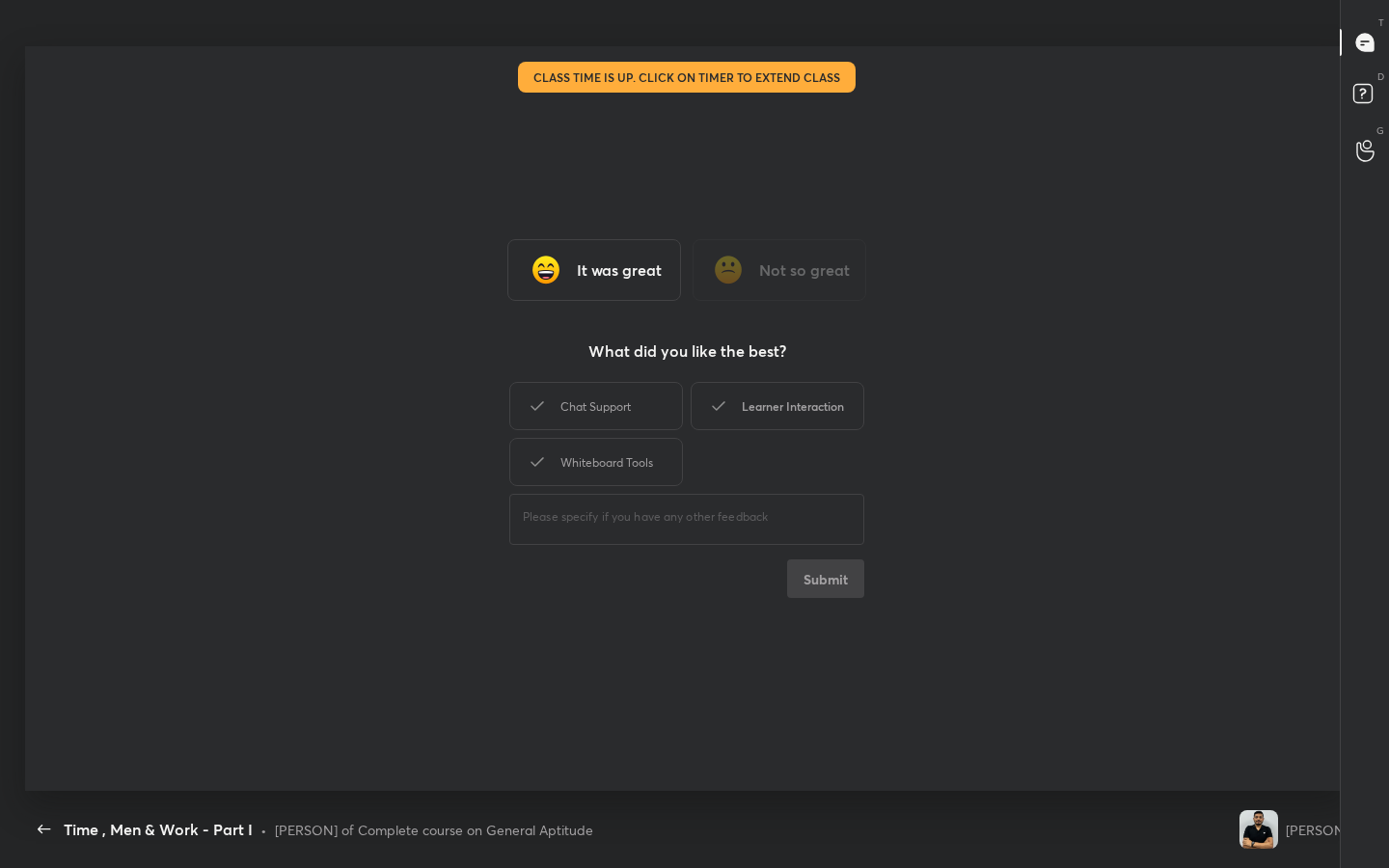 click on "Learner Interaction" at bounding box center [777, 406] 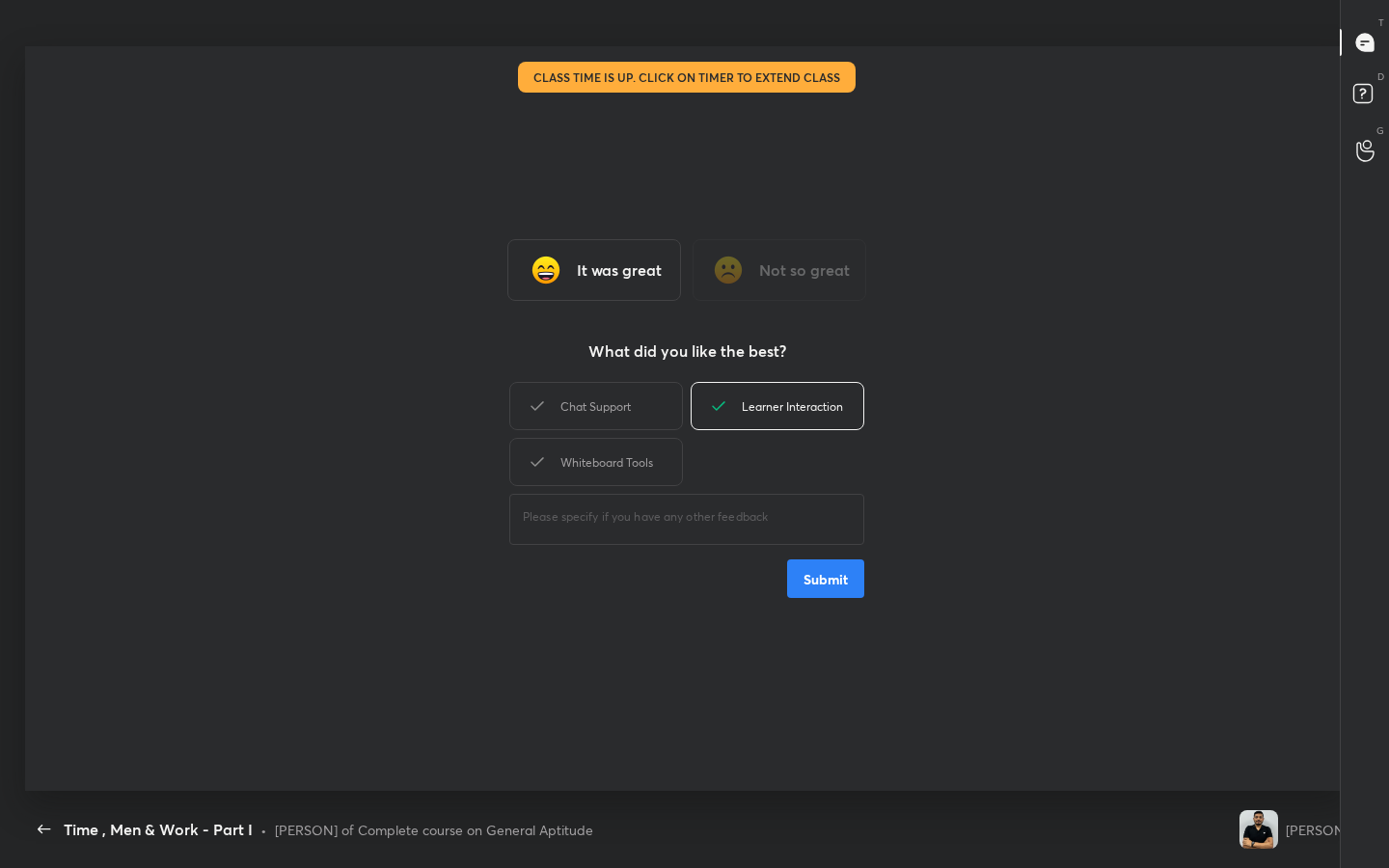 click on "Submit" at bounding box center [826, 579] 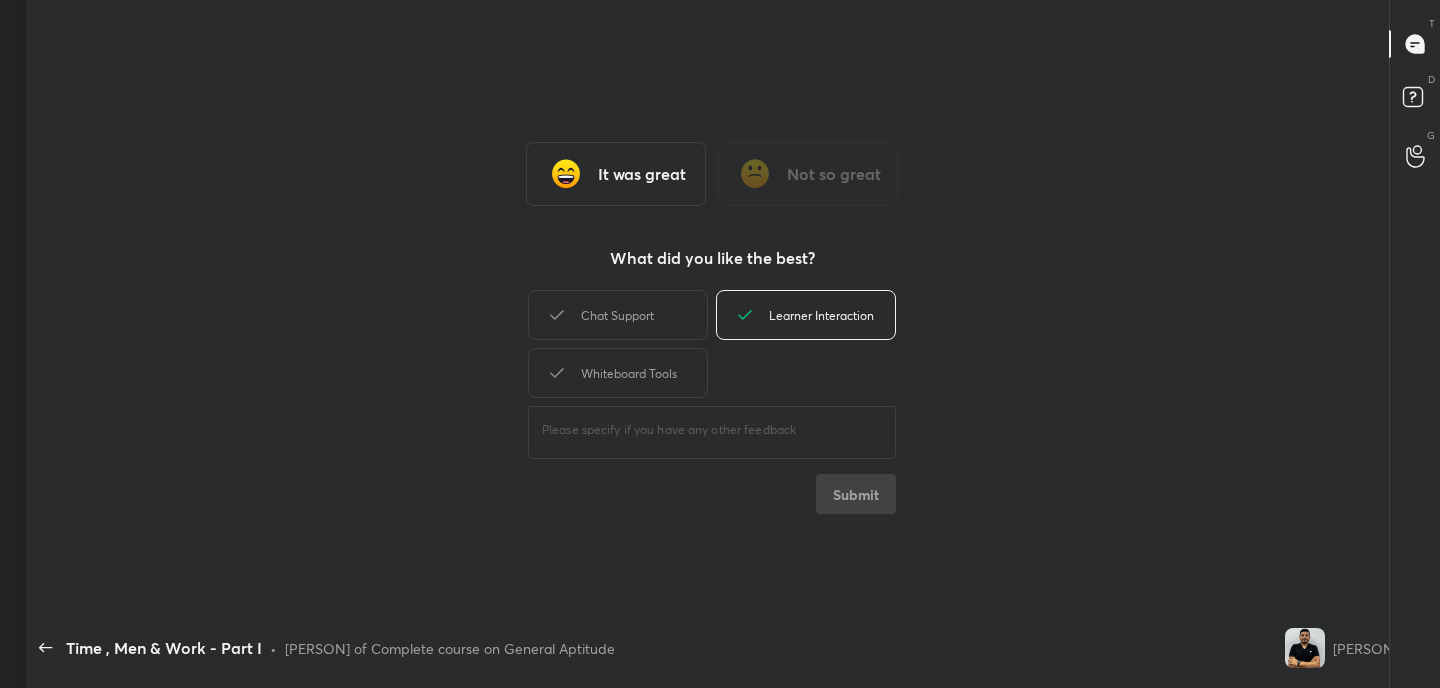 scroll, scrollTop: 560, scrollLeft: 1424, axis: both 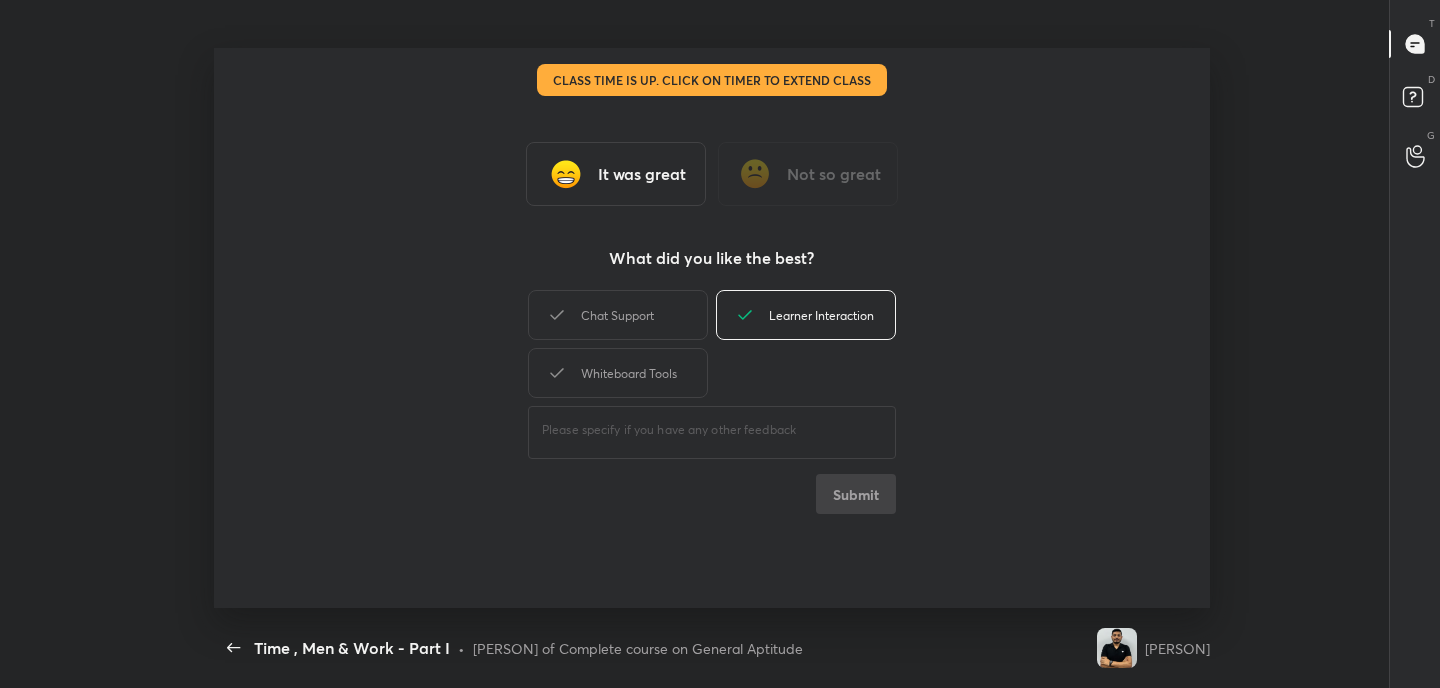type on "x" 